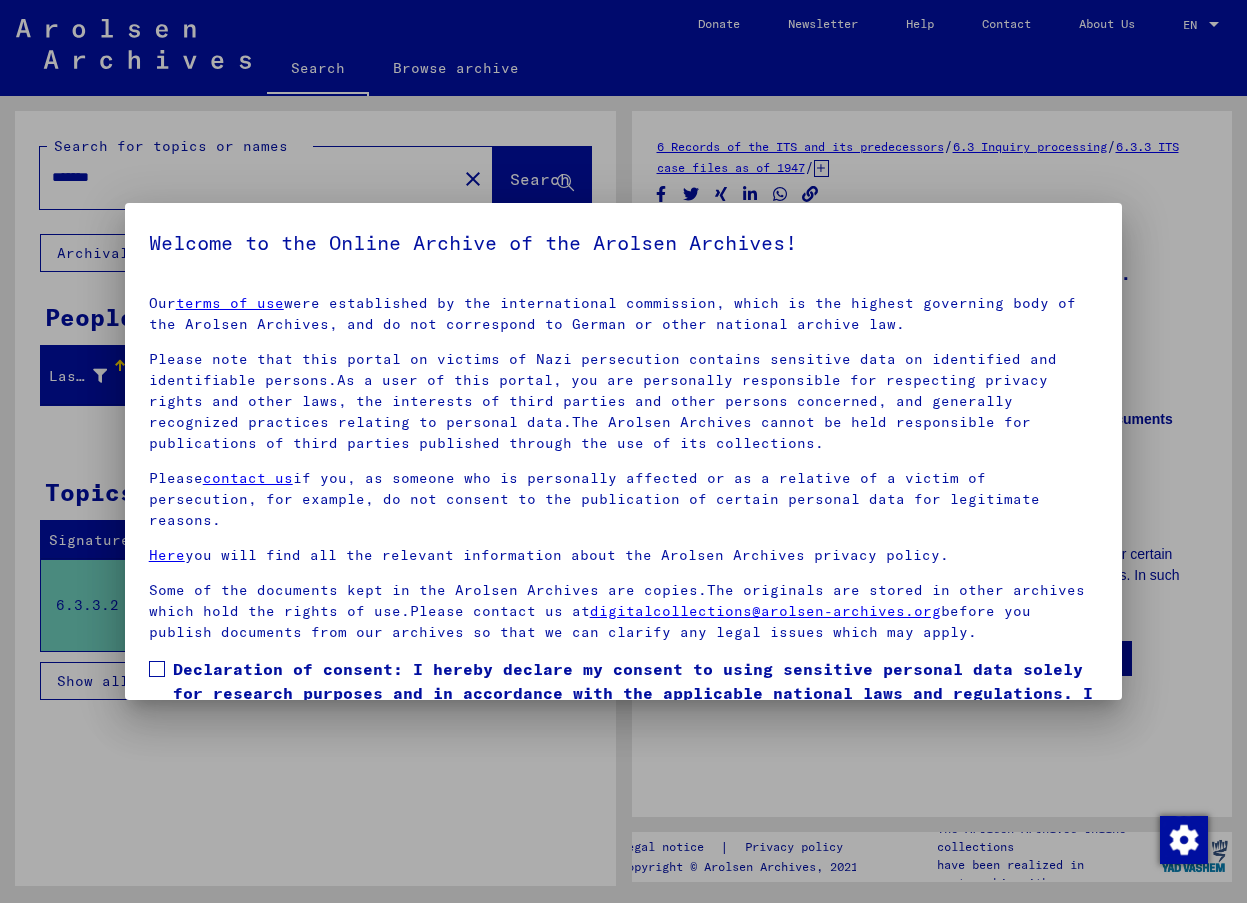 scroll, scrollTop: 0, scrollLeft: 0, axis: both 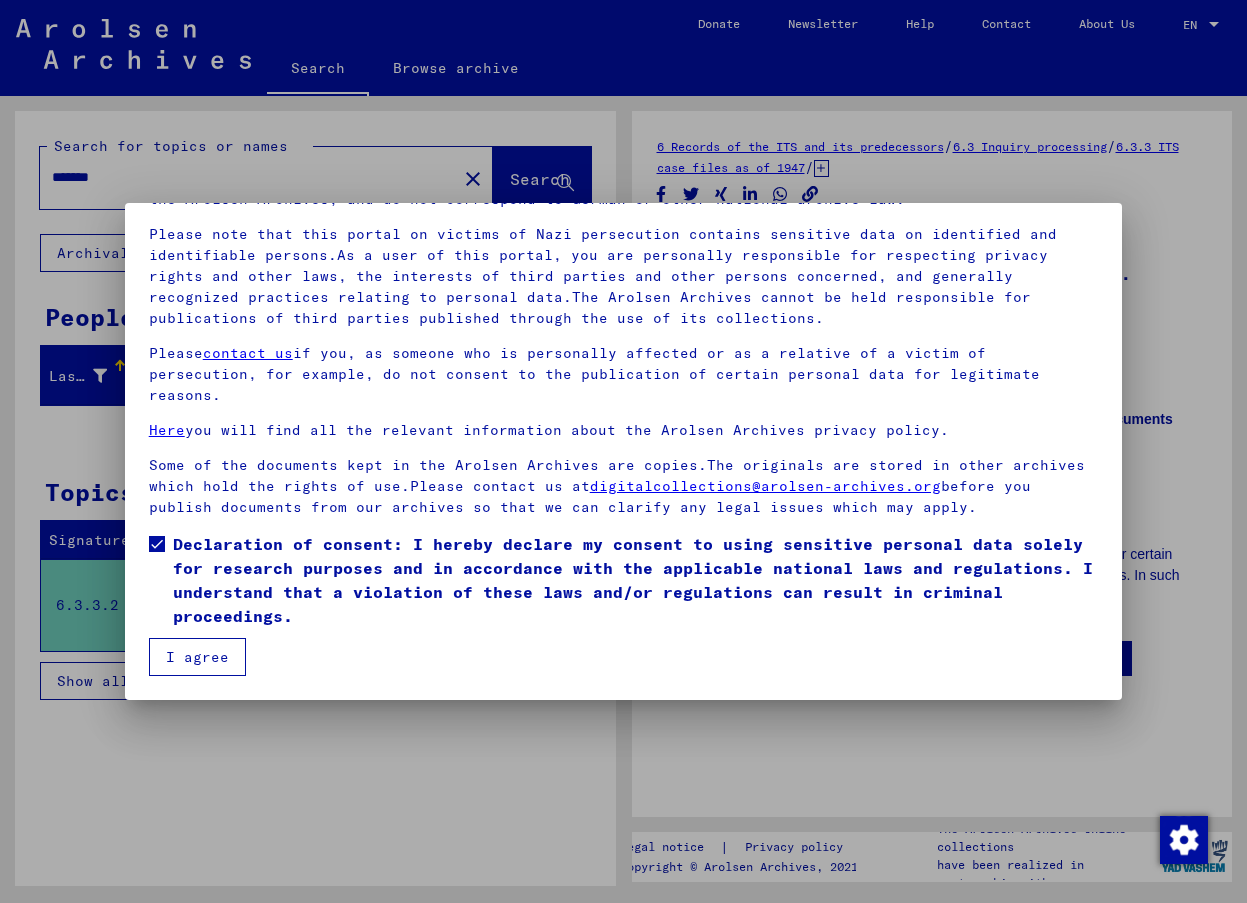 click on "I agree" at bounding box center [197, 657] 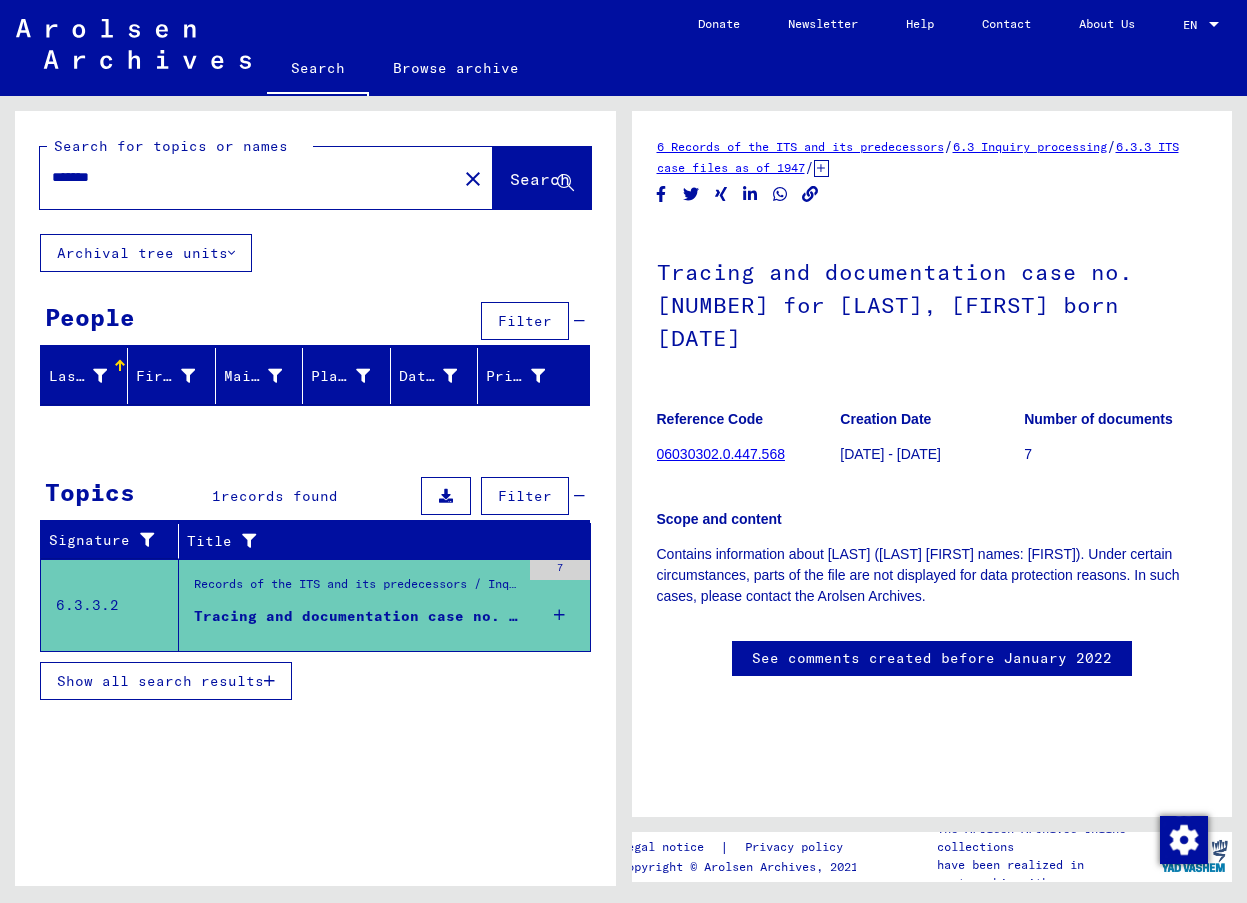 drag, startPoint x: 137, startPoint y: 173, endPoint x: -20, endPoint y: 161, distance: 157.45793 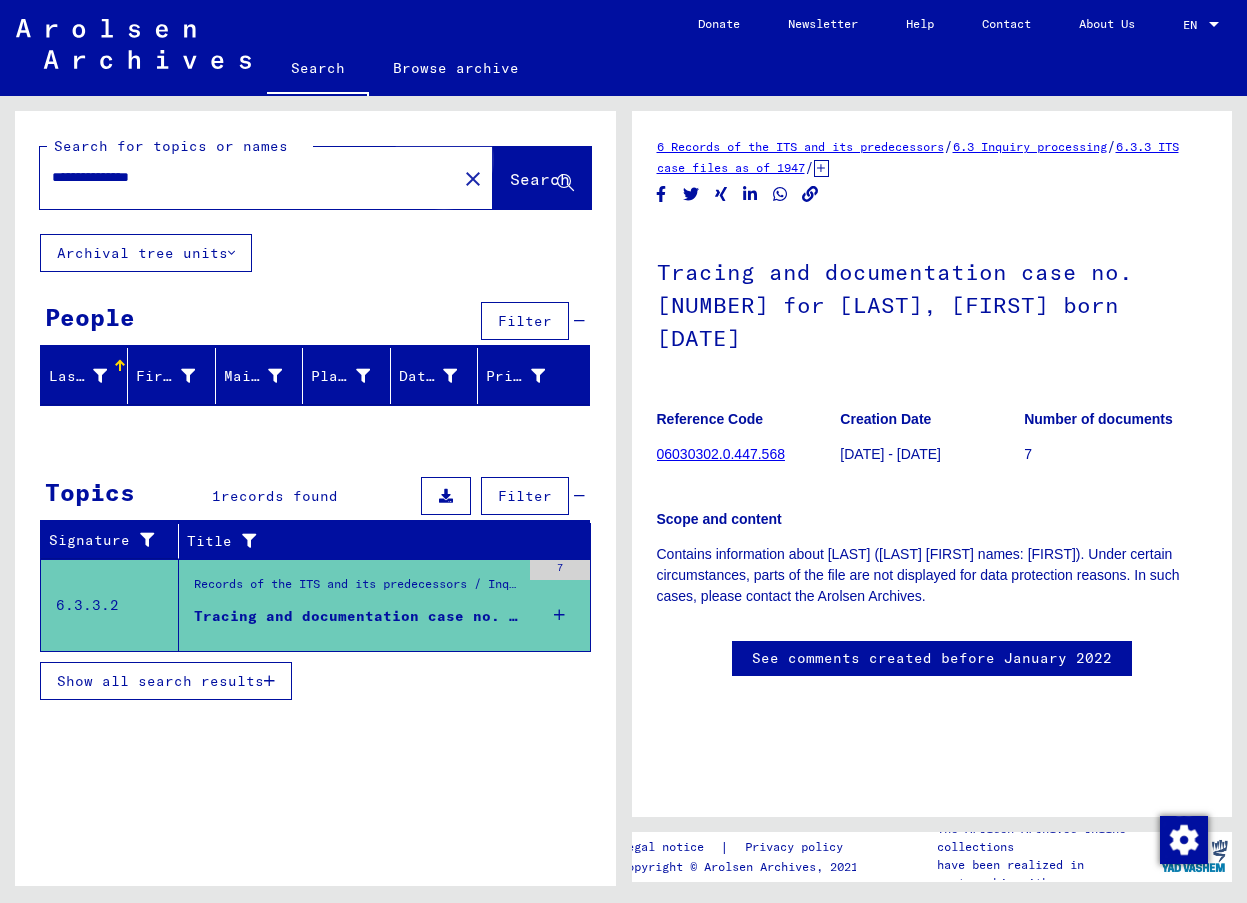 click on "Search" 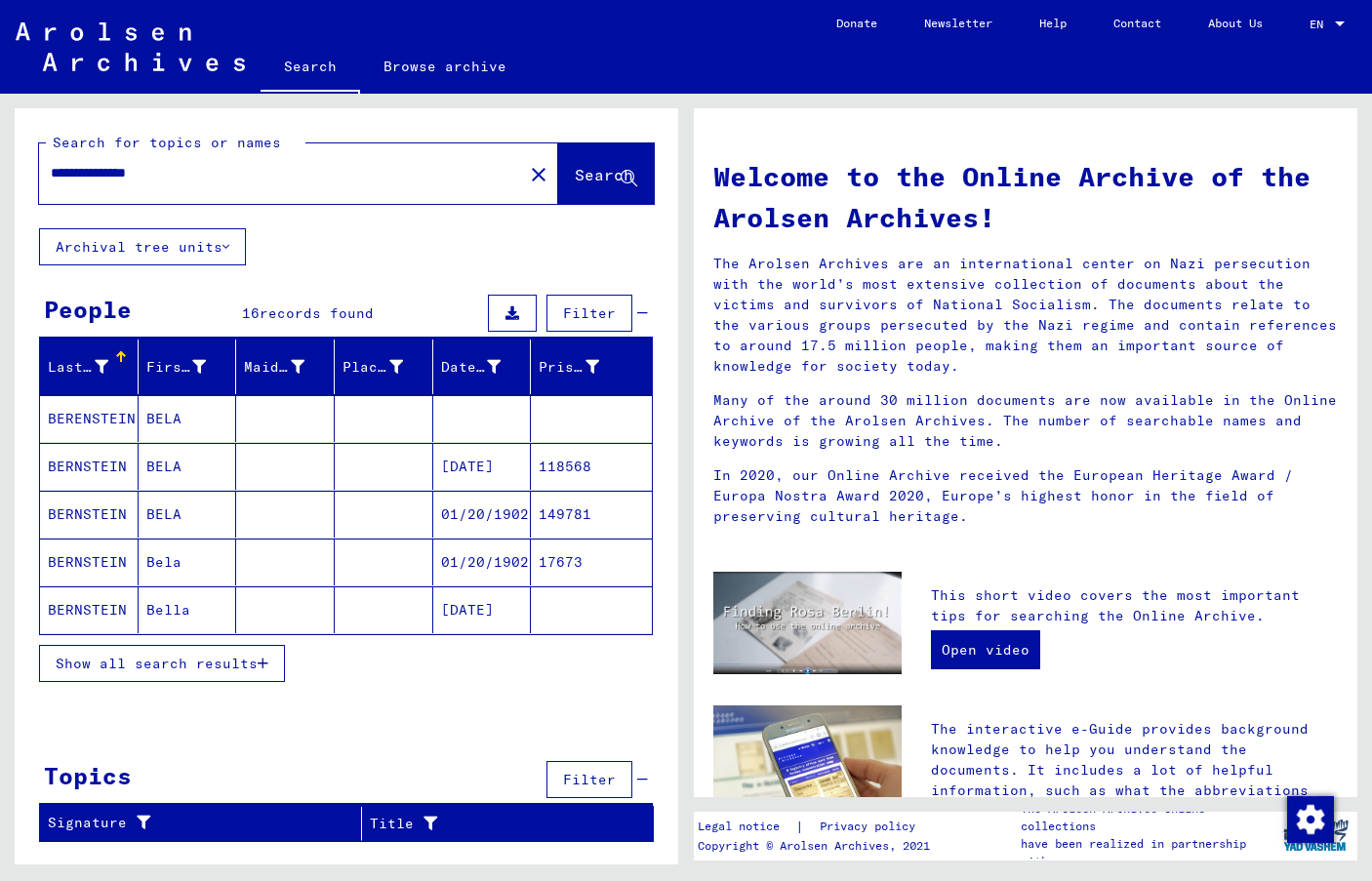 click on "BERNSTEIN" 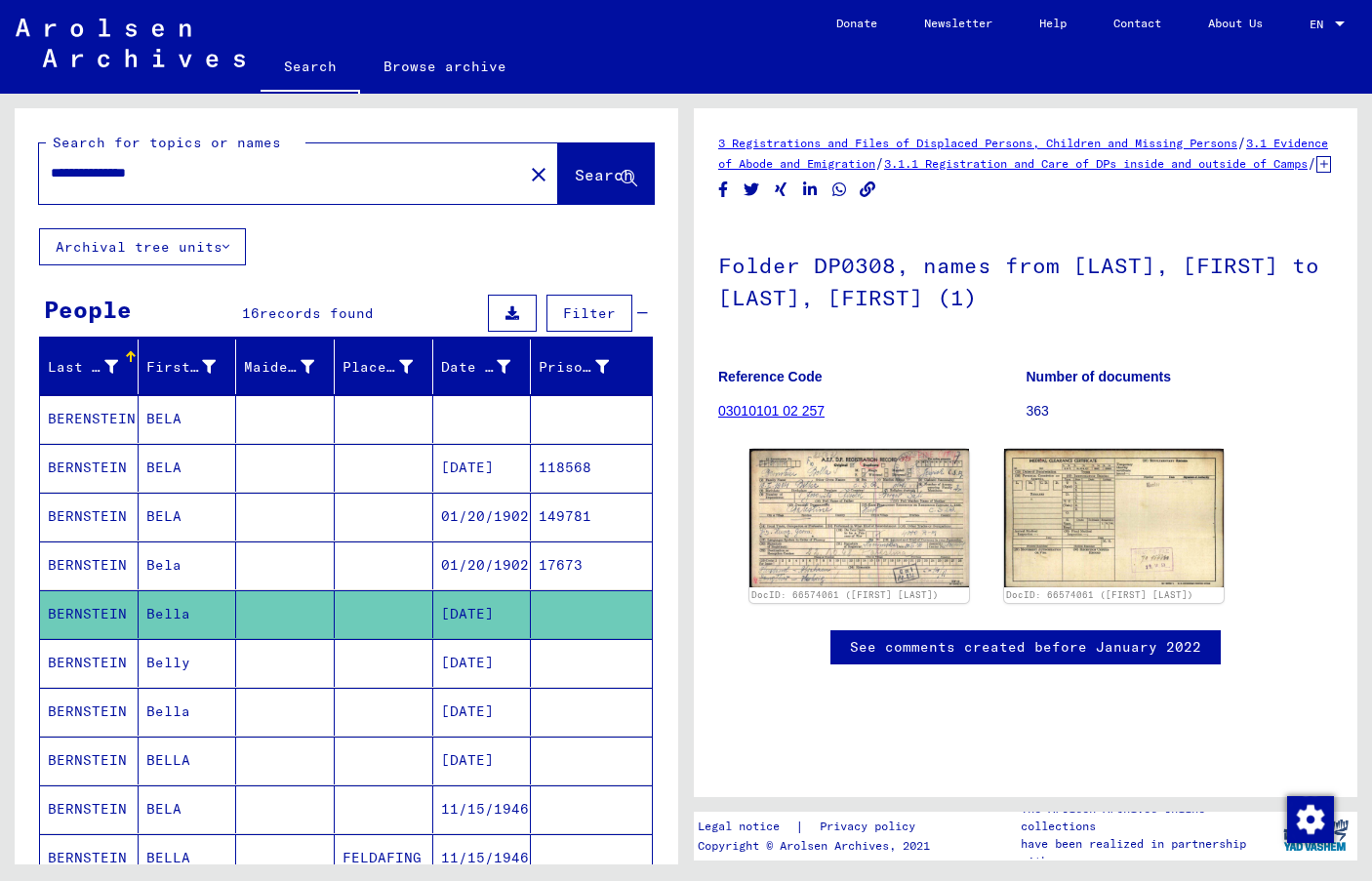 scroll, scrollTop: 0, scrollLeft: 0, axis: both 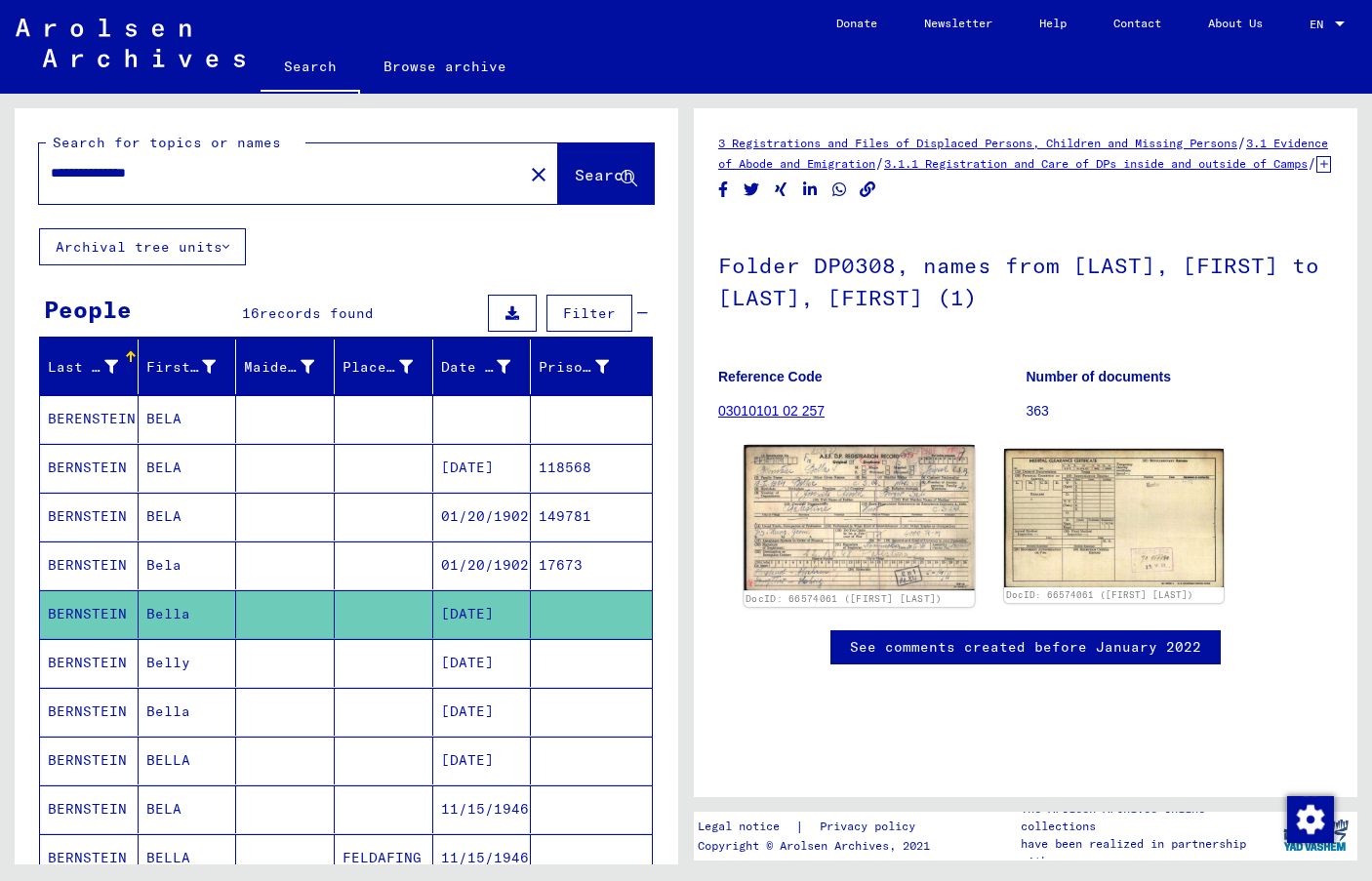 click 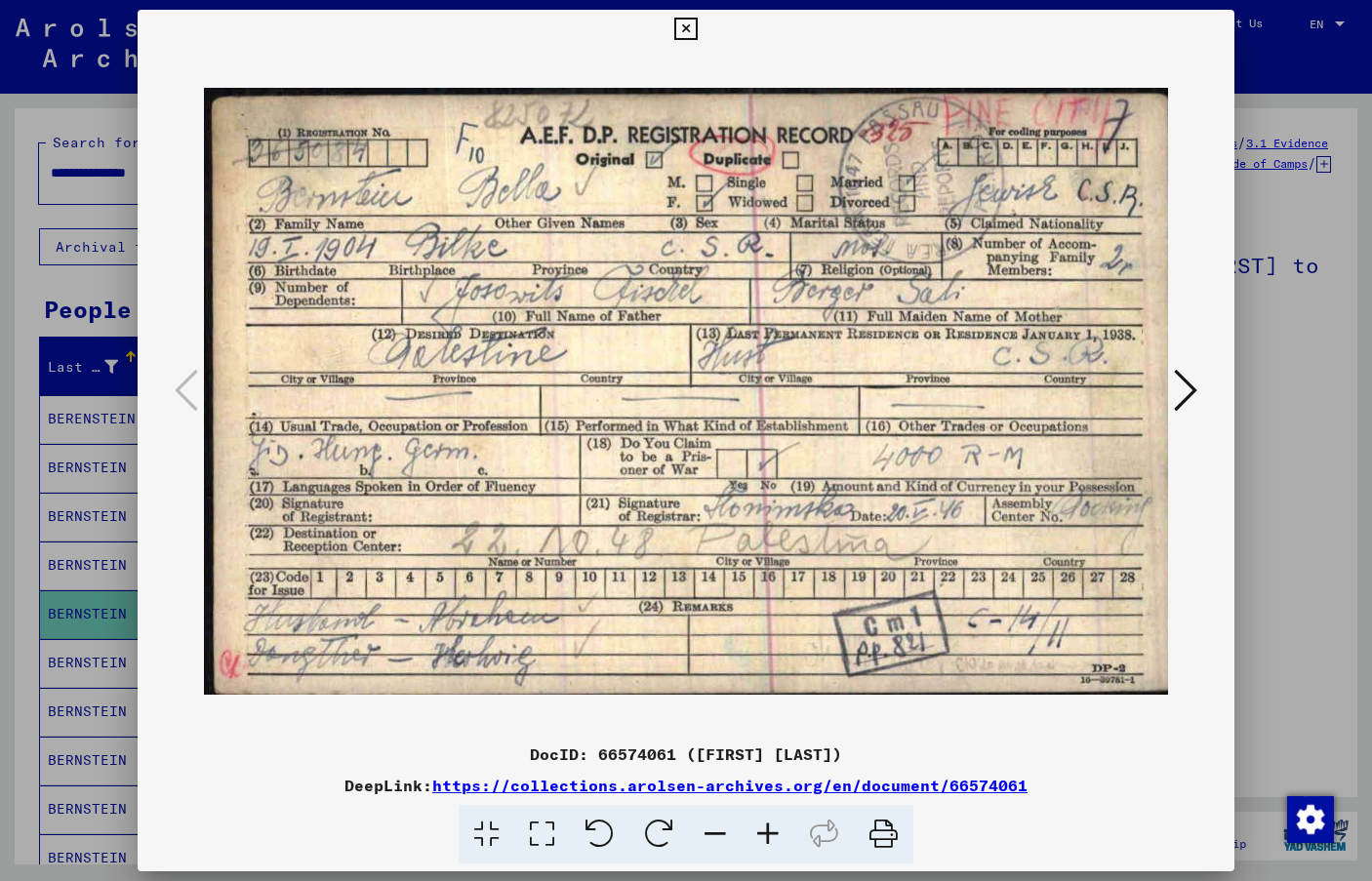 click at bounding box center [686, 440] 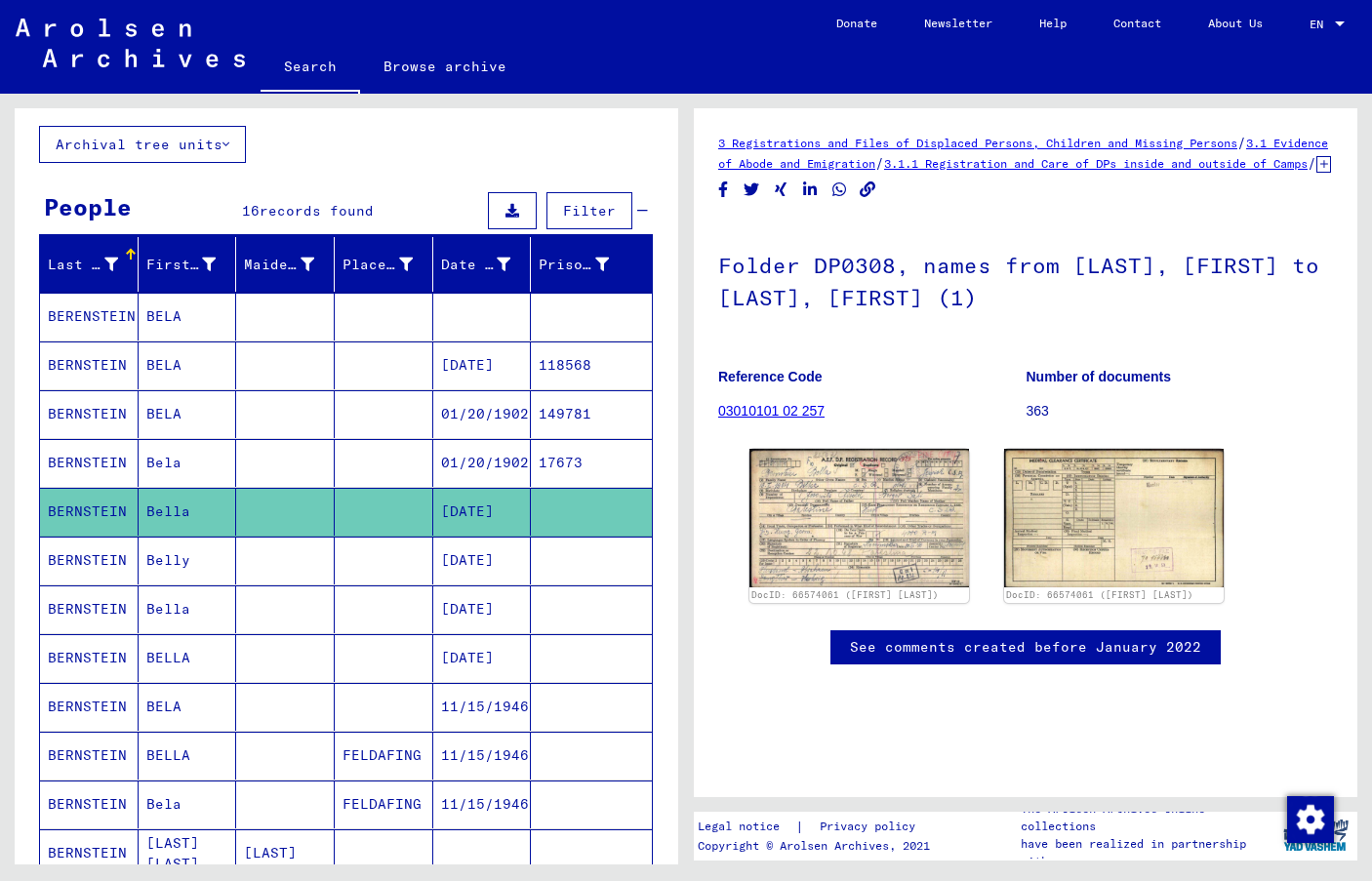 scroll, scrollTop: 0, scrollLeft: 0, axis: both 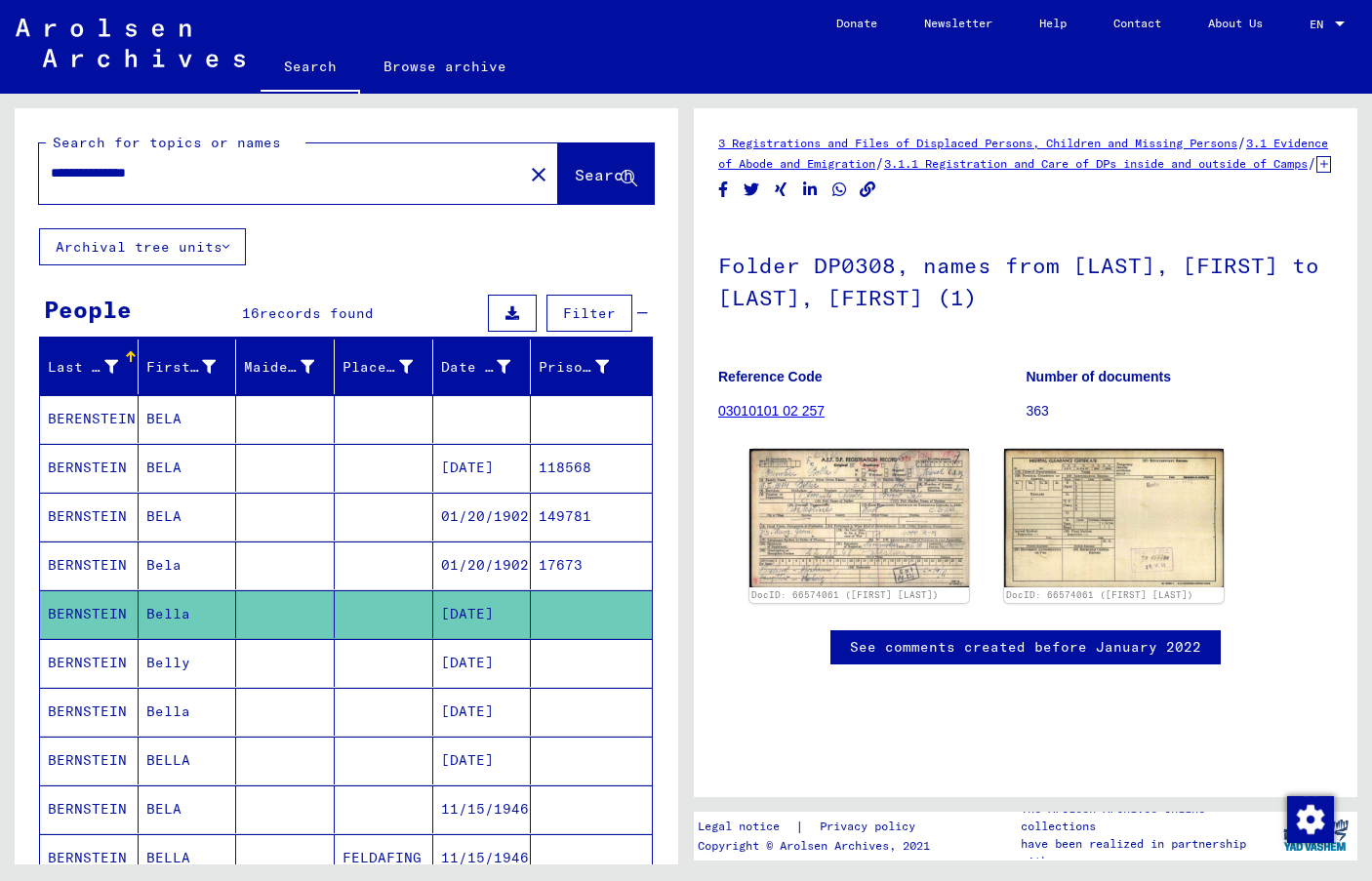 drag, startPoint x: 186, startPoint y: 173, endPoint x: 139, endPoint y: 169, distance: 47.169906 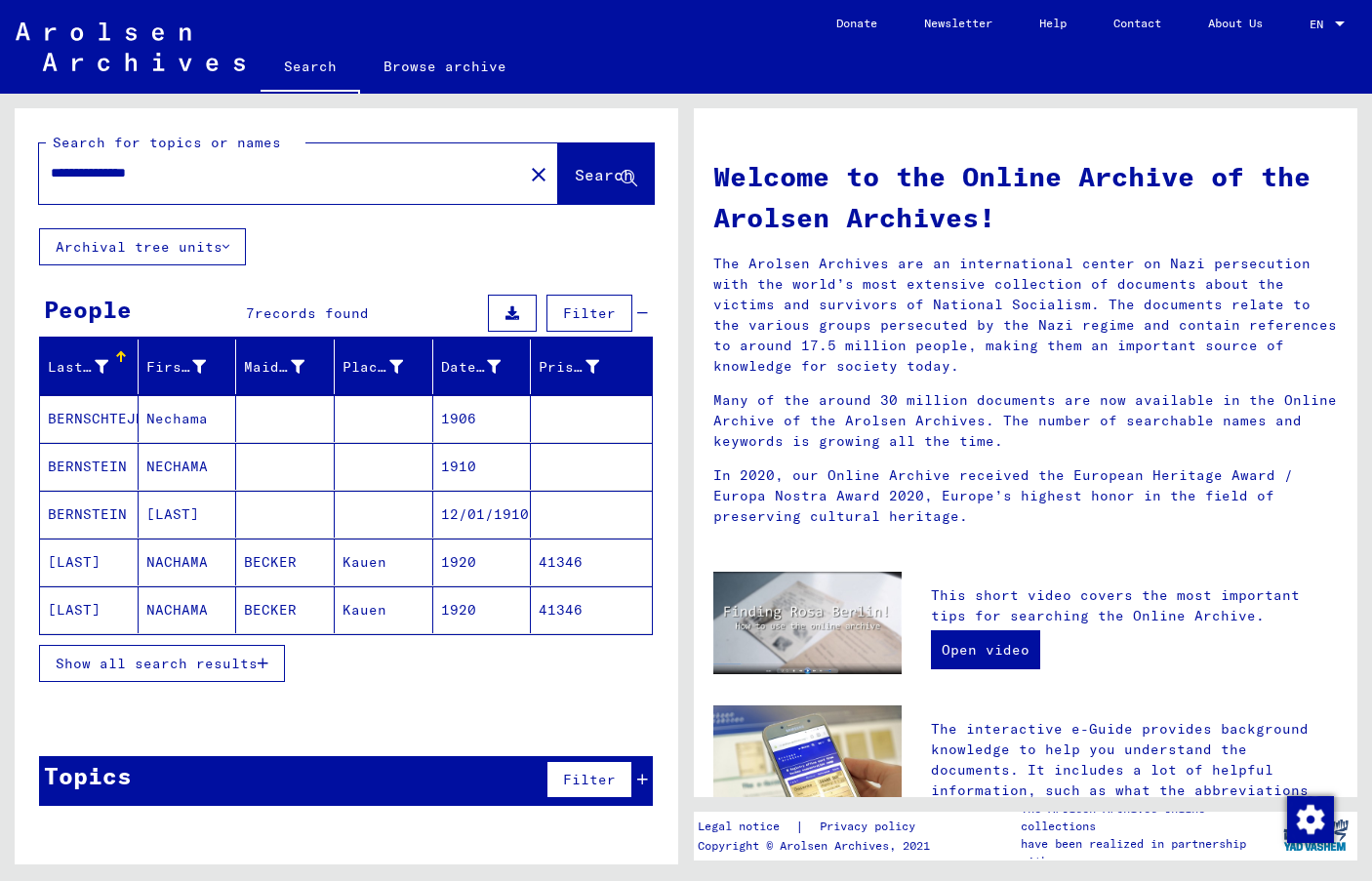 click on "Show all search results" at bounding box center (156, 663) 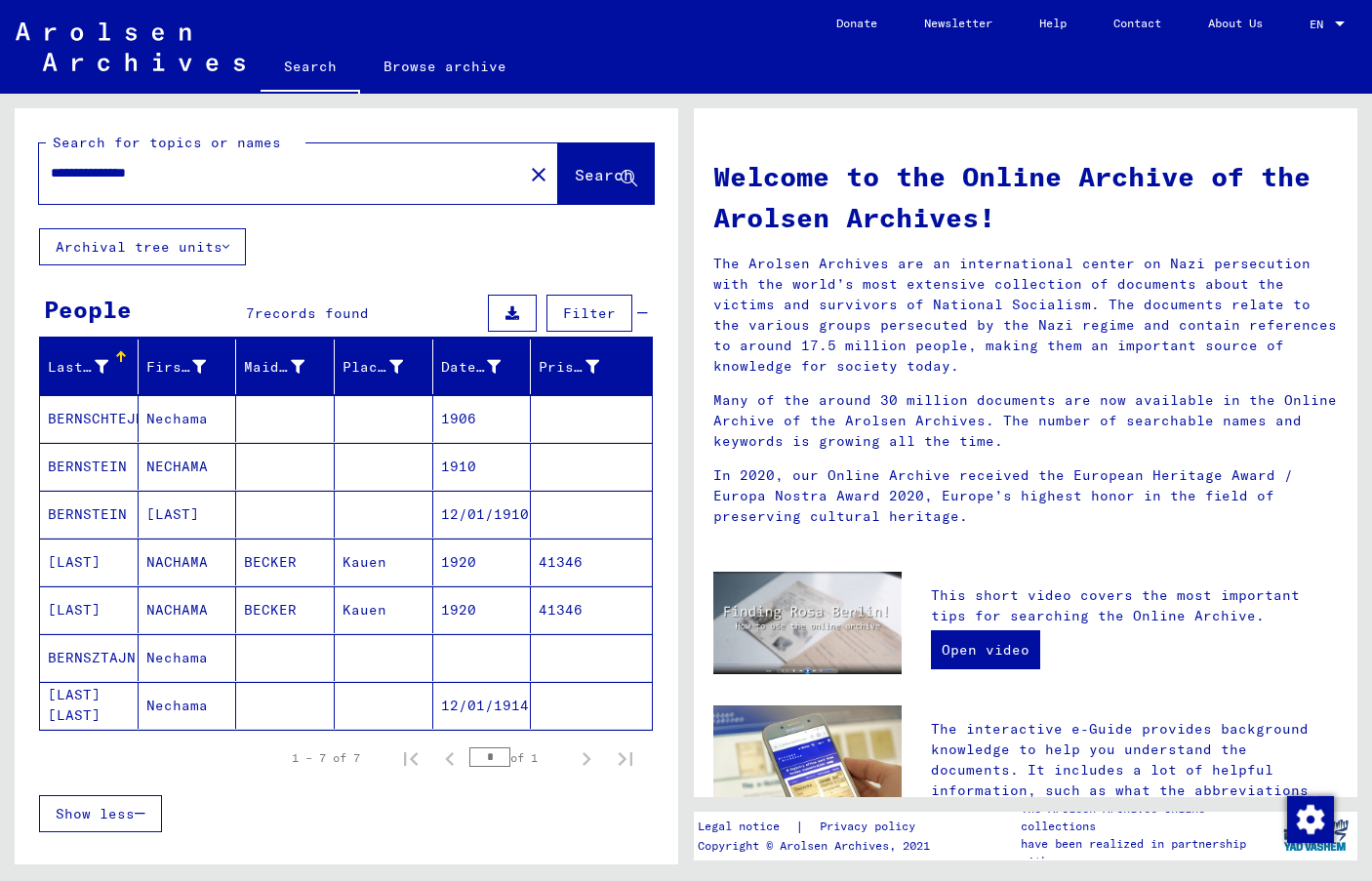 drag, startPoint x: 127, startPoint y: 171, endPoint x: 1, endPoint y: 176, distance: 126.09917 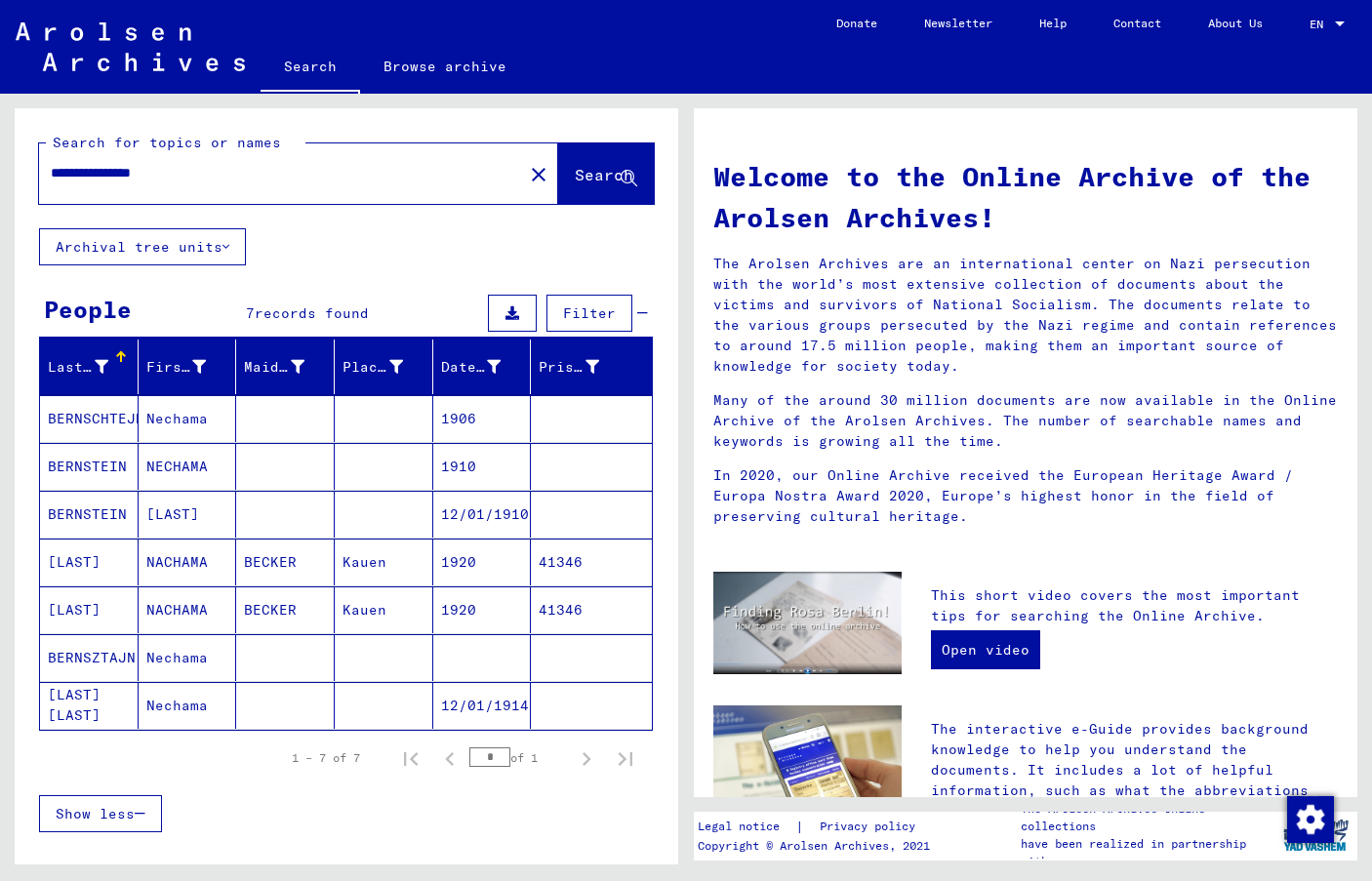 click on "Search" 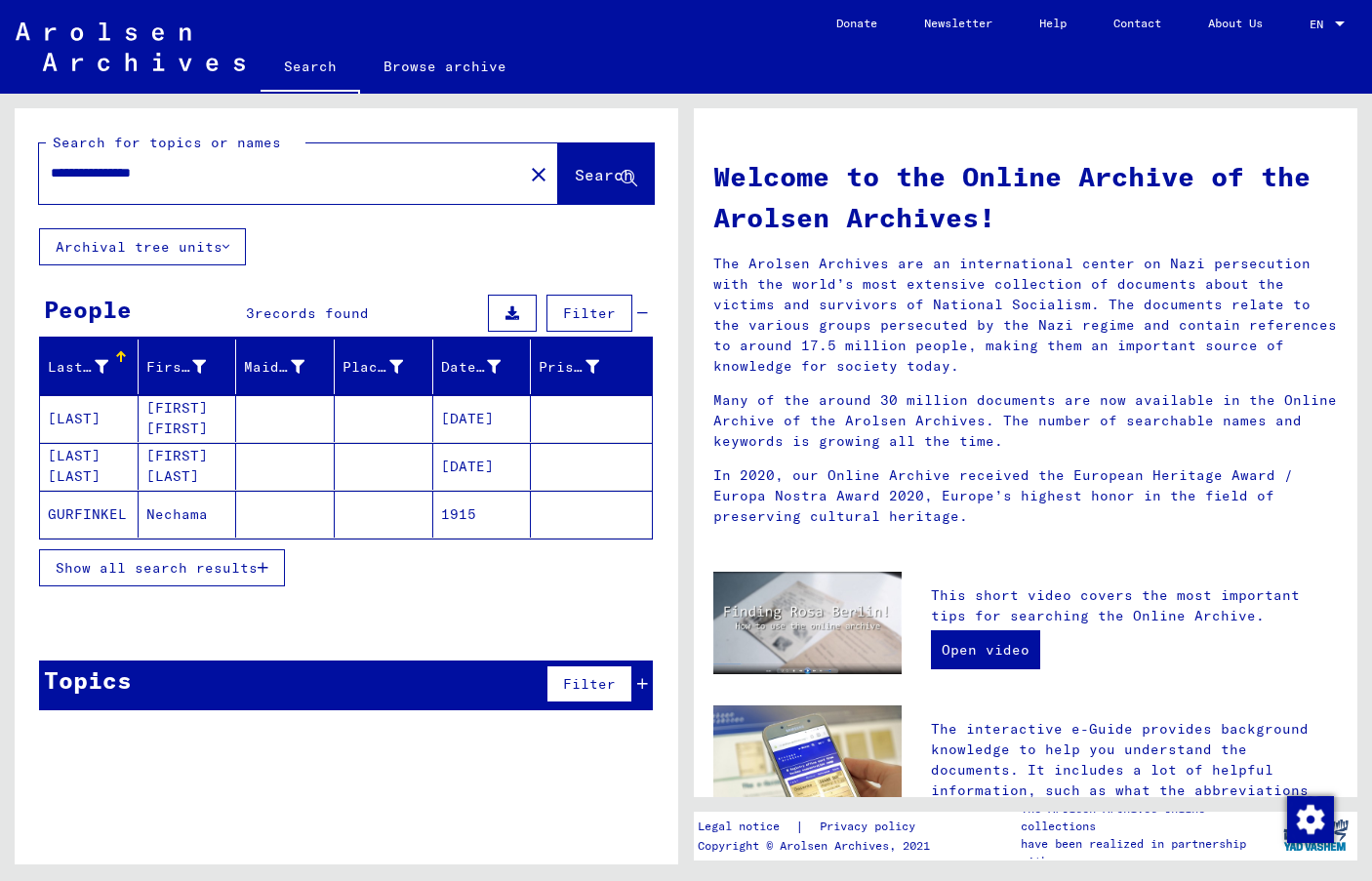 drag, startPoint x: 192, startPoint y: 170, endPoint x: 146, endPoint y: 177, distance: 46.52956 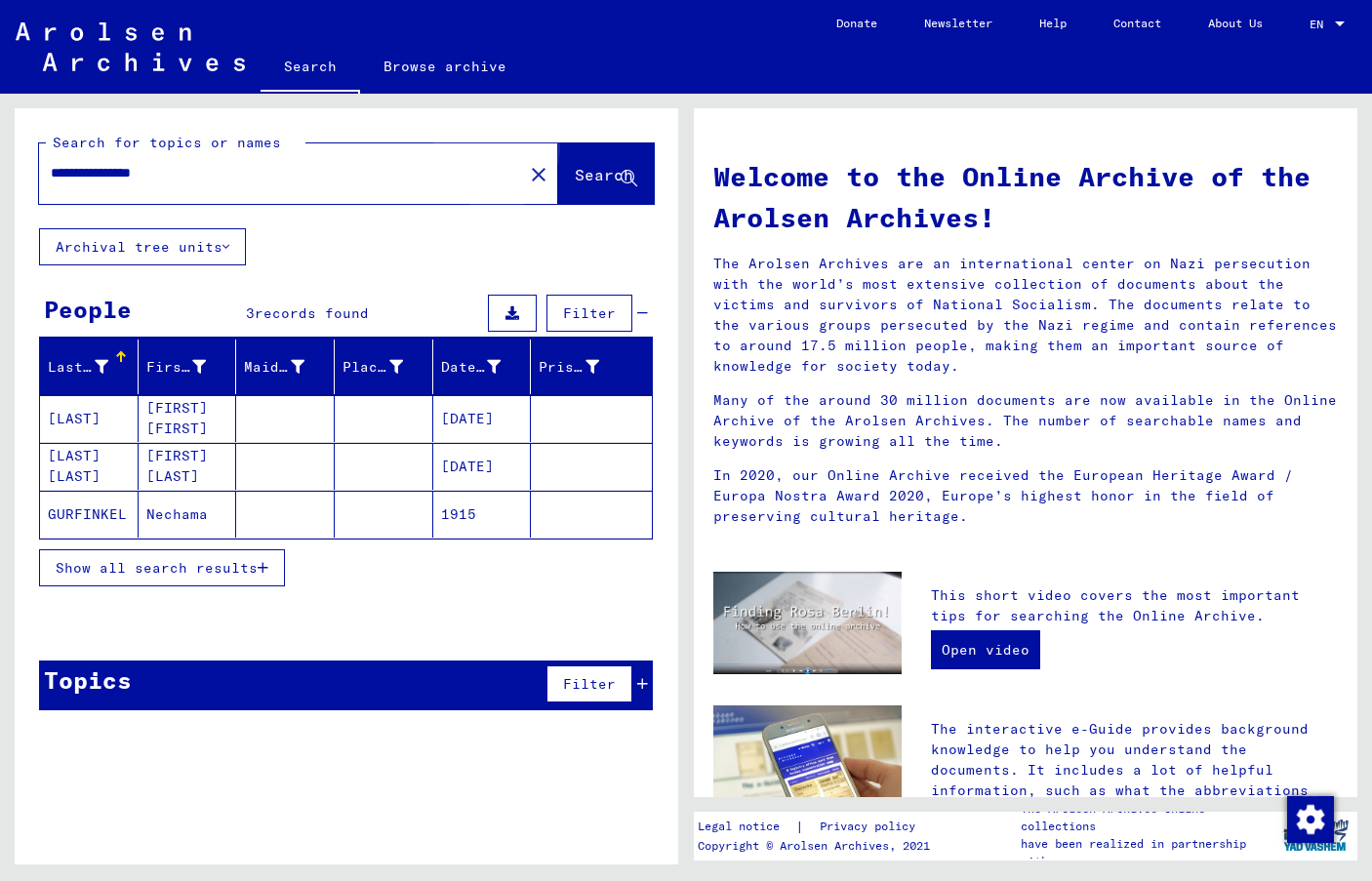 click on "Search" 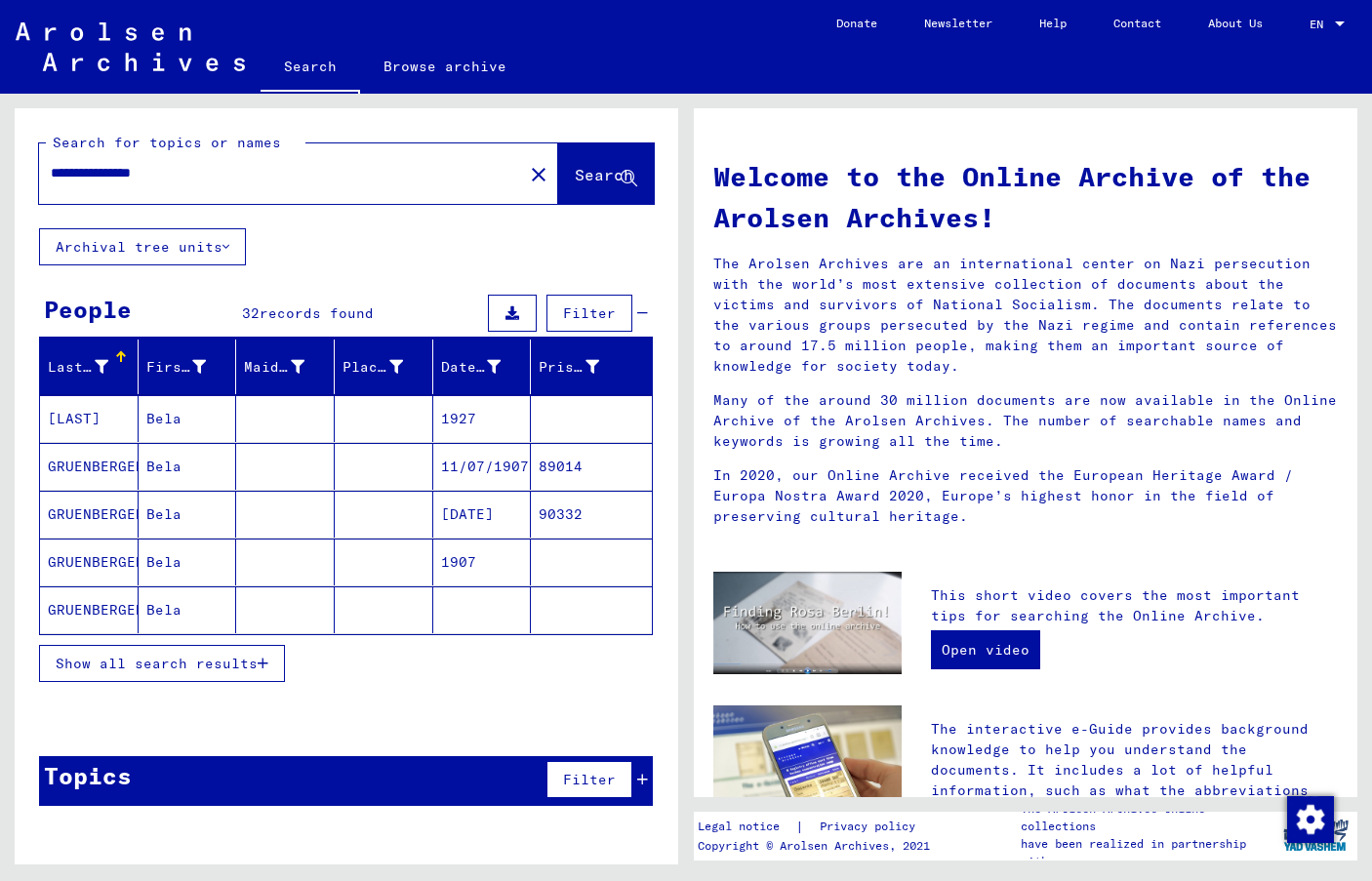 click on "Show all search results" at bounding box center [156, 663] 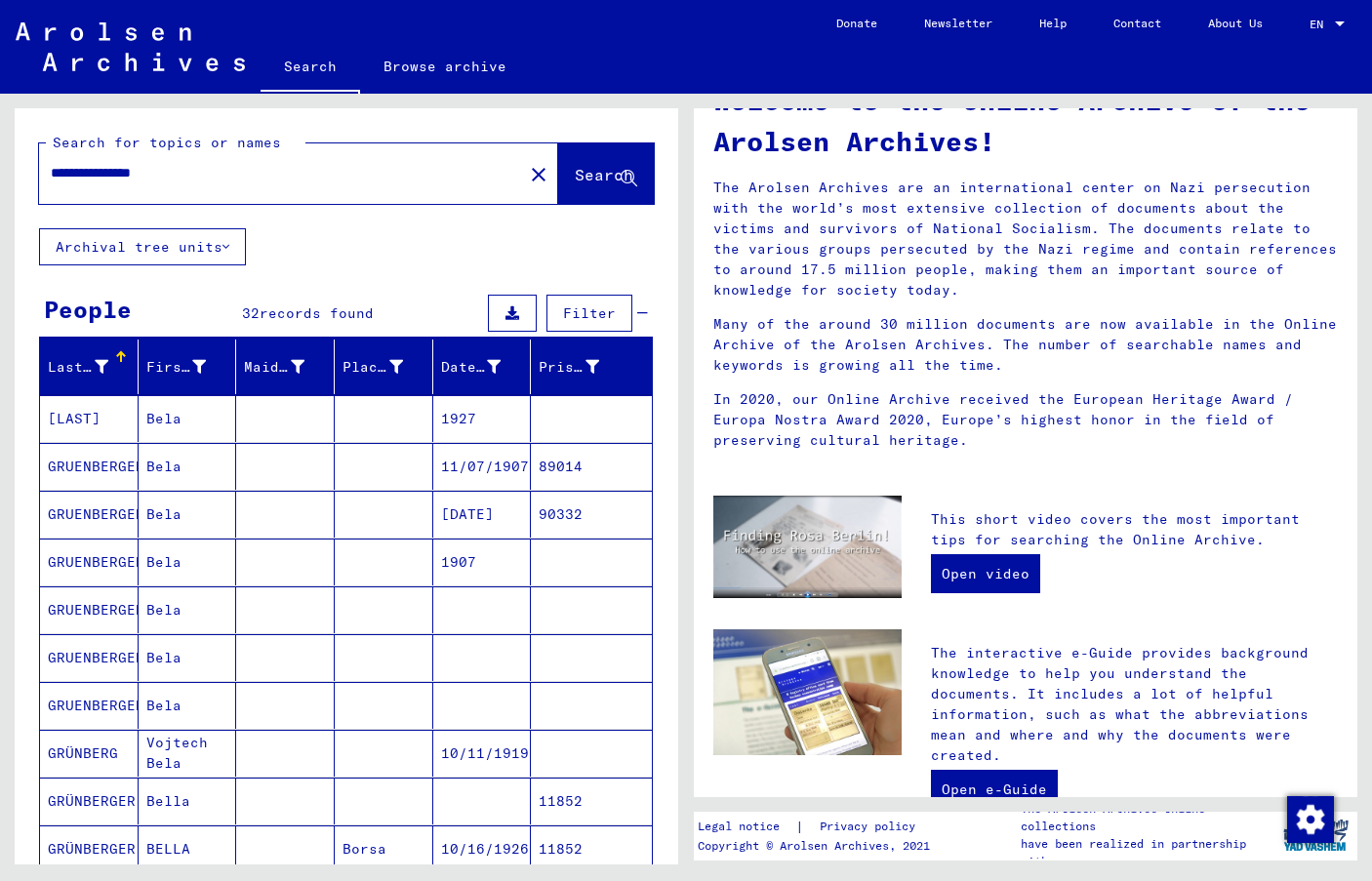scroll, scrollTop: 86, scrollLeft: 0, axis: vertical 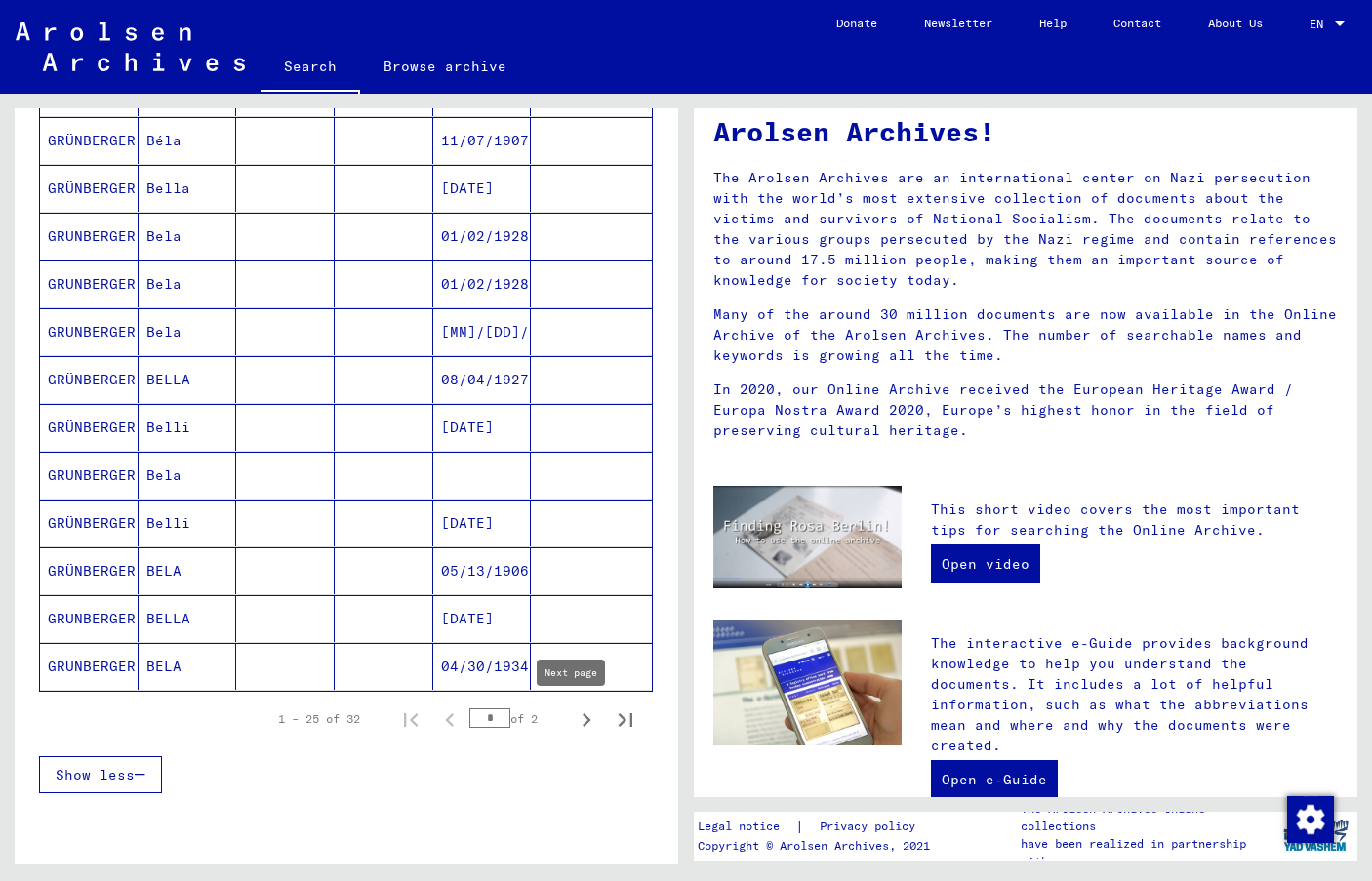 click 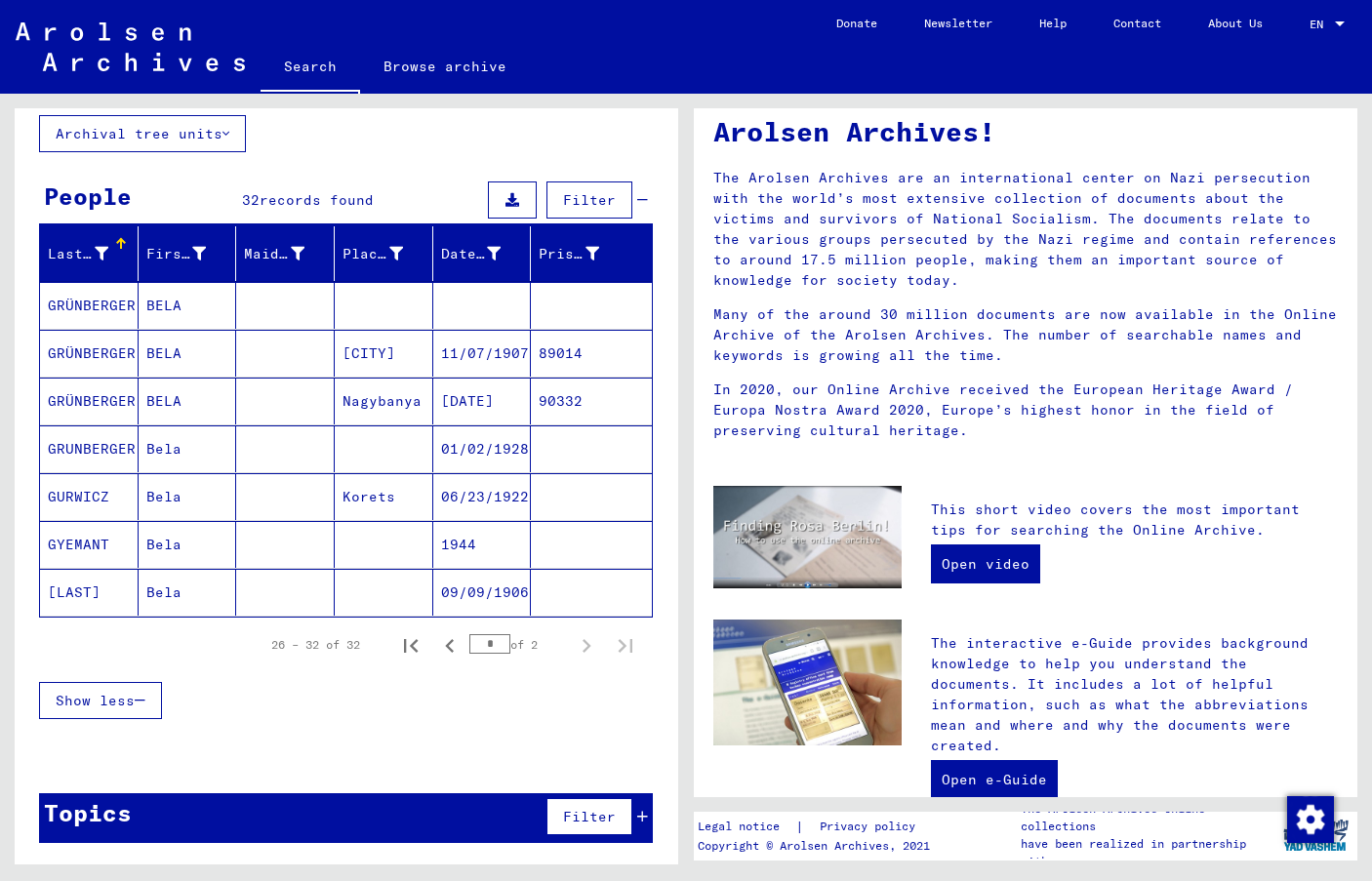 scroll, scrollTop: 113, scrollLeft: 0, axis: vertical 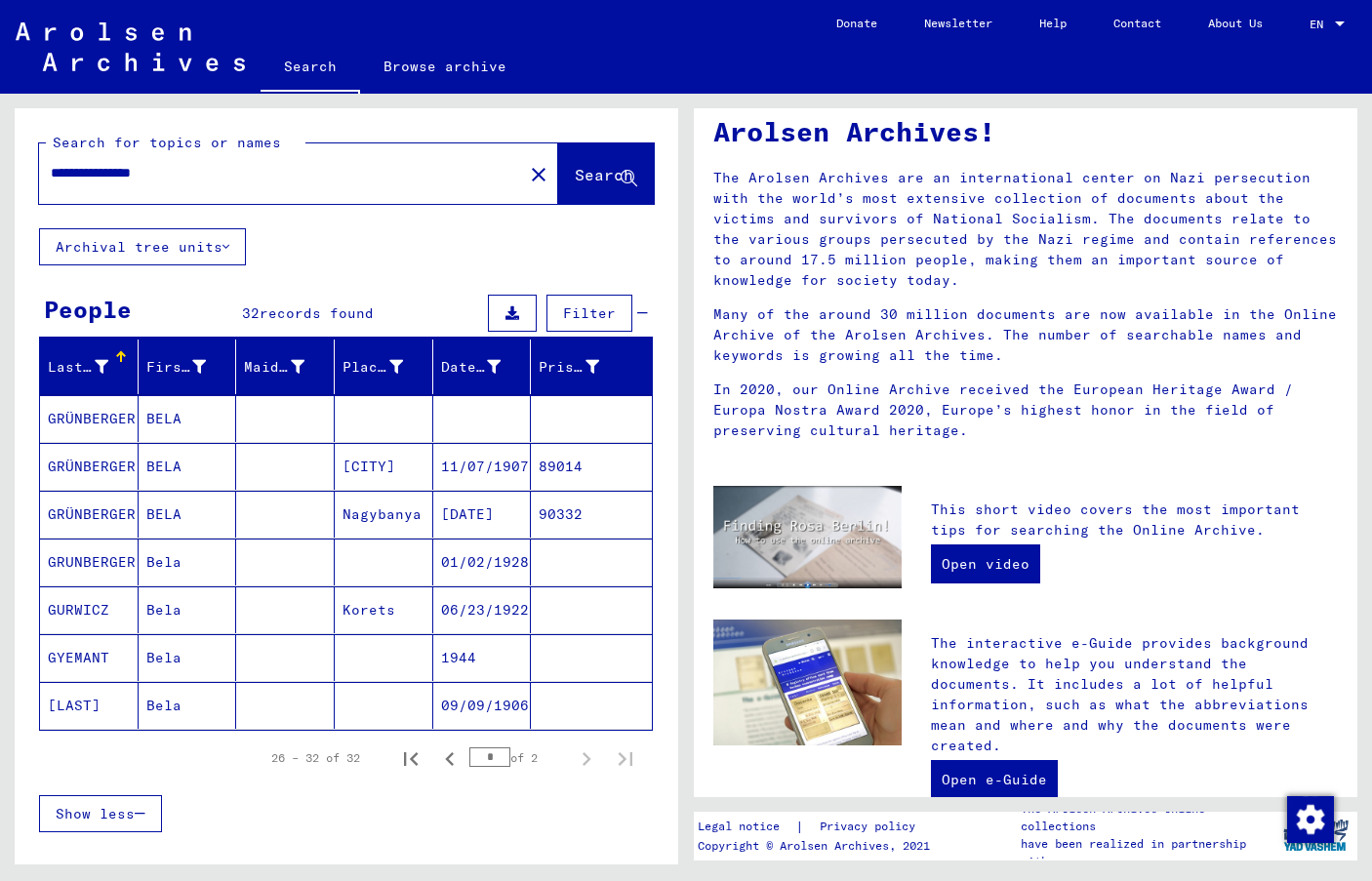 drag, startPoint x: 202, startPoint y: 173, endPoint x: -19, endPoint y: 167, distance: 221.08143 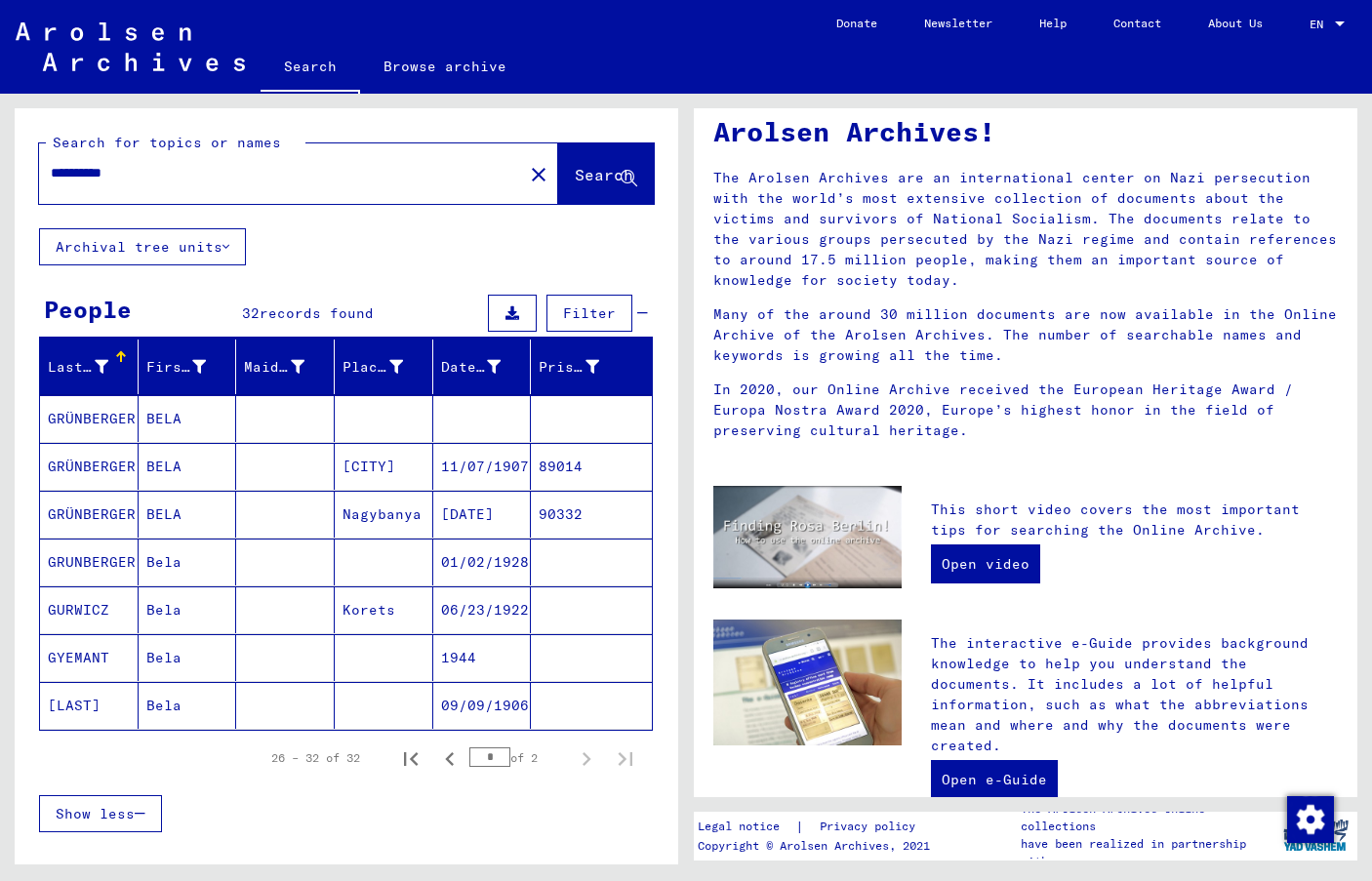 click on "Search" 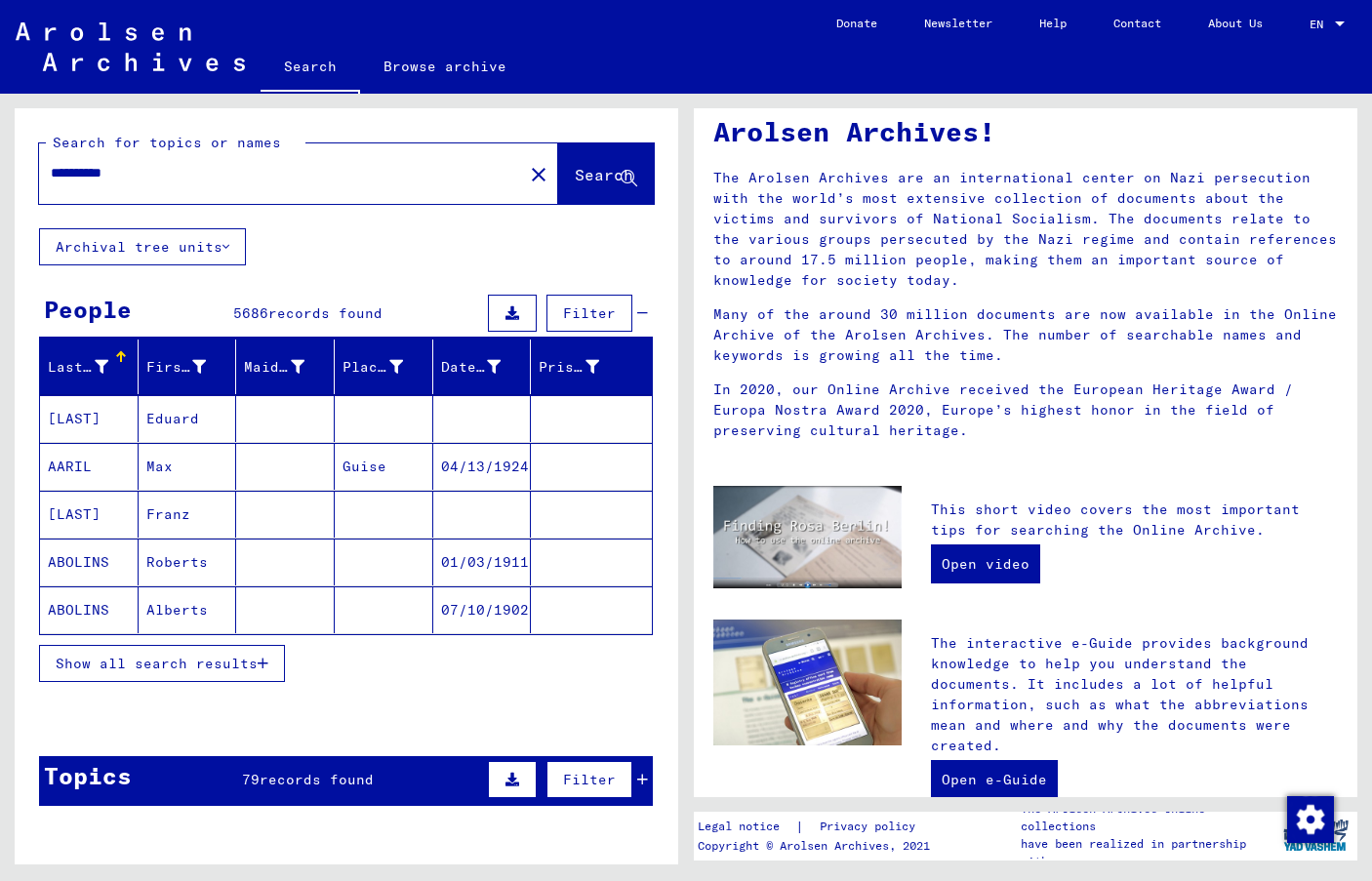 click on "**********" at bounding box center (275, 173) 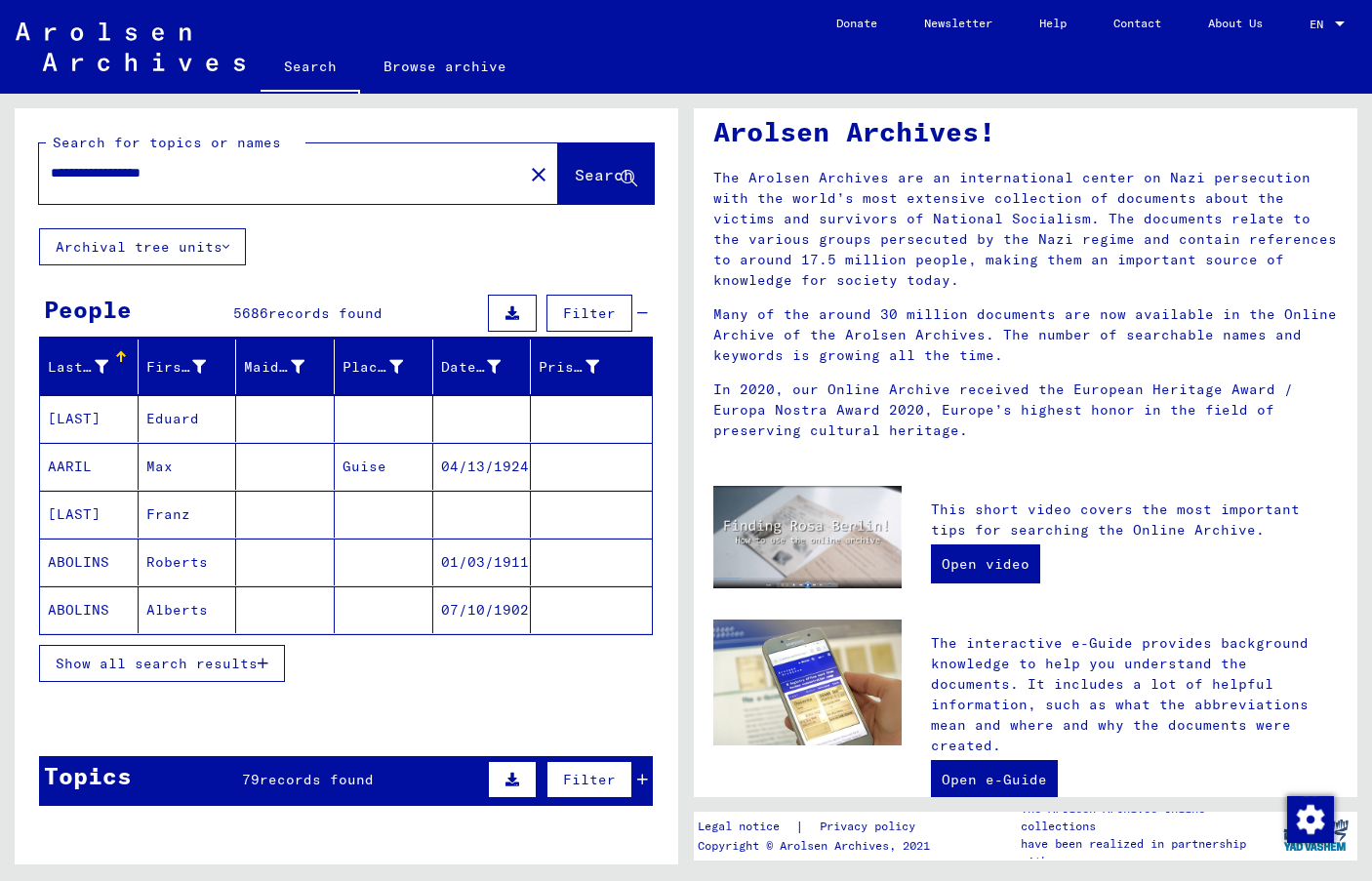 click on "**********" at bounding box center [275, 173] 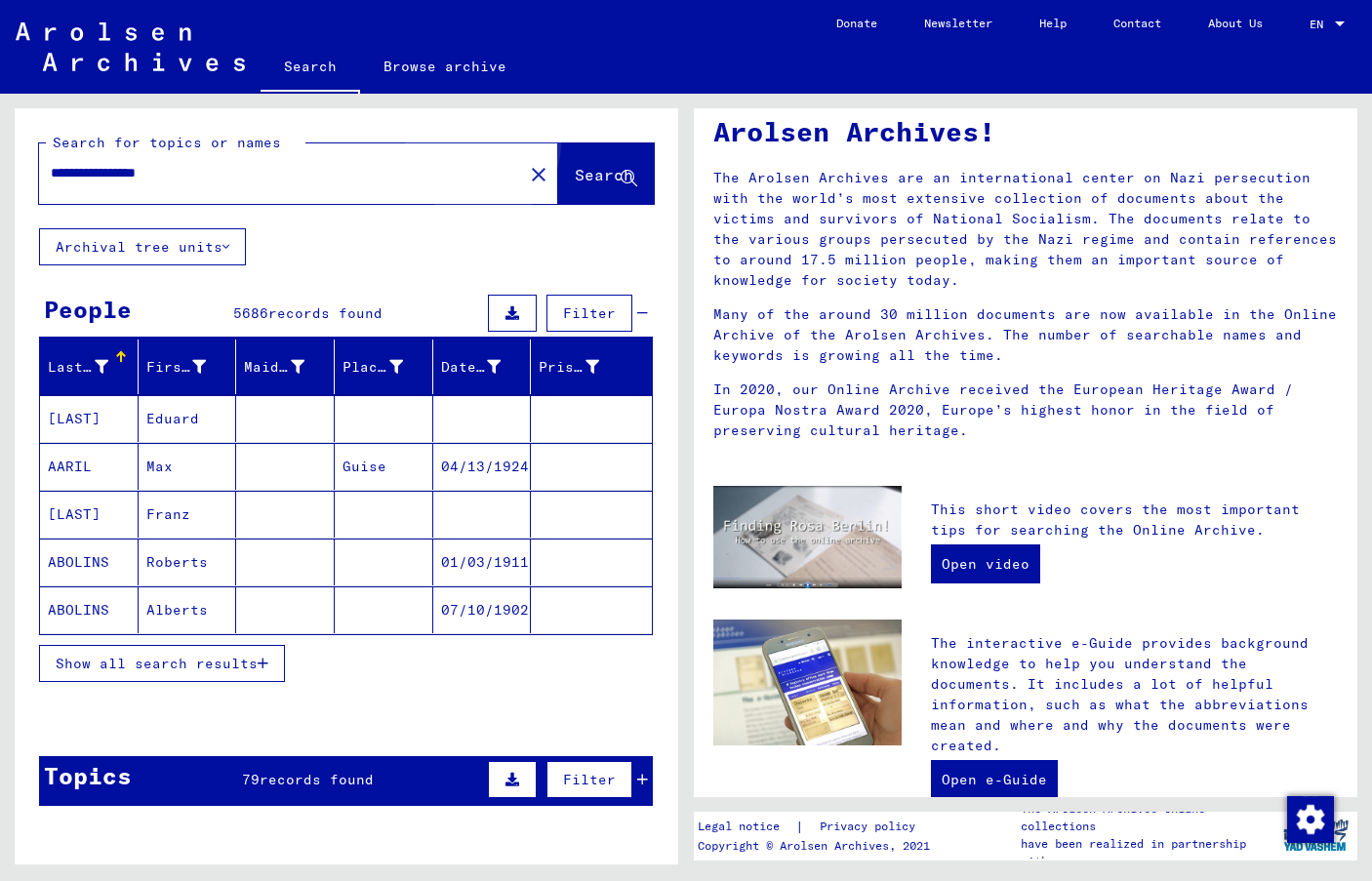 click on "Search" 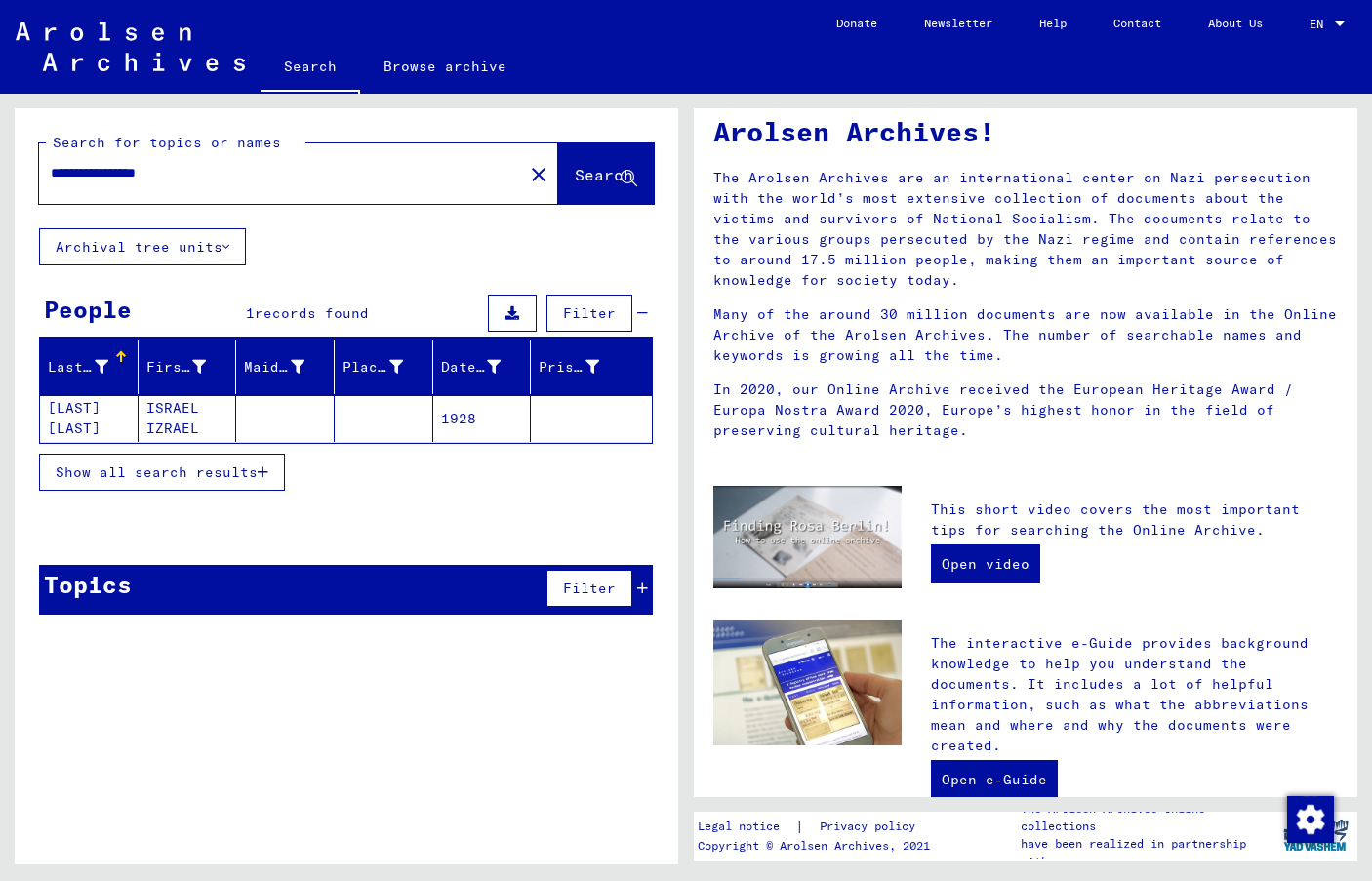 click on "Show all search results" at bounding box center [156, 472] 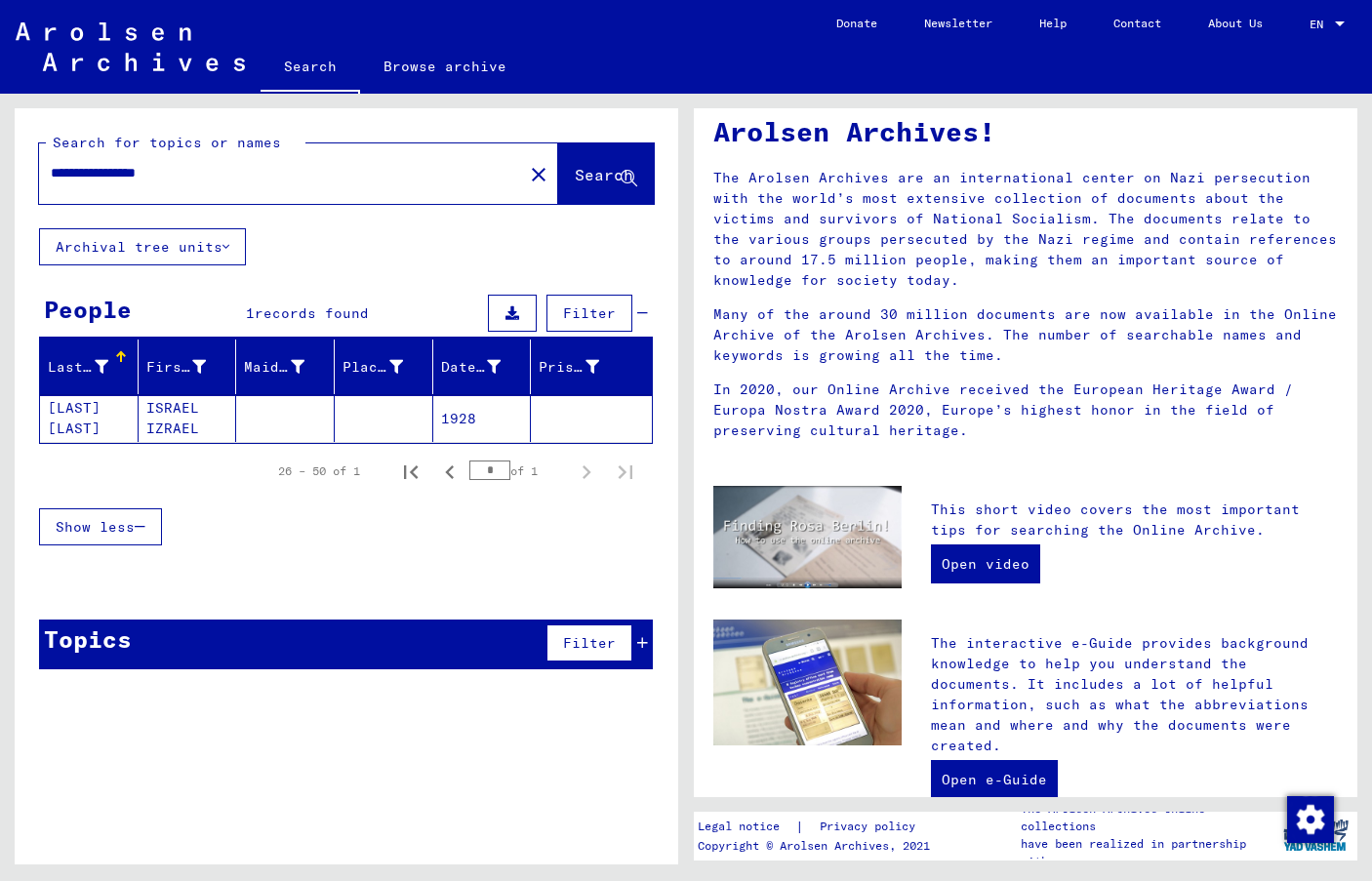 click on "[LAST] [LAST]" 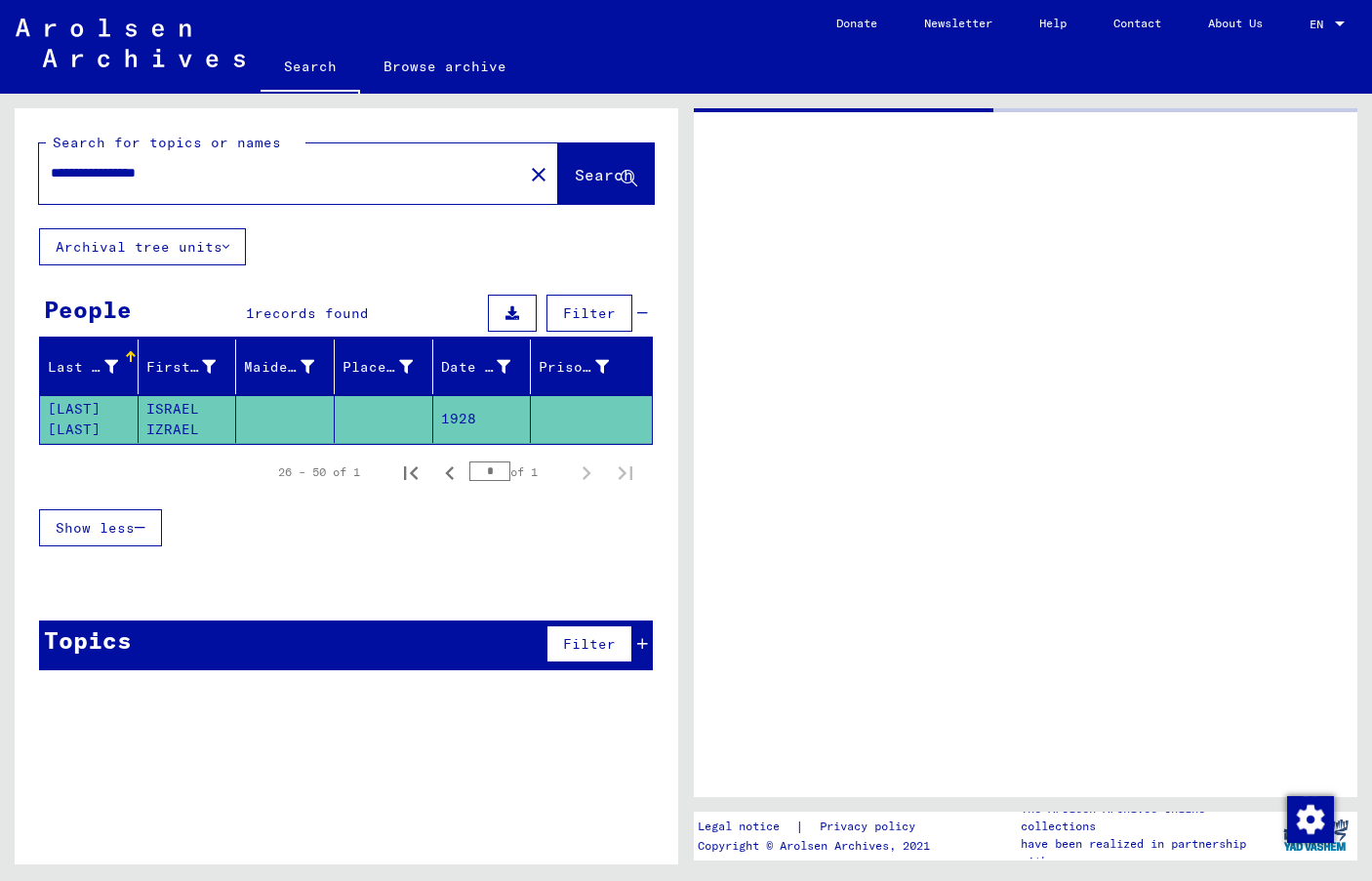 scroll, scrollTop: 0, scrollLeft: 0, axis: both 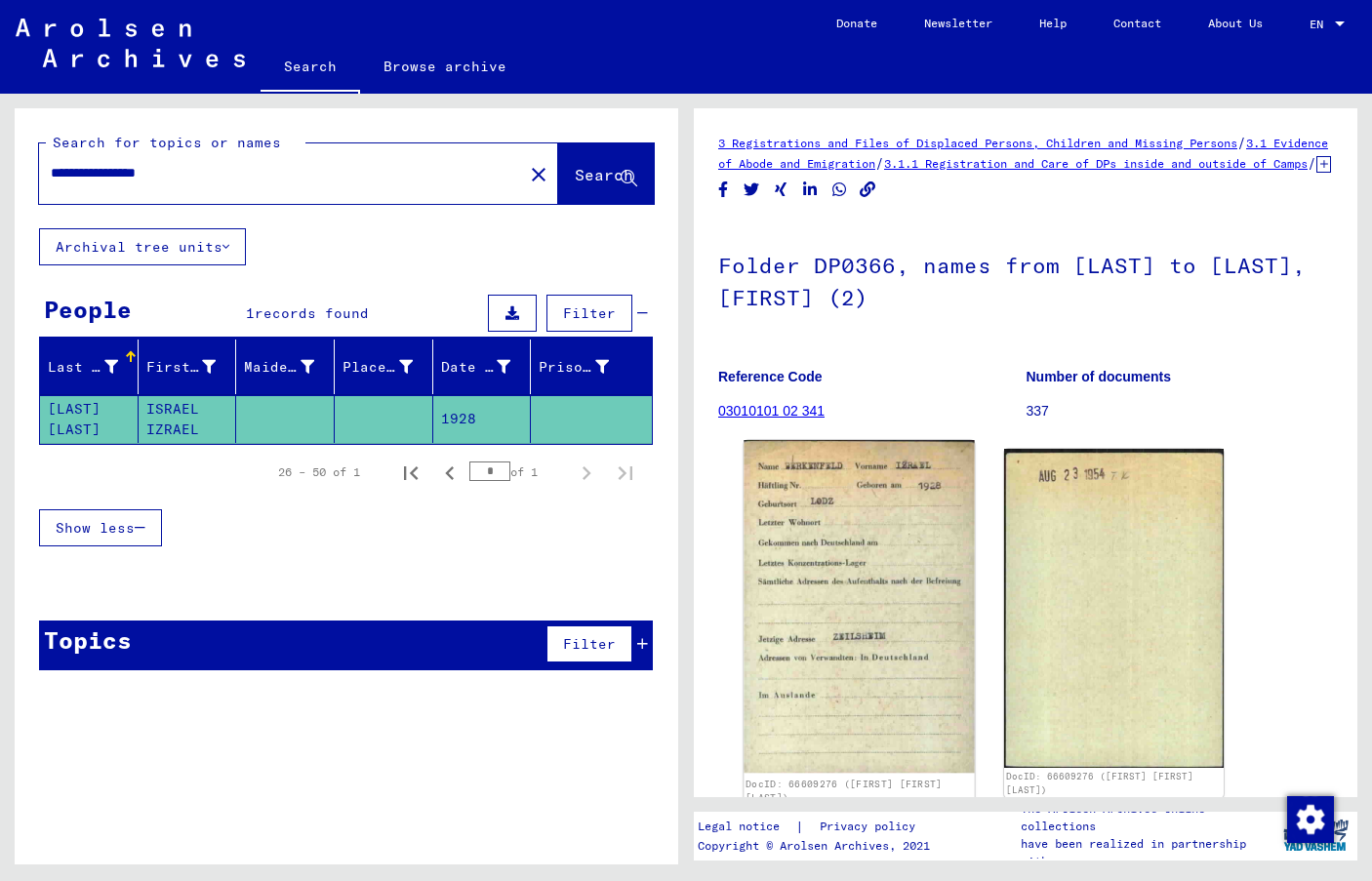 click 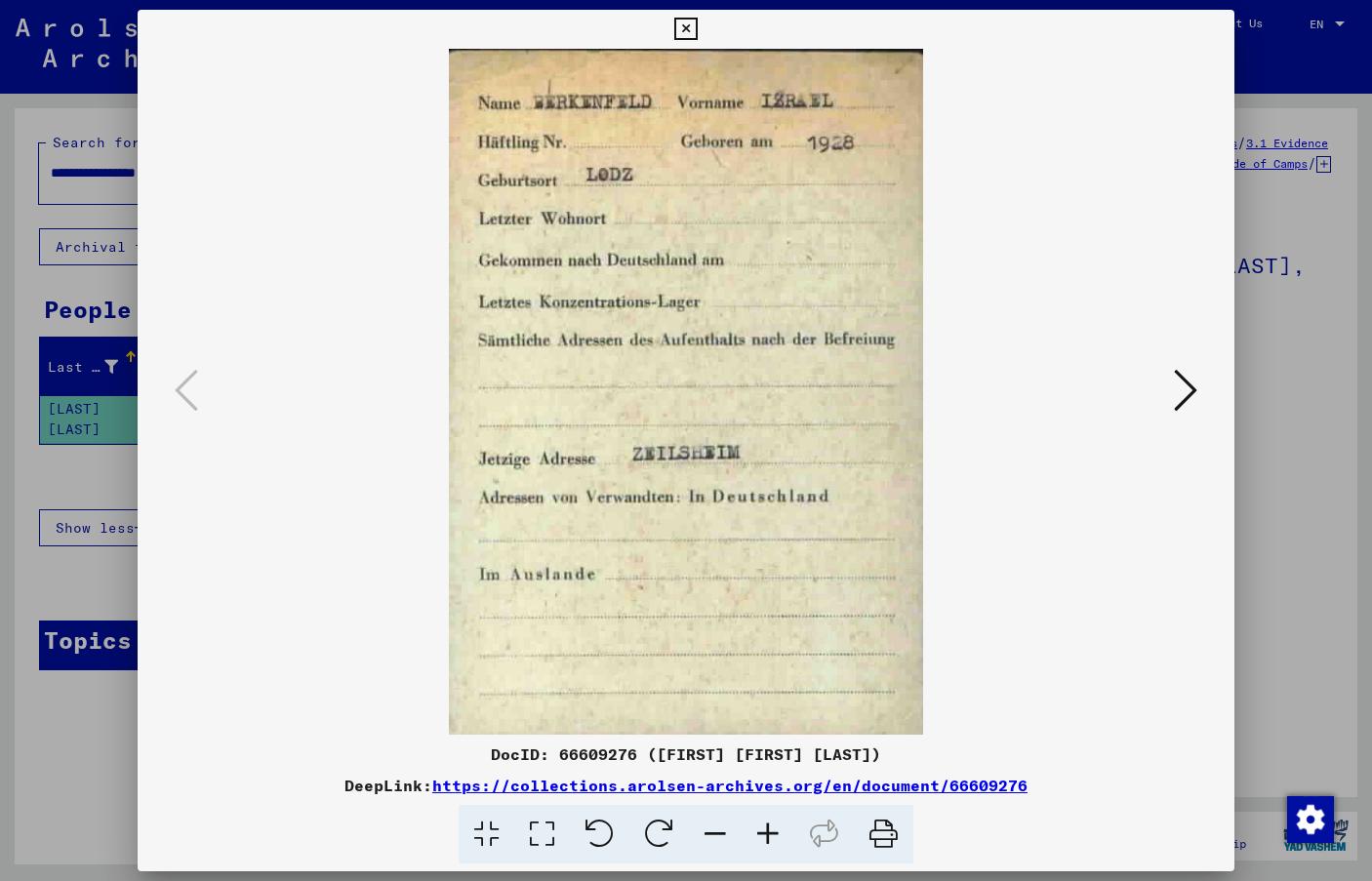 click at bounding box center (686, 440) 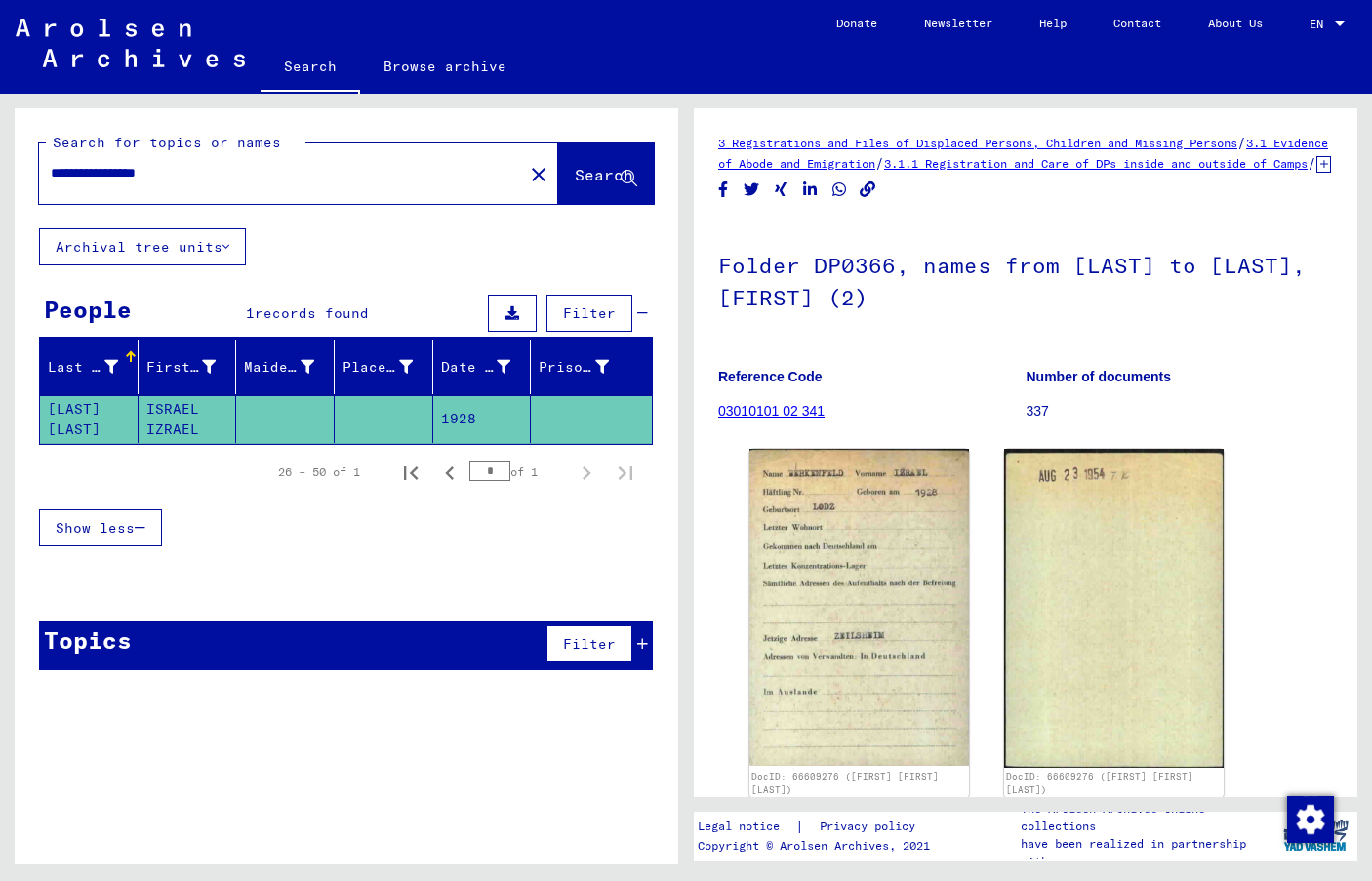 drag, startPoint x: 201, startPoint y: 175, endPoint x: 28, endPoint y: 178, distance: 173.02601 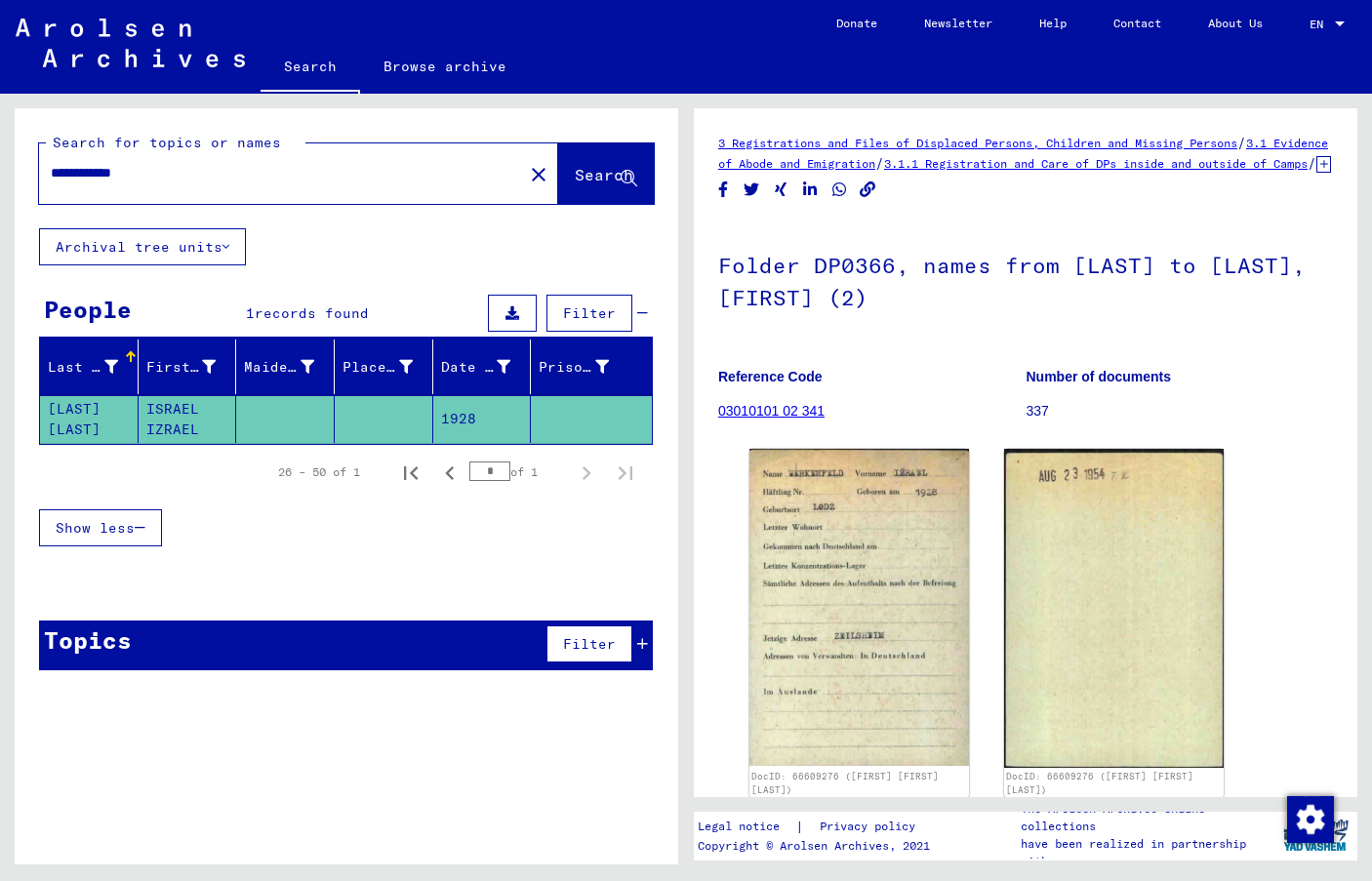 click on "Search" 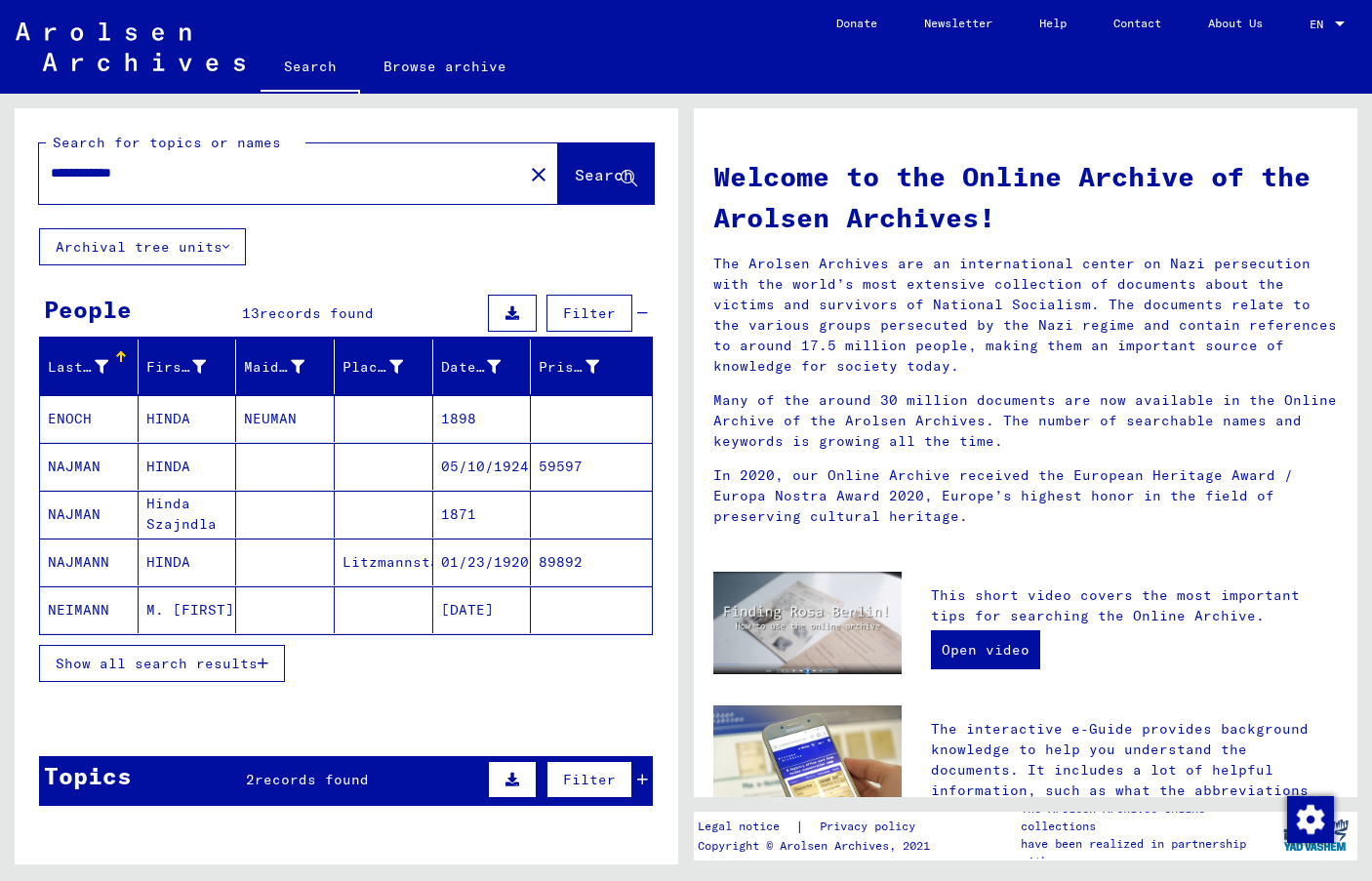 click on "Show all search results" at bounding box center (156, 663) 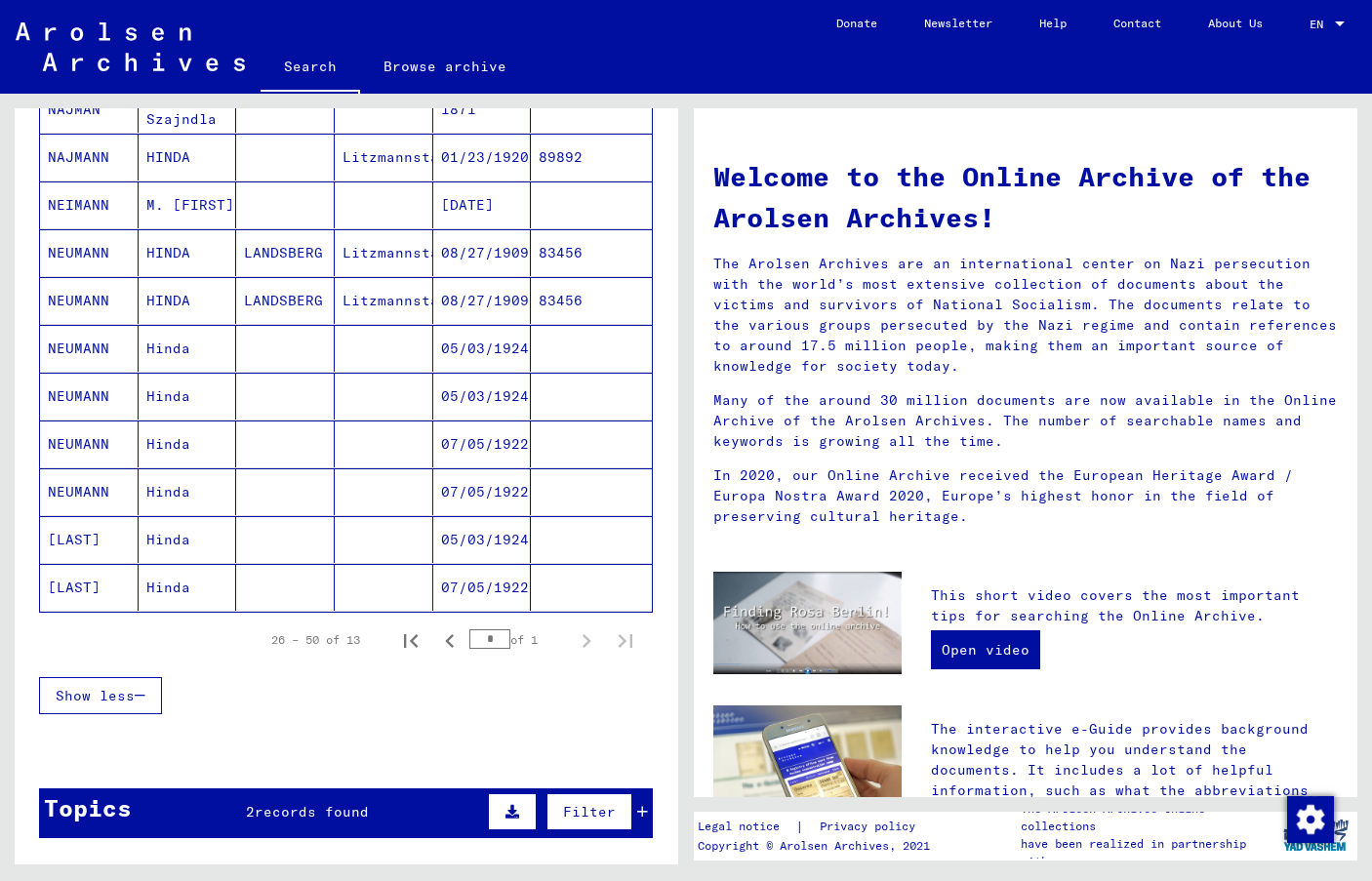 scroll, scrollTop: 0, scrollLeft: 0, axis: both 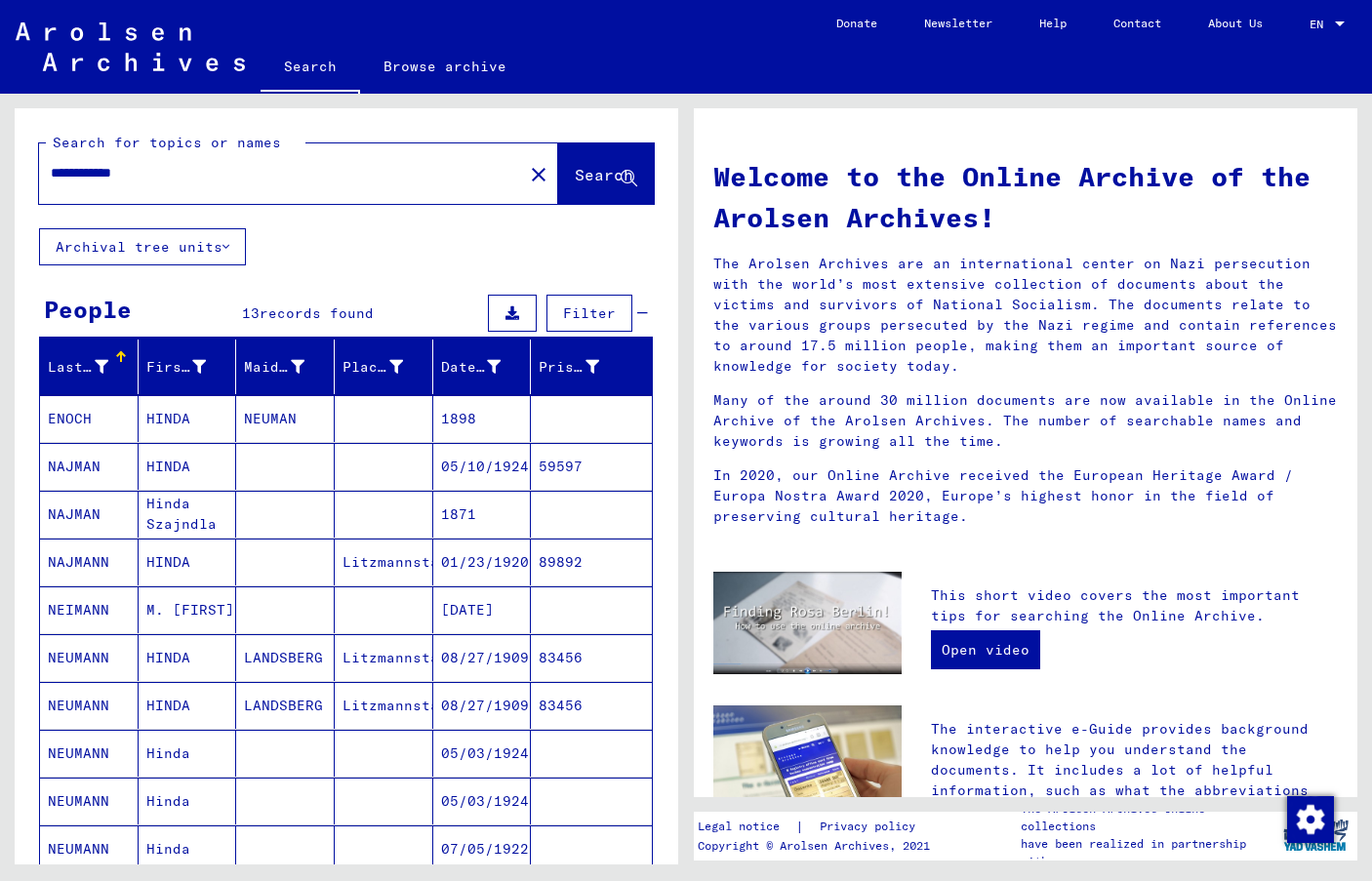 drag, startPoint x: 164, startPoint y: 162, endPoint x: 143, endPoint y: 170, distance: 22.472205 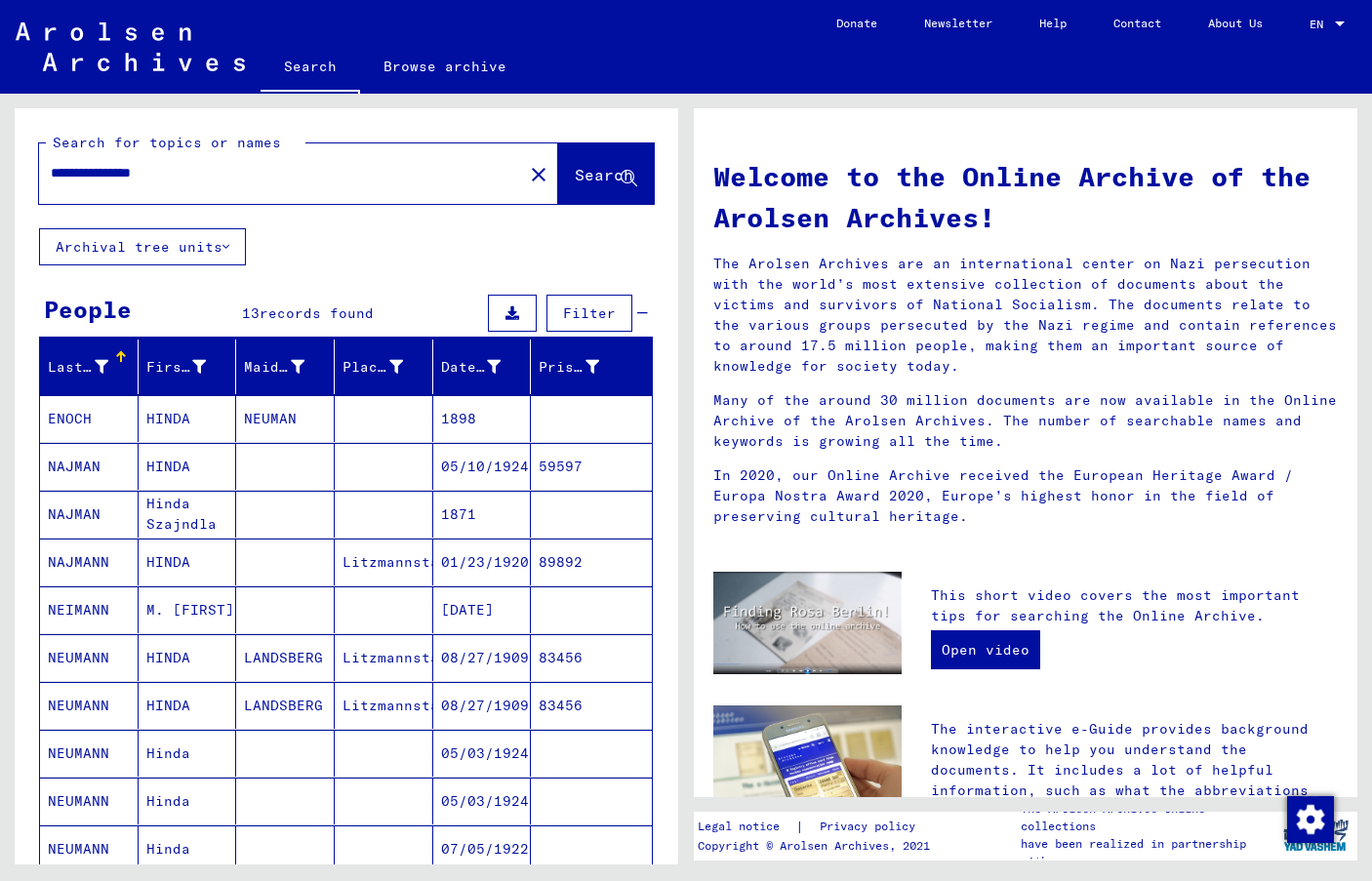 click on "**********" at bounding box center (275, 173) 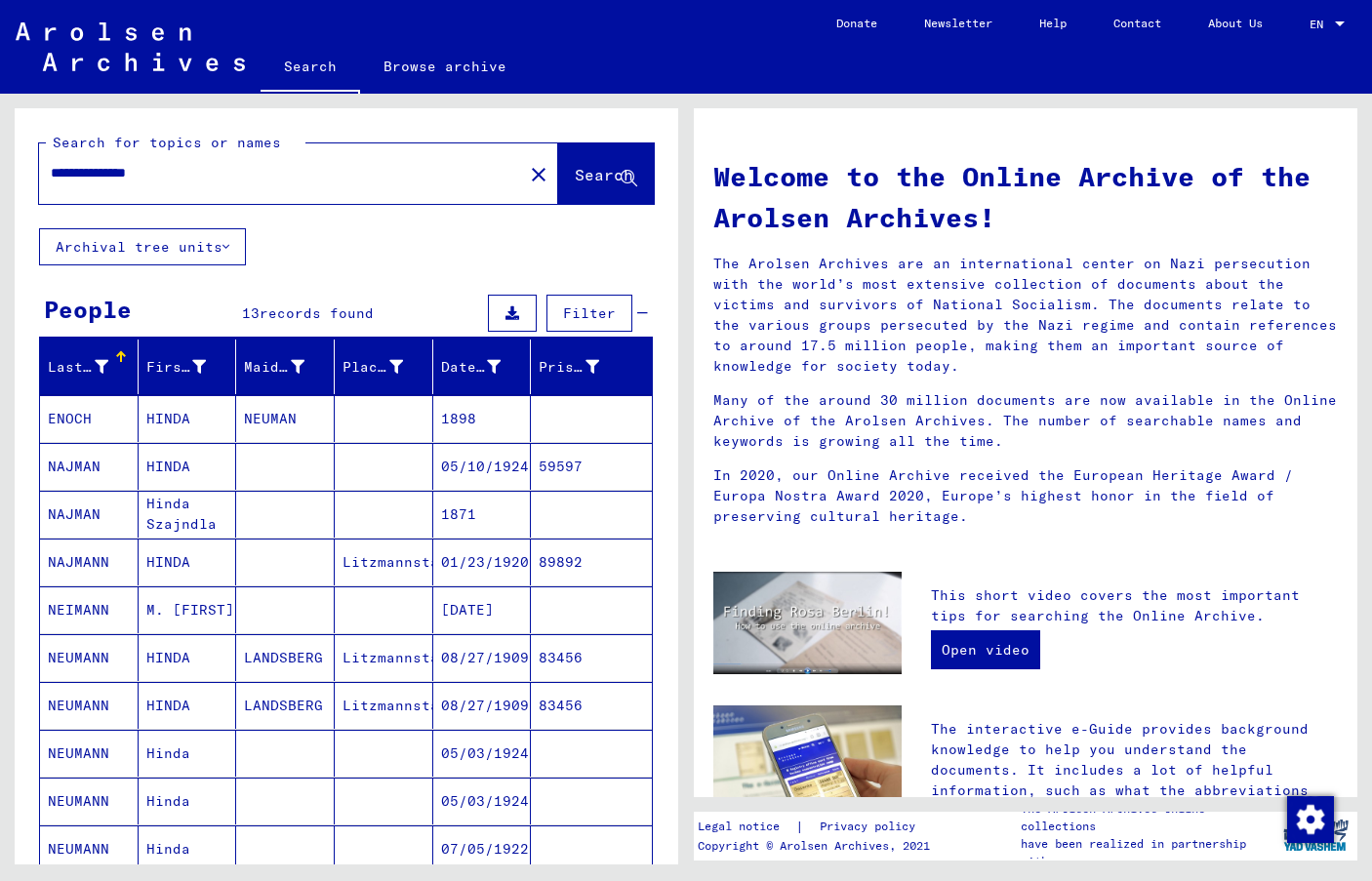 type on "**********" 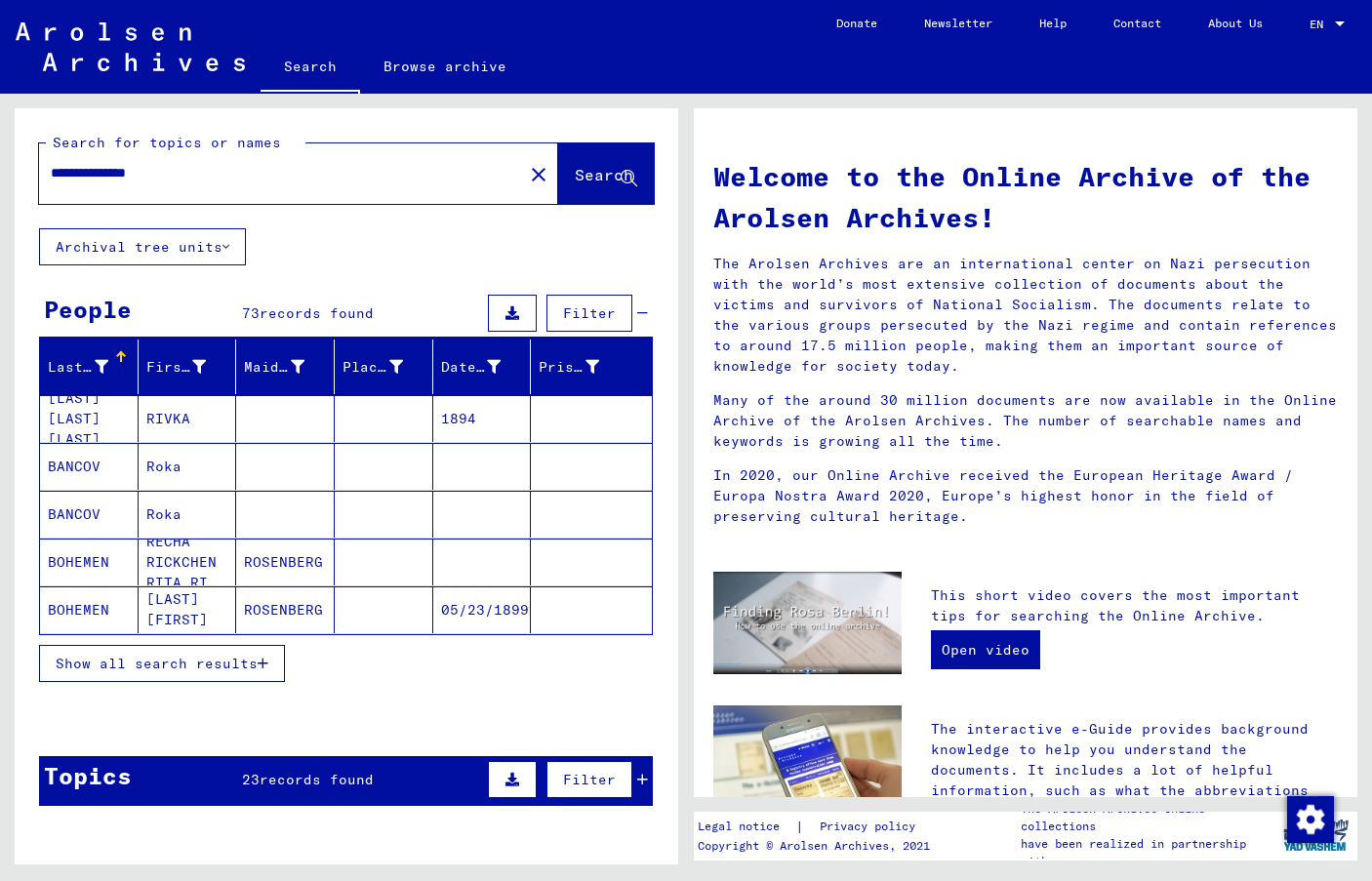 click on "Show all search results" at bounding box center (162, 663) 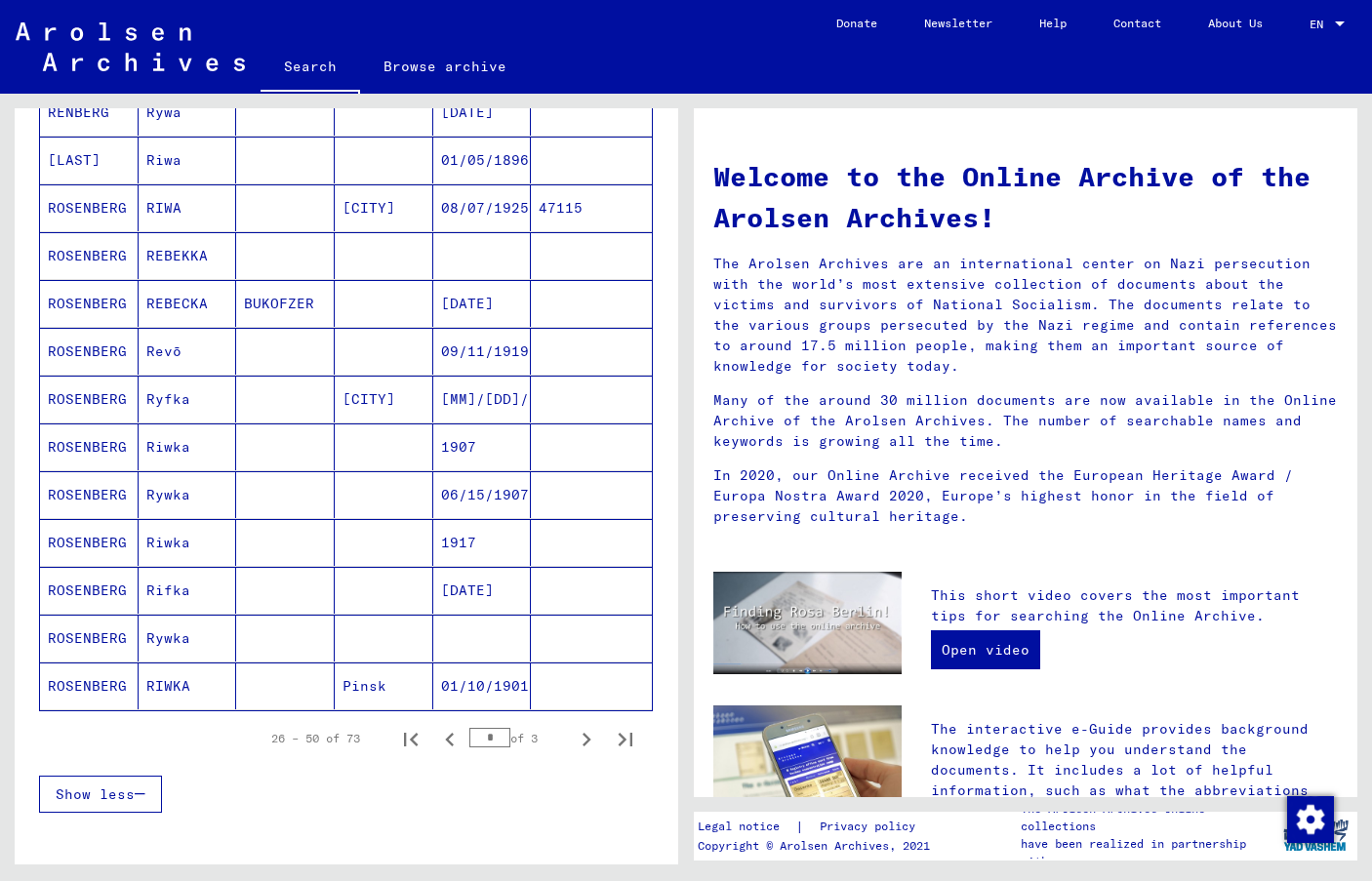 scroll, scrollTop: 883, scrollLeft: 0, axis: vertical 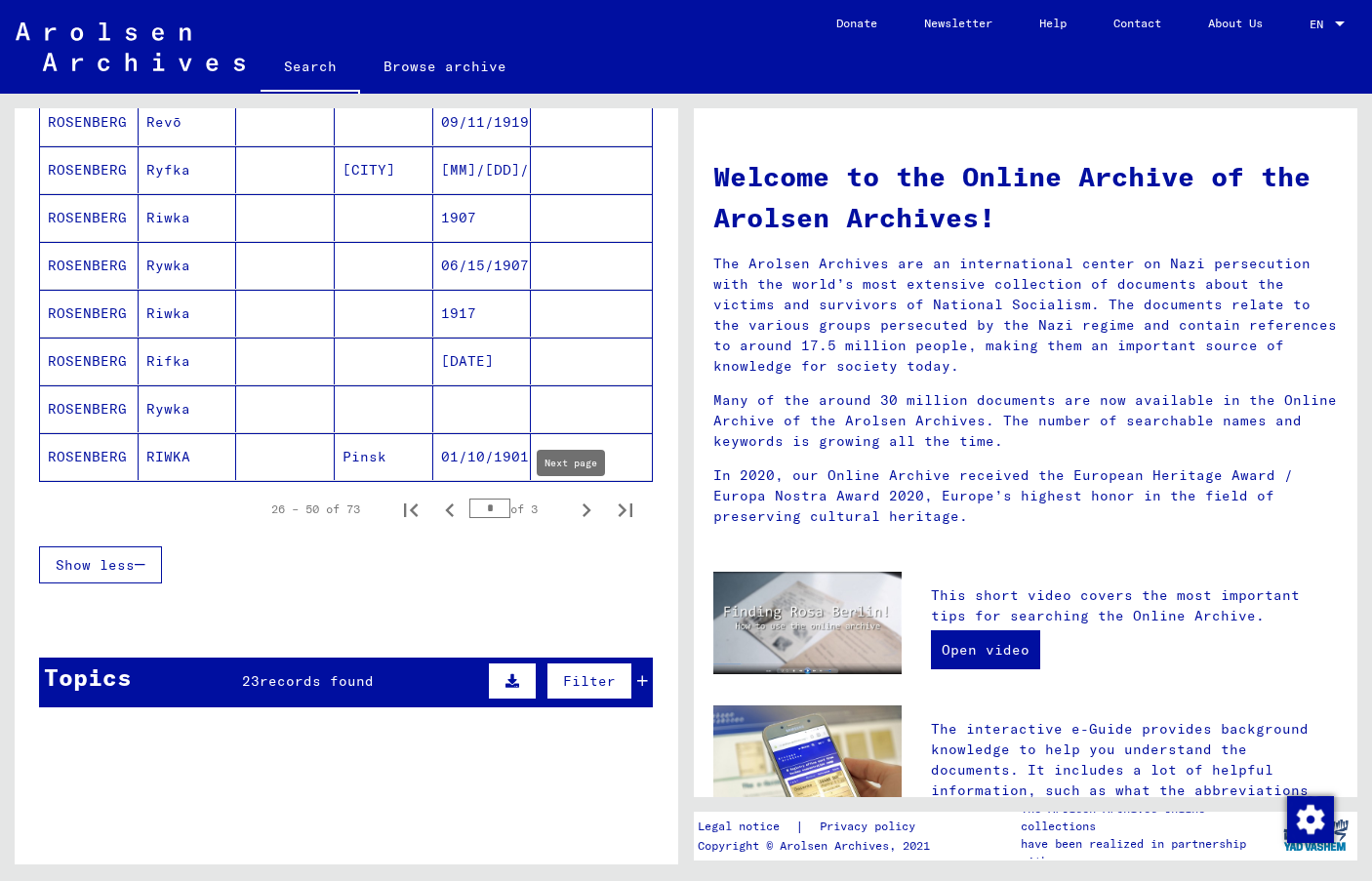 click 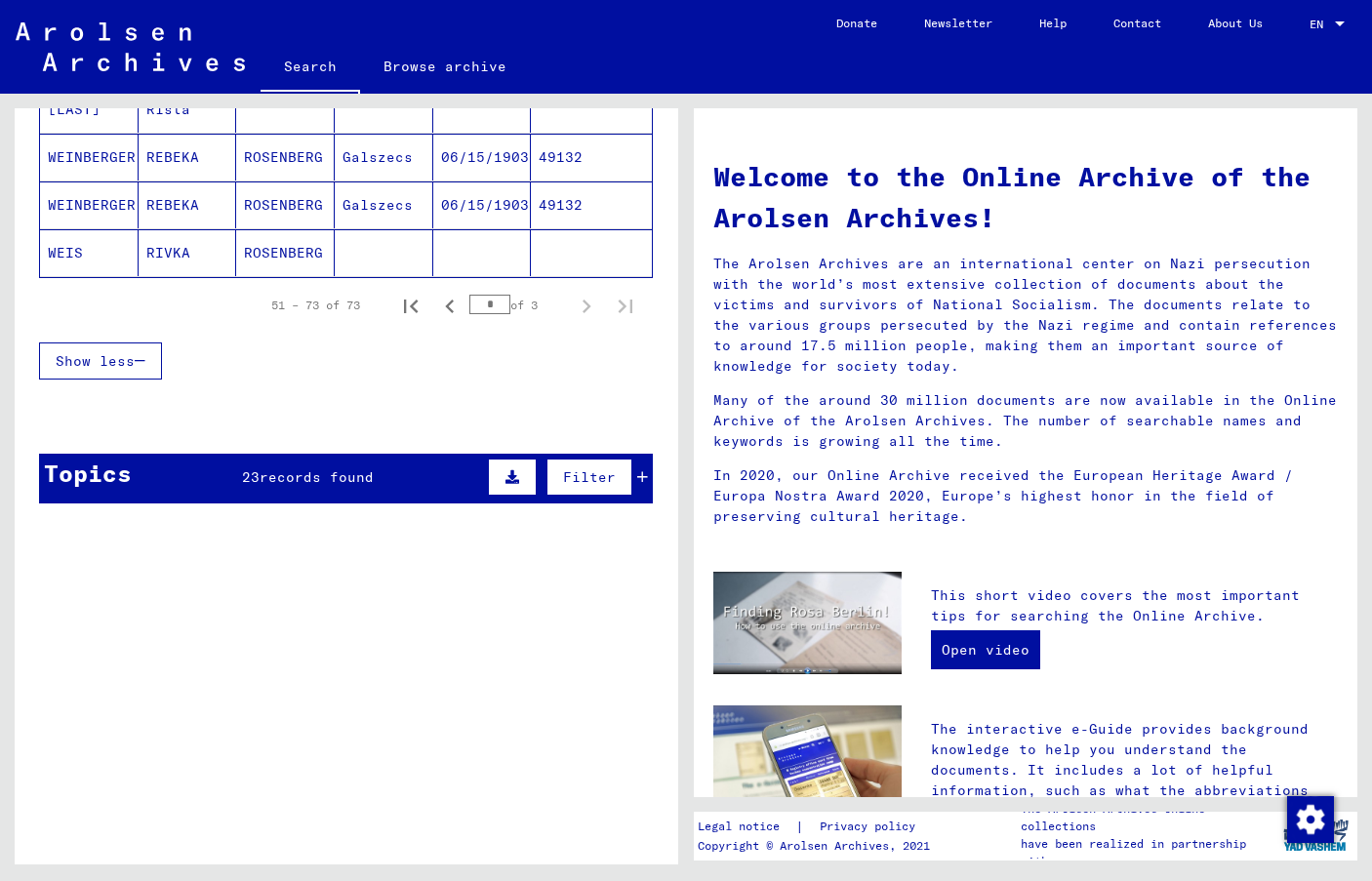 scroll, scrollTop: 1178, scrollLeft: 0, axis: vertical 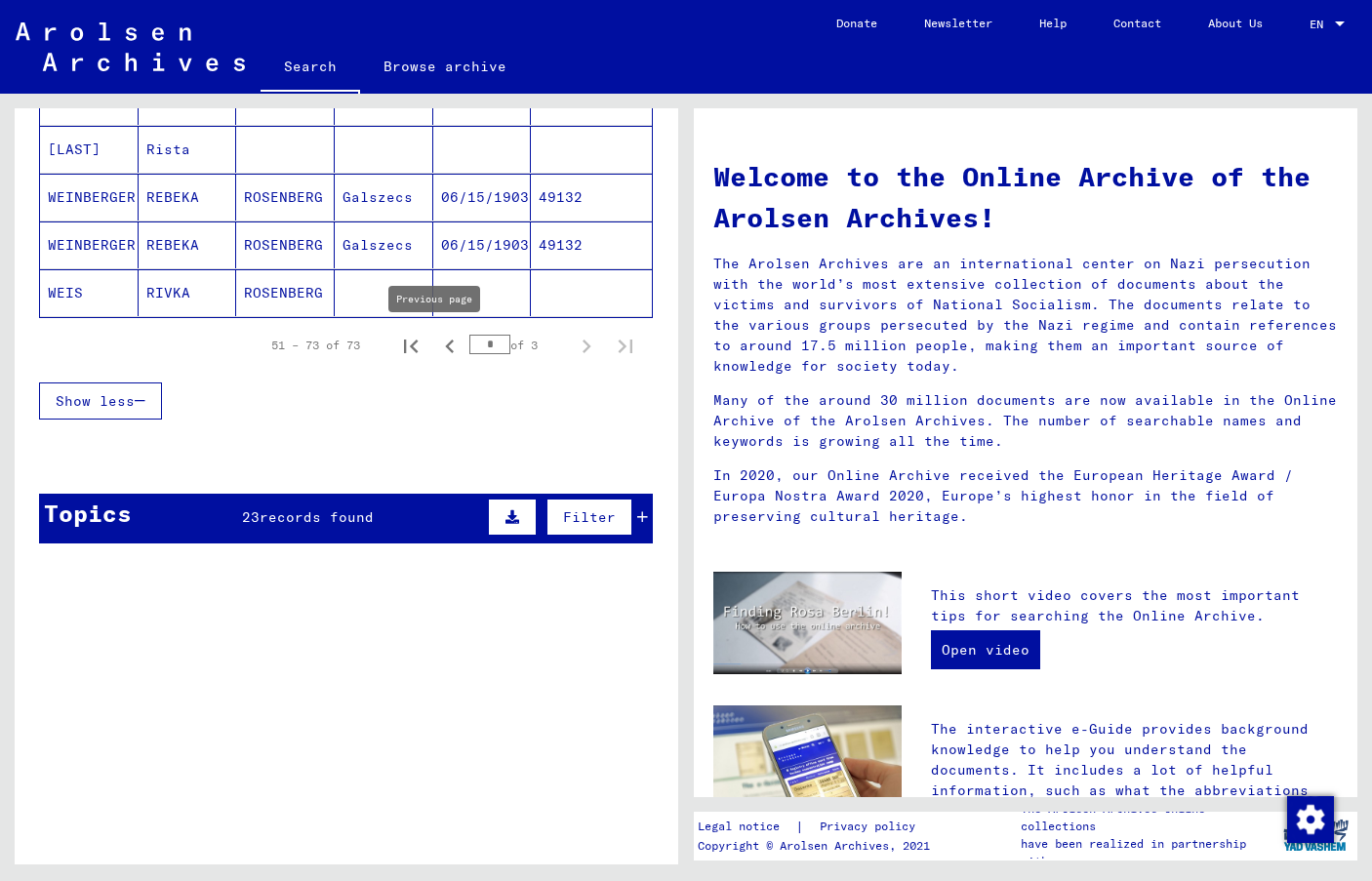 click 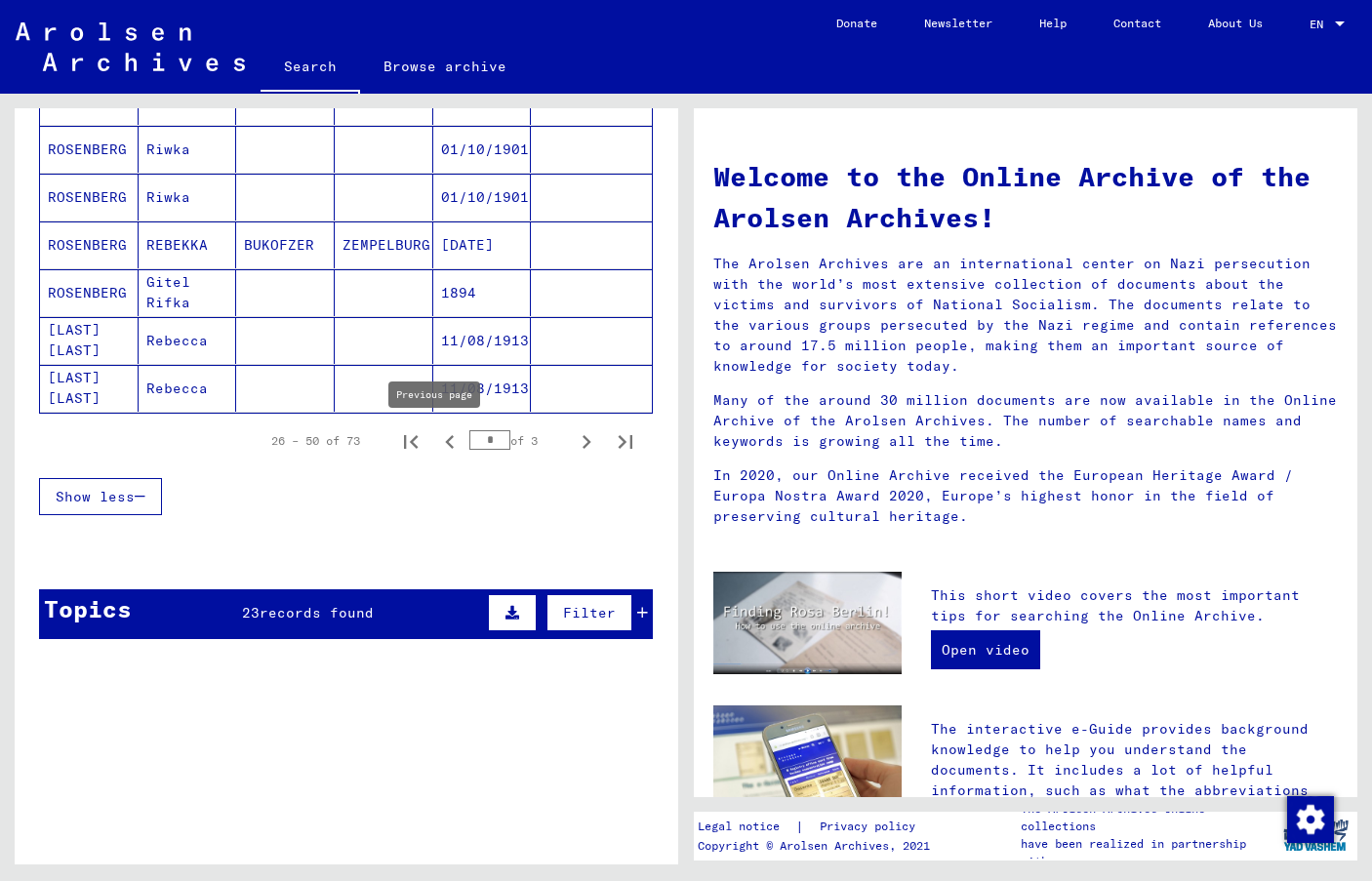 click 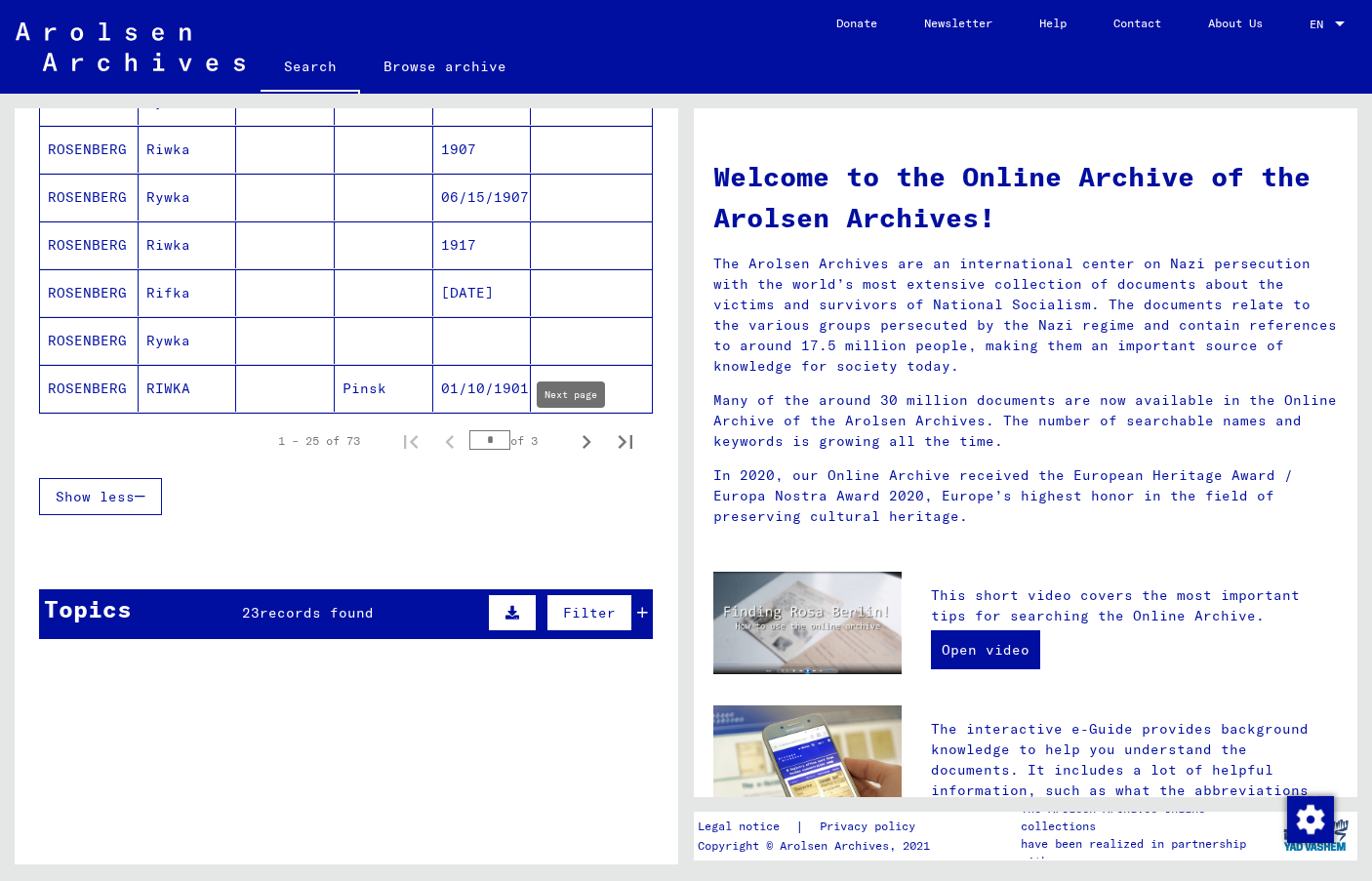 click 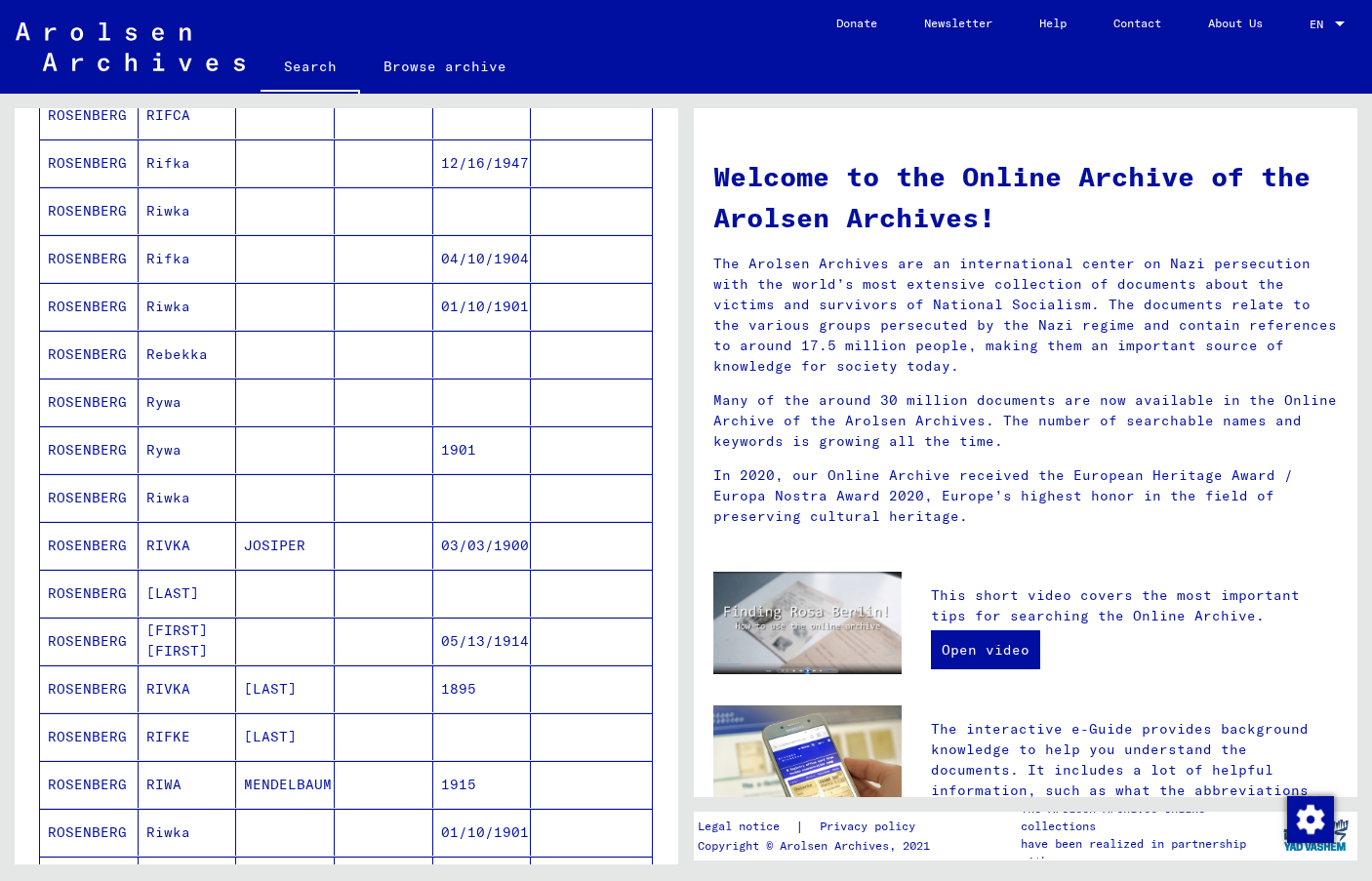 scroll, scrollTop: 492, scrollLeft: 0, axis: vertical 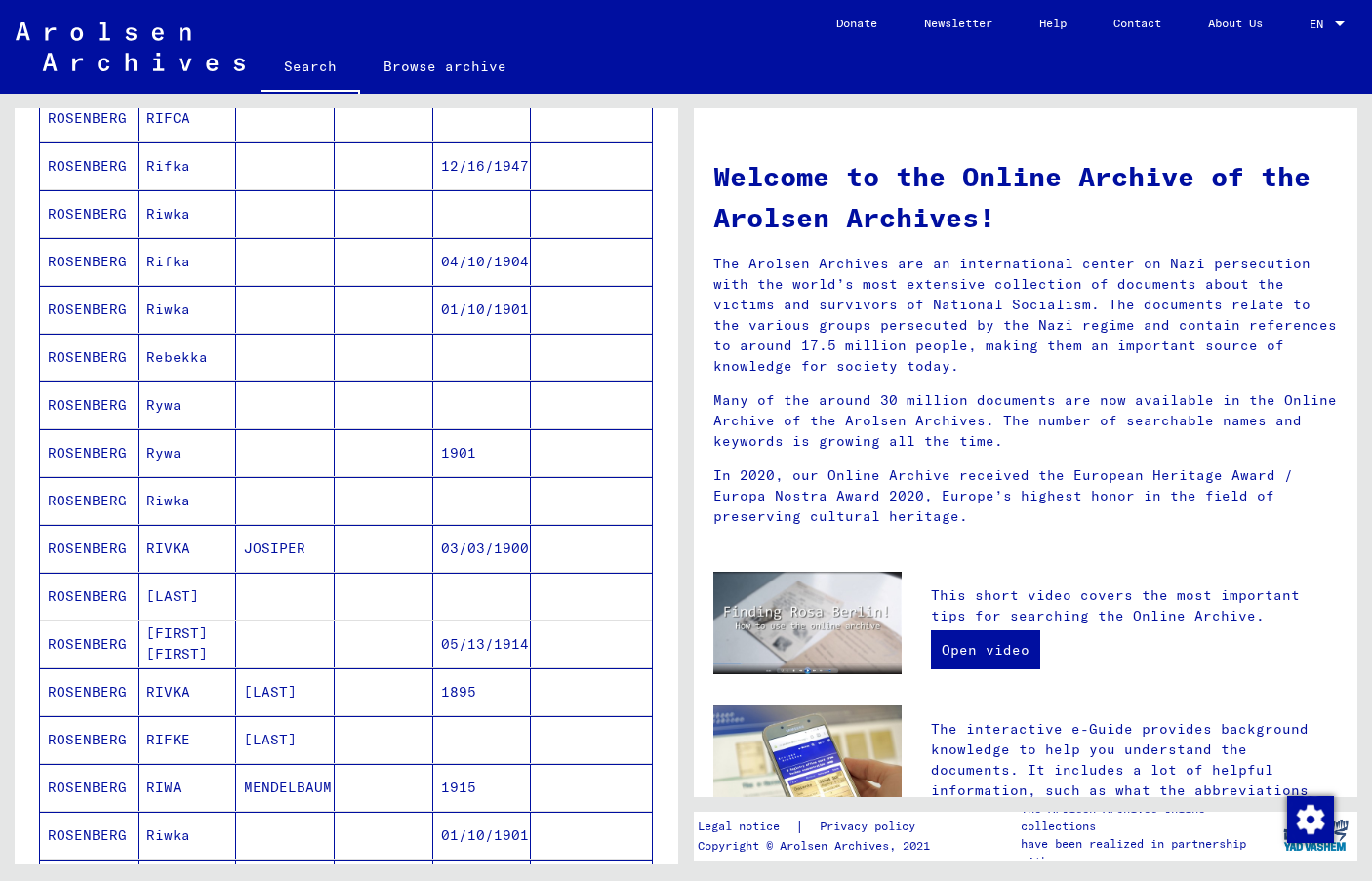 click on "Welcome to the Online Archive of the Arolsen Archives!
The Arolsen Archives are an international center on Nazi persecution with the world’s most extensive collection of documents about the victims and survivors of National Socialism. The documents relate to the various groups persecuted by the Nazi regime and contain references to around 17.5 million people, making them an important source of knowledge for society today.
Many of the around 30 million documents are now available in the Online Archive of the Arolsen Archives. The number of searchable names and keywords is growing all the time.
In 2020, our Online Archive received the European Heritage Award / Europa Nostra Award 2020, Europe’s highest honor in the field of preserving cultural heritage.
Open video" at bounding box center [1026, 745] 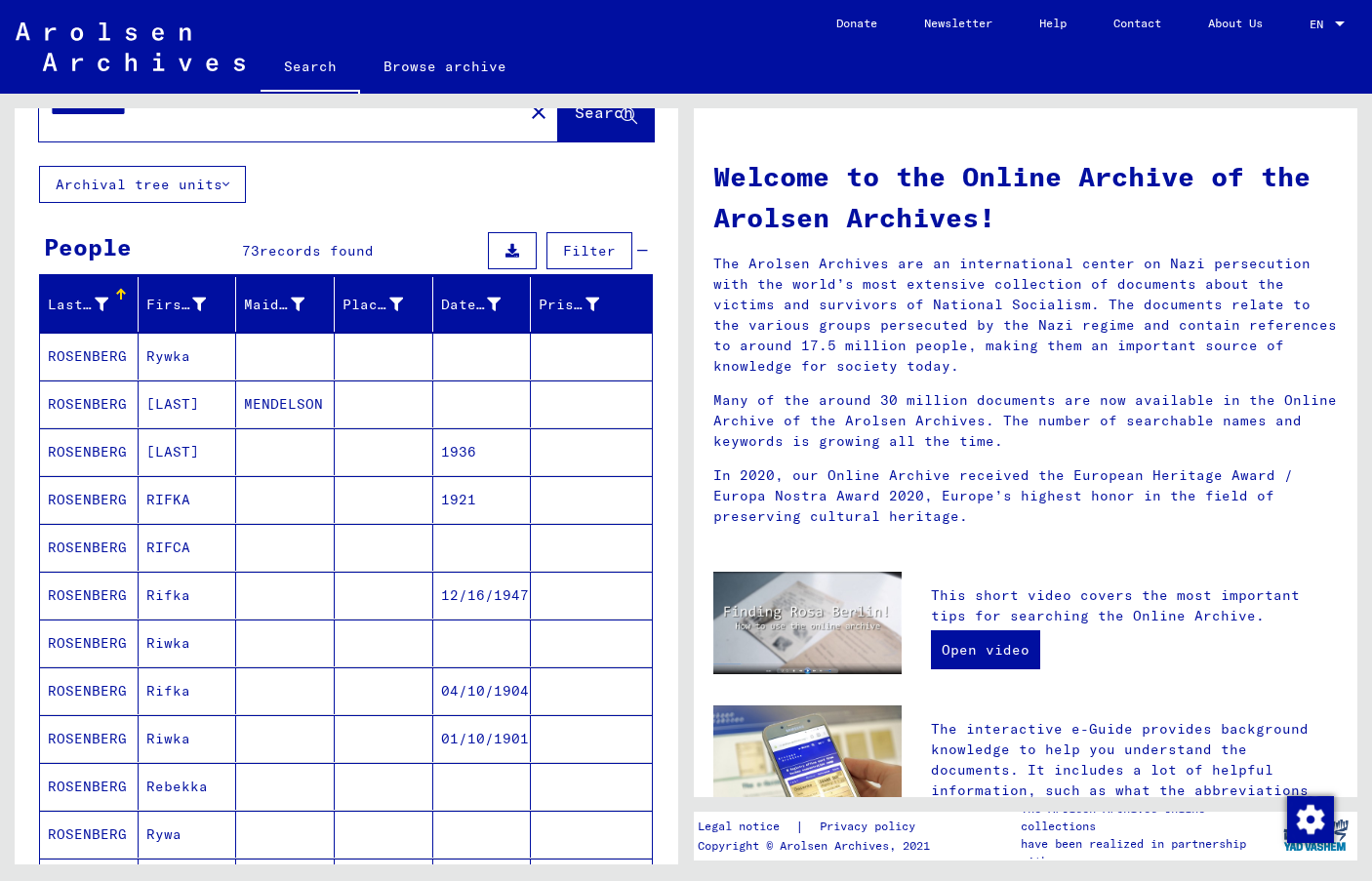 scroll, scrollTop: 0, scrollLeft: 0, axis: both 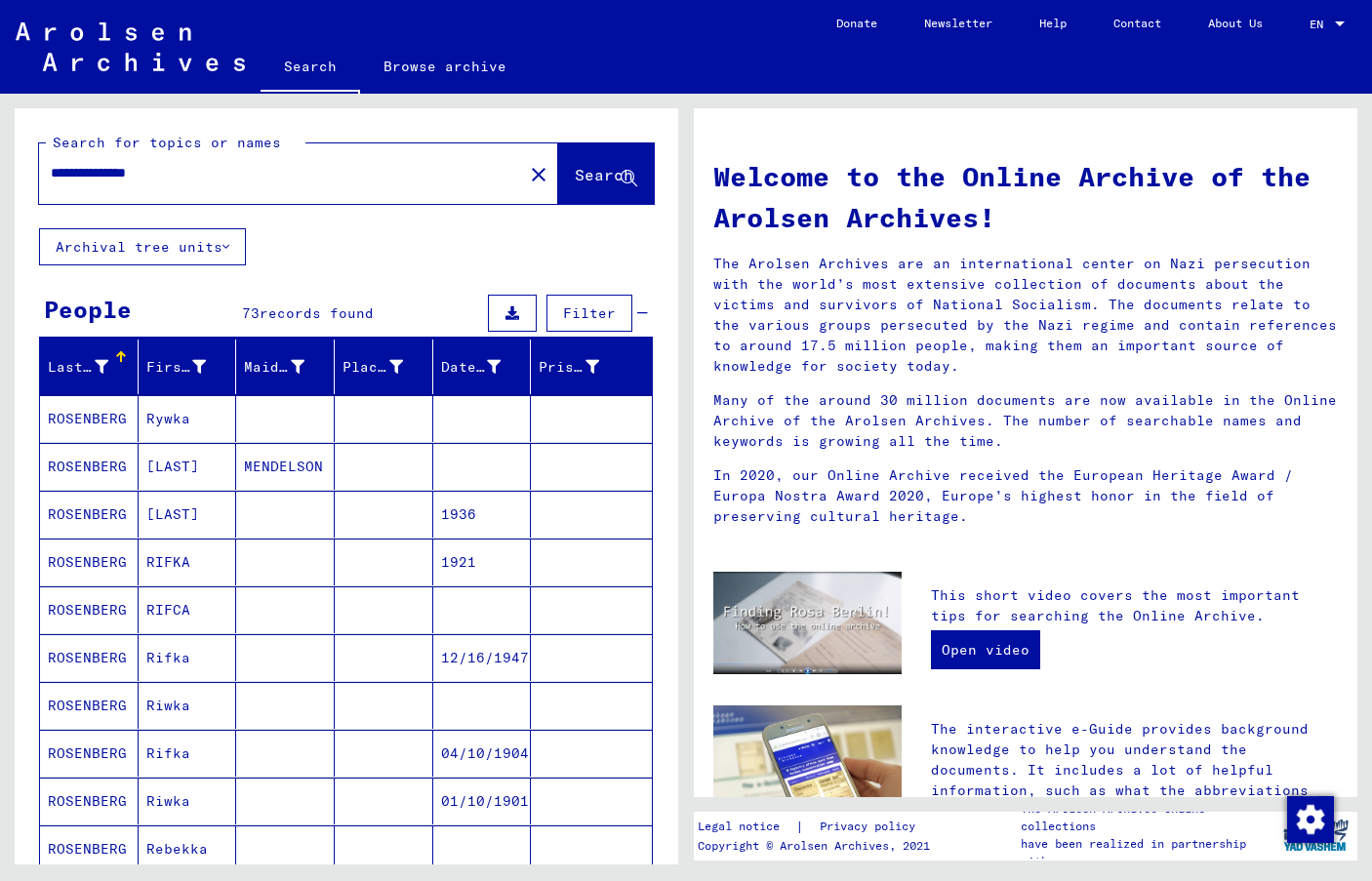 drag, startPoint x: 198, startPoint y: 177, endPoint x: -10, endPoint y: 166, distance: 208.29066 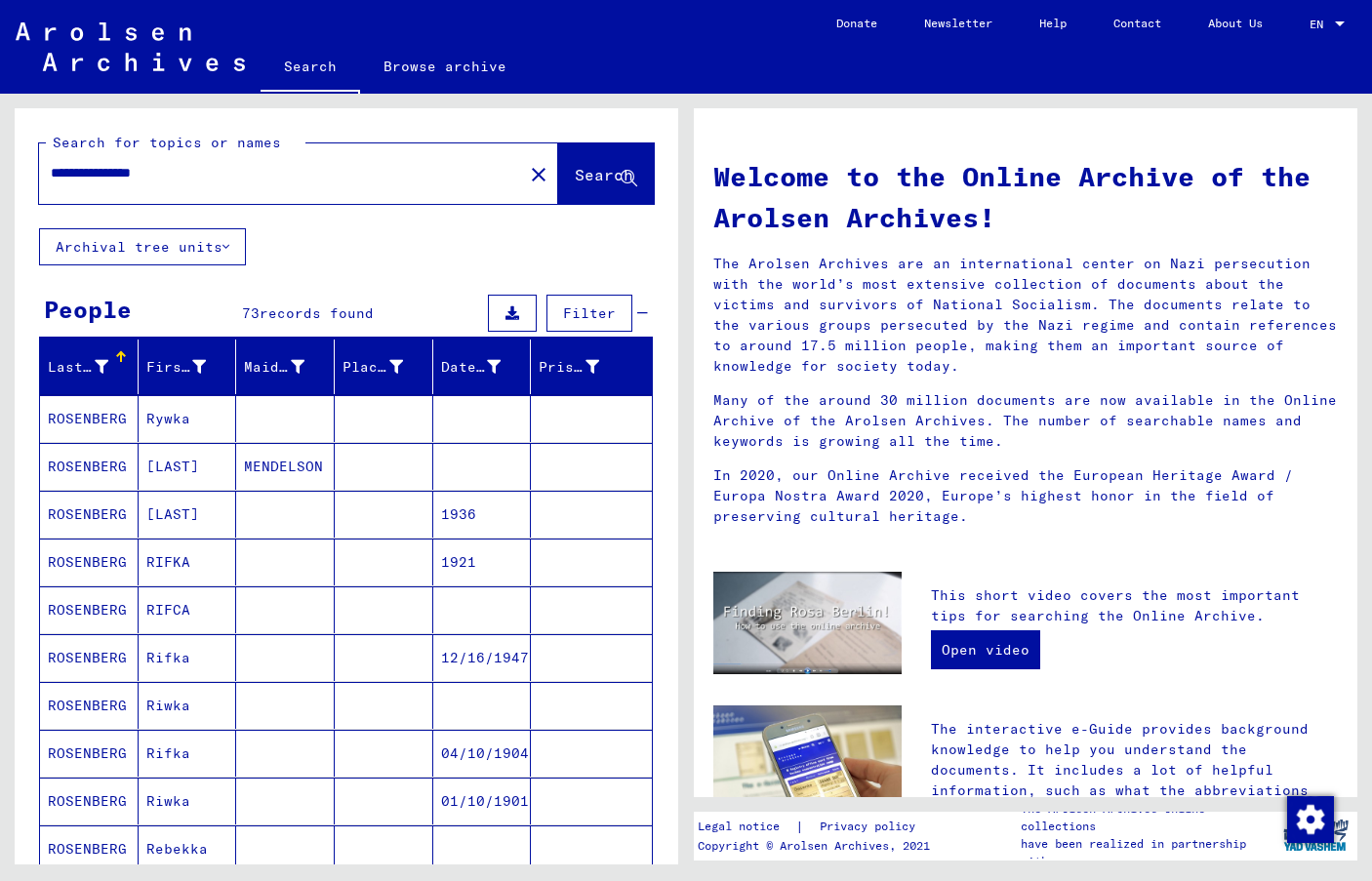 click on "Search" 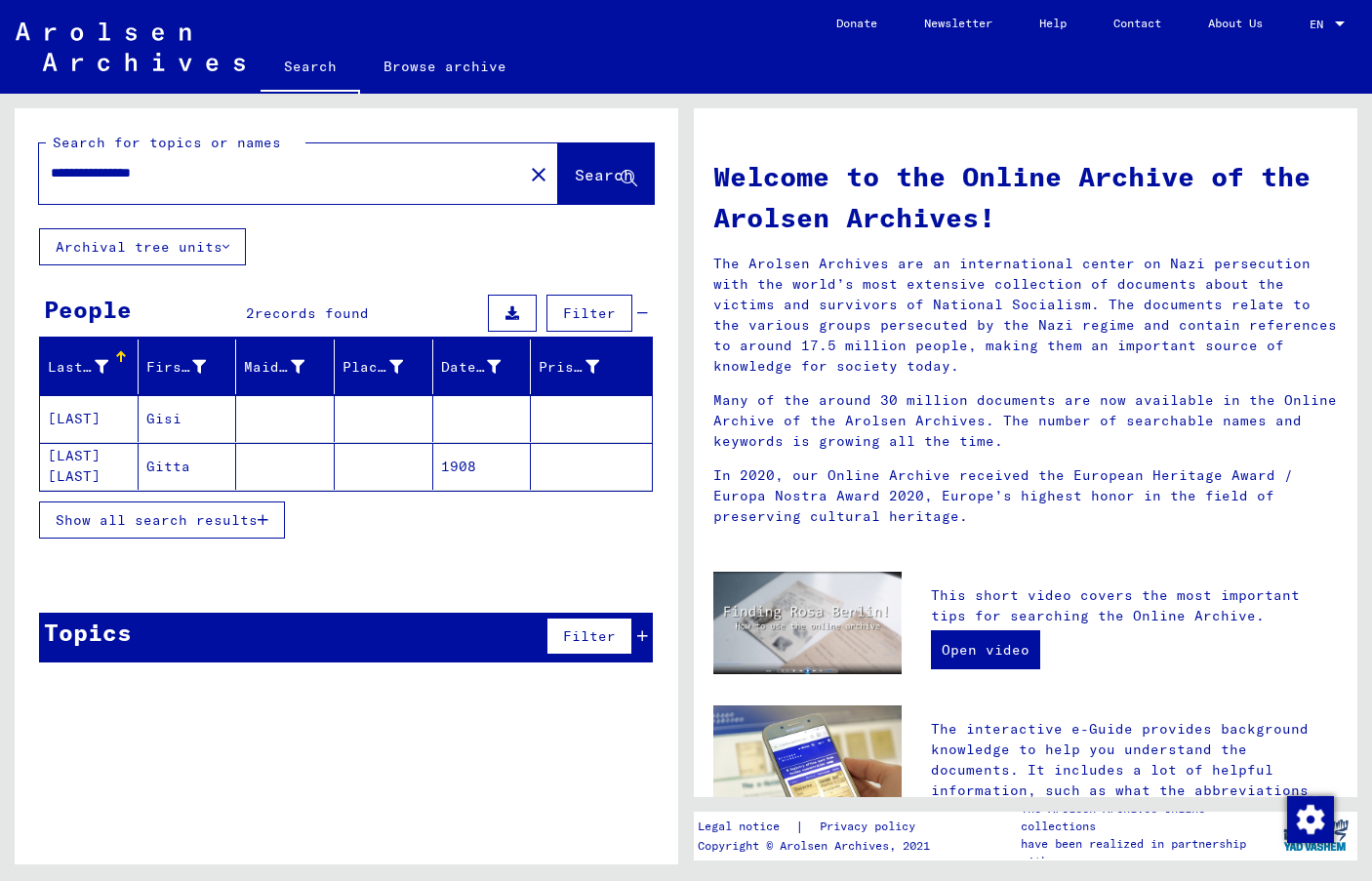 click on "[LAST] [LAST]" 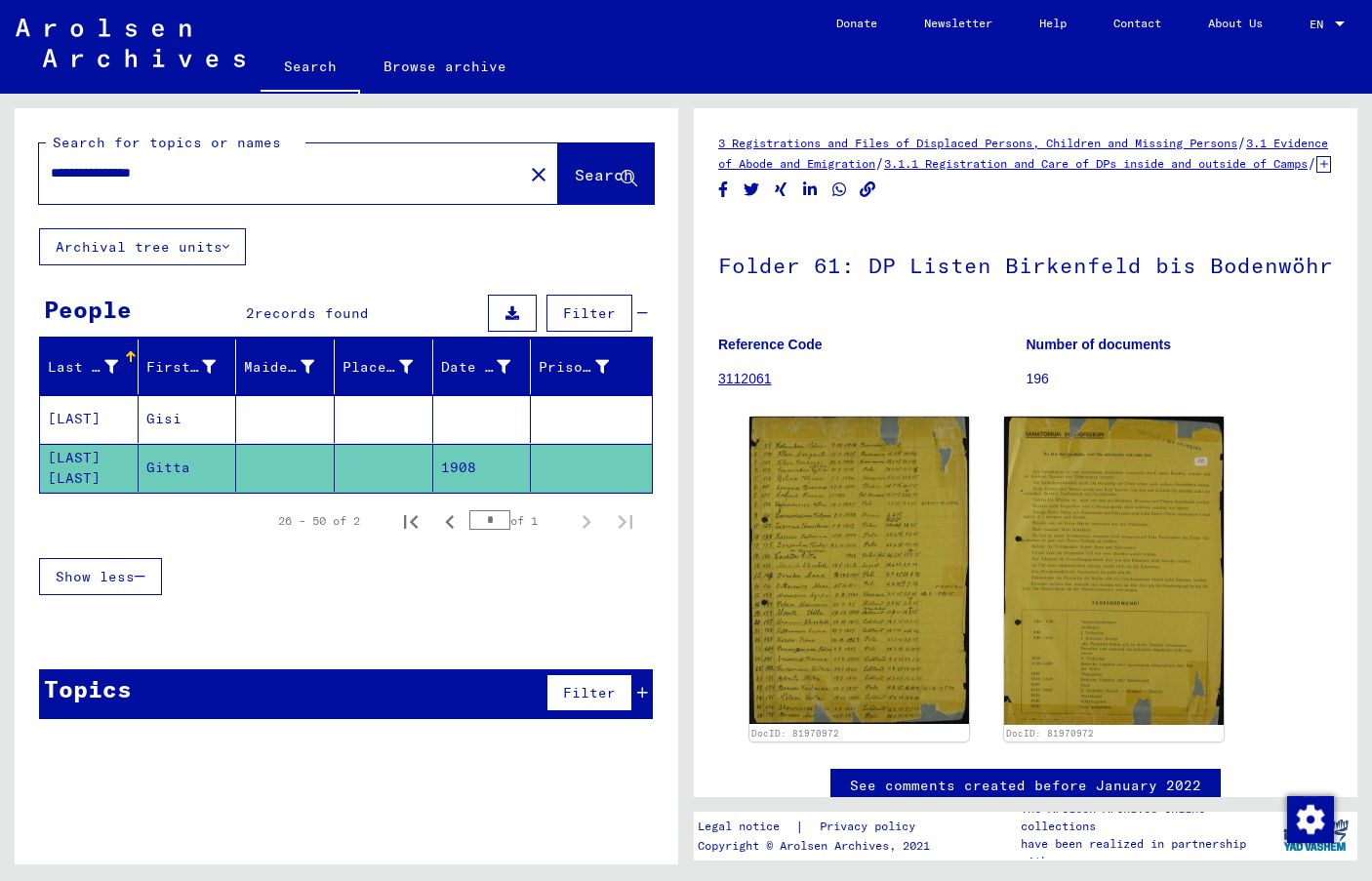 scroll, scrollTop: 0, scrollLeft: 0, axis: both 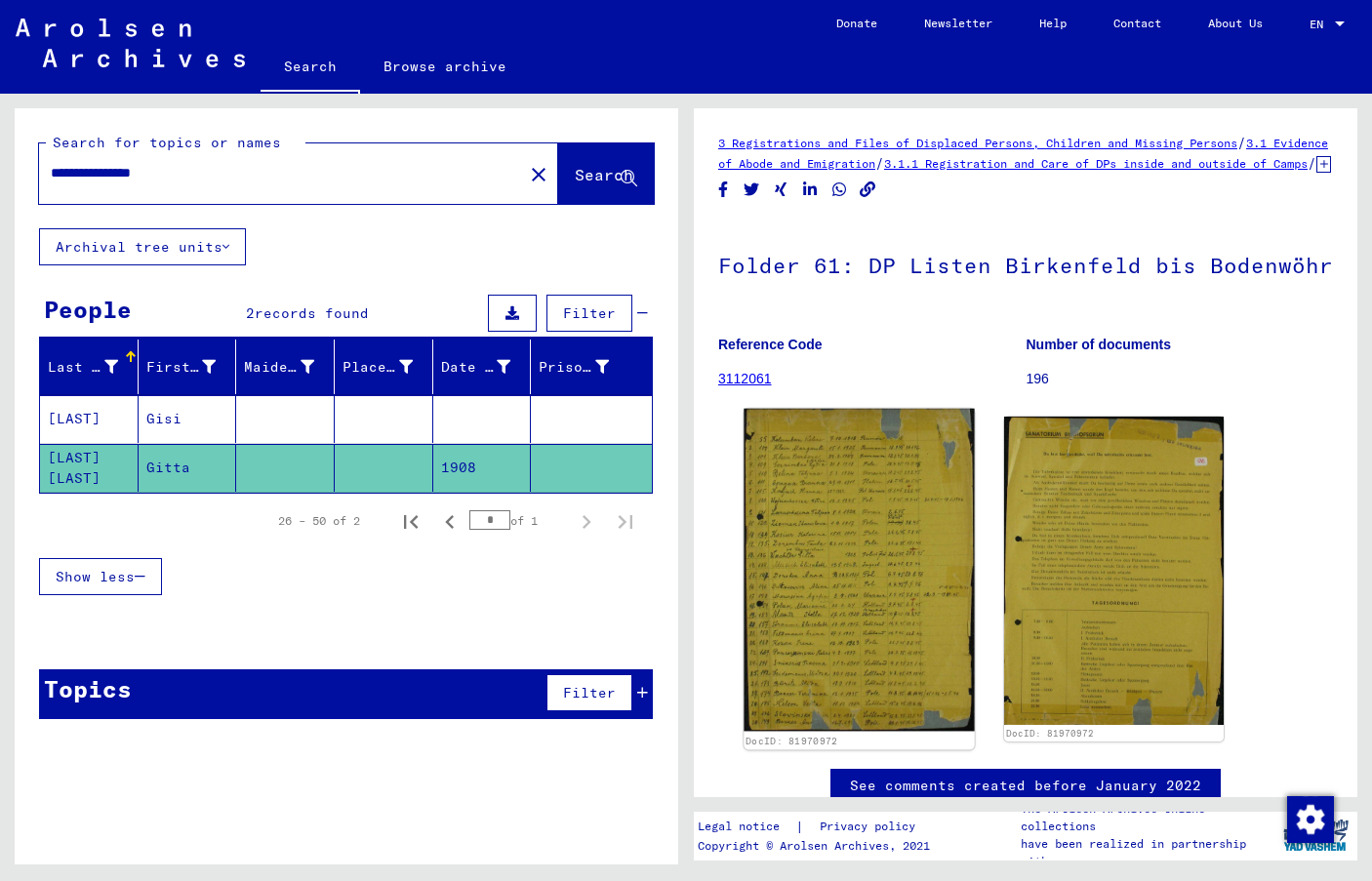 click 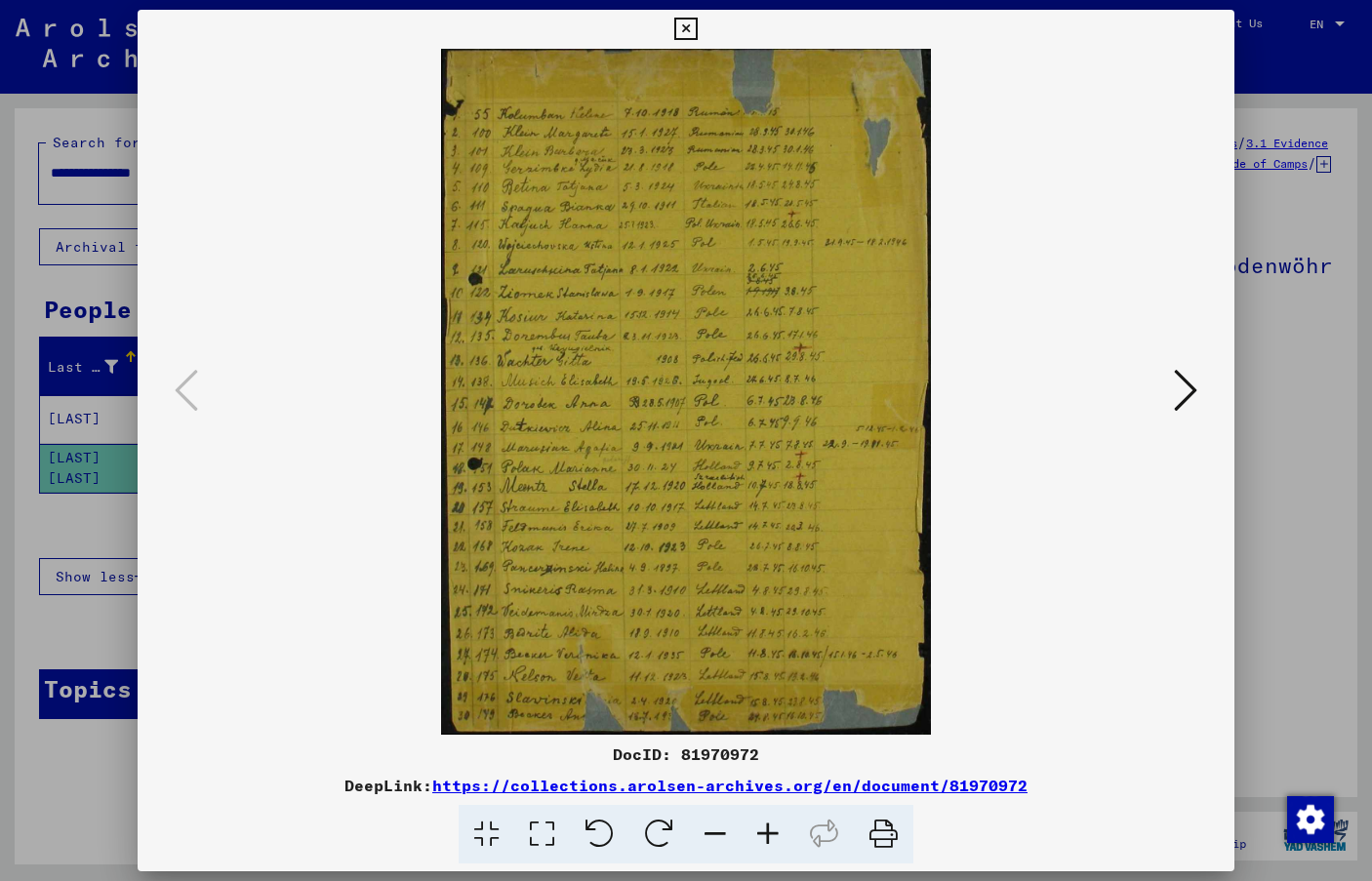 click at bounding box center (768, 834) 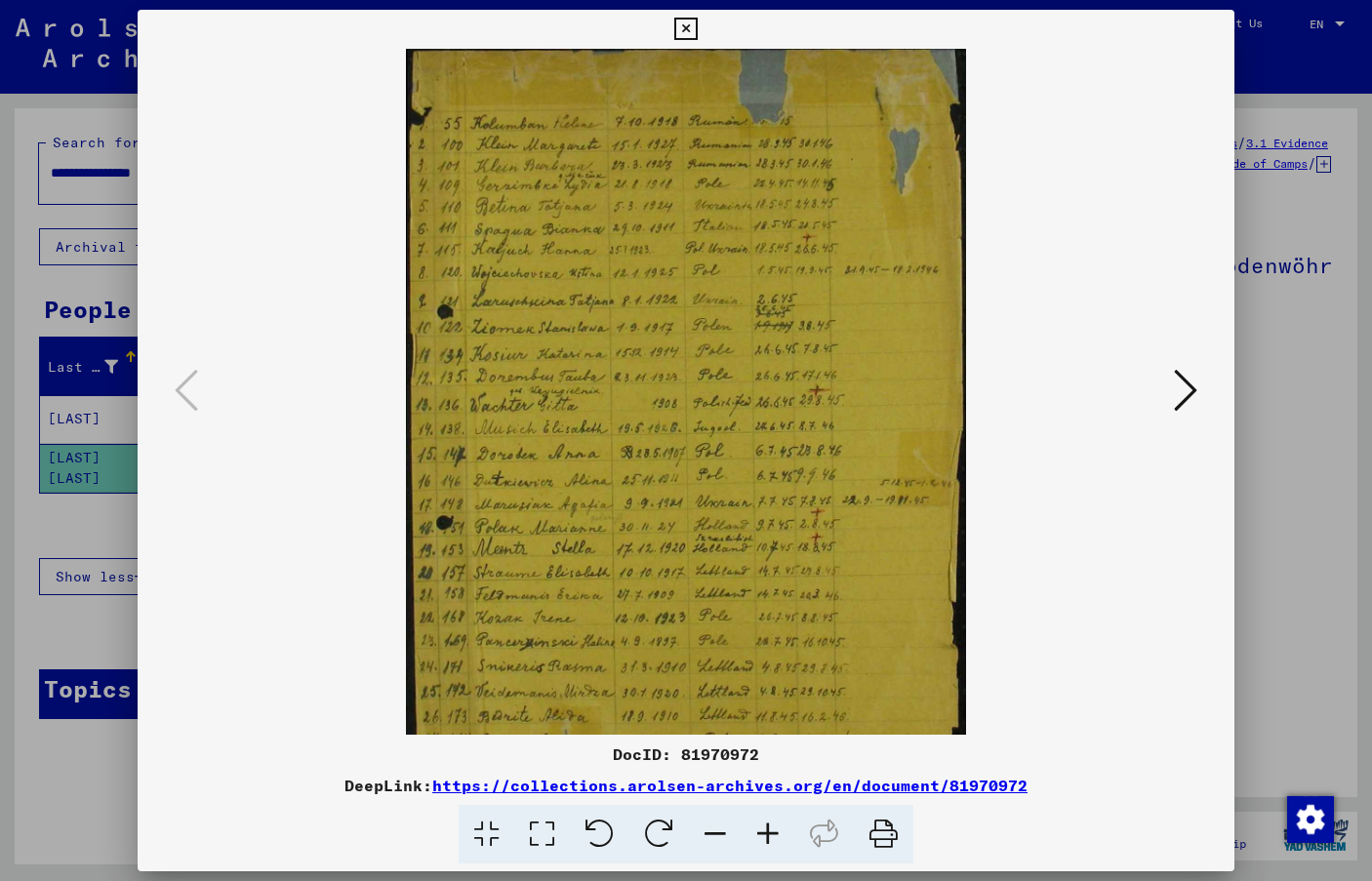 click at bounding box center (768, 834) 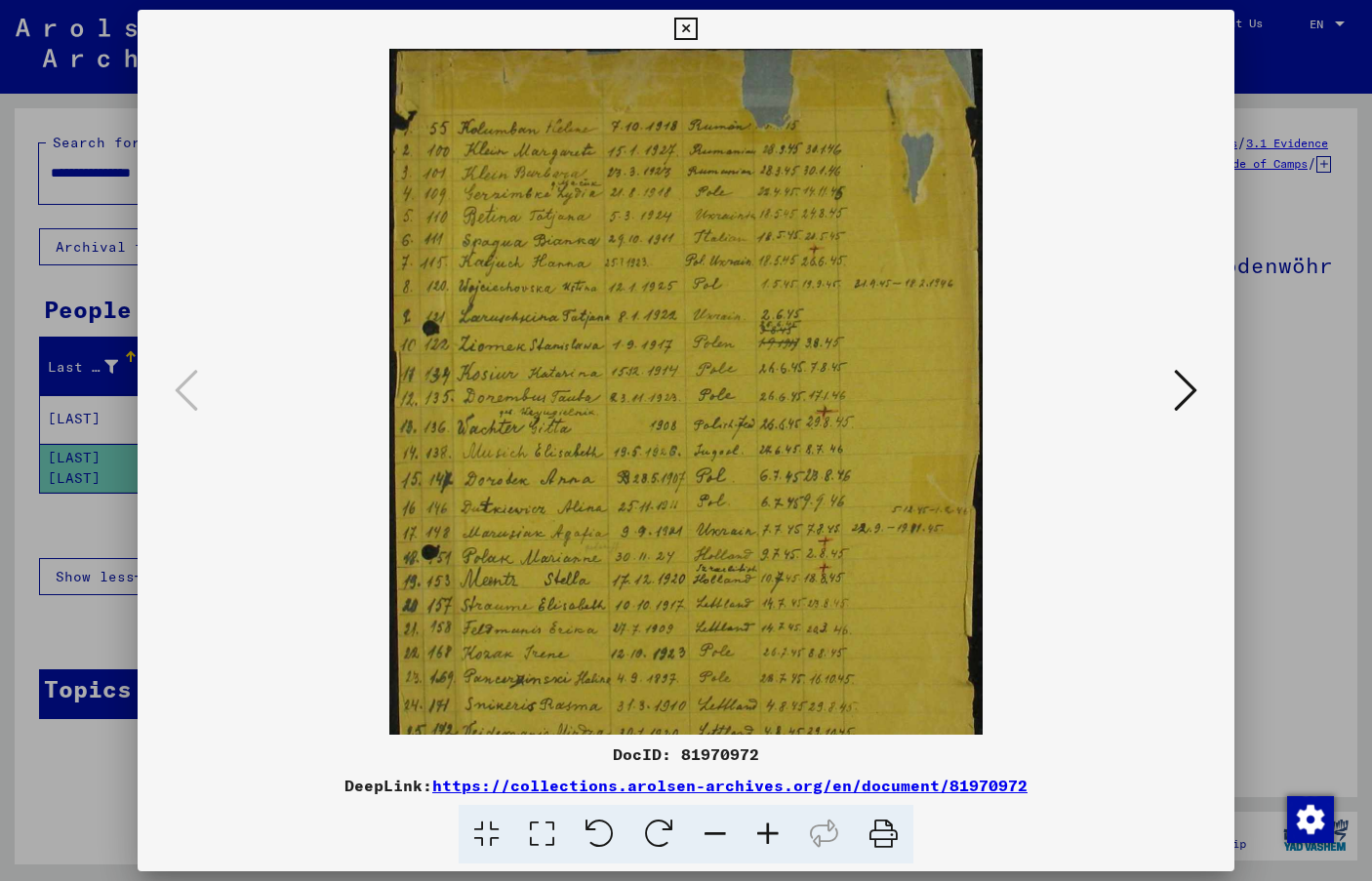 click at bounding box center [768, 834] 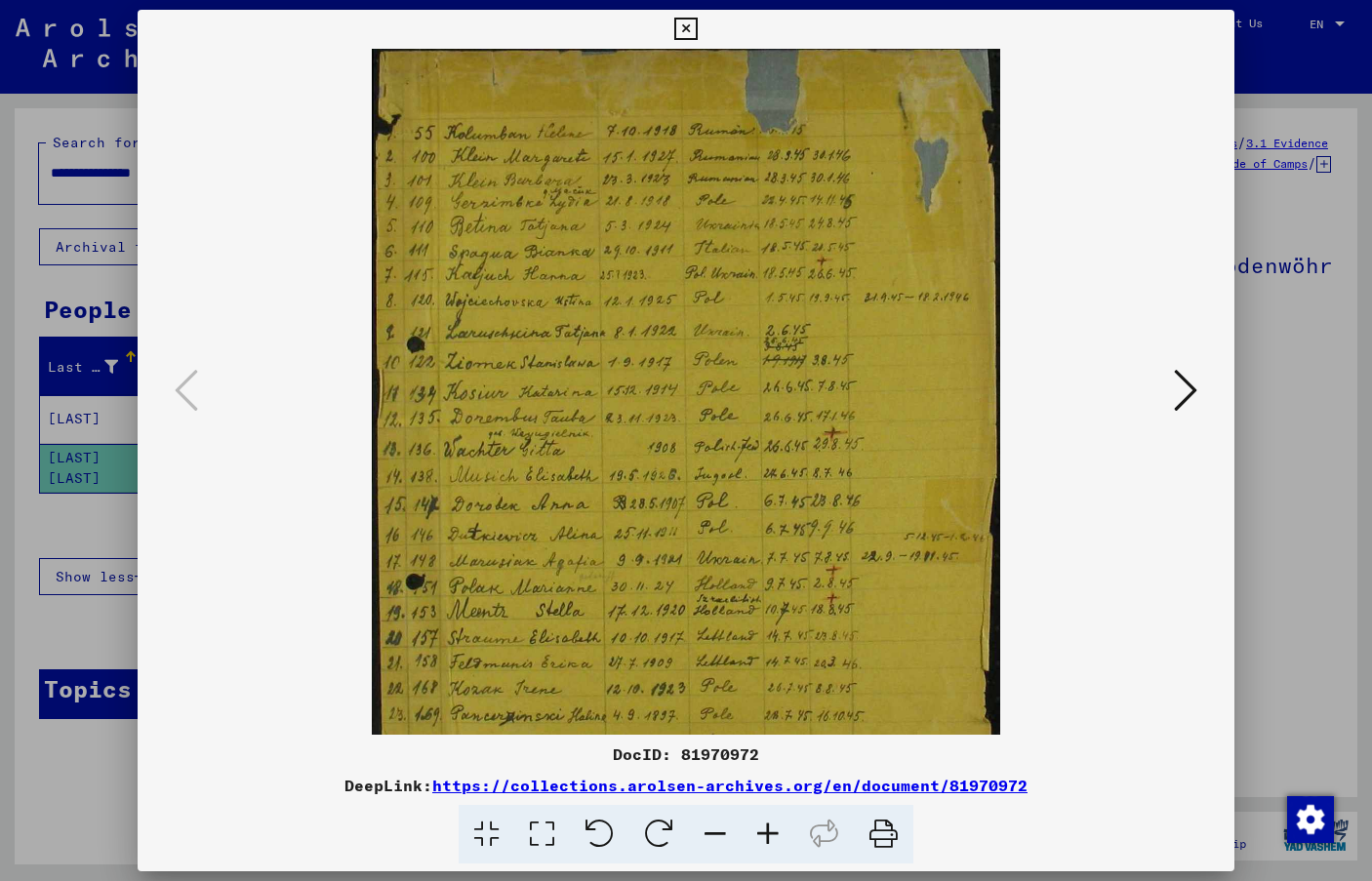 click at bounding box center [768, 834] 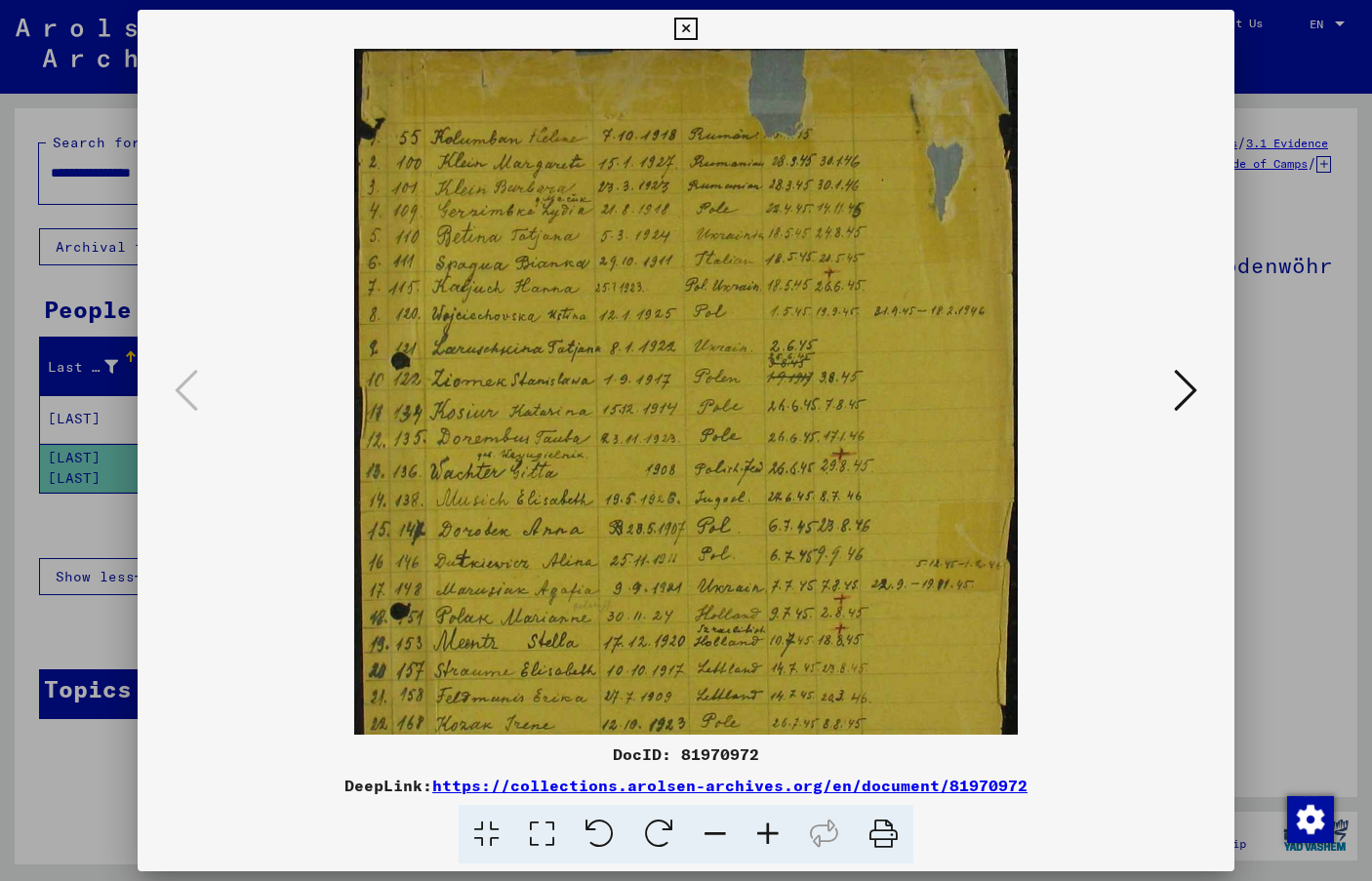 click at bounding box center [768, 834] 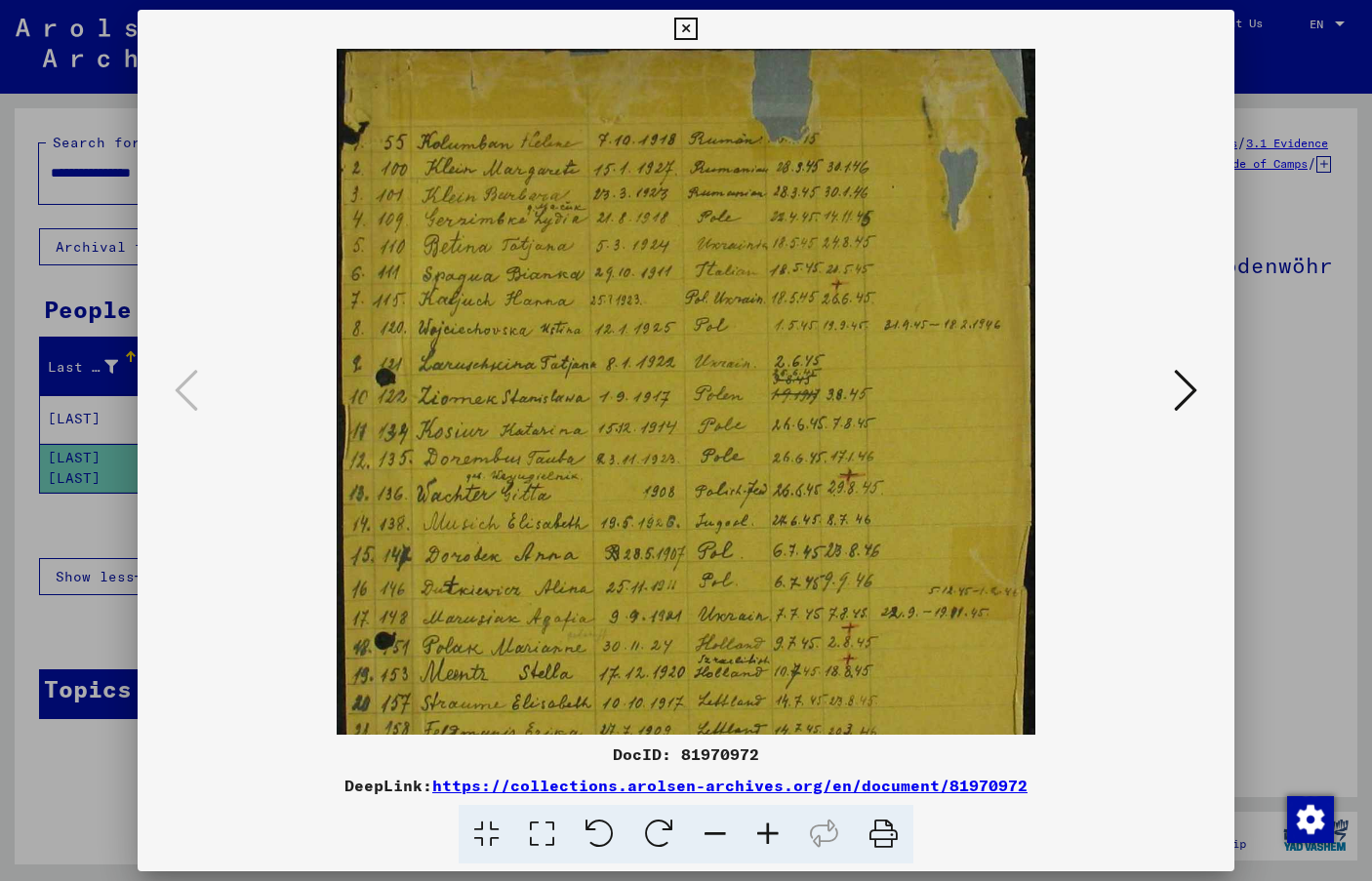 click at bounding box center [768, 834] 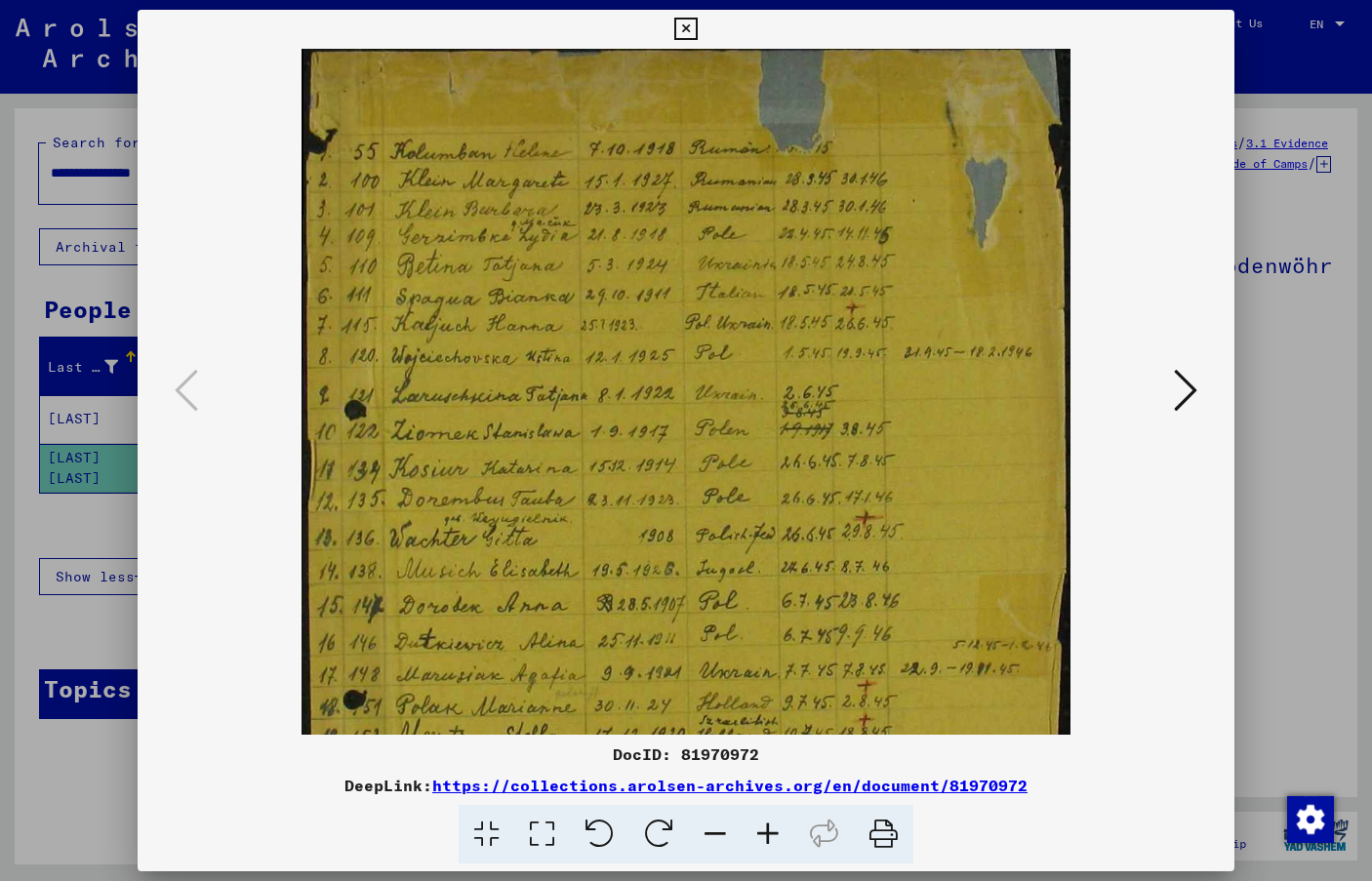click at bounding box center [768, 834] 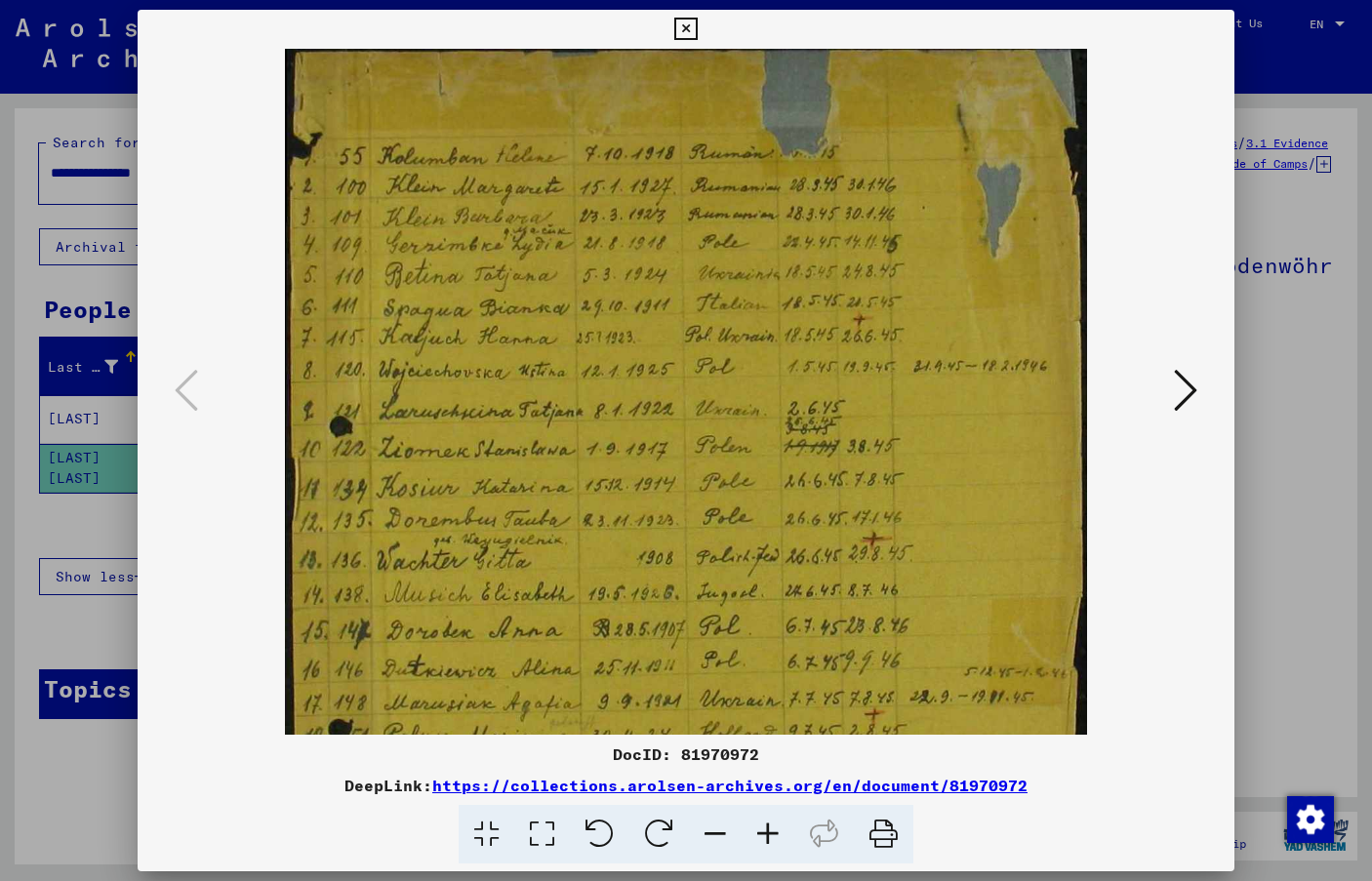 click at bounding box center (768, 834) 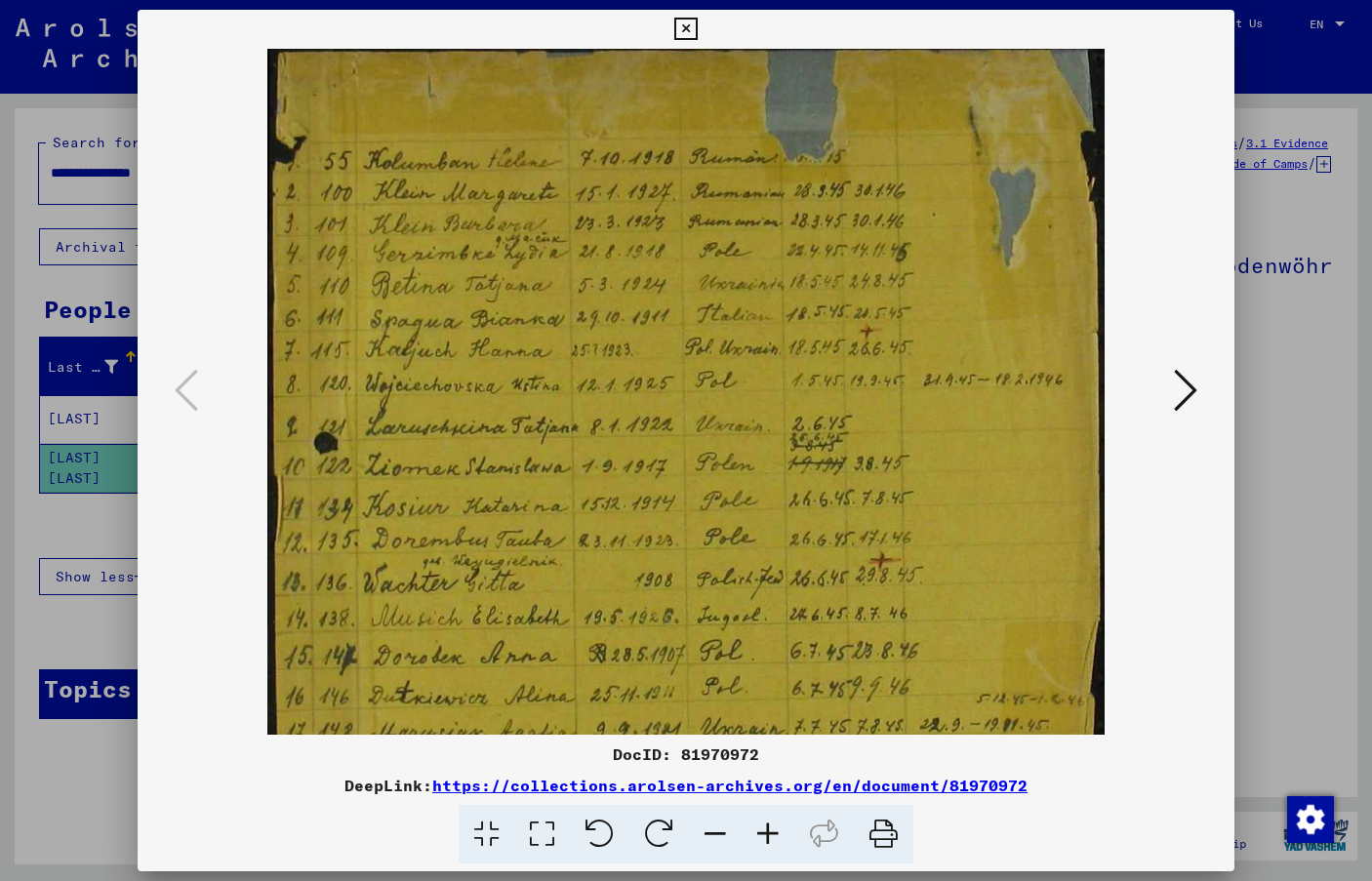 click at bounding box center (768, 834) 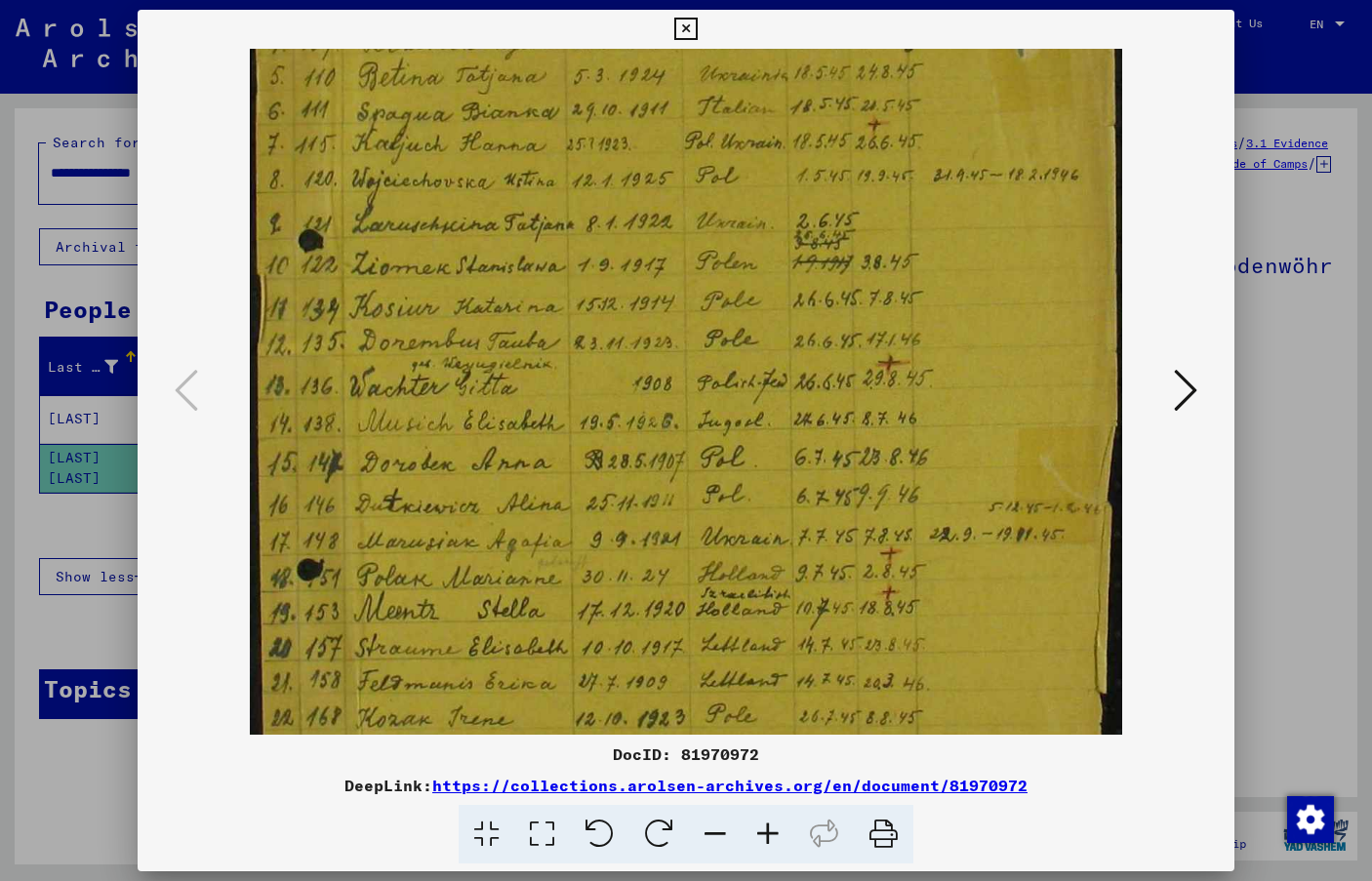 drag, startPoint x: 883, startPoint y: 508, endPoint x: 891, endPoint y: 288, distance: 220.14541 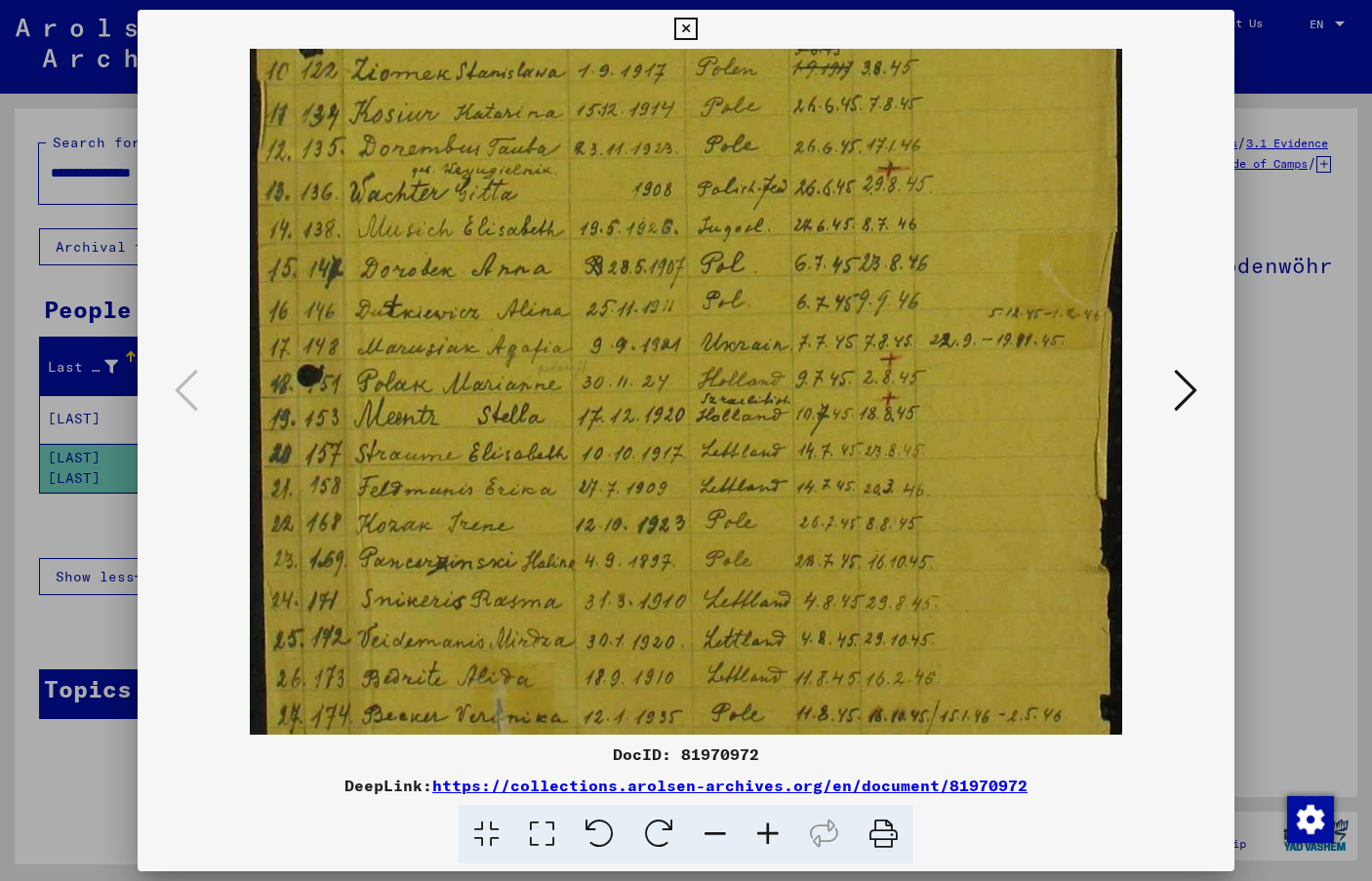 drag, startPoint x: 848, startPoint y: 483, endPoint x: 850, endPoint y: 314, distance: 169.01183 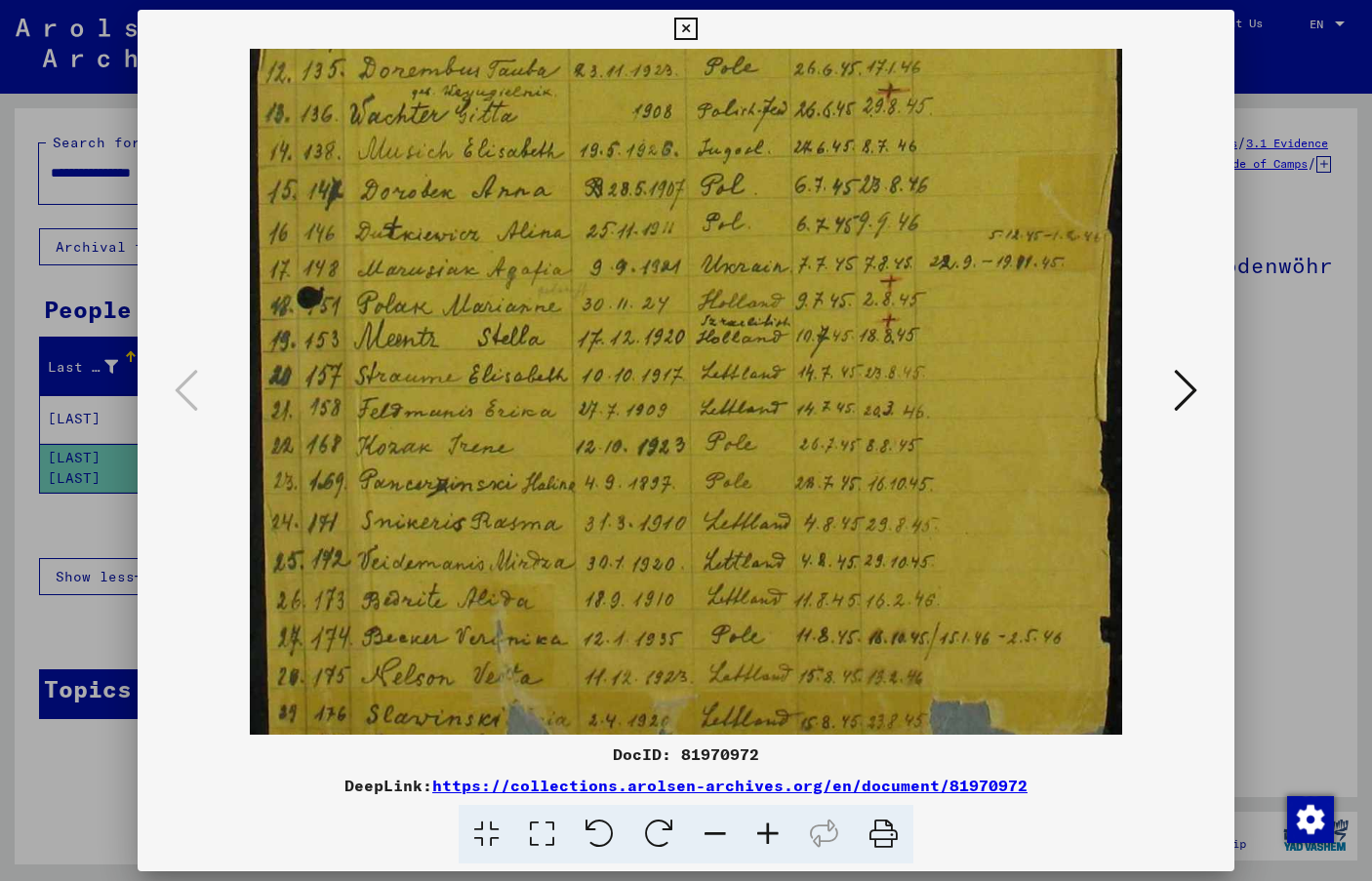 scroll, scrollTop: 537, scrollLeft: 0, axis: vertical 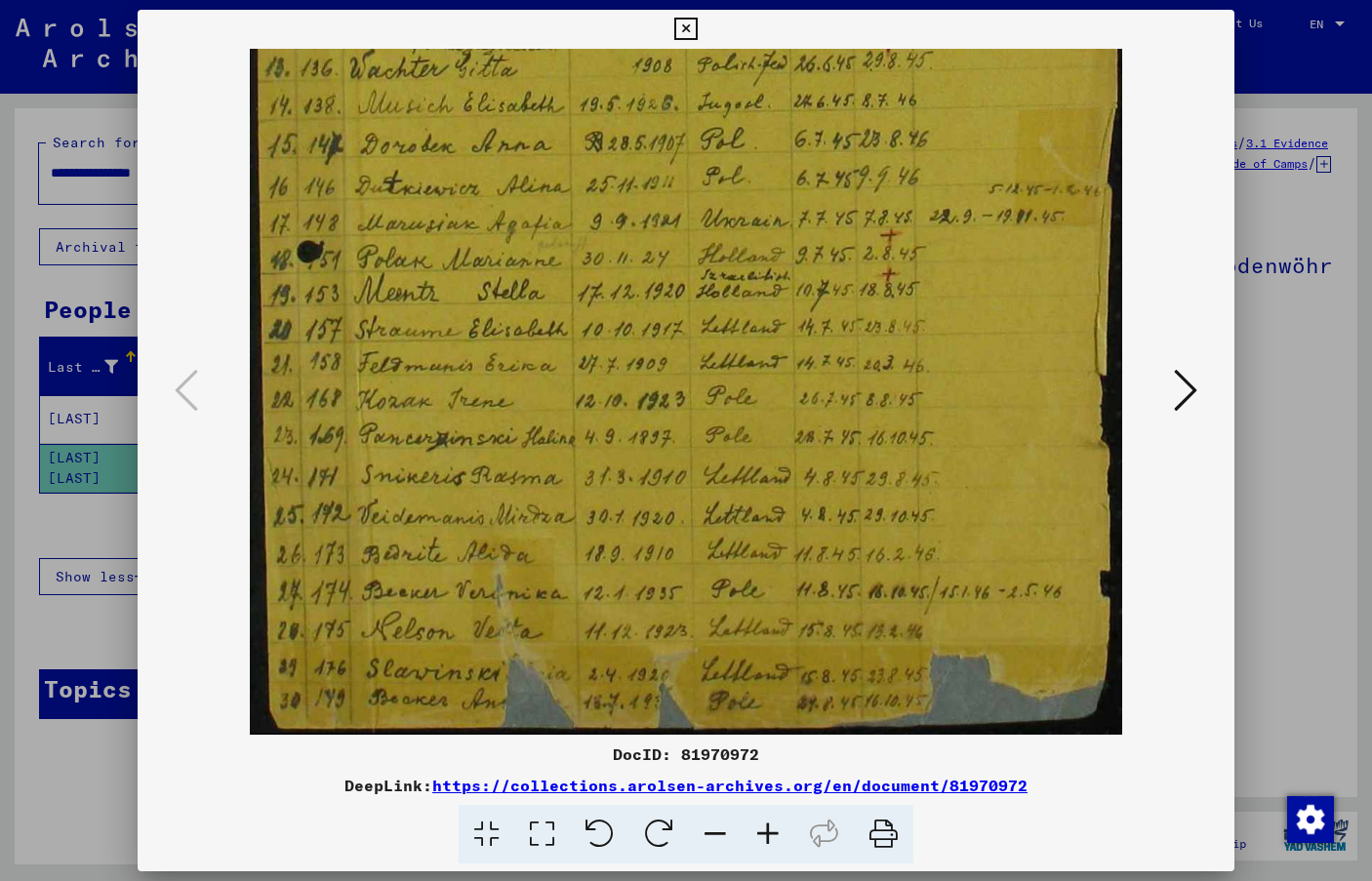 drag, startPoint x: 801, startPoint y: 567, endPoint x: 803, endPoint y: 376, distance: 191.01047 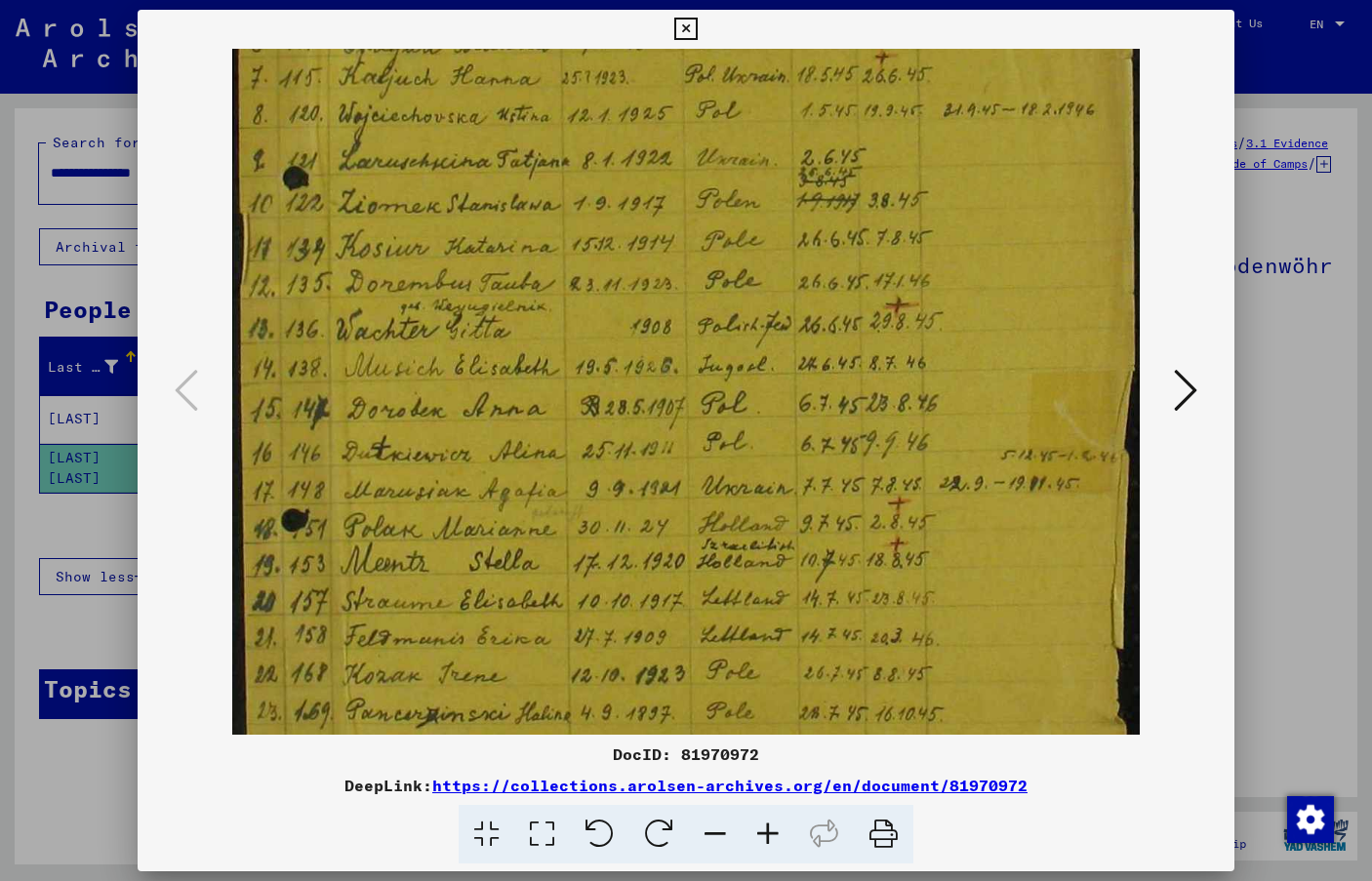 drag, startPoint x: 733, startPoint y: 600, endPoint x: 696, endPoint y: 690, distance: 97.30879 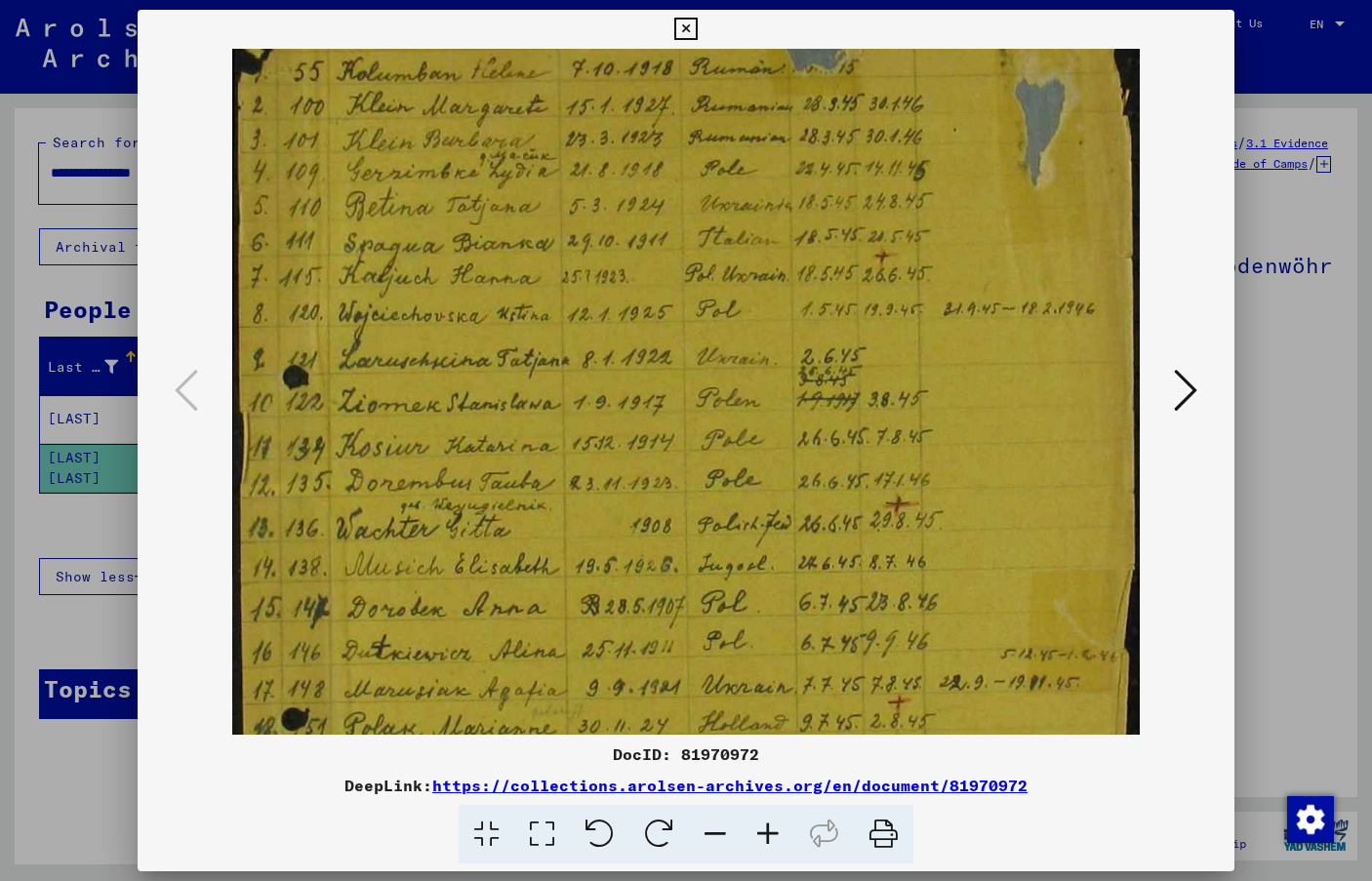 scroll, scrollTop: 83, scrollLeft: 0, axis: vertical 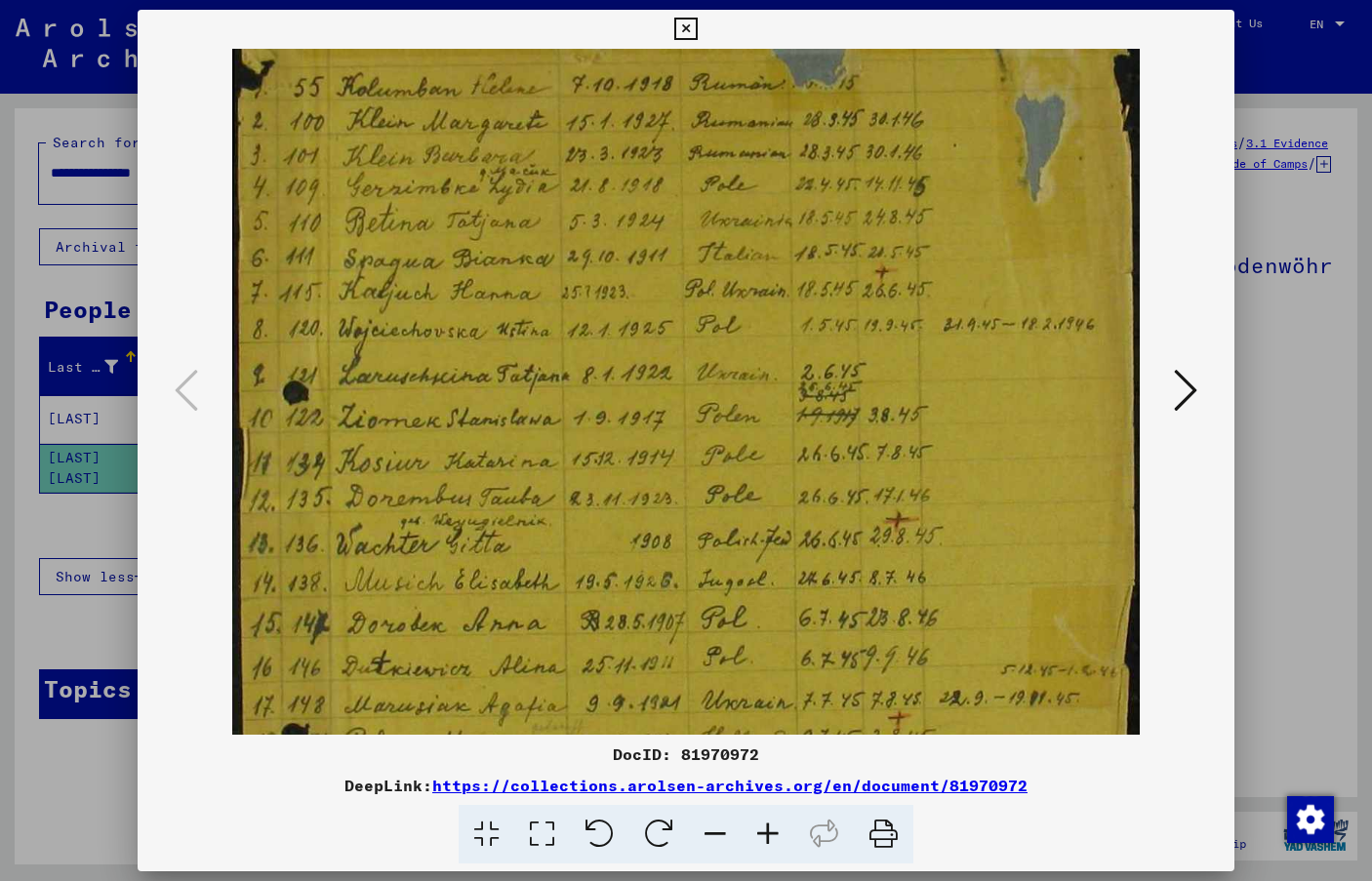drag, startPoint x: 641, startPoint y: 437, endPoint x: 666, endPoint y: 652, distance: 216.4486 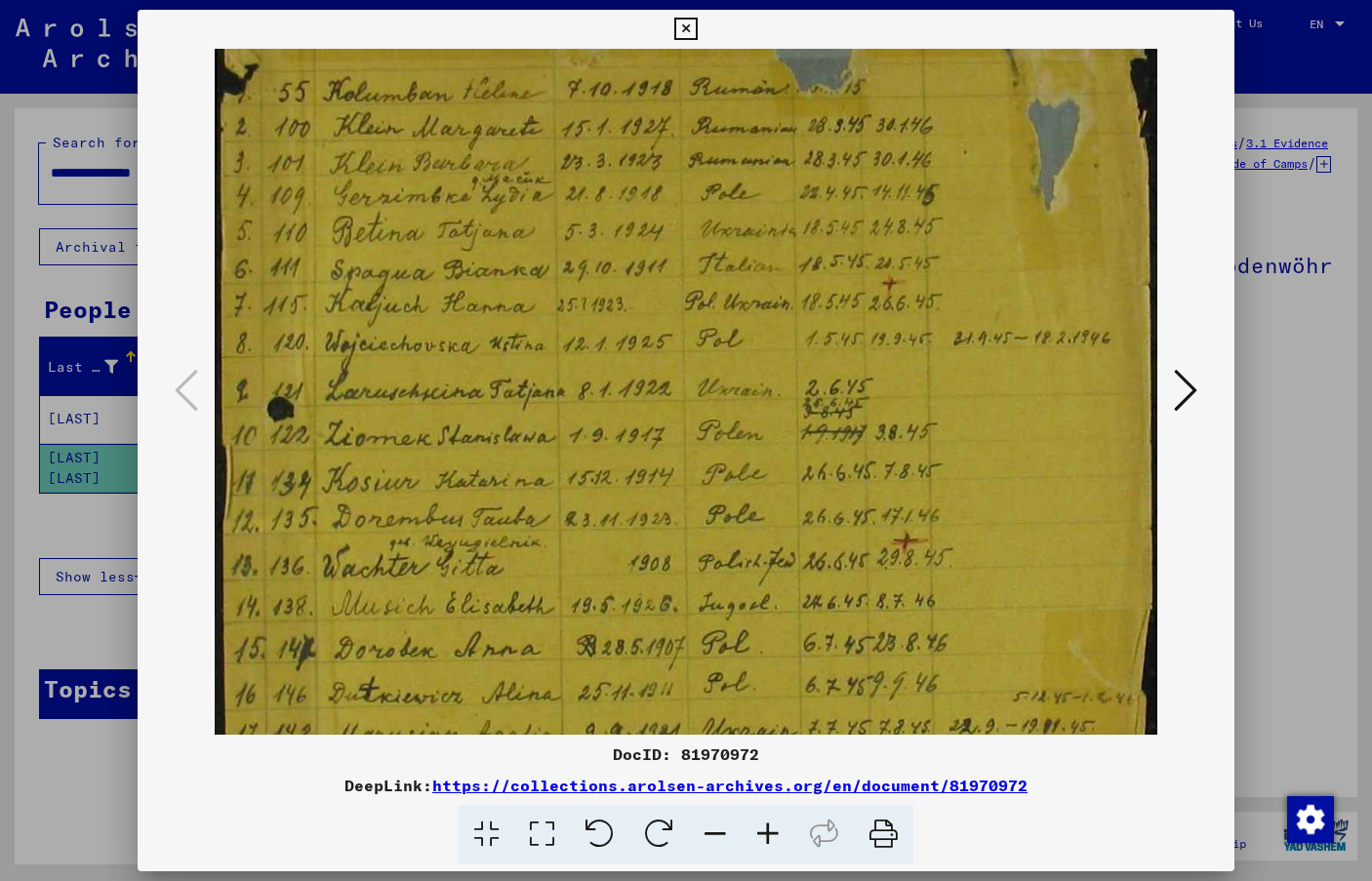 click at bounding box center [768, 834] 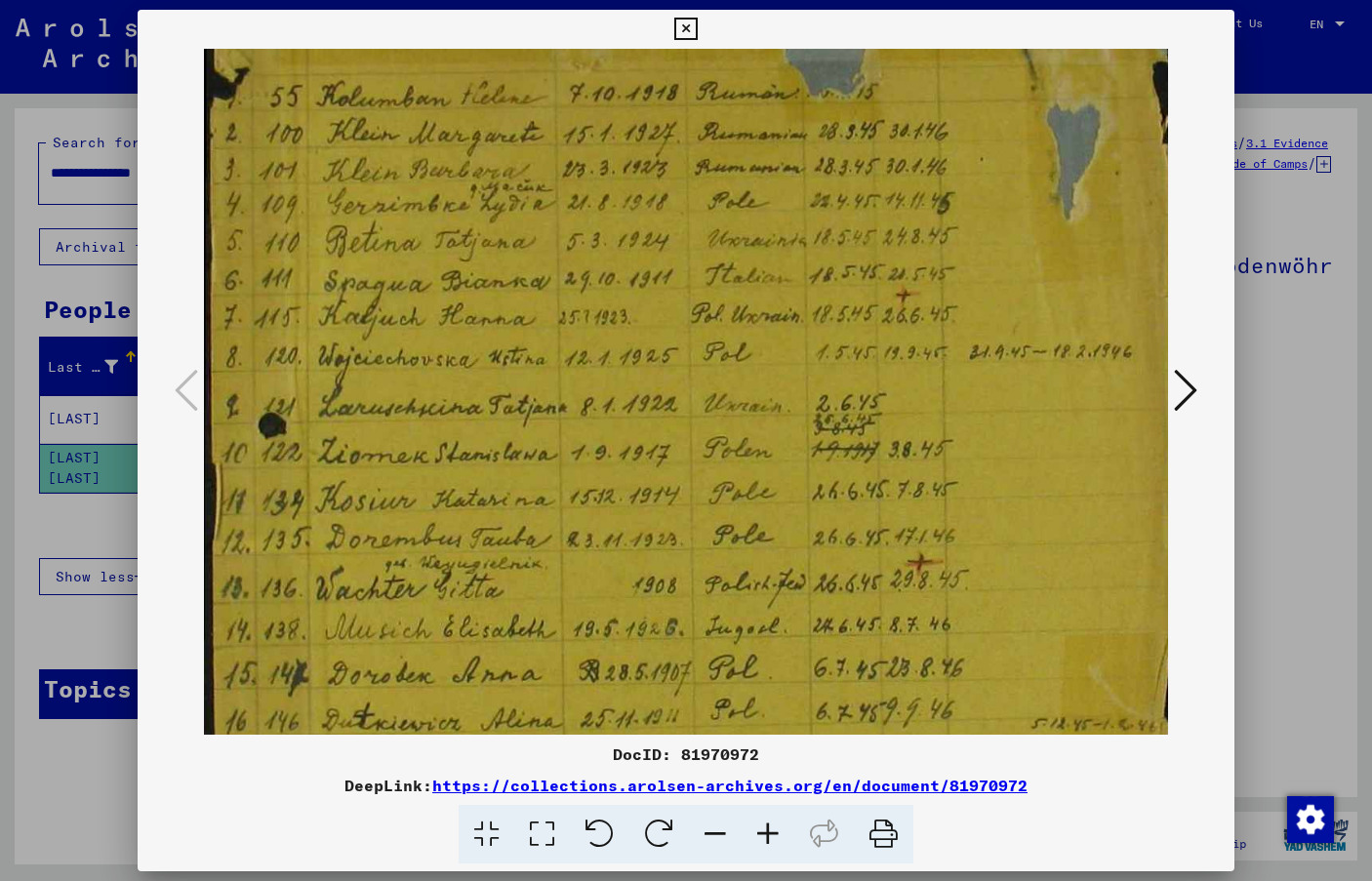click at bounding box center (768, 834) 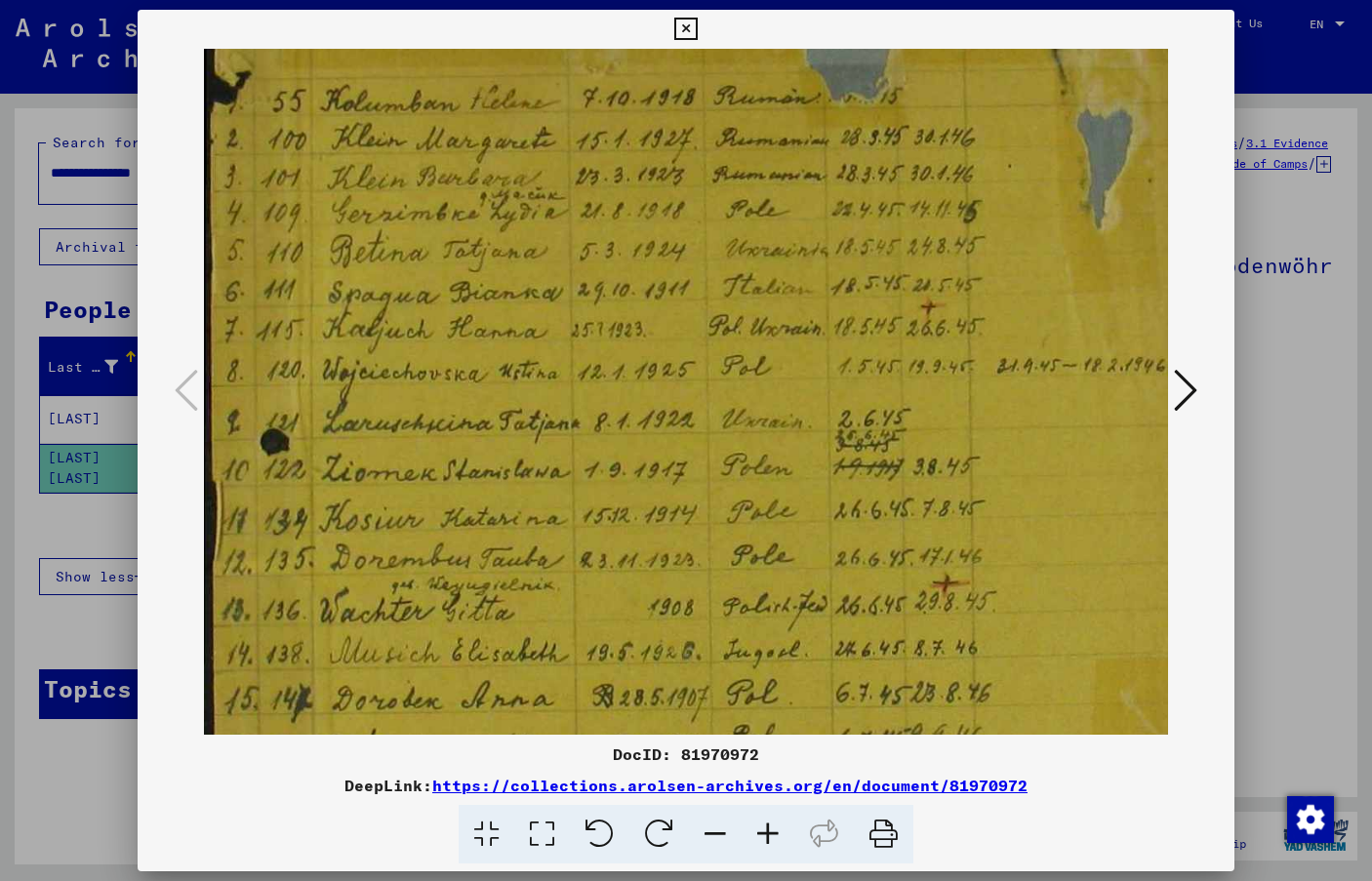 click at bounding box center [1186, 390] 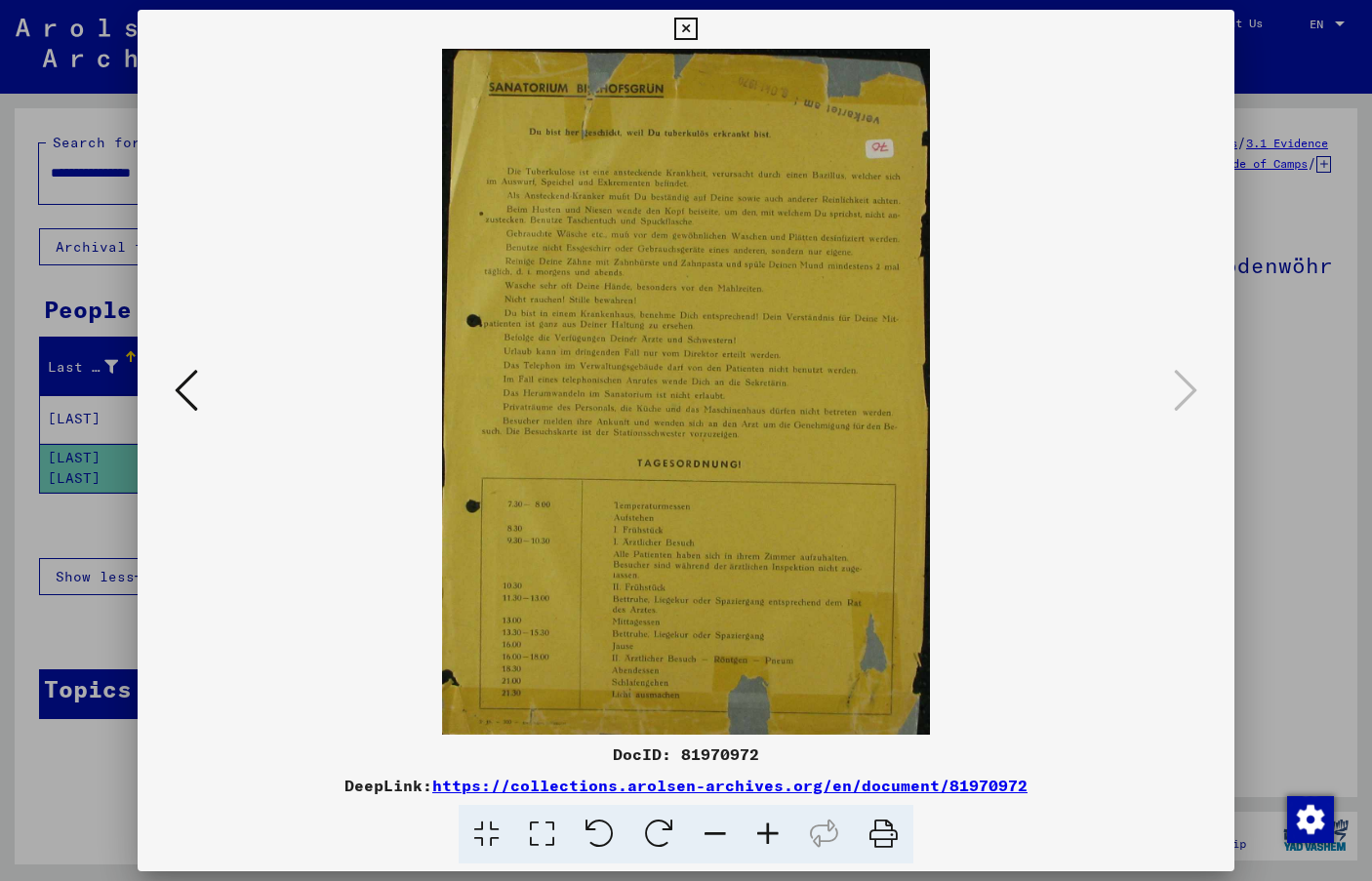 click at bounding box center [186, 391] 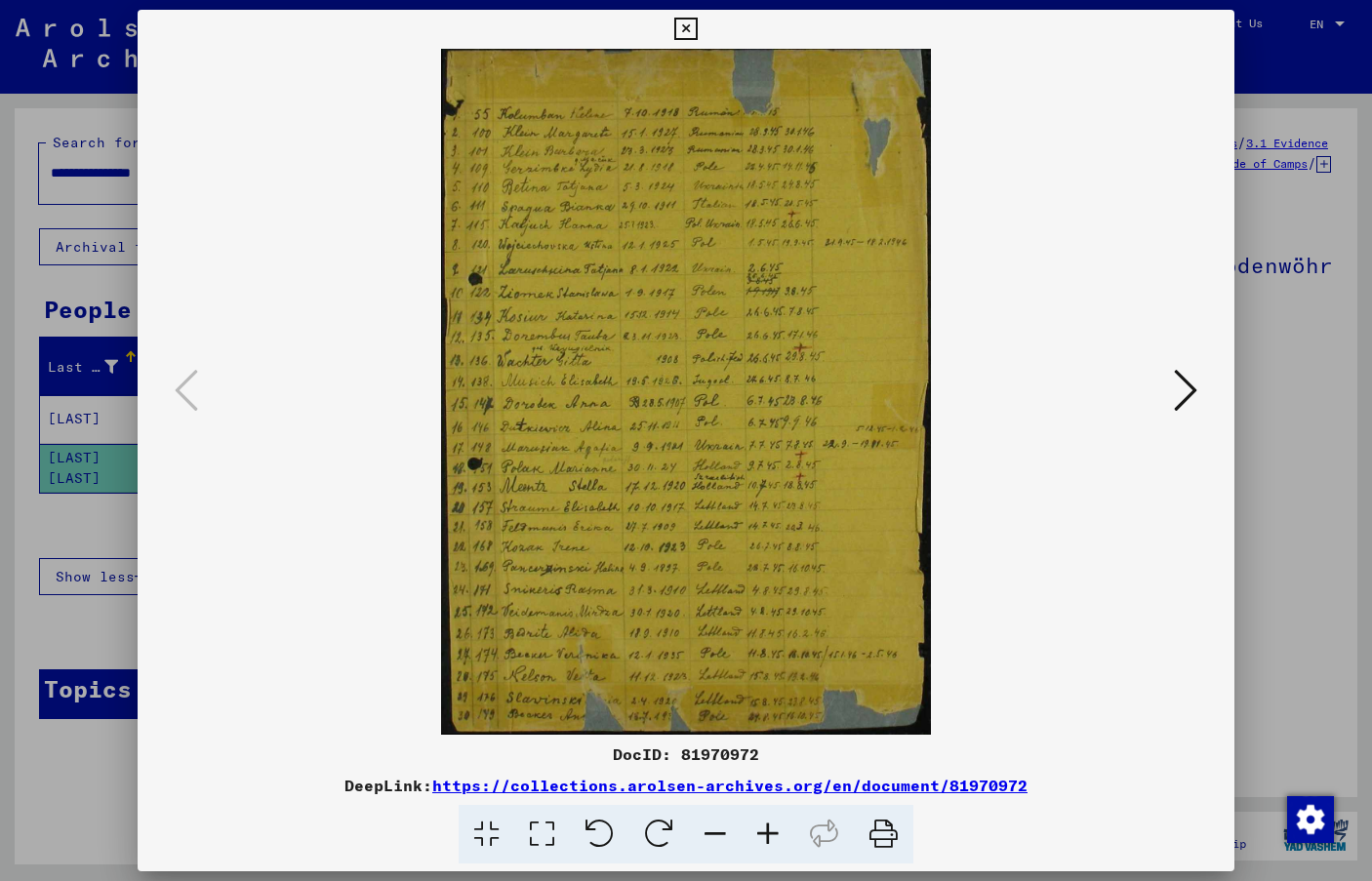 click on "DocID: 81970972  DeepLink:  https://collections.arolsen-archives.org/en/document/81970972" at bounding box center [686, 437] 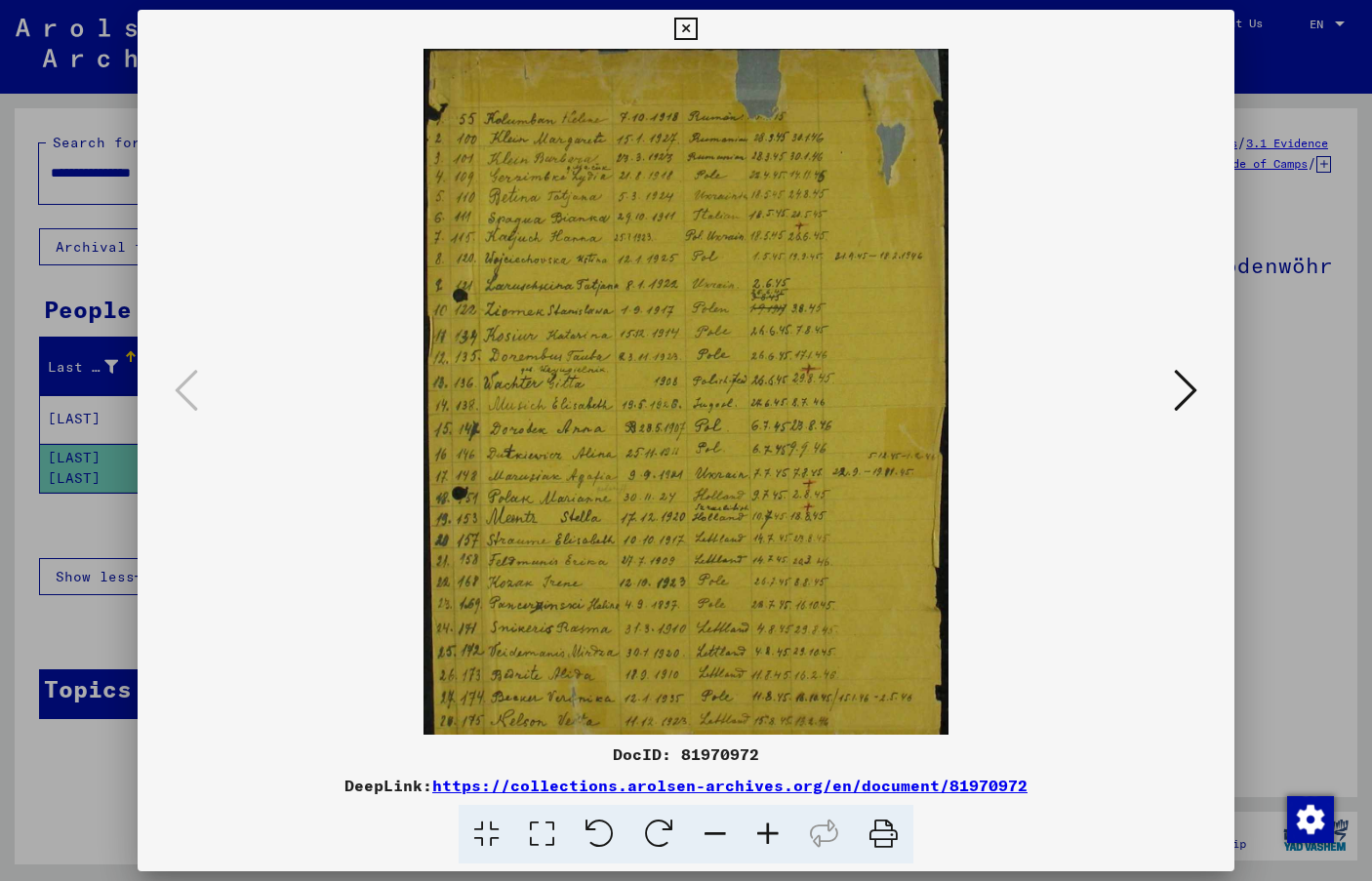 click at bounding box center (768, 834) 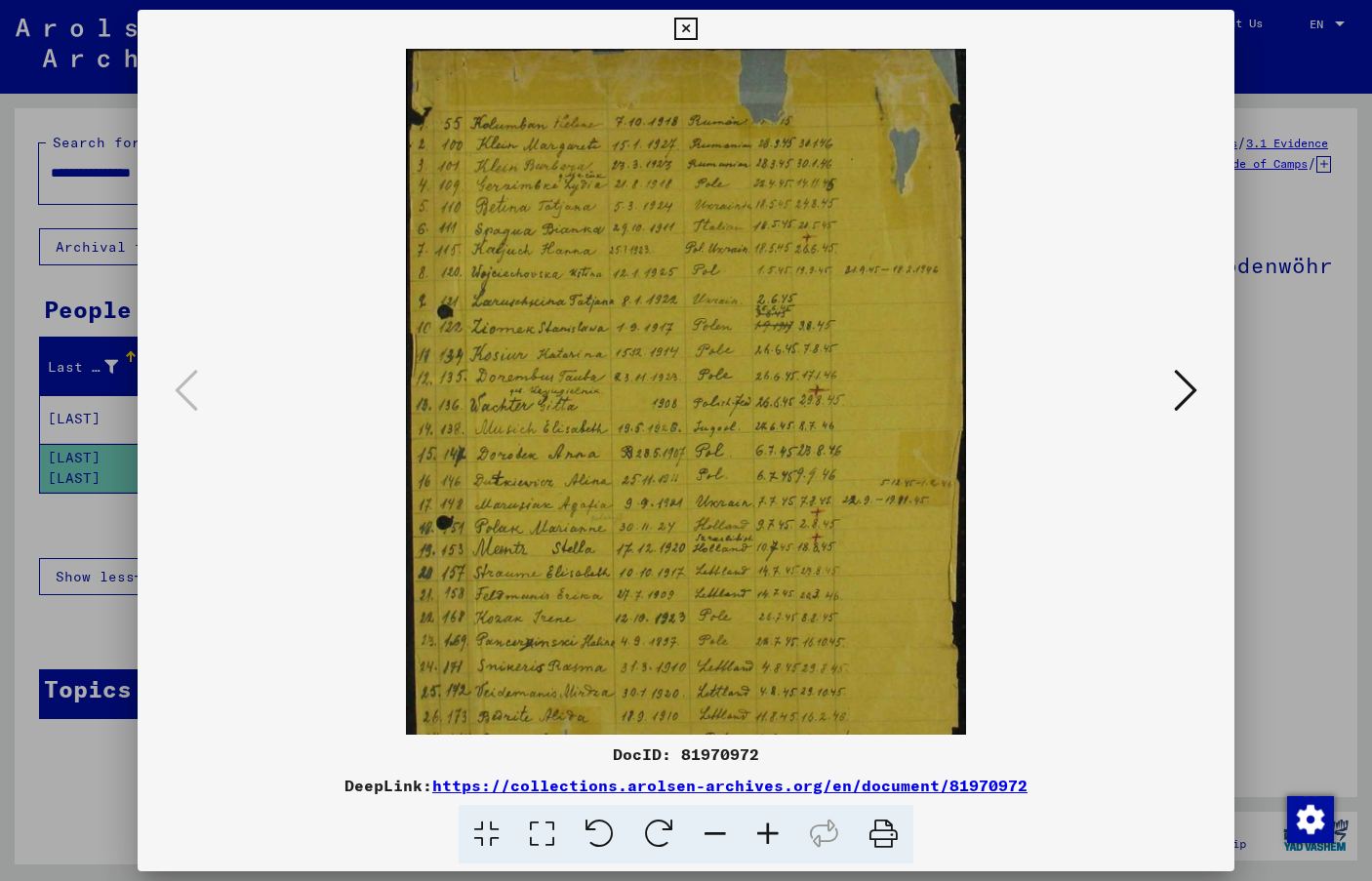 click at bounding box center (768, 834) 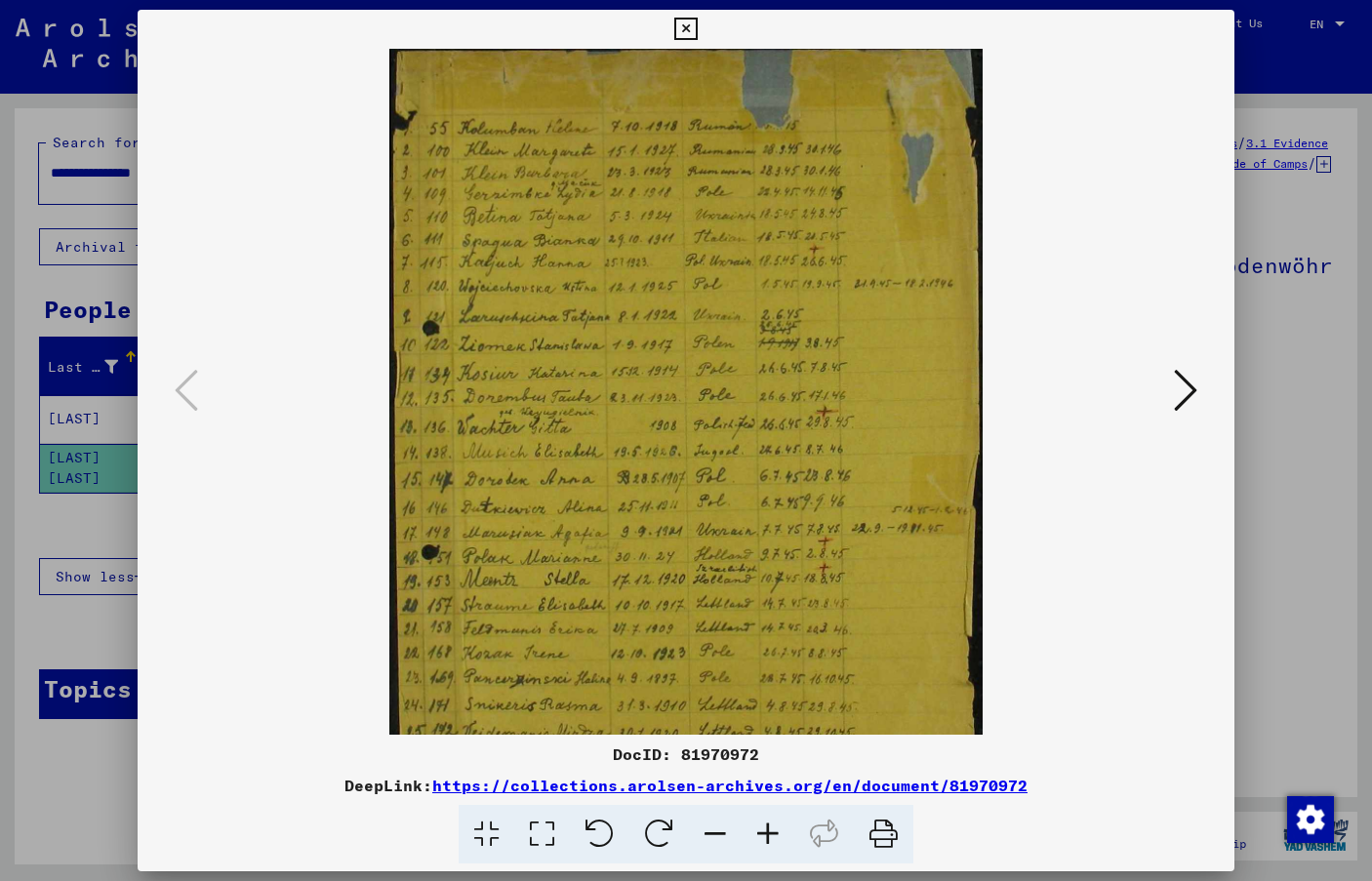 click at bounding box center (768, 834) 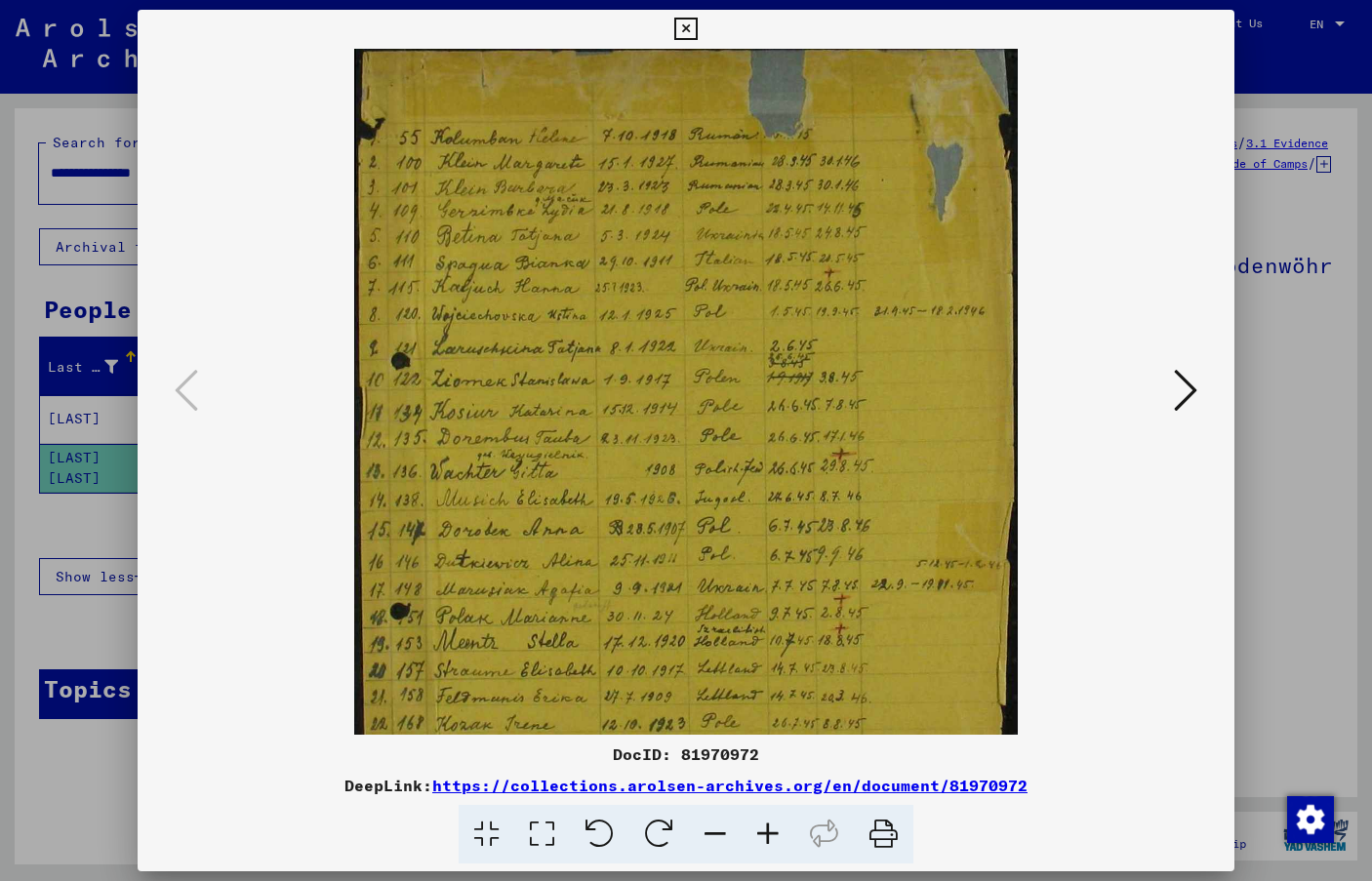 click at bounding box center (768, 834) 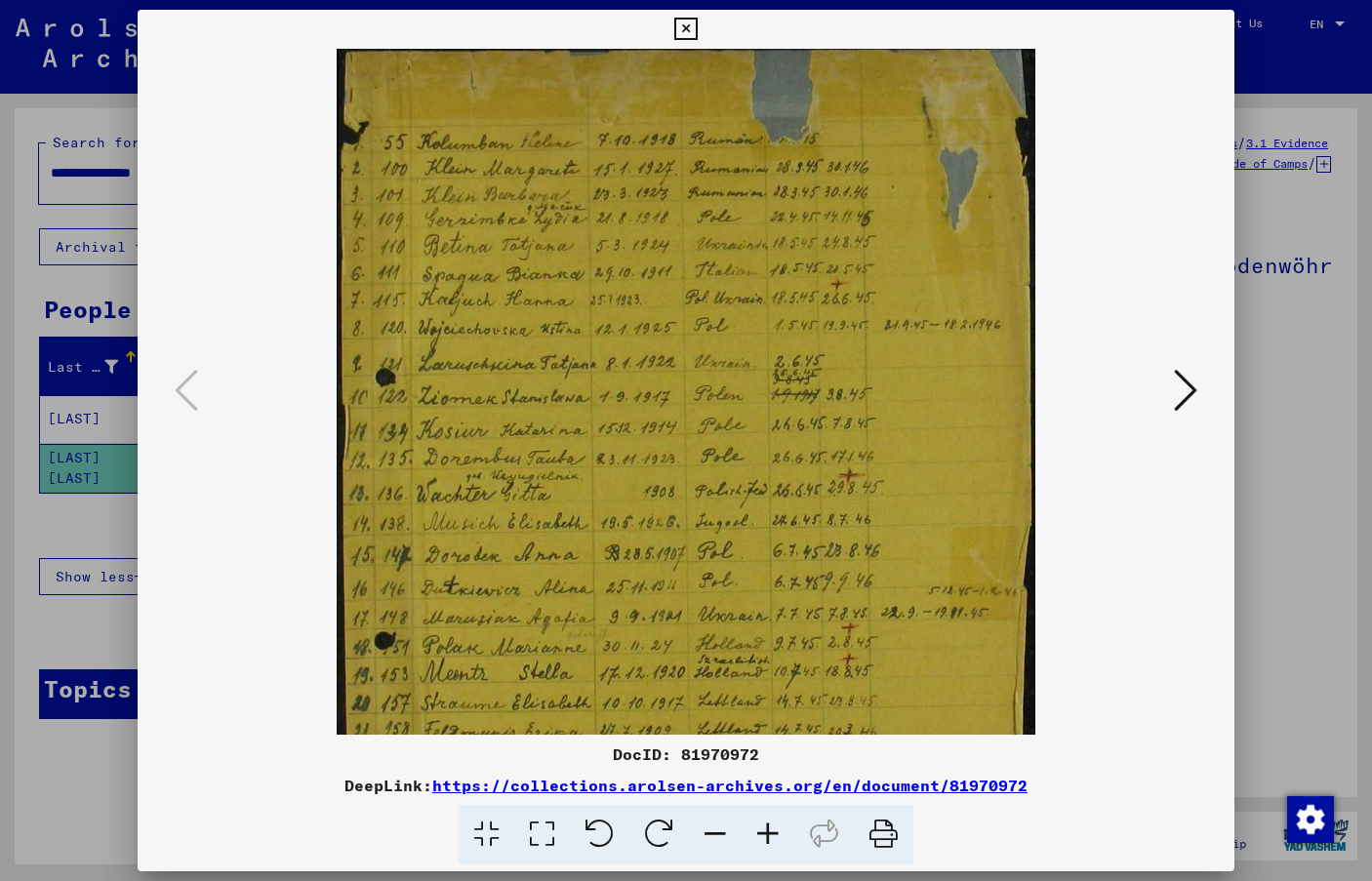 click at bounding box center [768, 834] 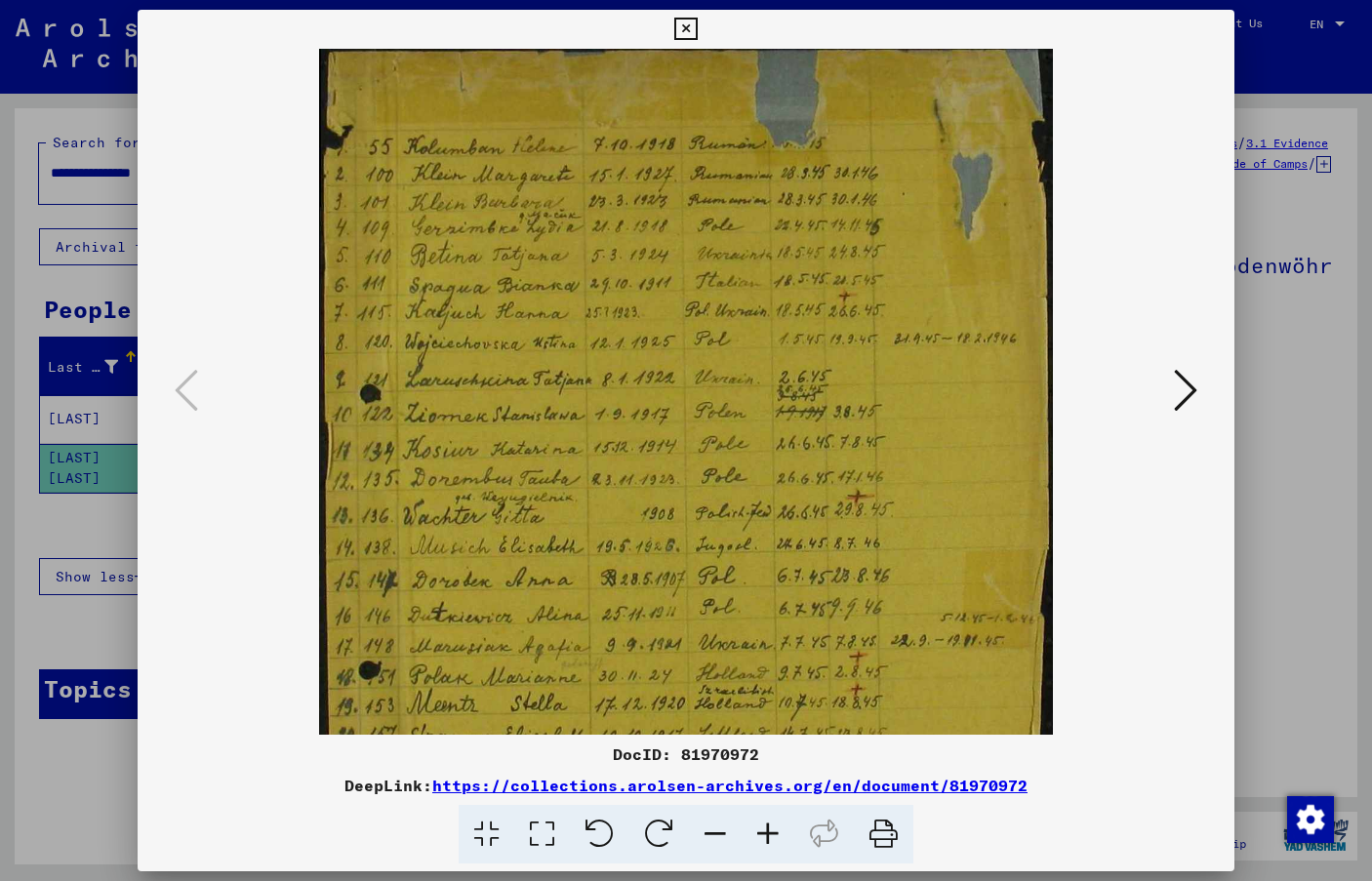 click at bounding box center (768, 834) 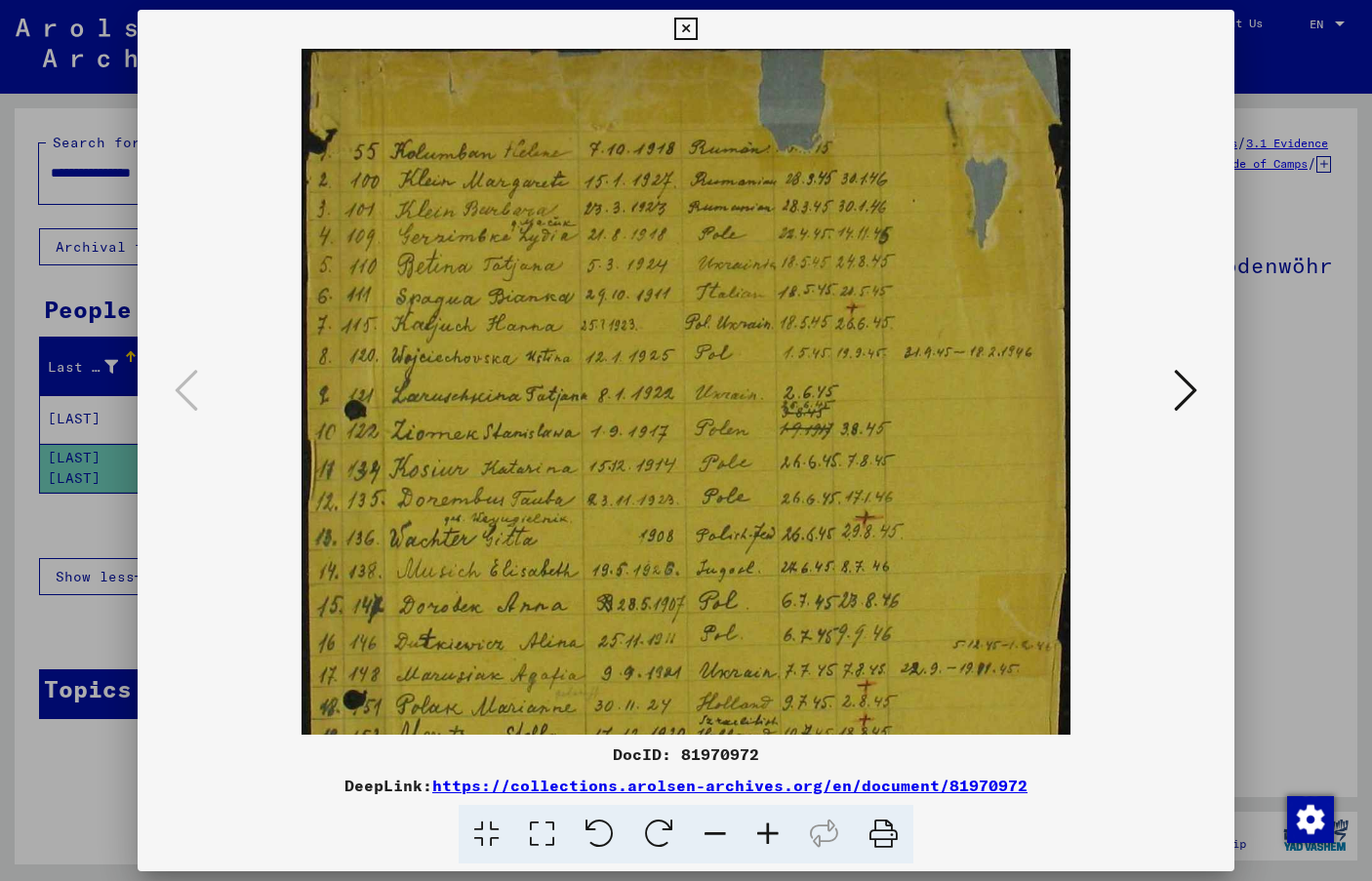 click at bounding box center [768, 834] 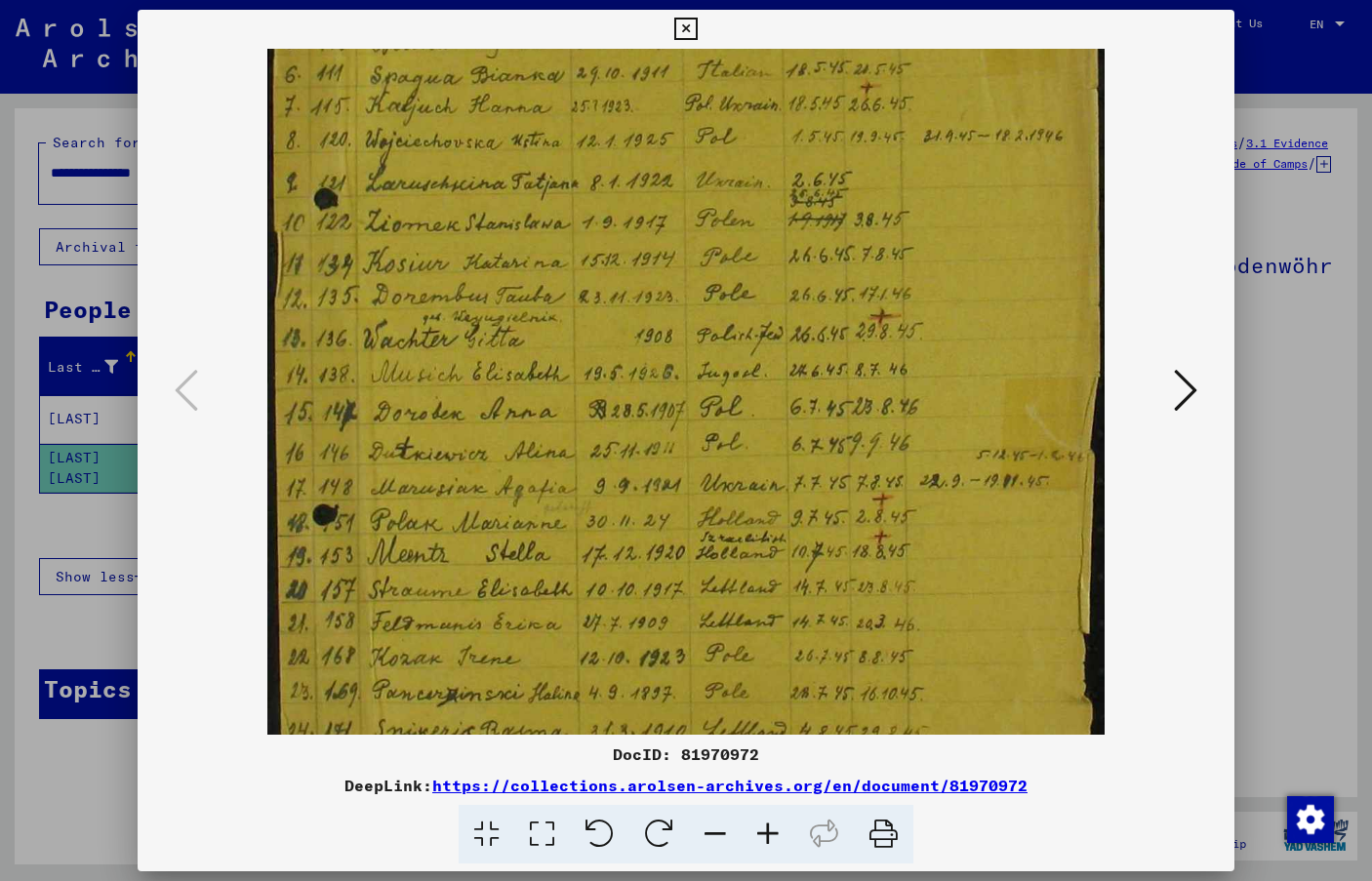 scroll, scrollTop: 254, scrollLeft: 0, axis: vertical 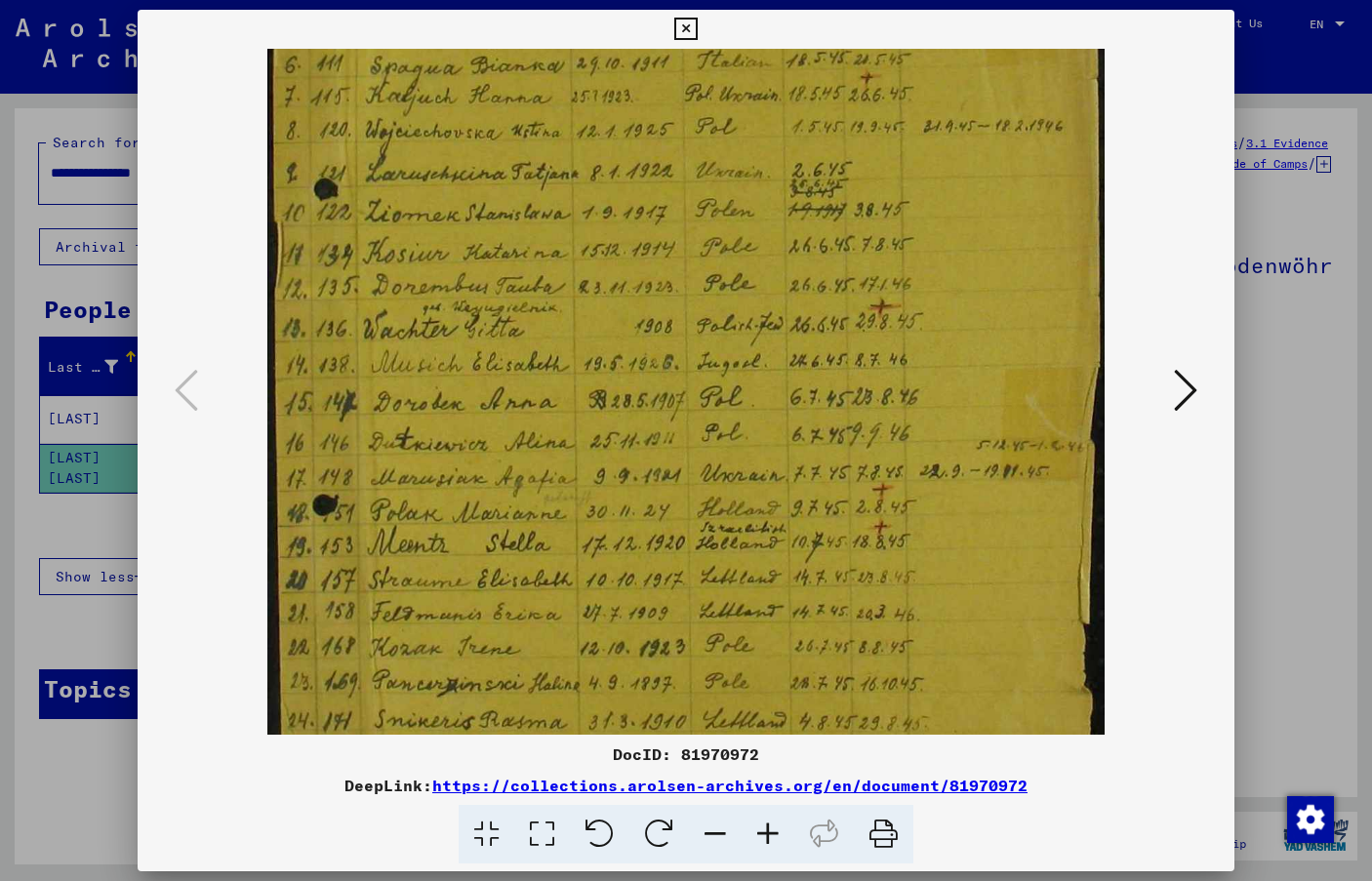 drag, startPoint x: 730, startPoint y: 508, endPoint x: 808, endPoint y: 255, distance: 264.75083 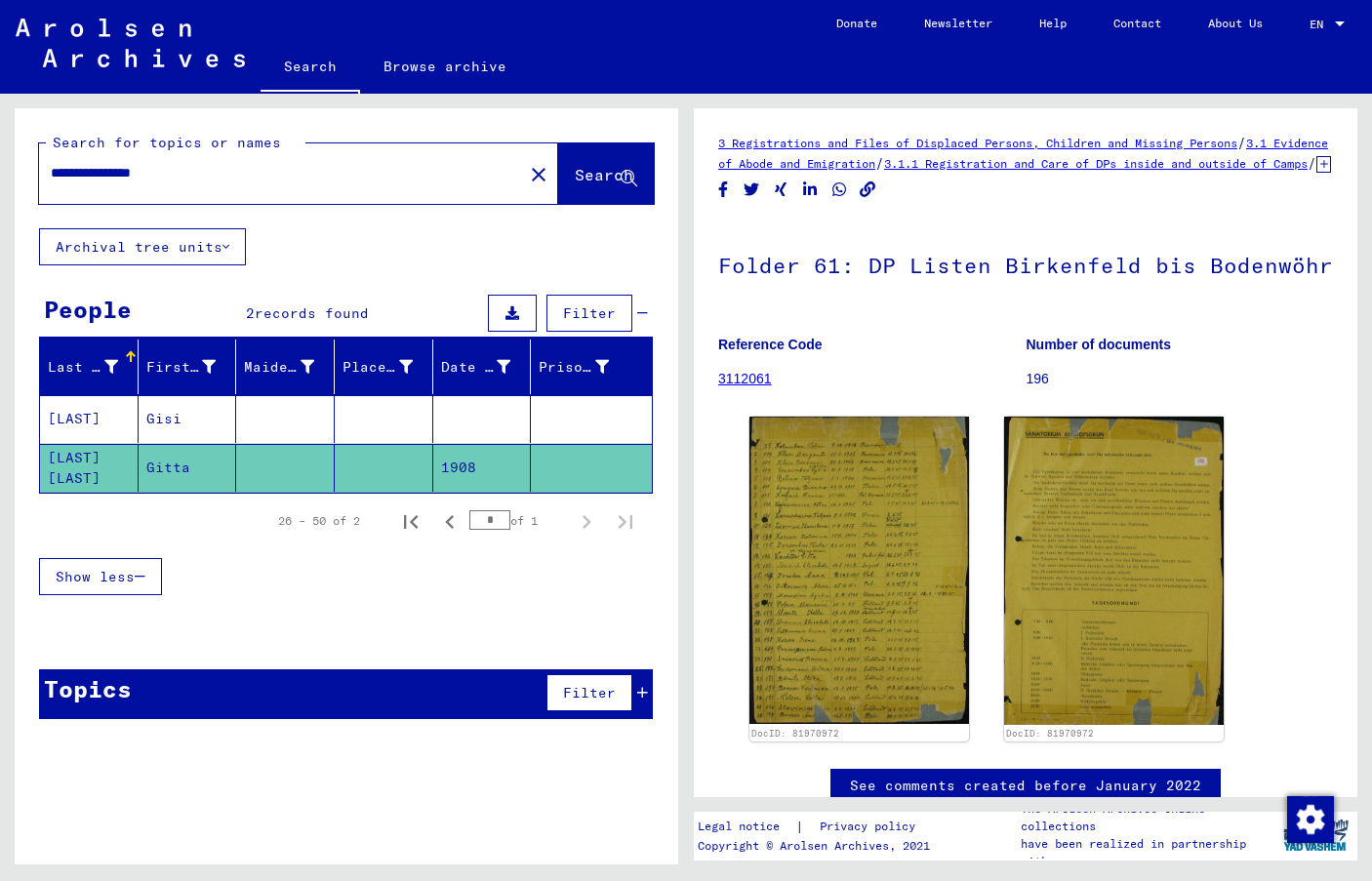 drag, startPoint x: 201, startPoint y: 173, endPoint x: 73, endPoint y: 175, distance: 128.01562 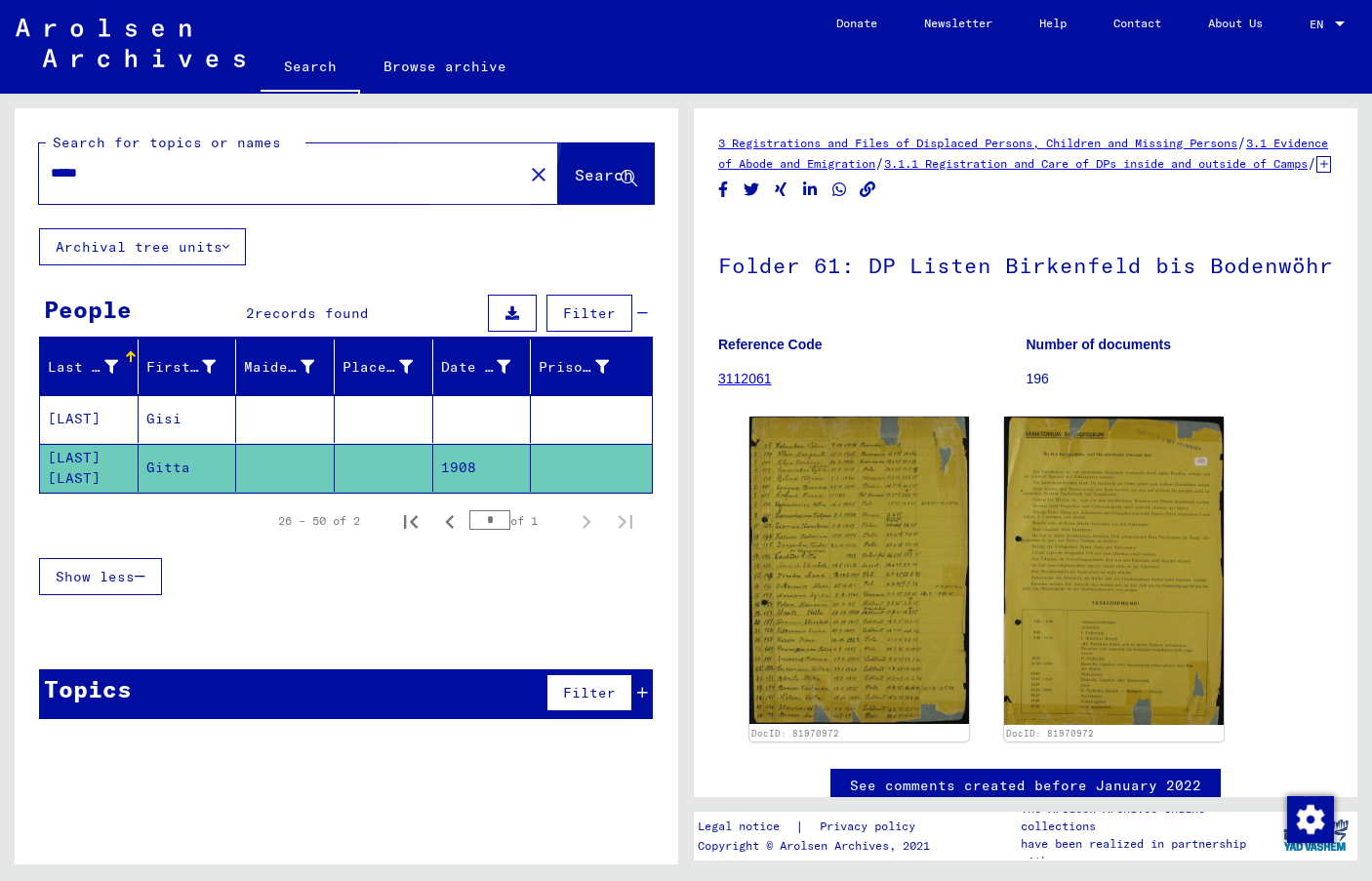 click on "Search" 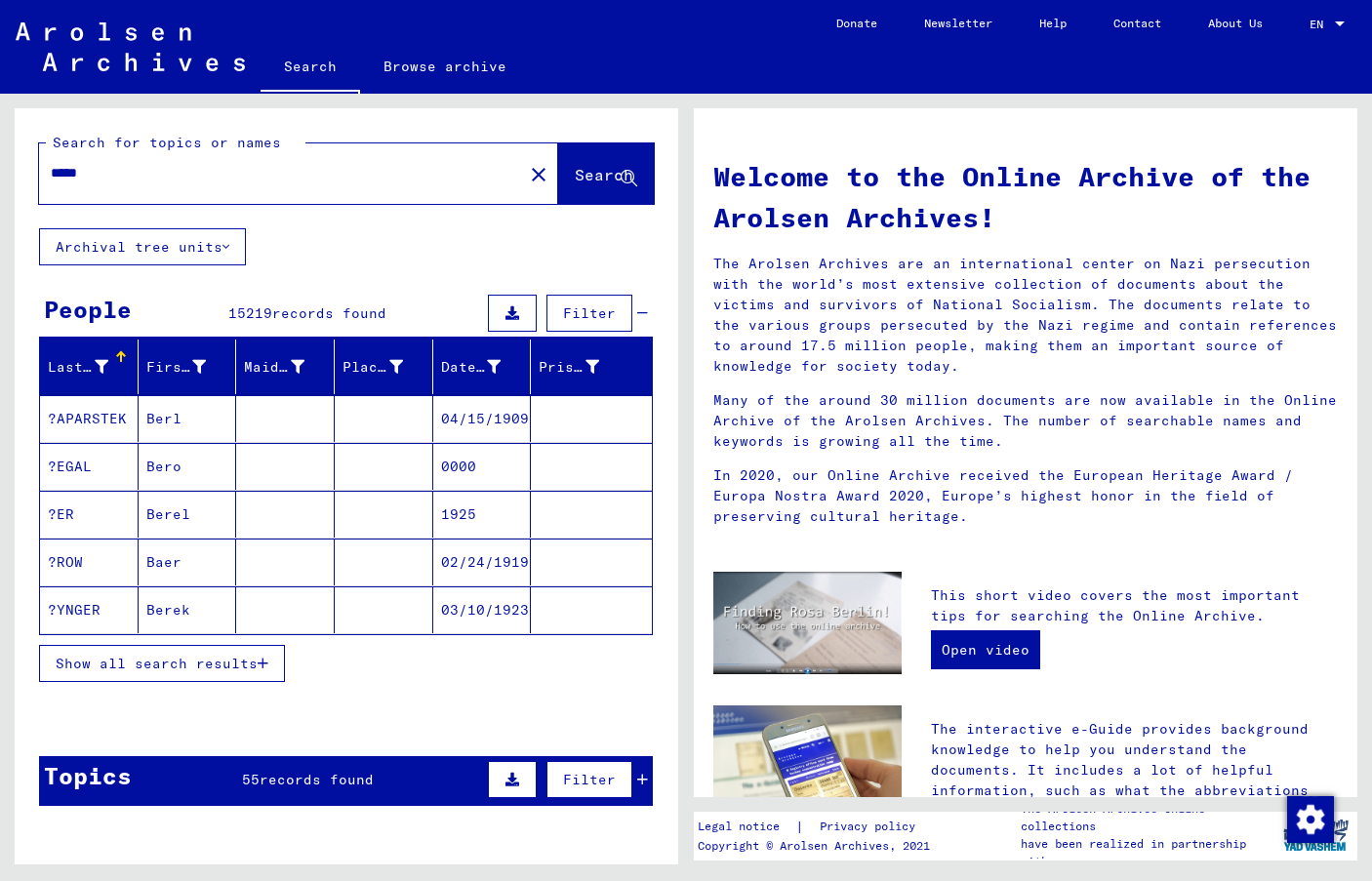 click on "*****" at bounding box center [275, 173] 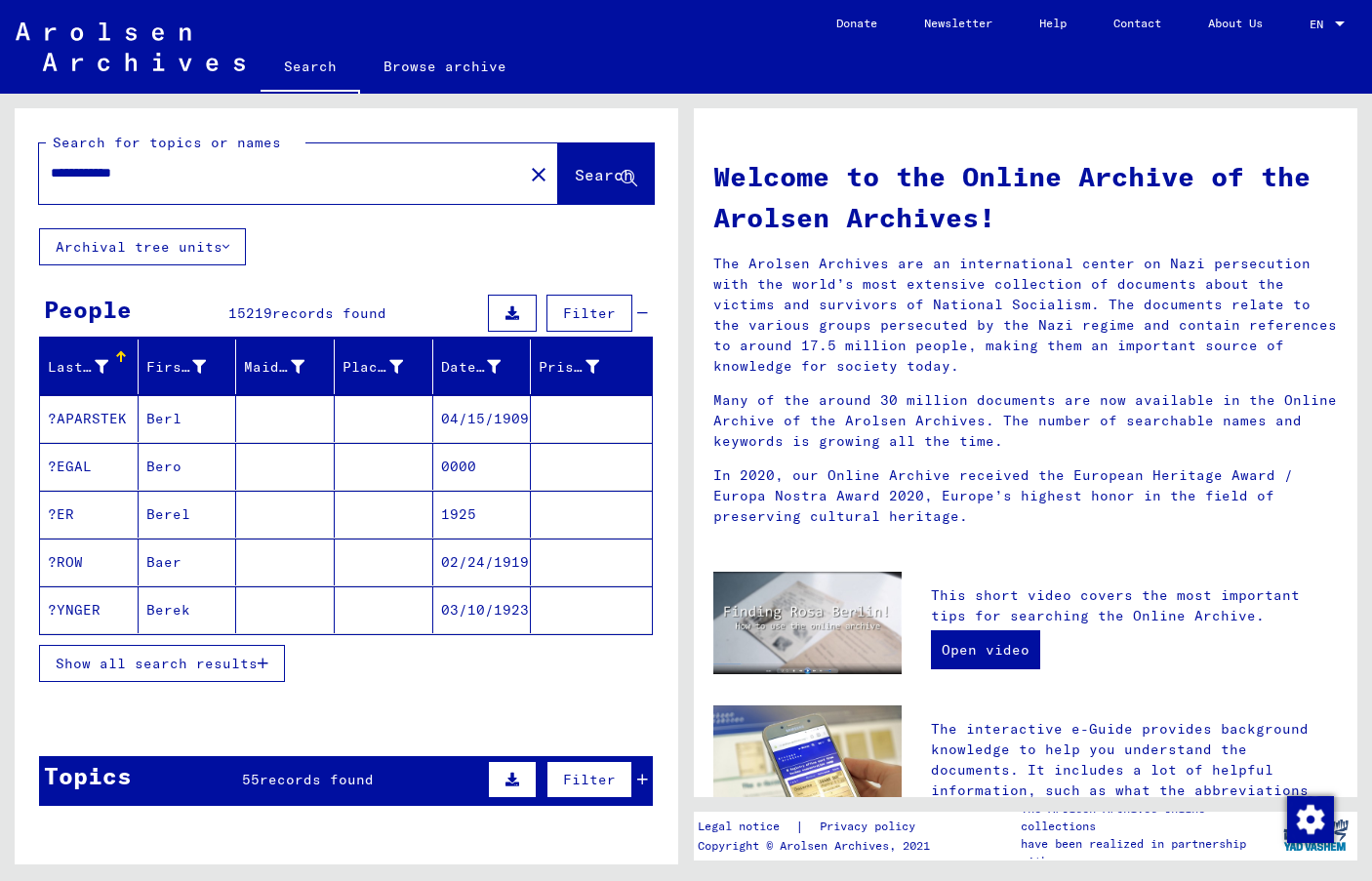 type on "**********" 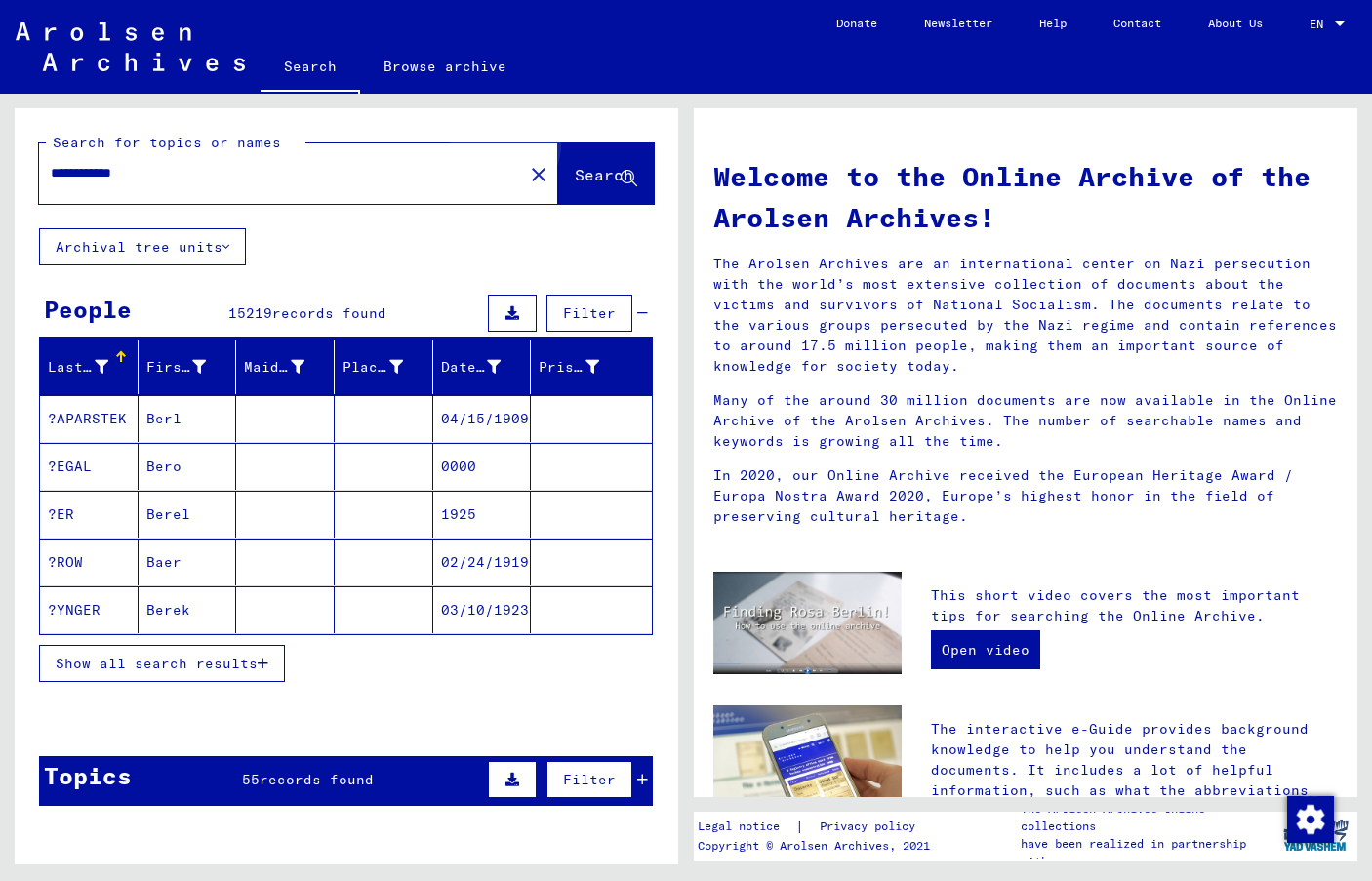 click on "Search" 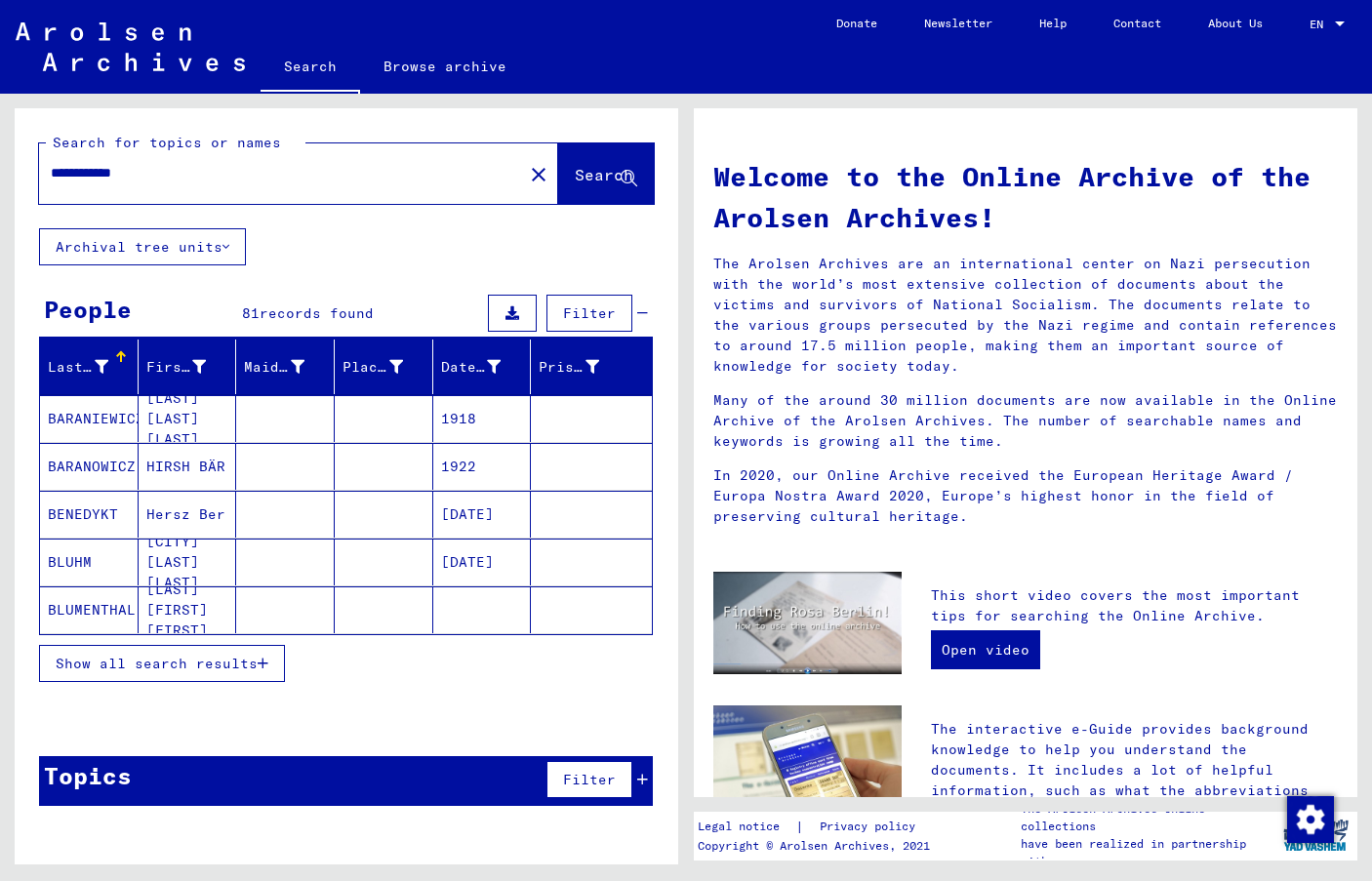 click on "Show all search results" at bounding box center (156, 663) 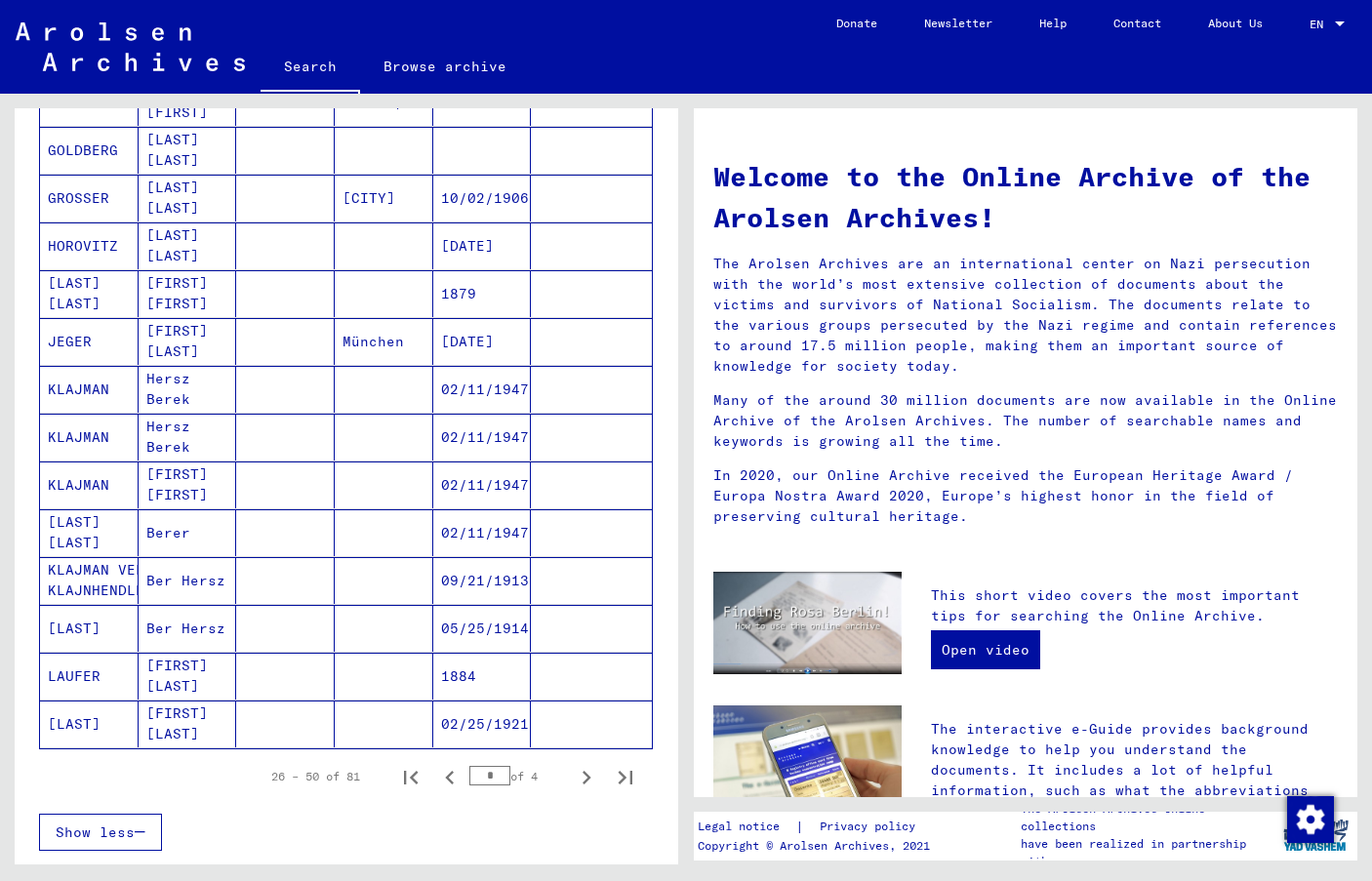 scroll, scrollTop: 881, scrollLeft: 0, axis: vertical 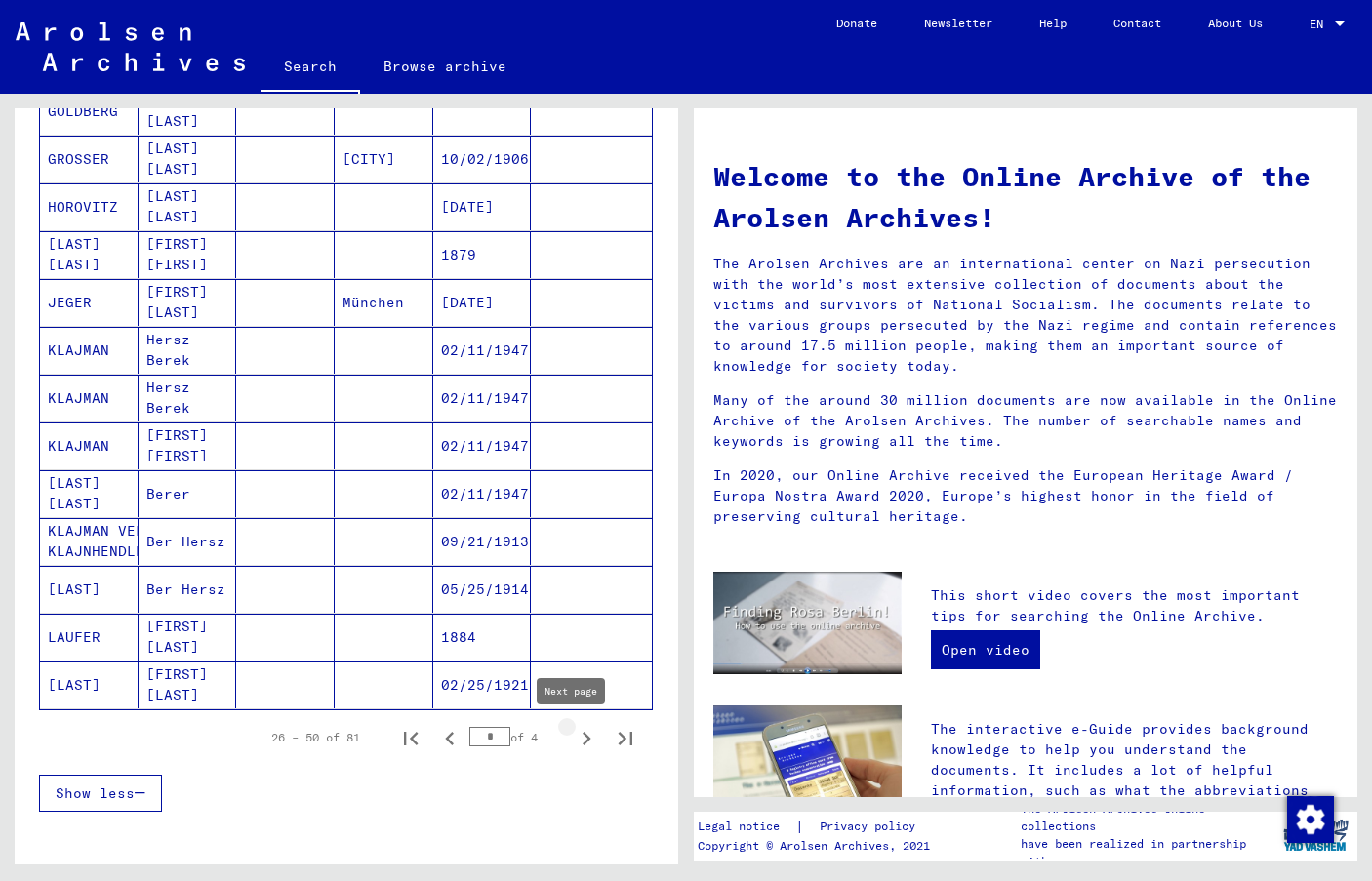 click 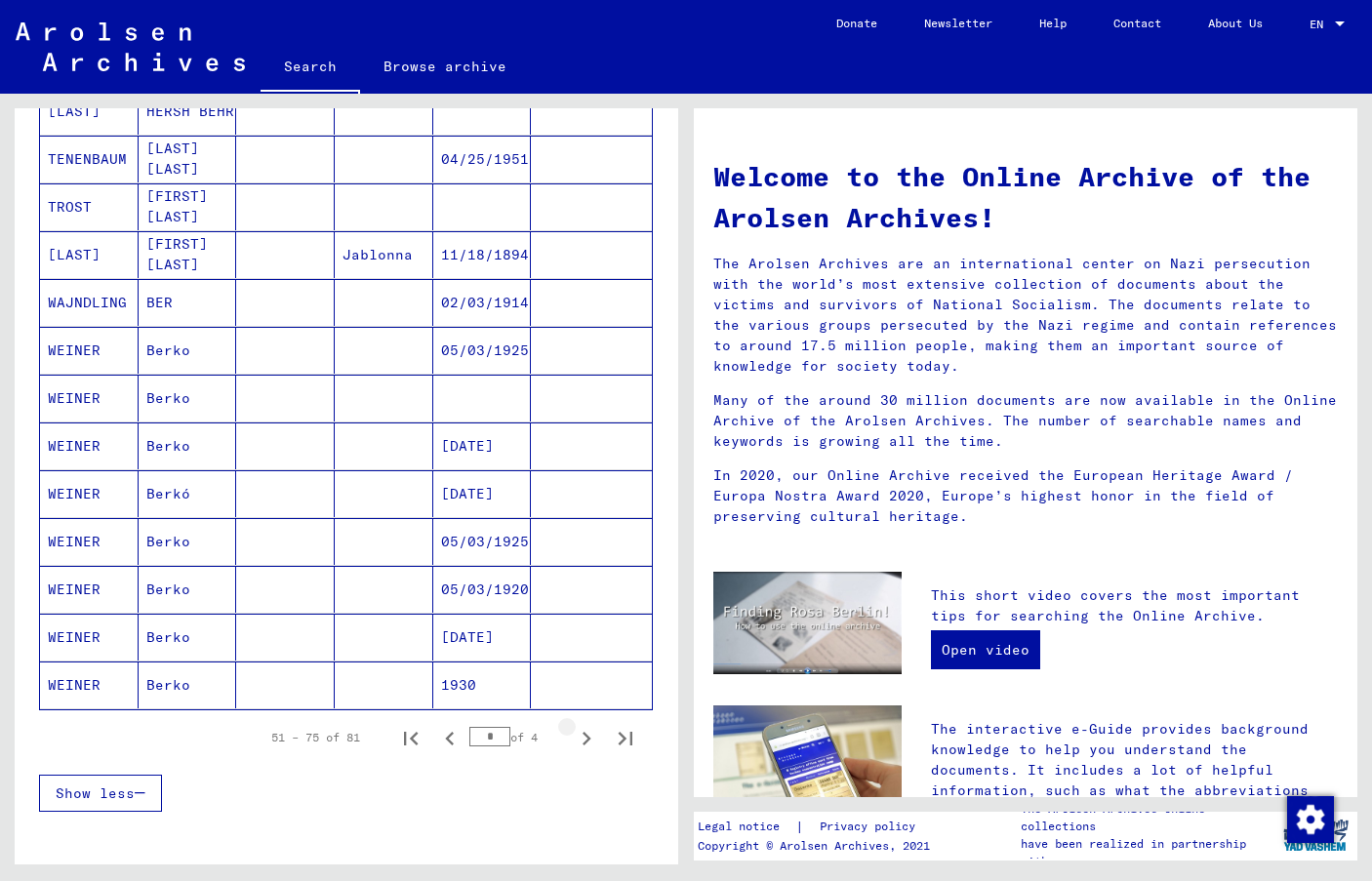 click 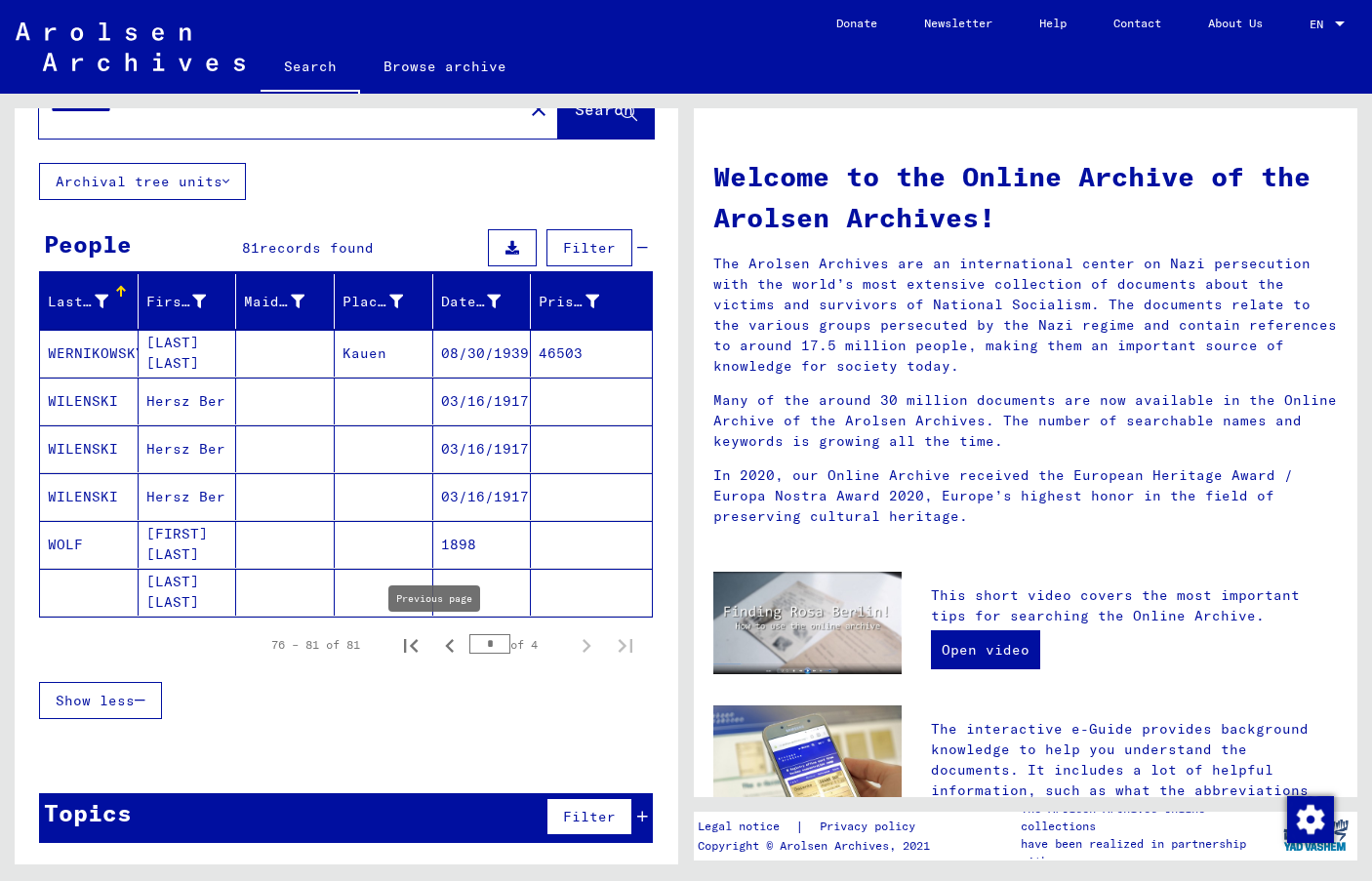 click 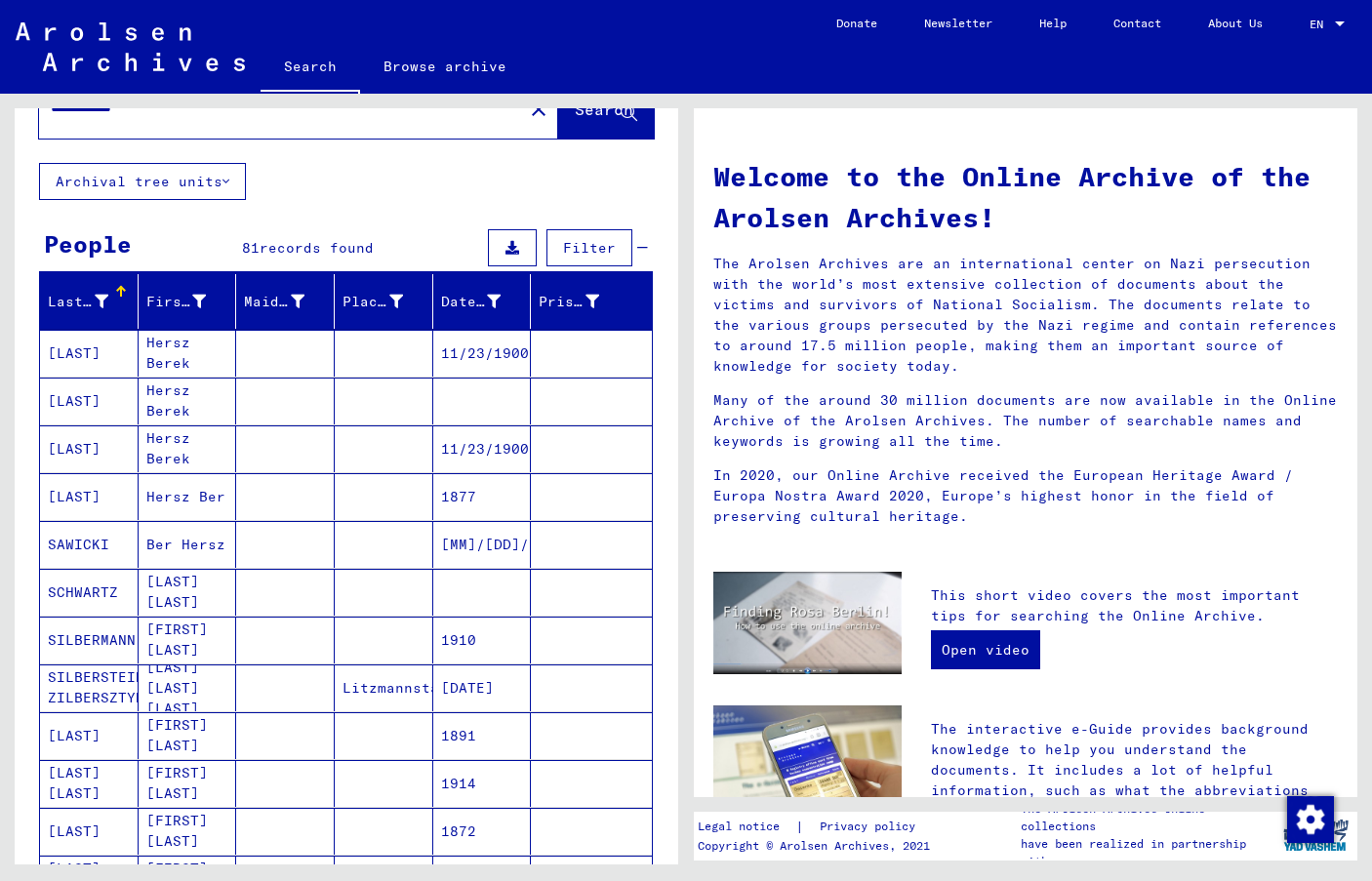 click on "1910" at bounding box center [482, 688] 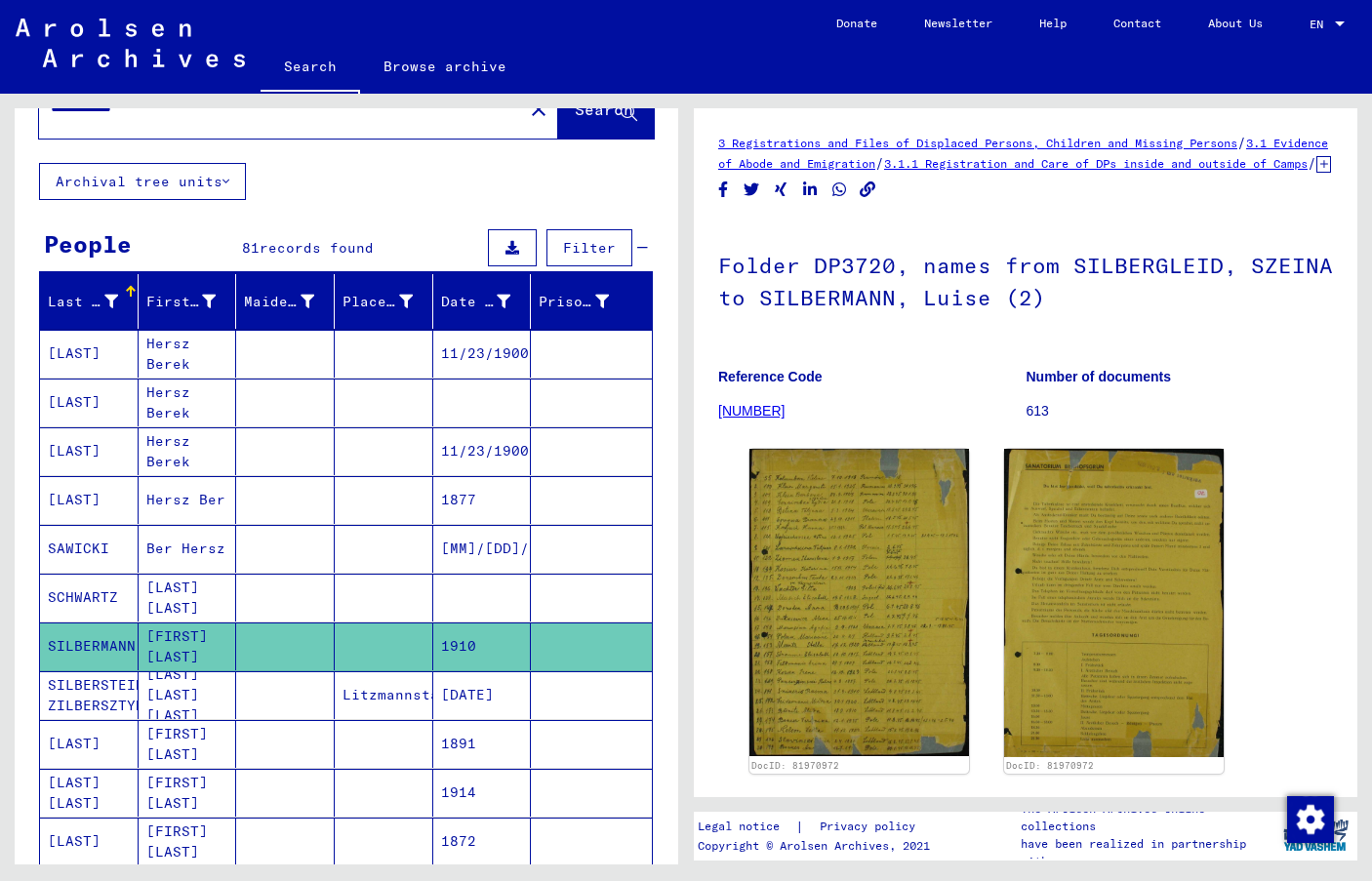 click on "1910" 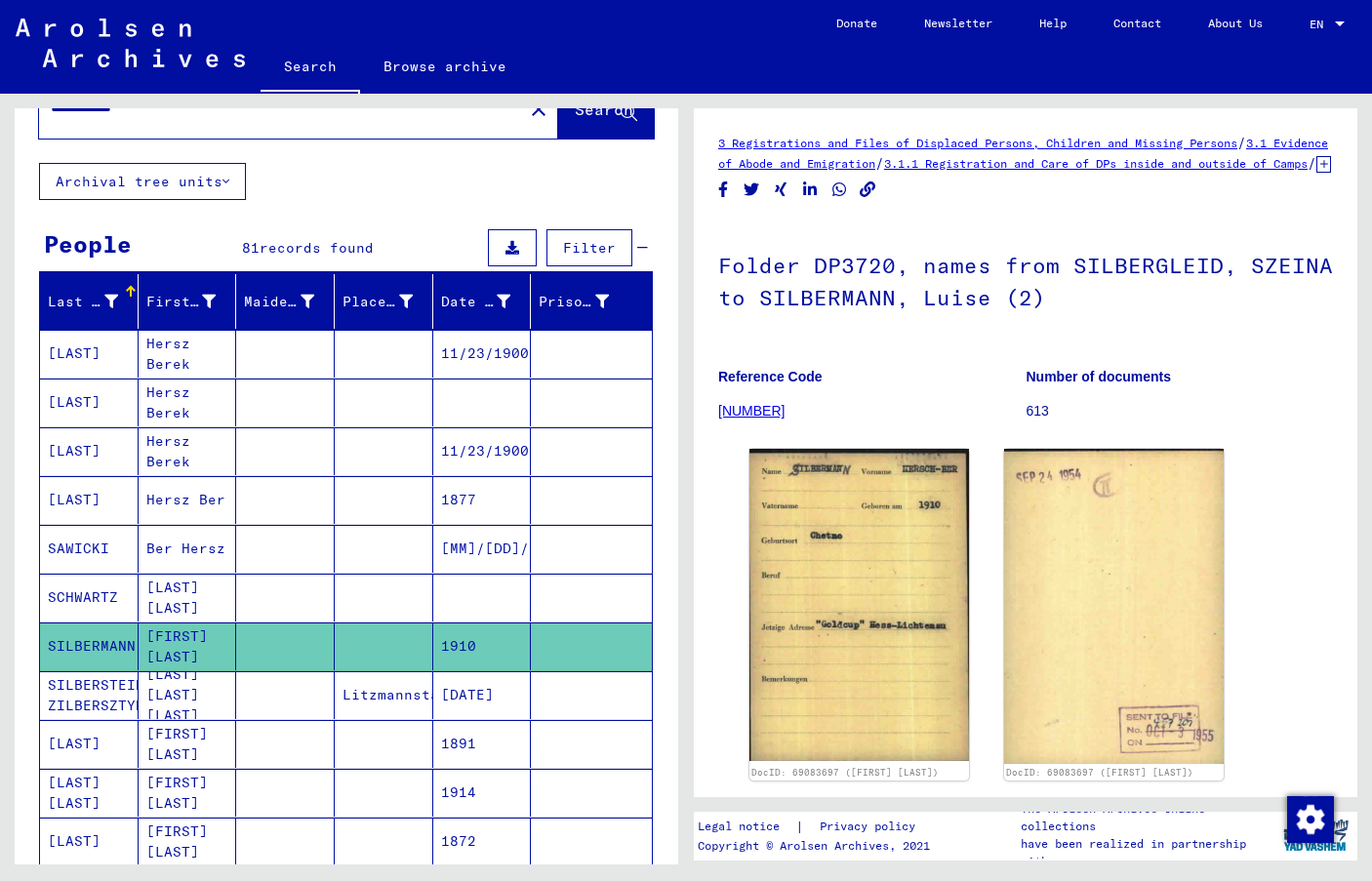 scroll, scrollTop: 0, scrollLeft: 0, axis: both 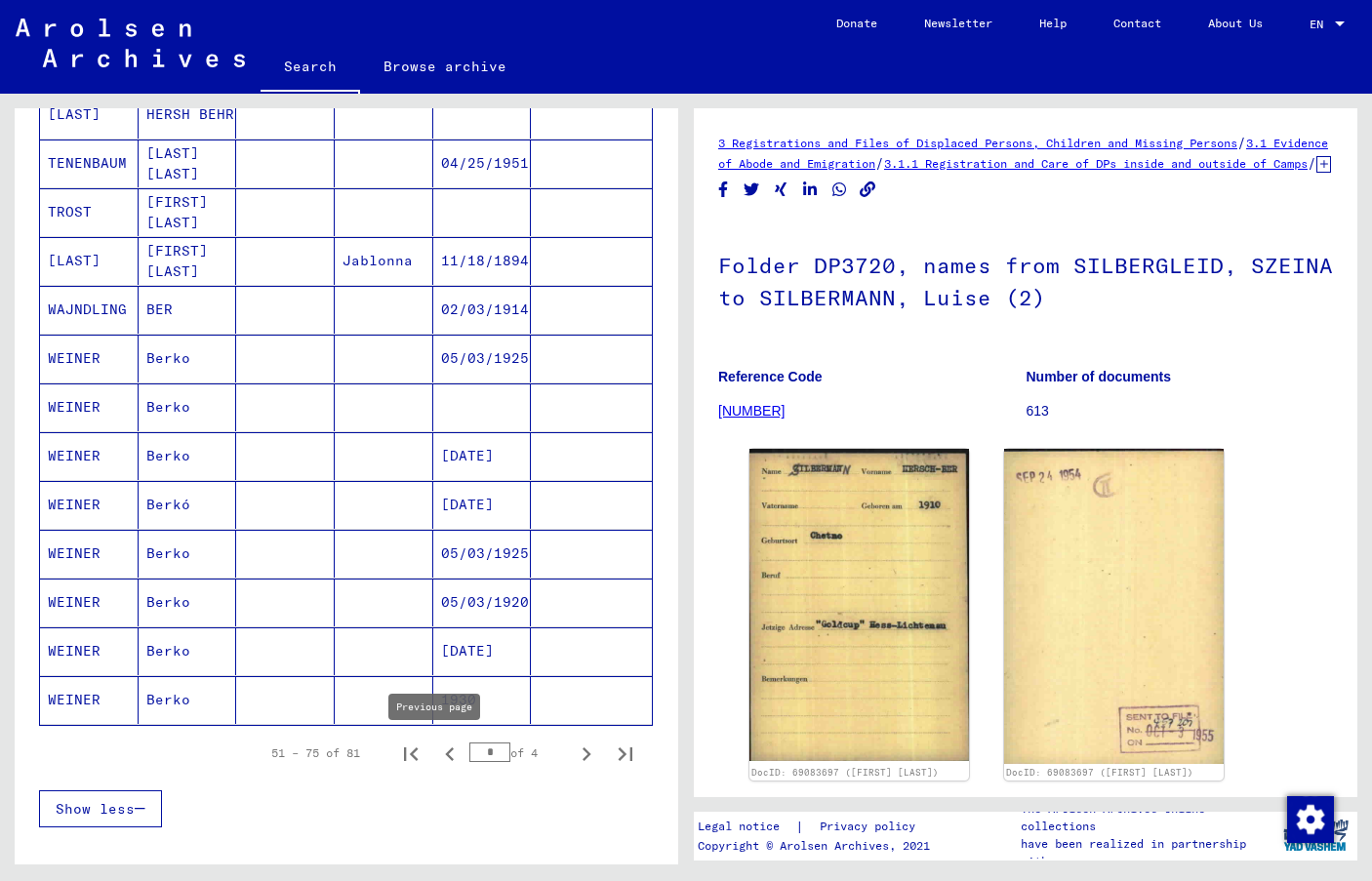 click 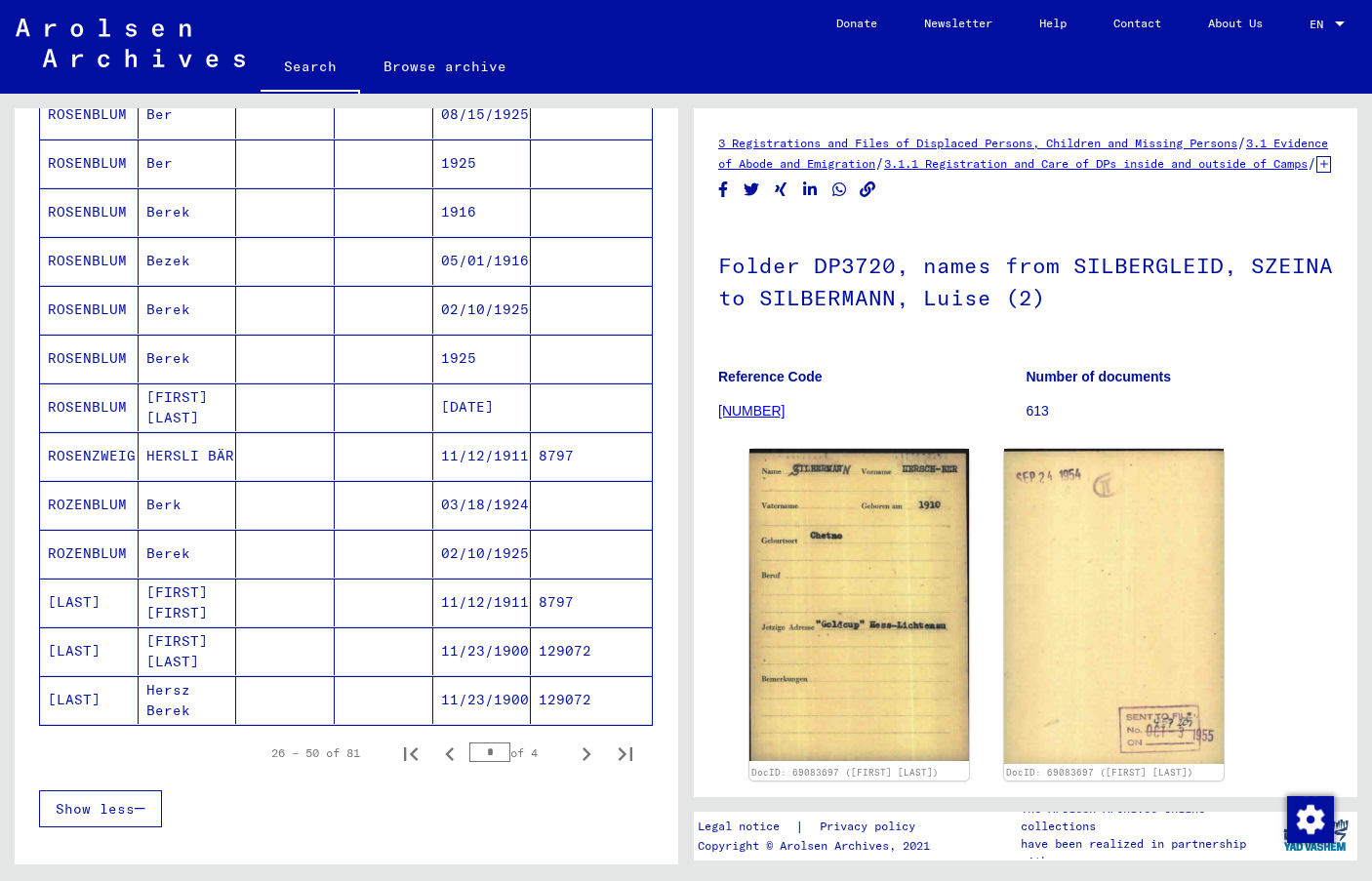 click 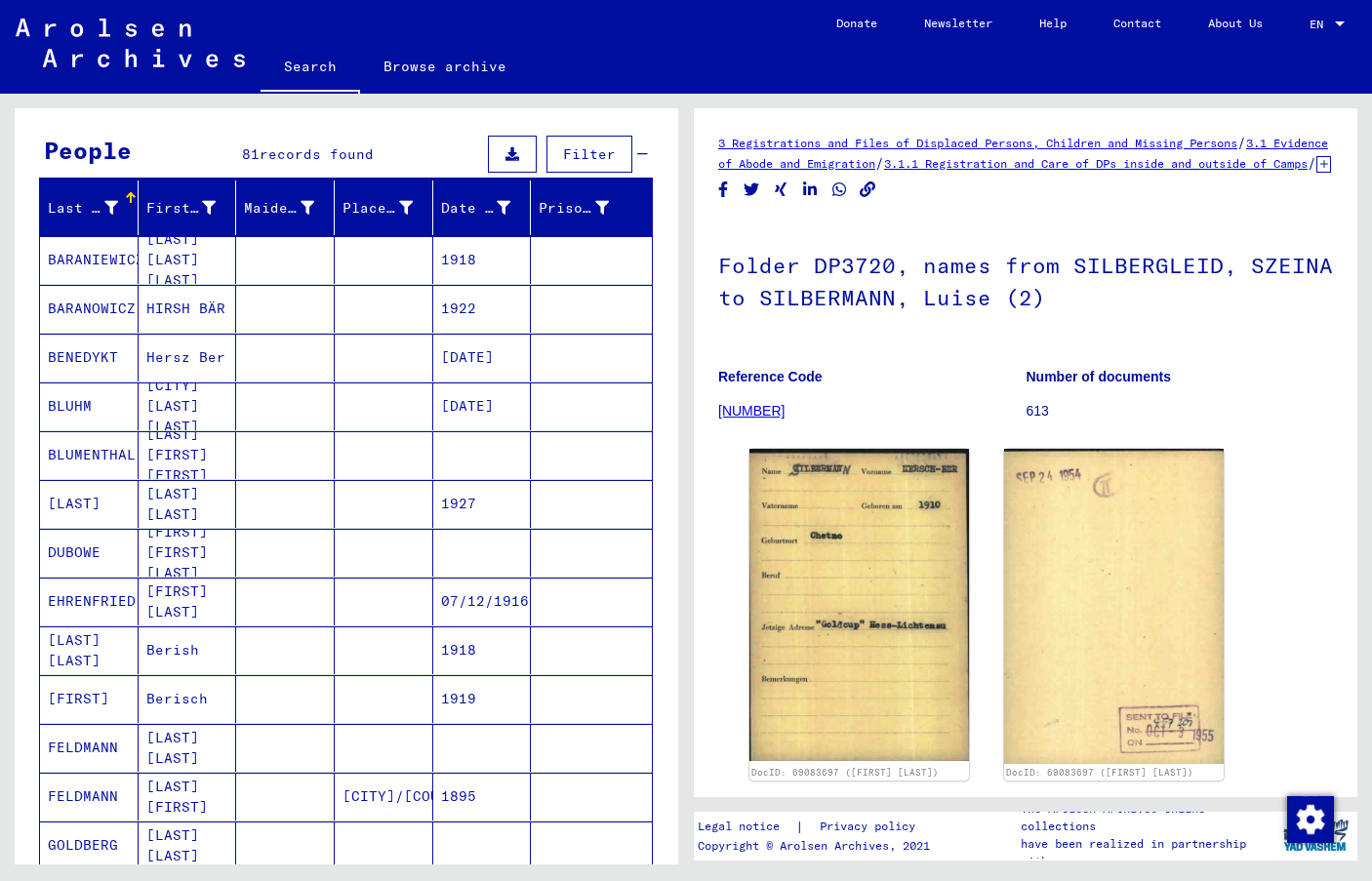 scroll, scrollTop: 152, scrollLeft: 0, axis: vertical 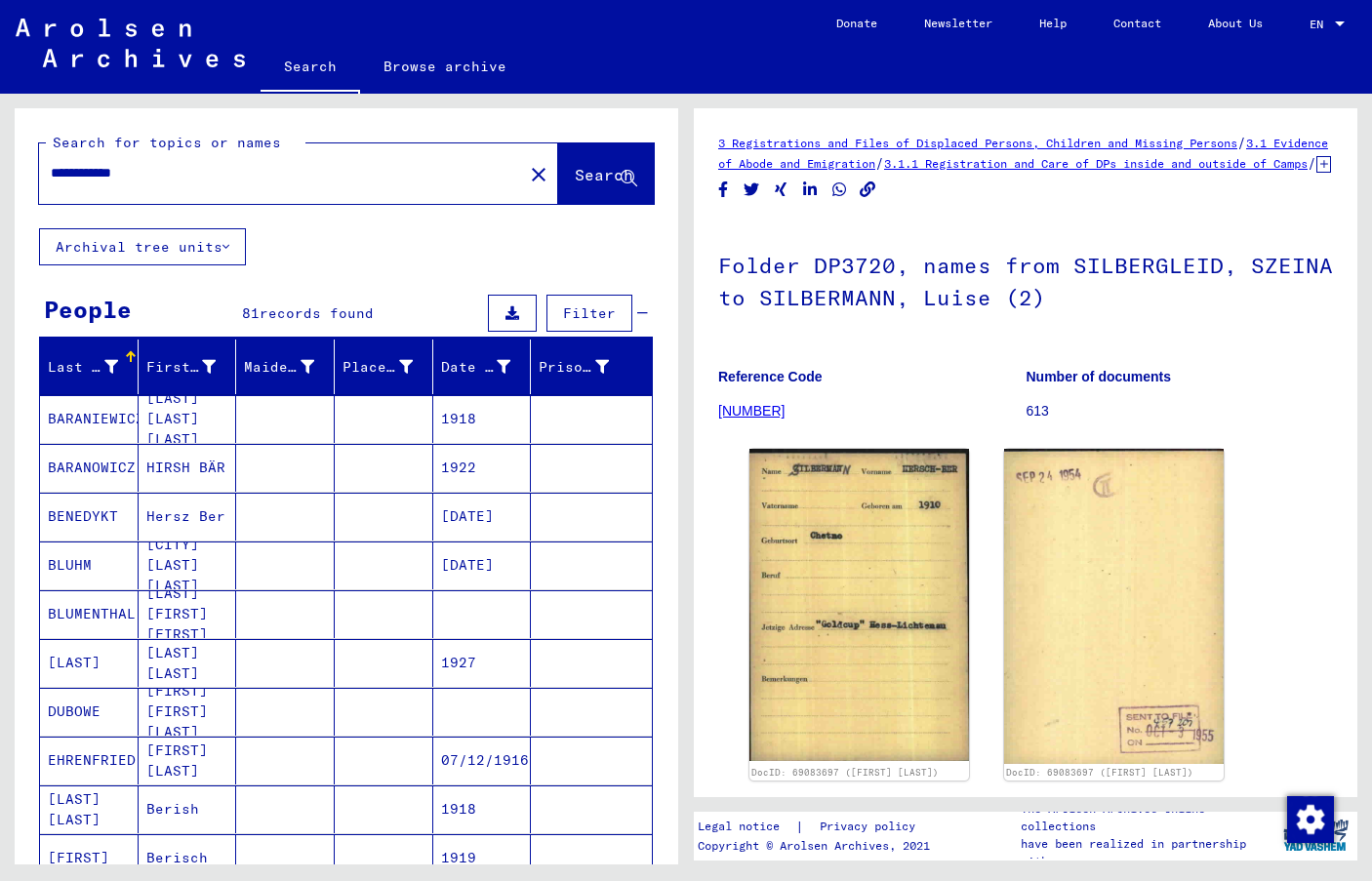 drag, startPoint x: 183, startPoint y: 172, endPoint x: -20, endPoint y: 157, distance: 203.55343 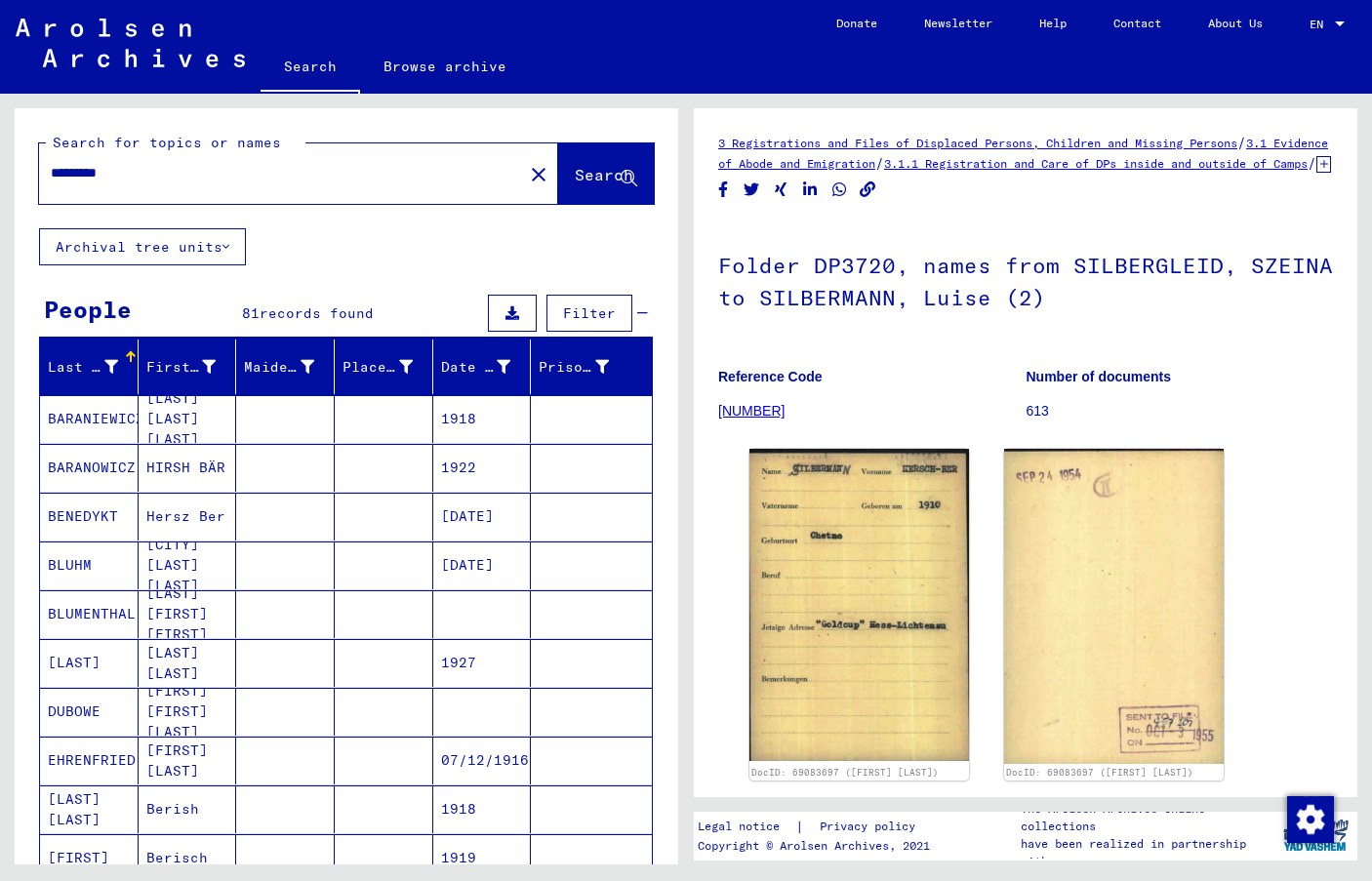 type on "*********" 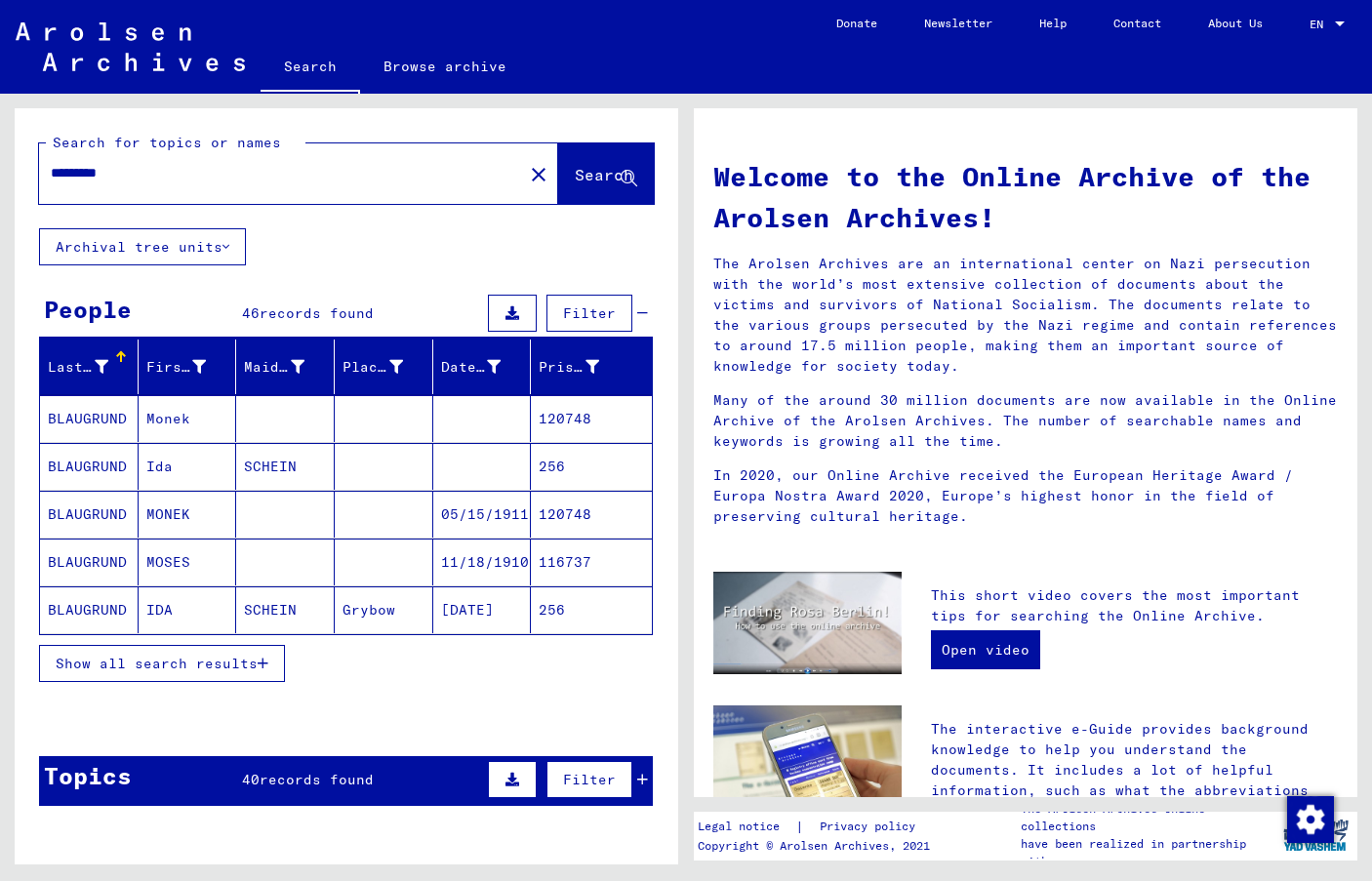 click on "Show all search results" at bounding box center (156, 663) 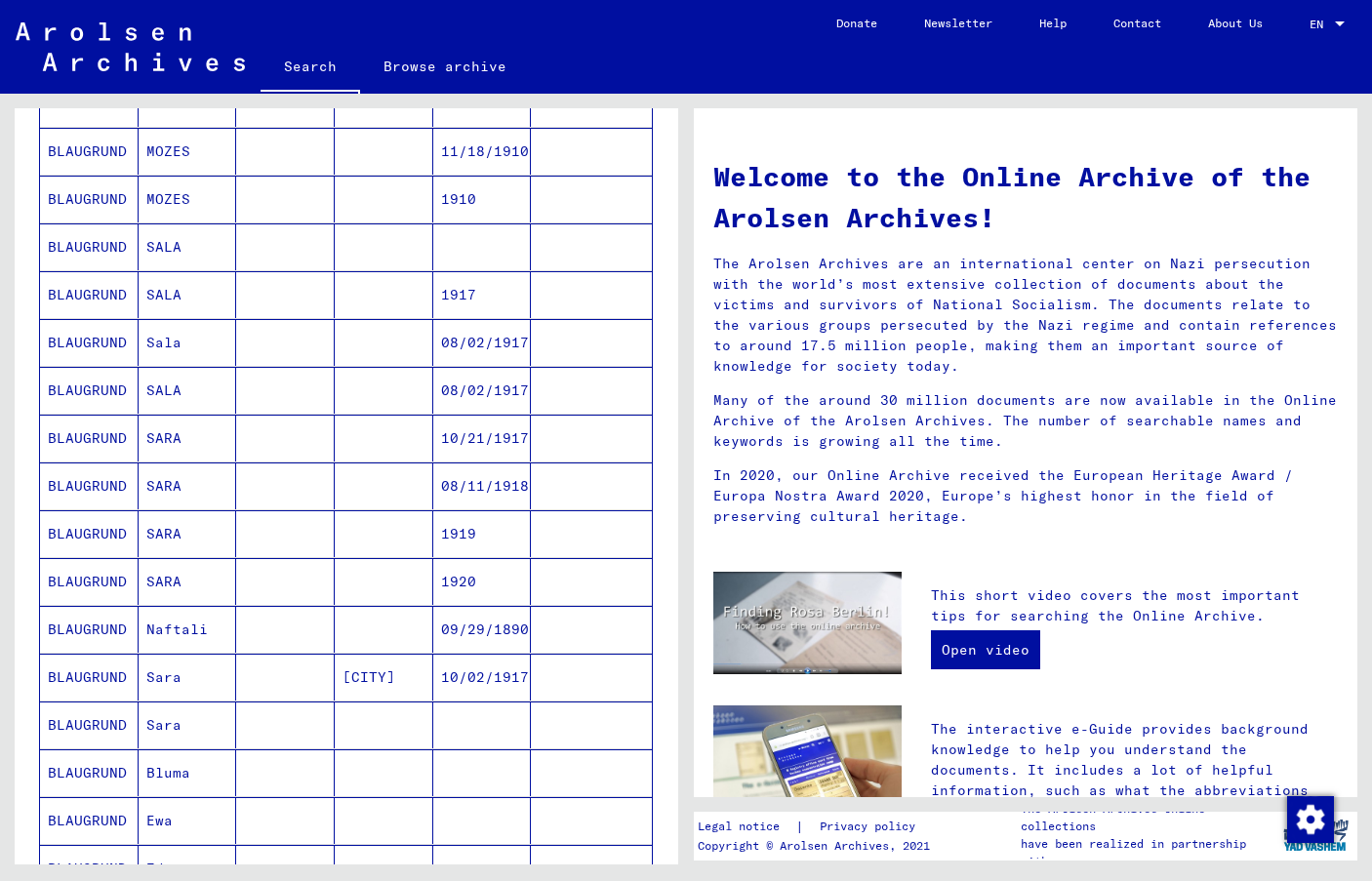 scroll, scrollTop: 653, scrollLeft: 0, axis: vertical 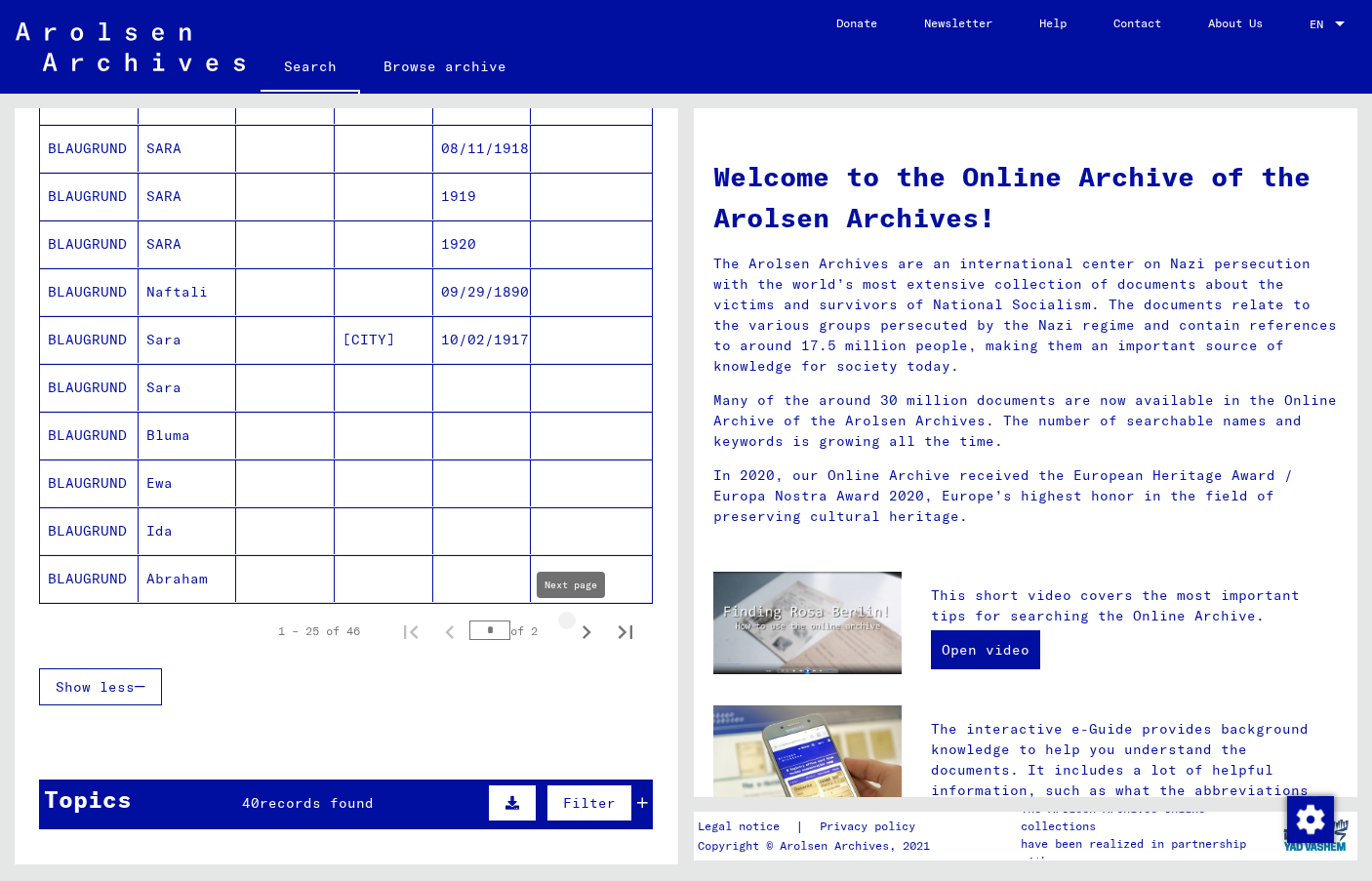 click 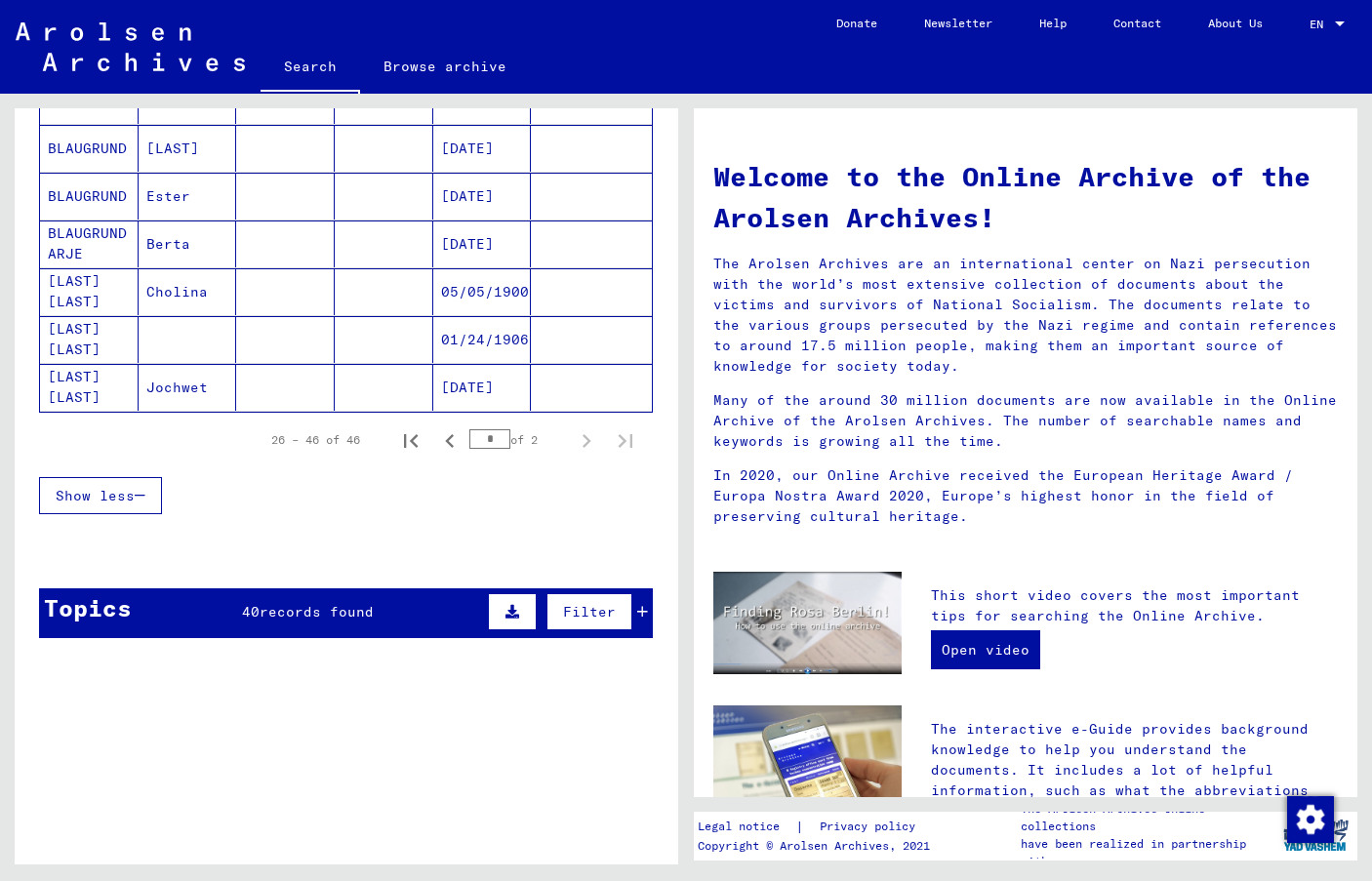 scroll, scrollTop: 256, scrollLeft: 0, axis: vertical 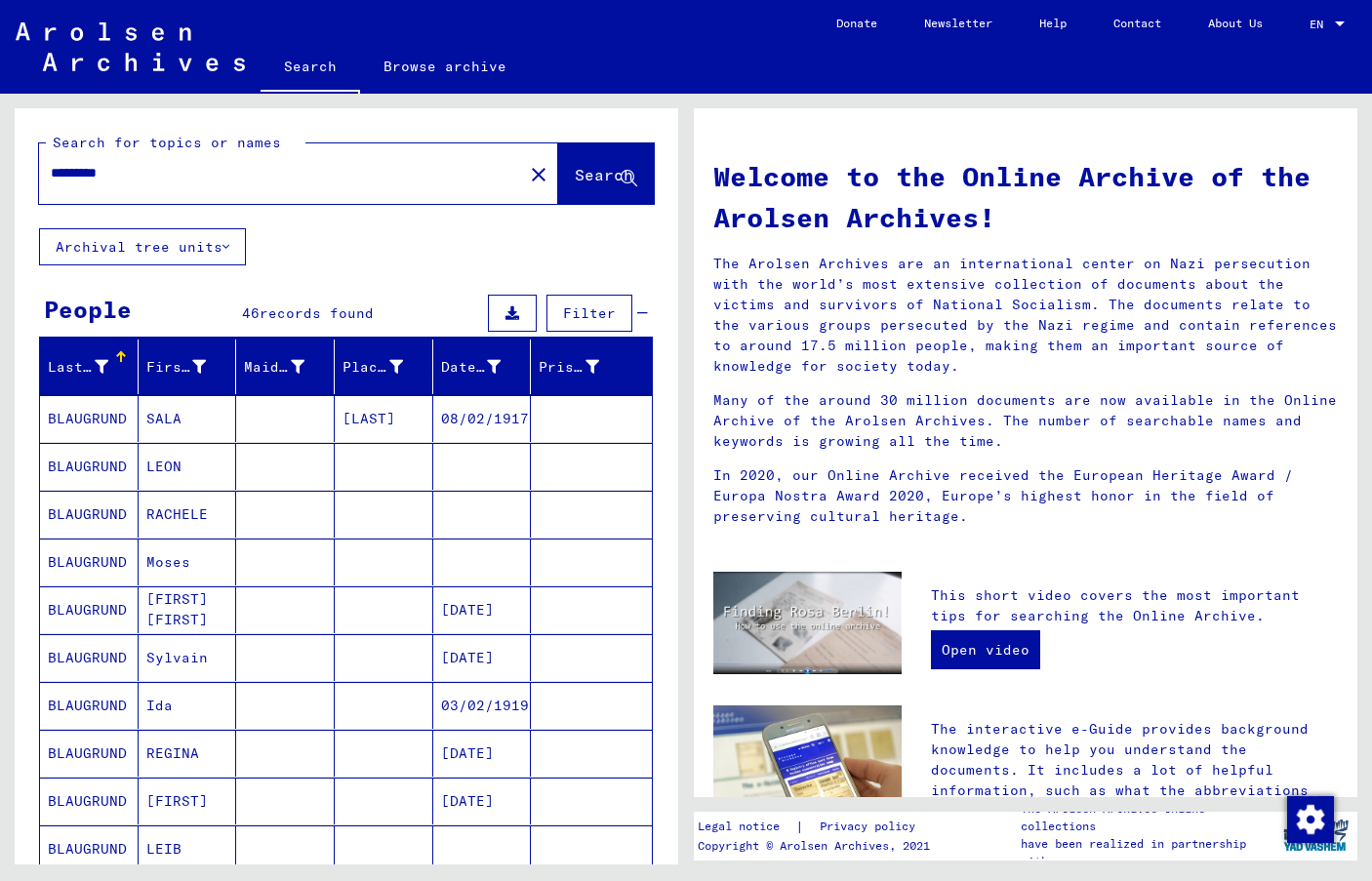 drag, startPoint x: 236, startPoint y: 172, endPoint x: 66, endPoint y: 181, distance: 170.23807 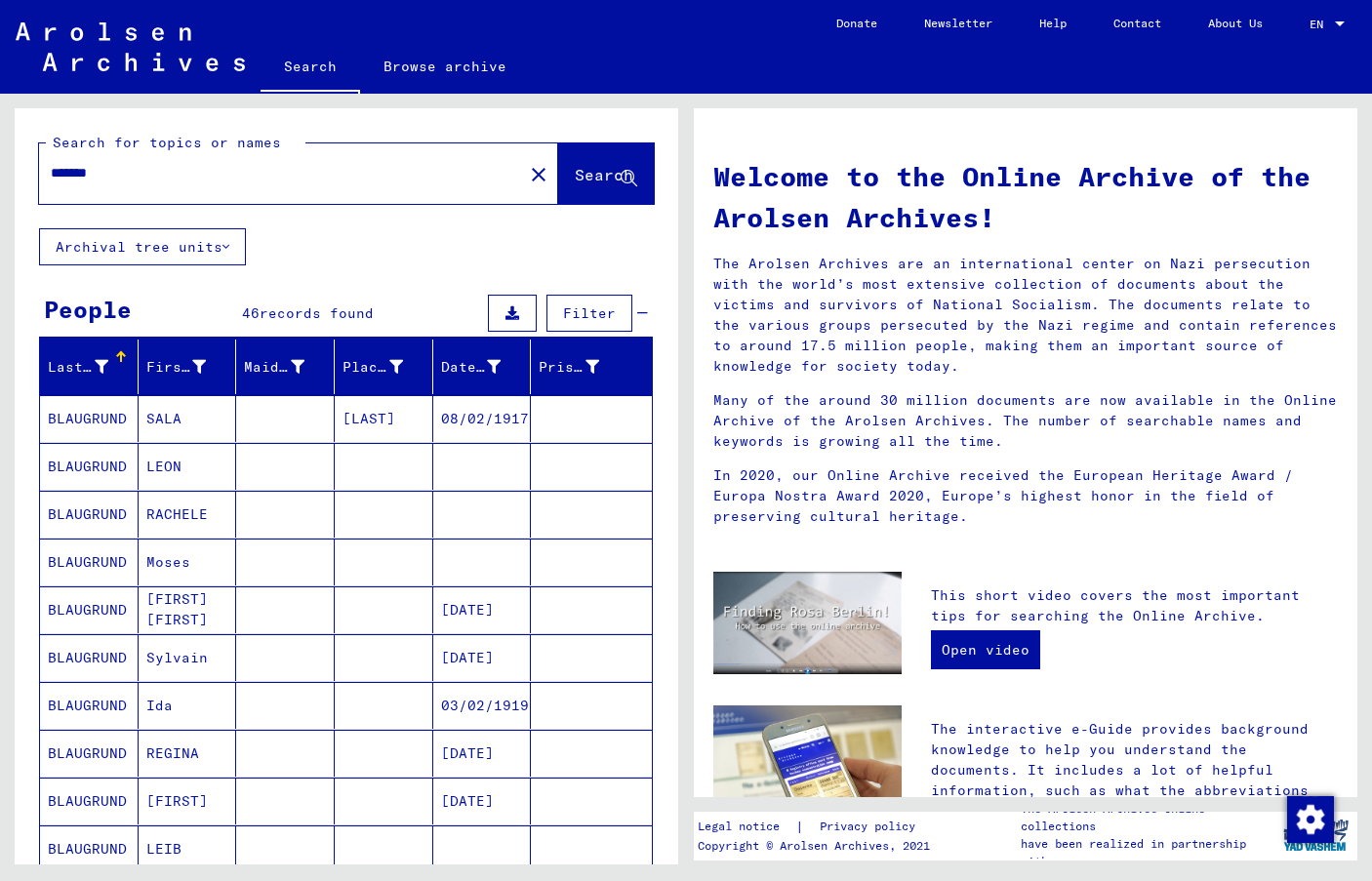 type on "*******" 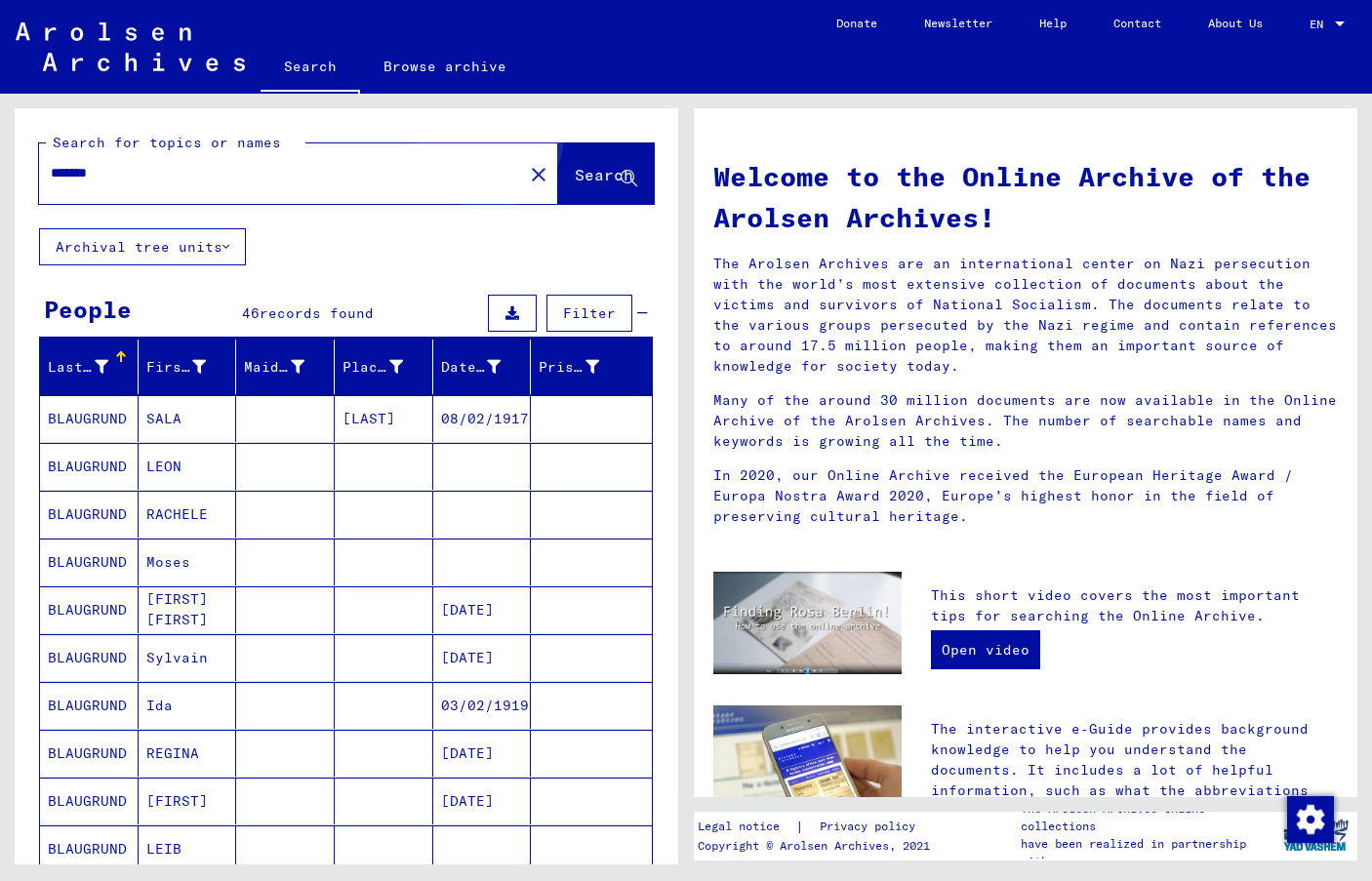 click on "Search" 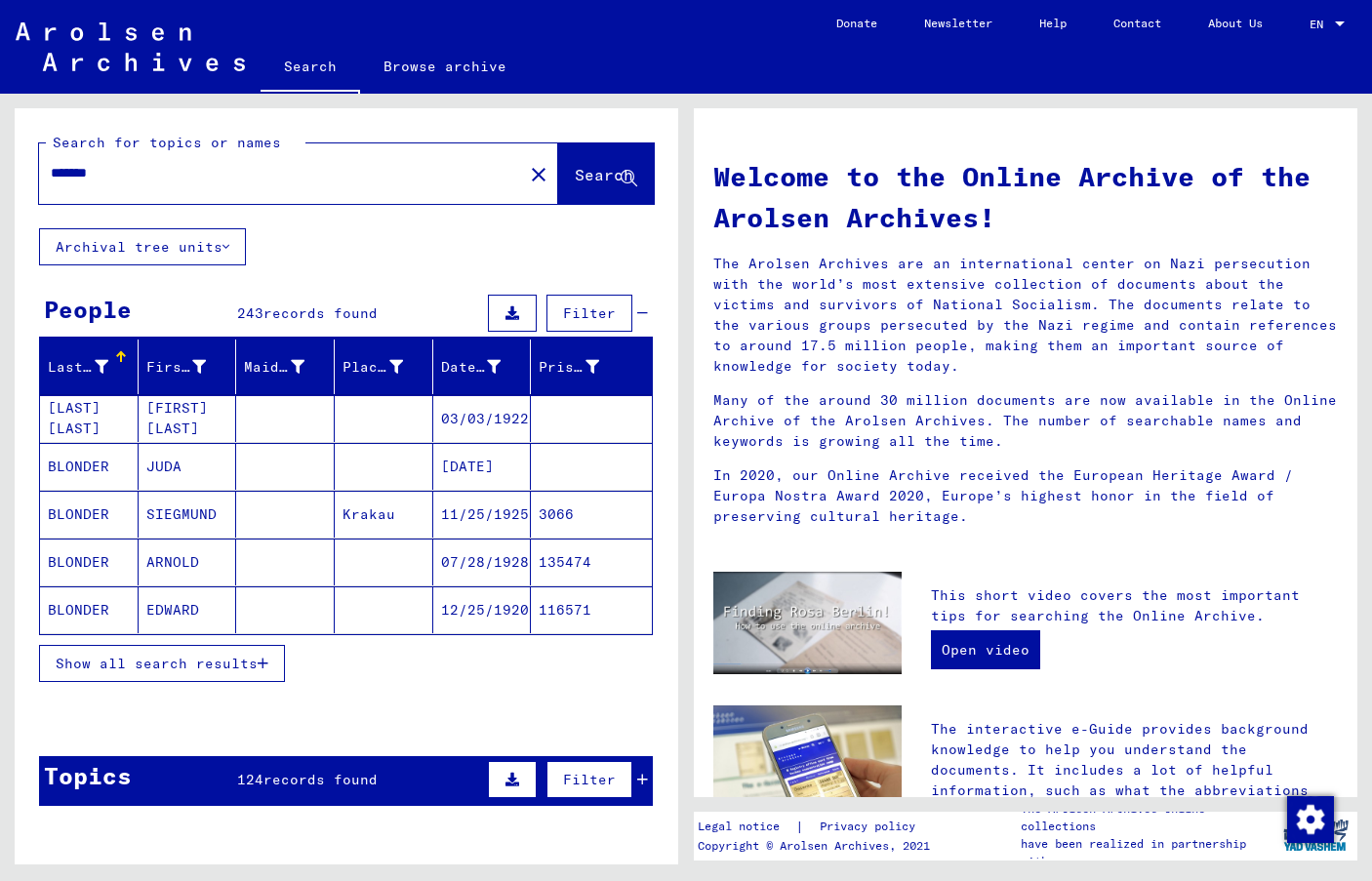 click on "Show all search results" at bounding box center [162, 663] 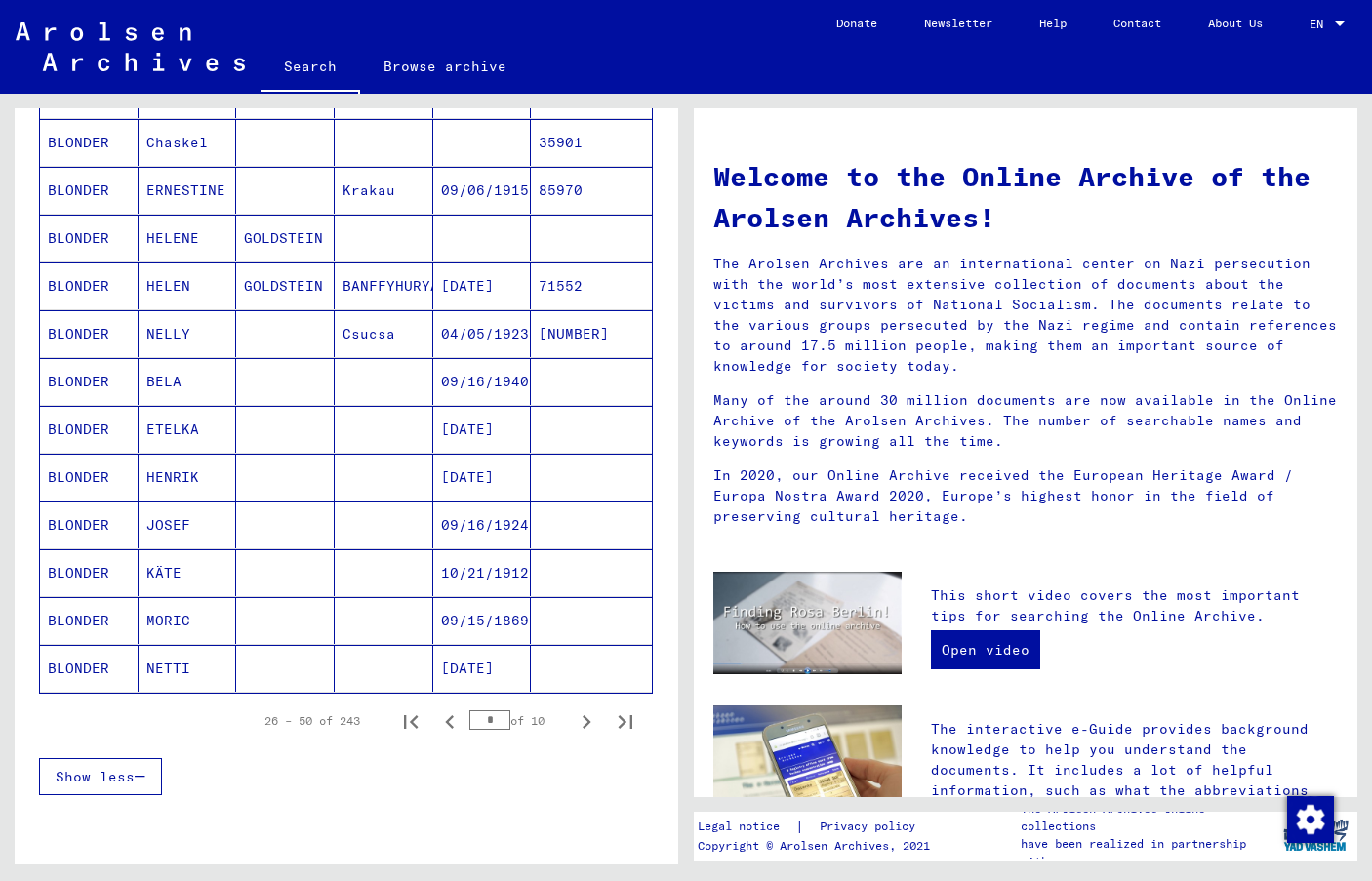 scroll, scrollTop: 901, scrollLeft: 0, axis: vertical 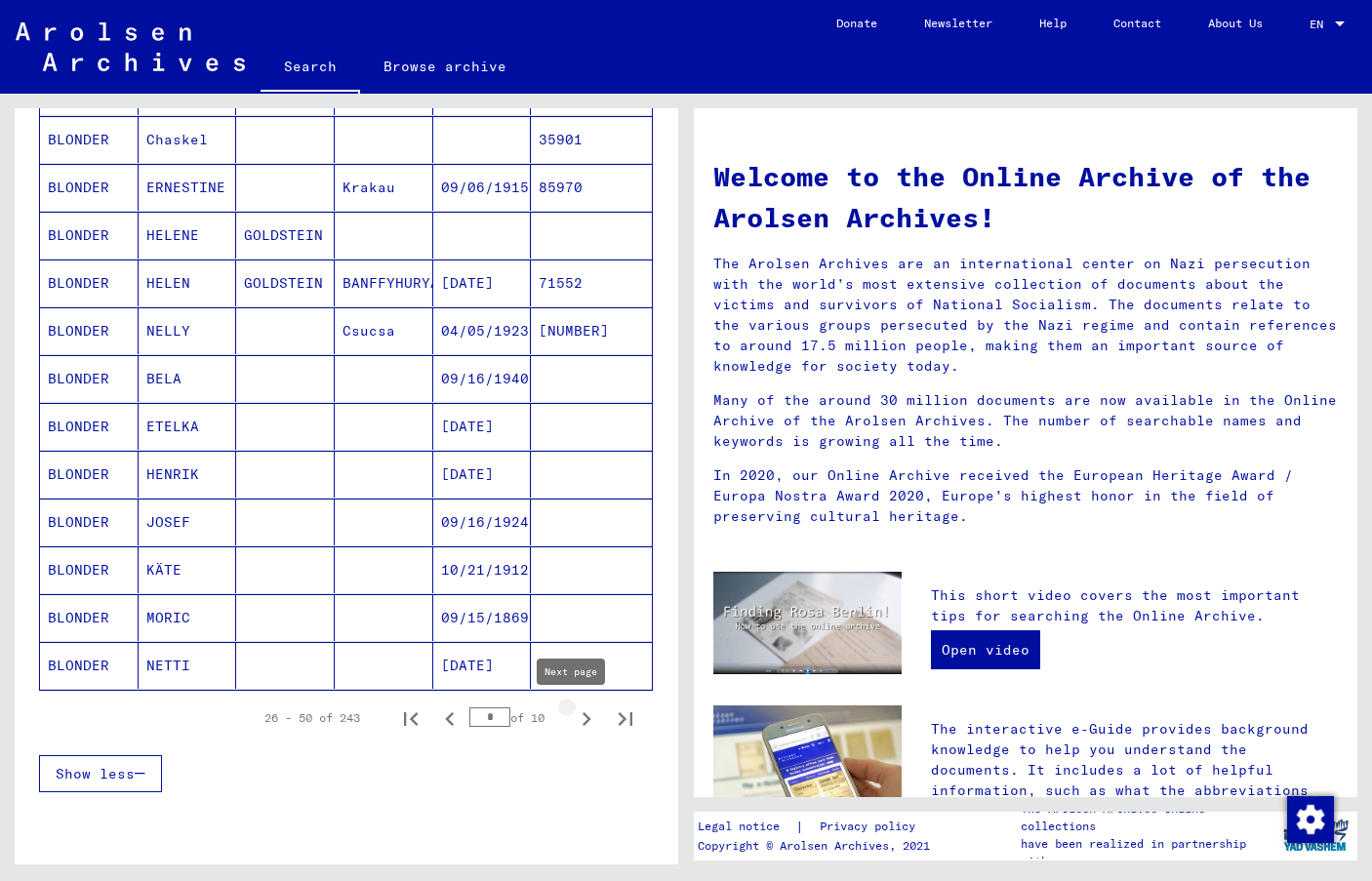 click 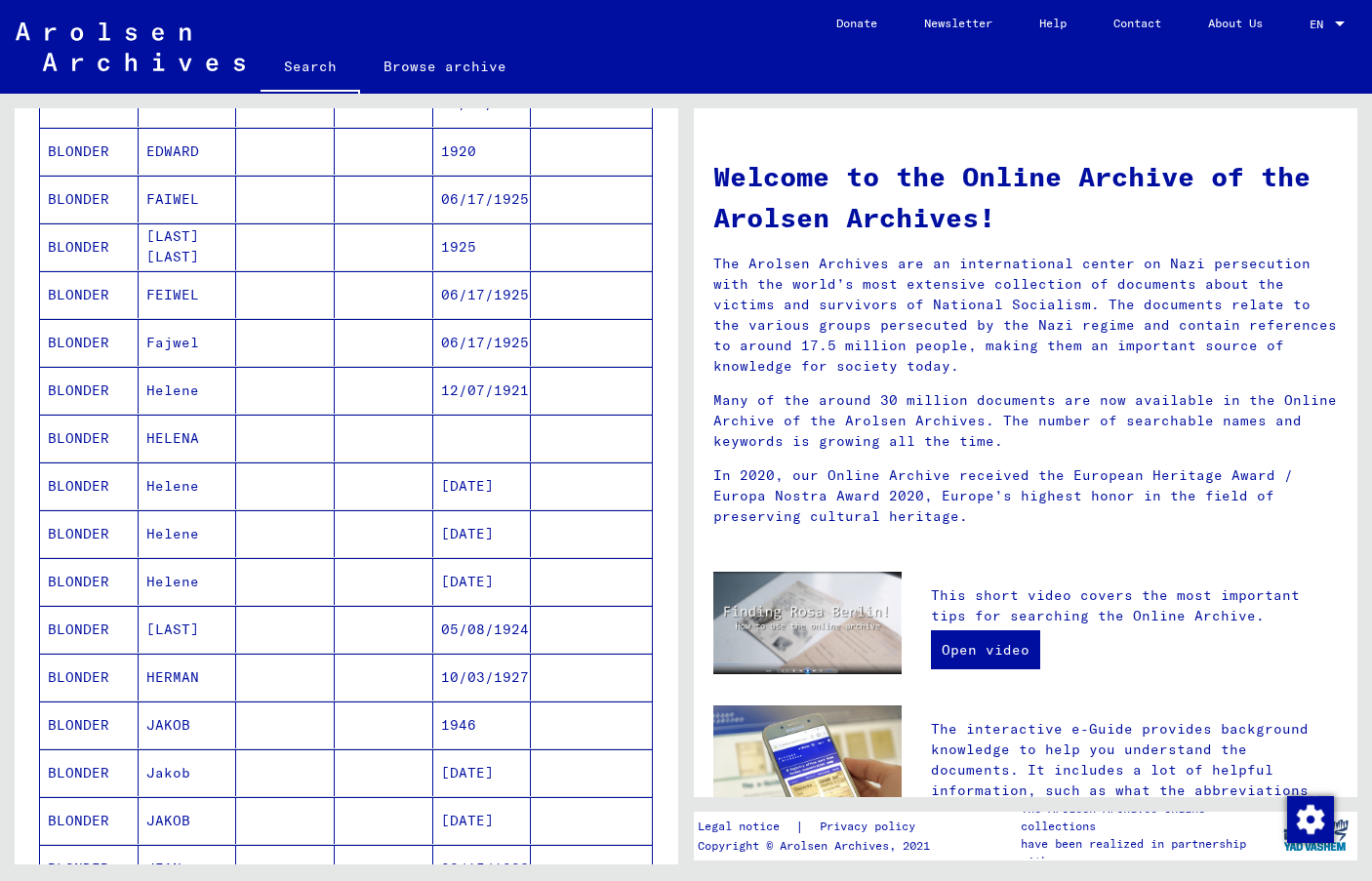 scroll, scrollTop: 653, scrollLeft: 0, axis: vertical 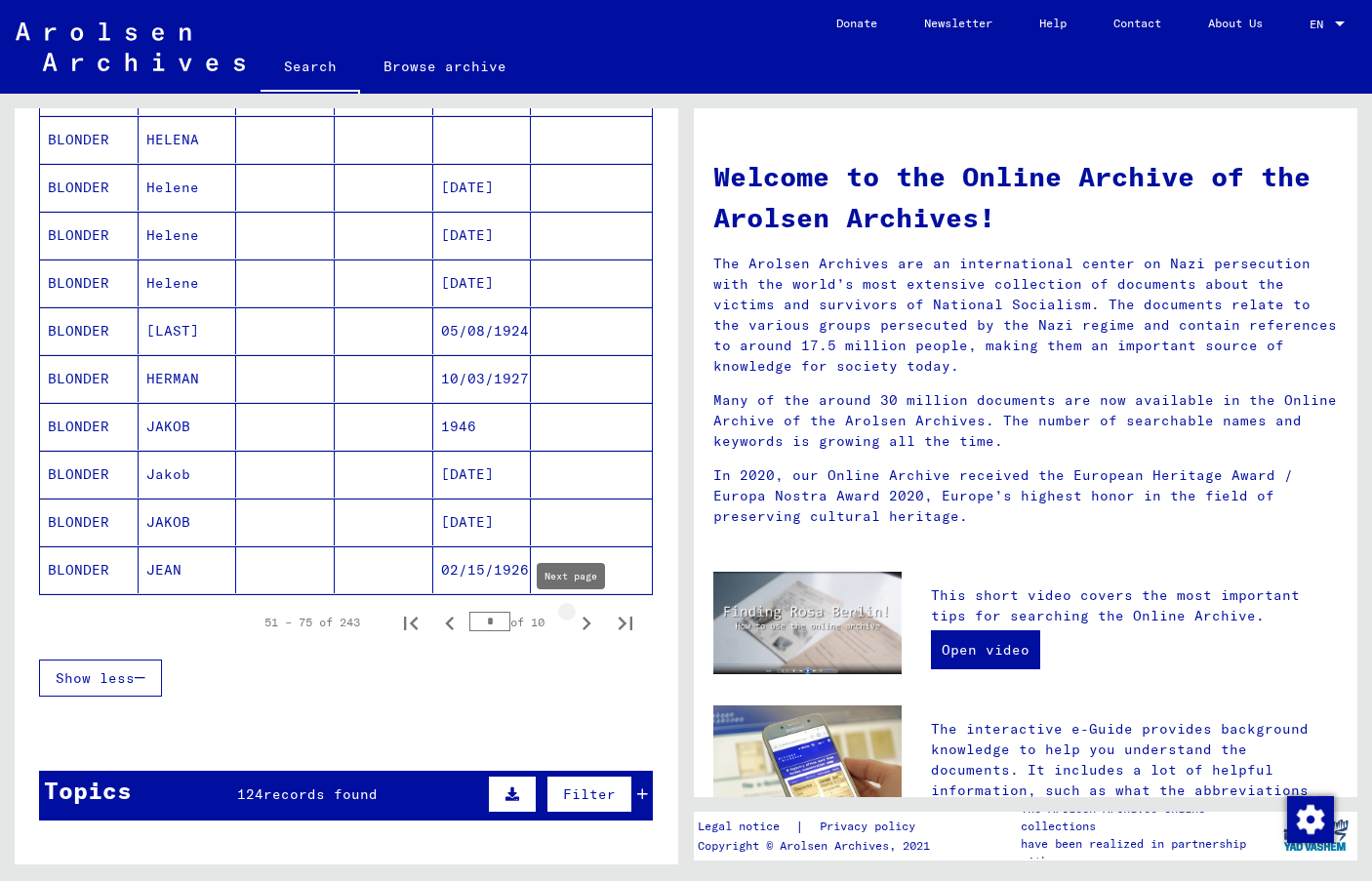 click 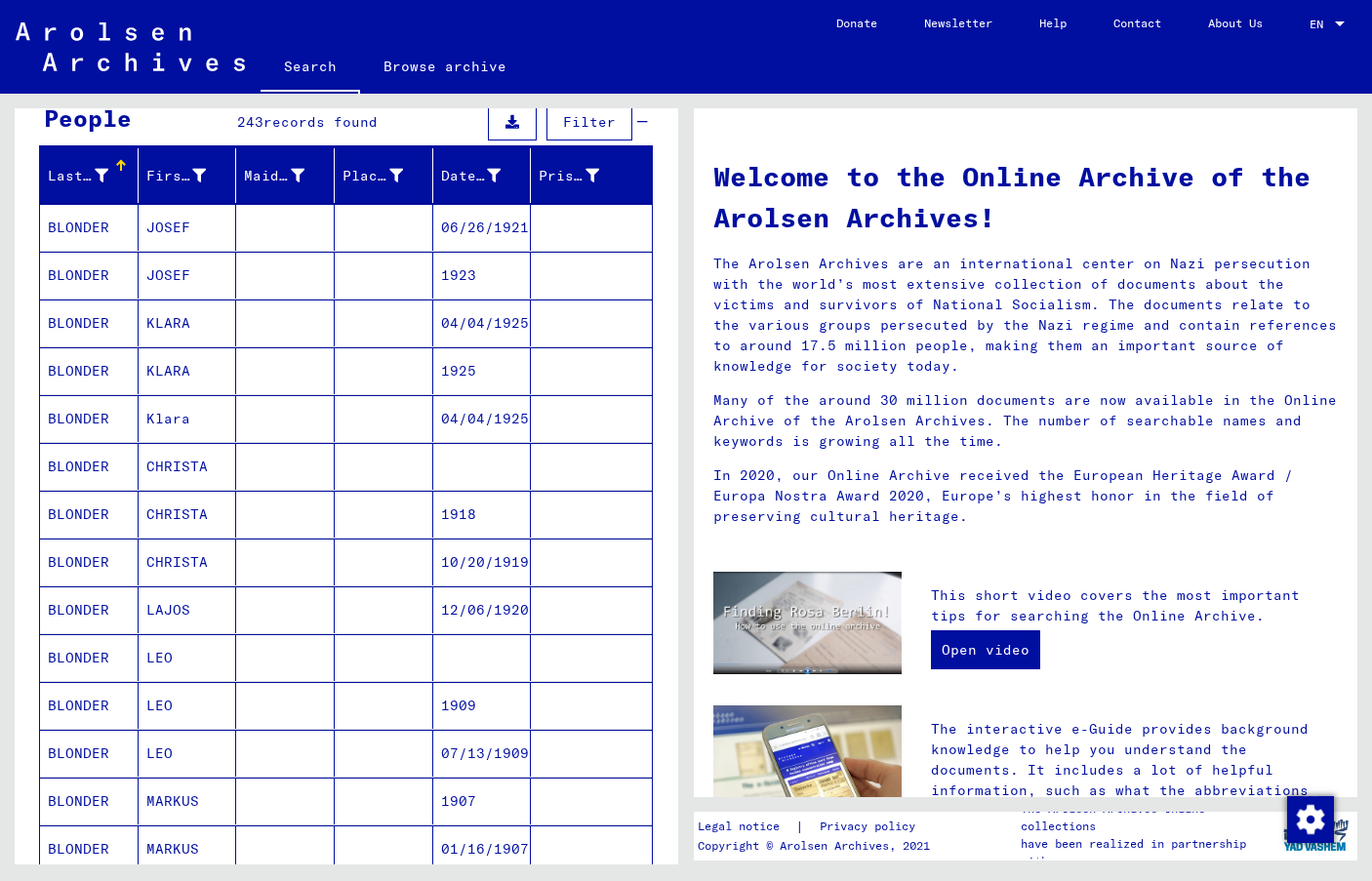 scroll, scrollTop: 181, scrollLeft: 0, axis: vertical 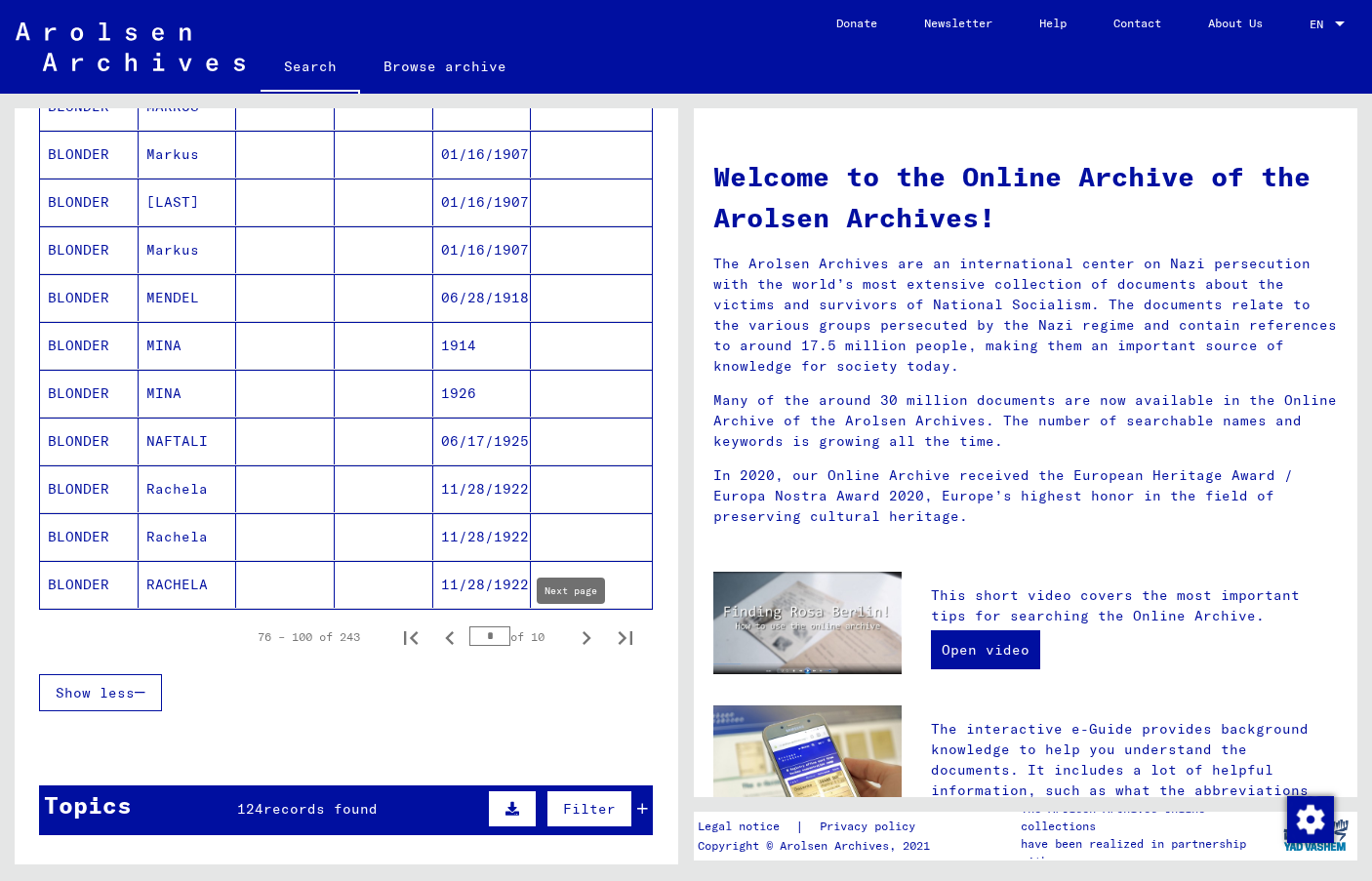 click 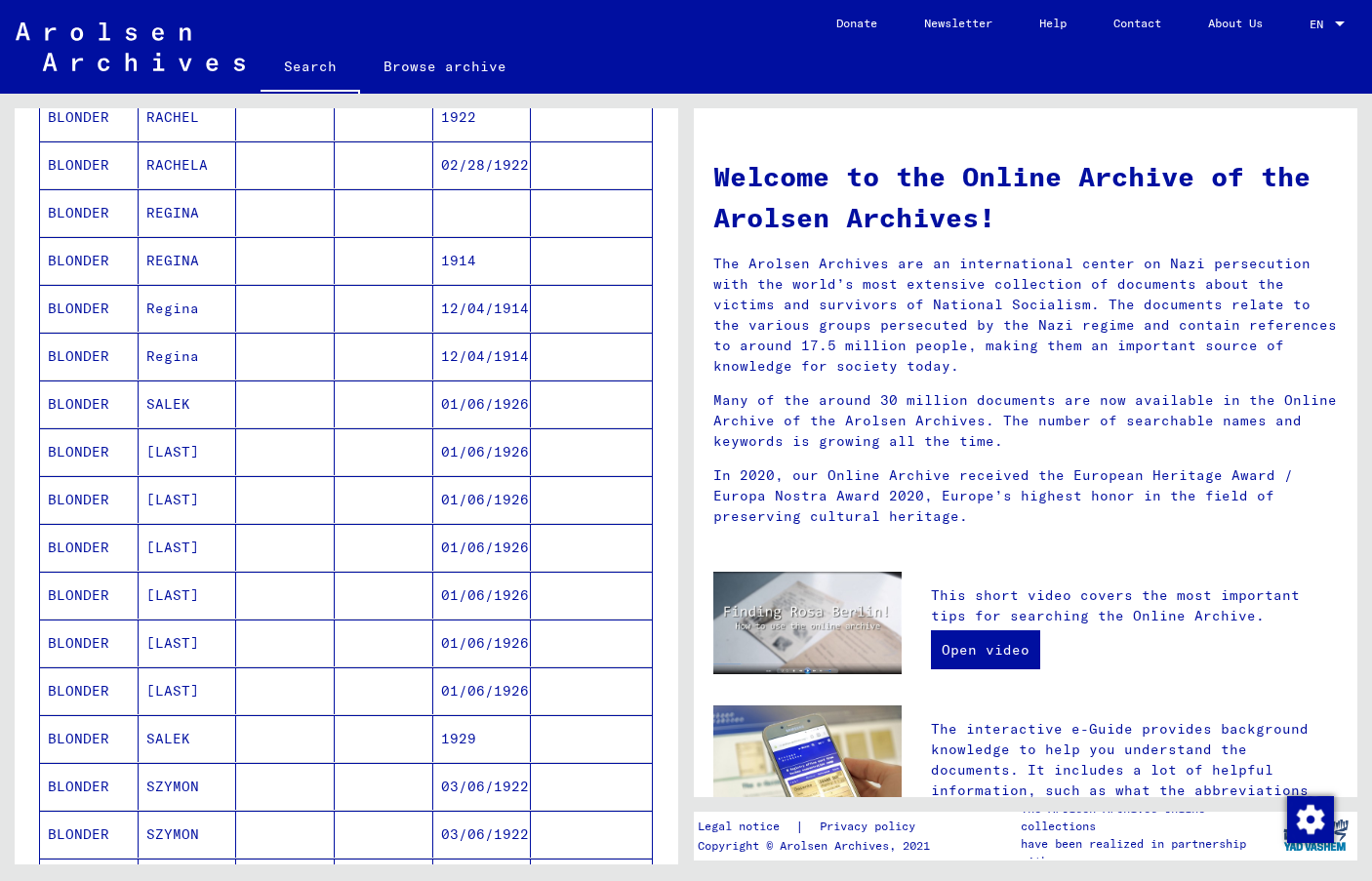 scroll, scrollTop: 390, scrollLeft: 0, axis: vertical 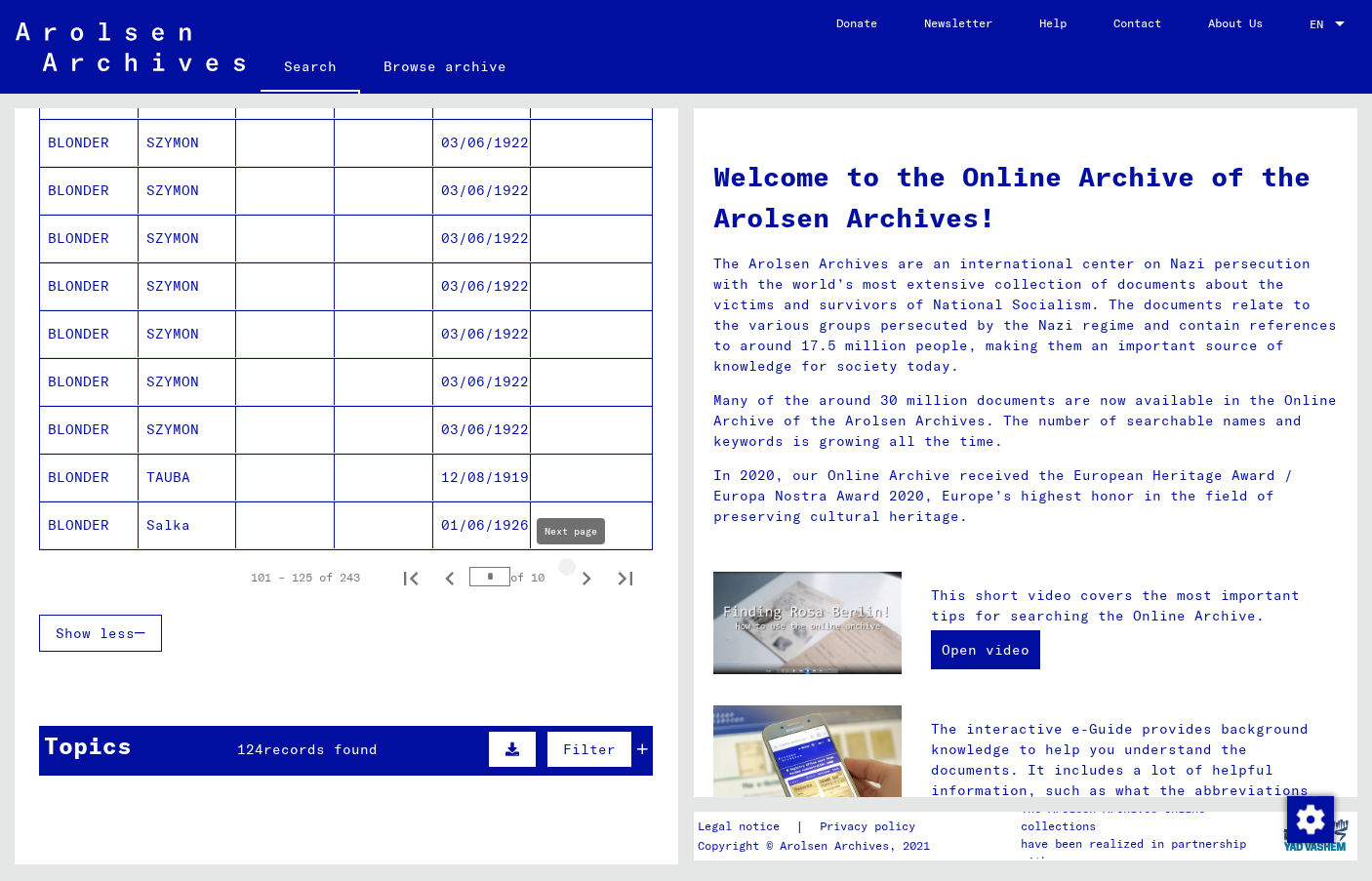 click 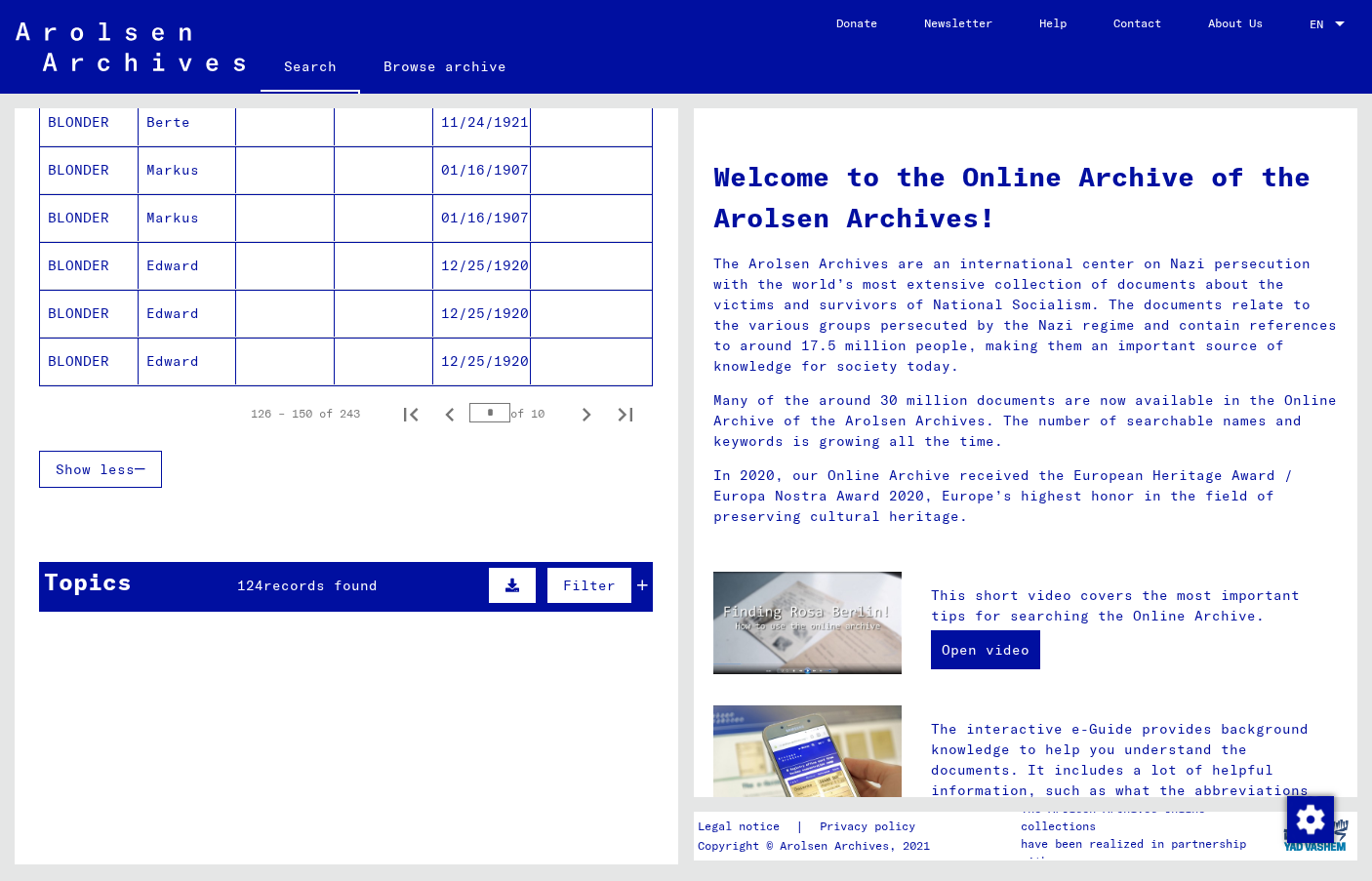 scroll, scrollTop: 1217, scrollLeft: 0, axis: vertical 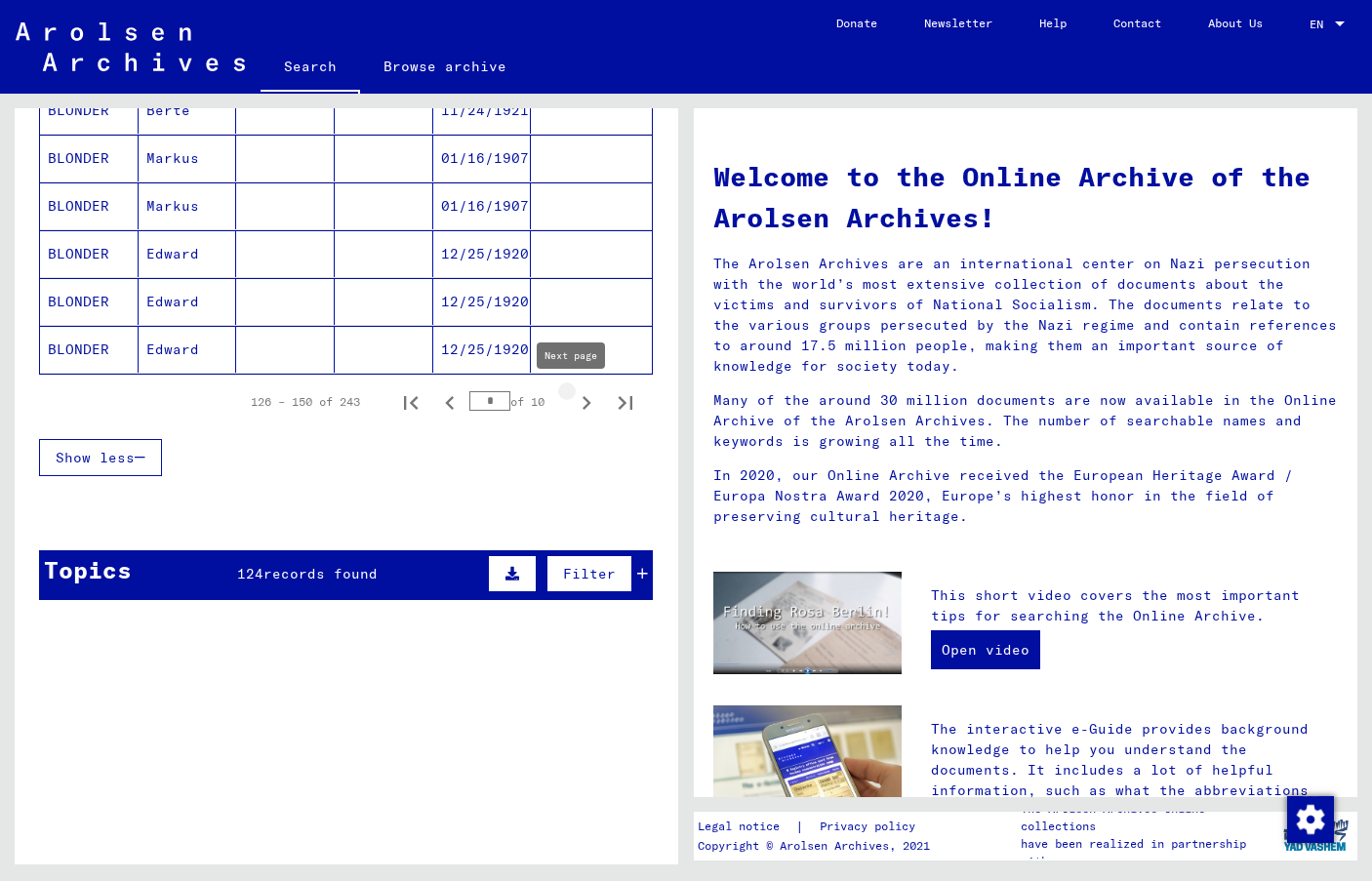 click 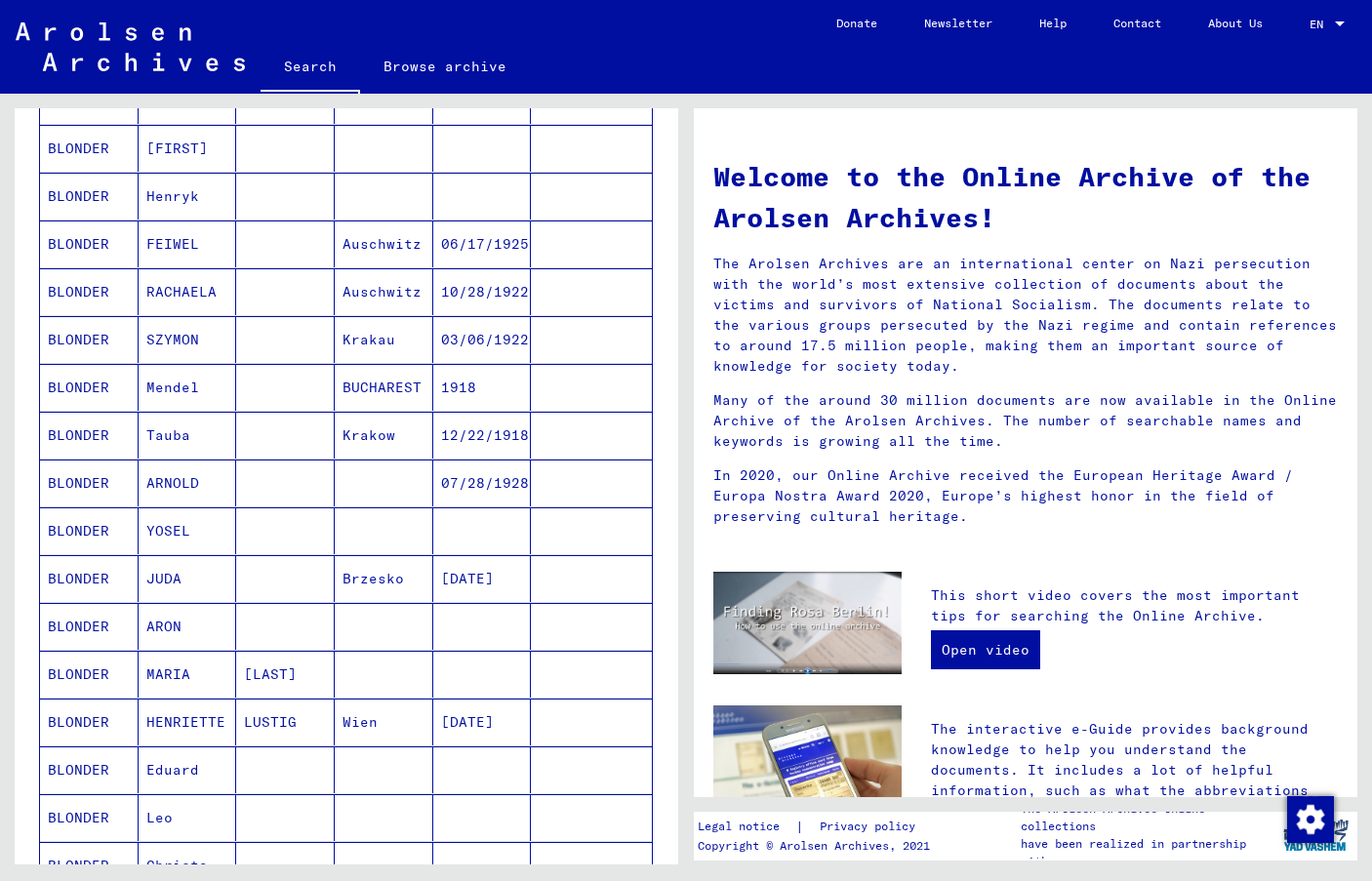 scroll, scrollTop: 602, scrollLeft: 0, axis: vertical 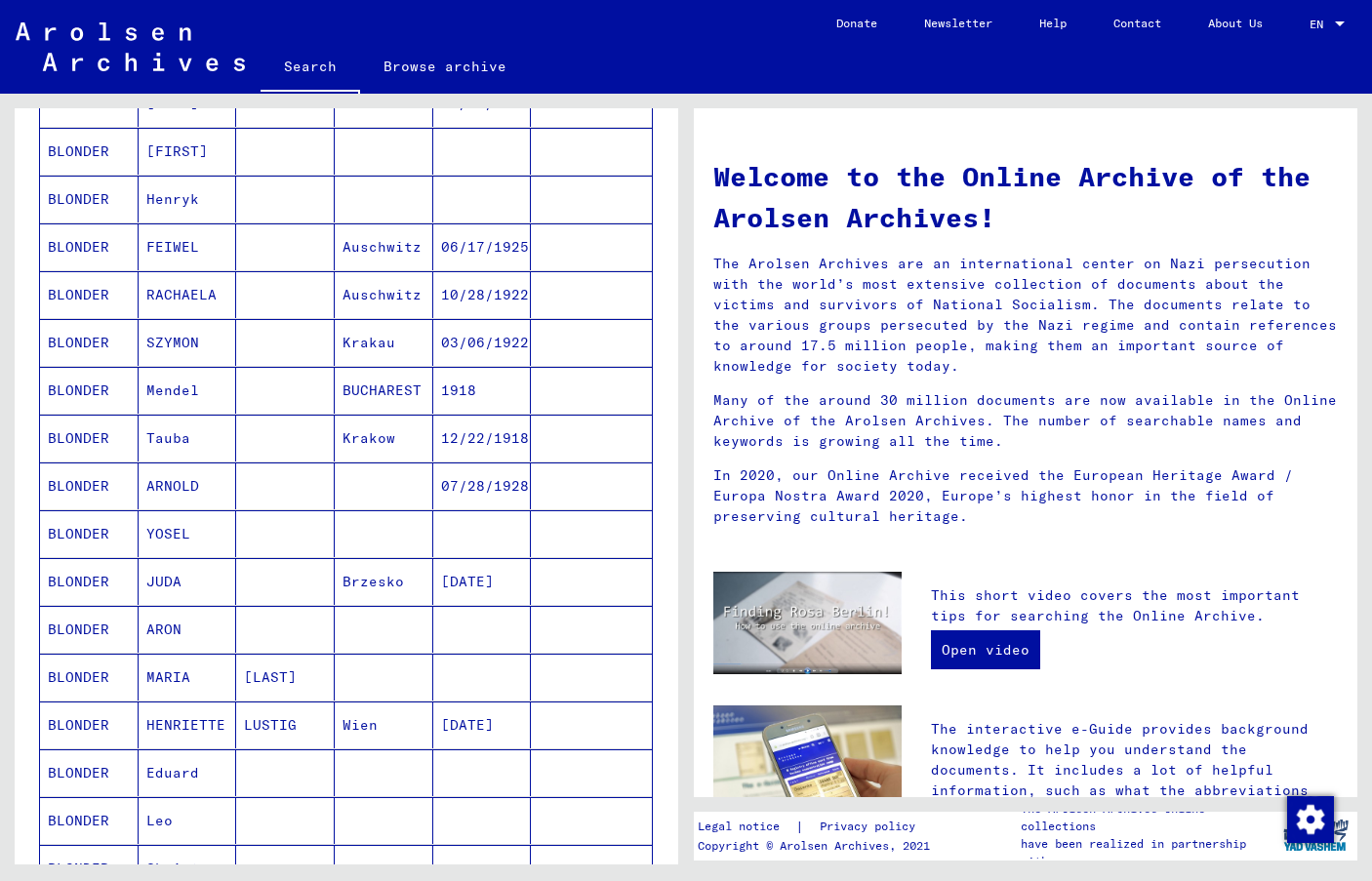 click on "BLONDER" at bounding box center [89, 629] 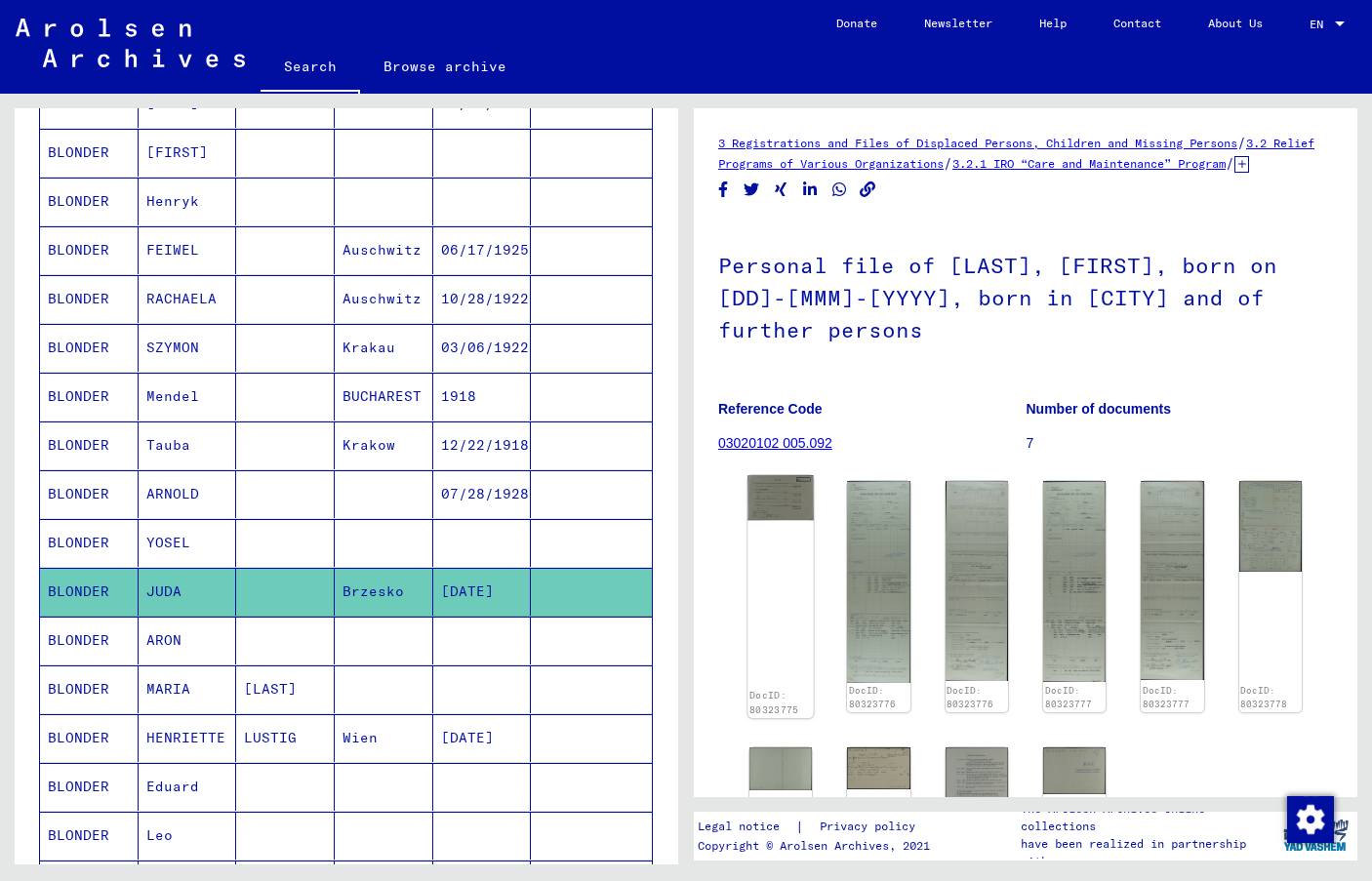 scroll, scrollTop: 0, scrollLeft: 0, axis: both 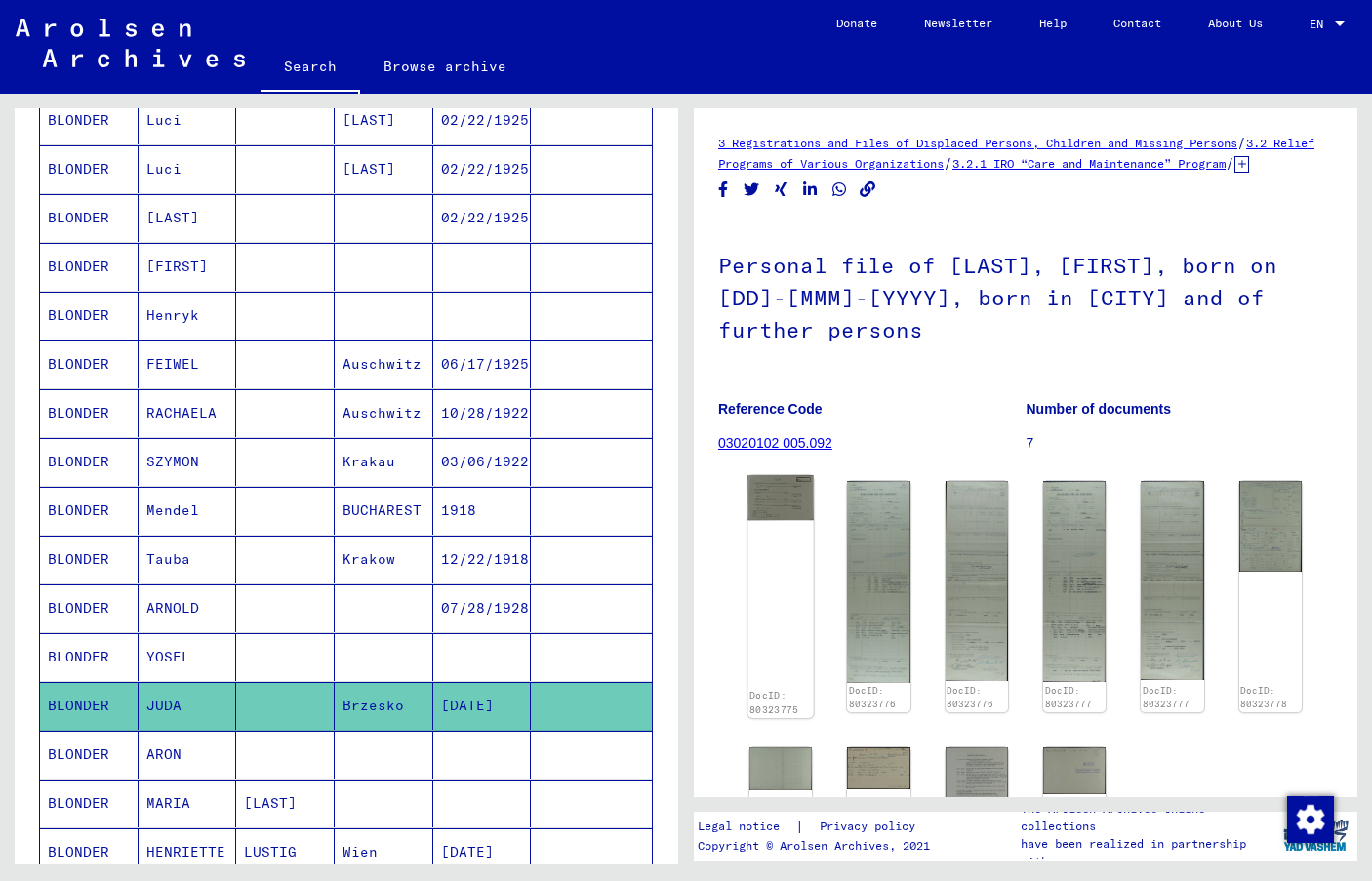 click 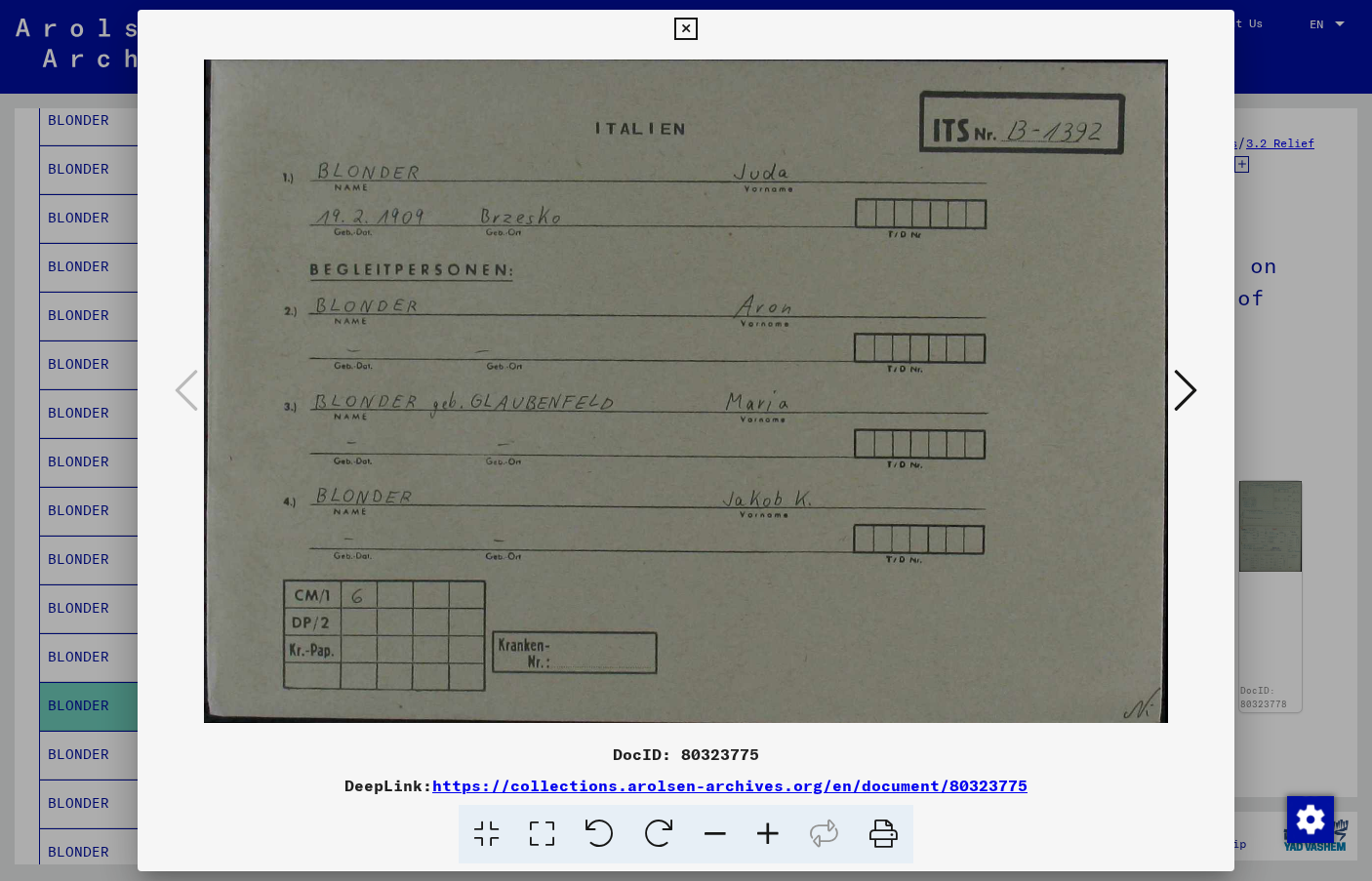 click at bounding box center (1186, 391) 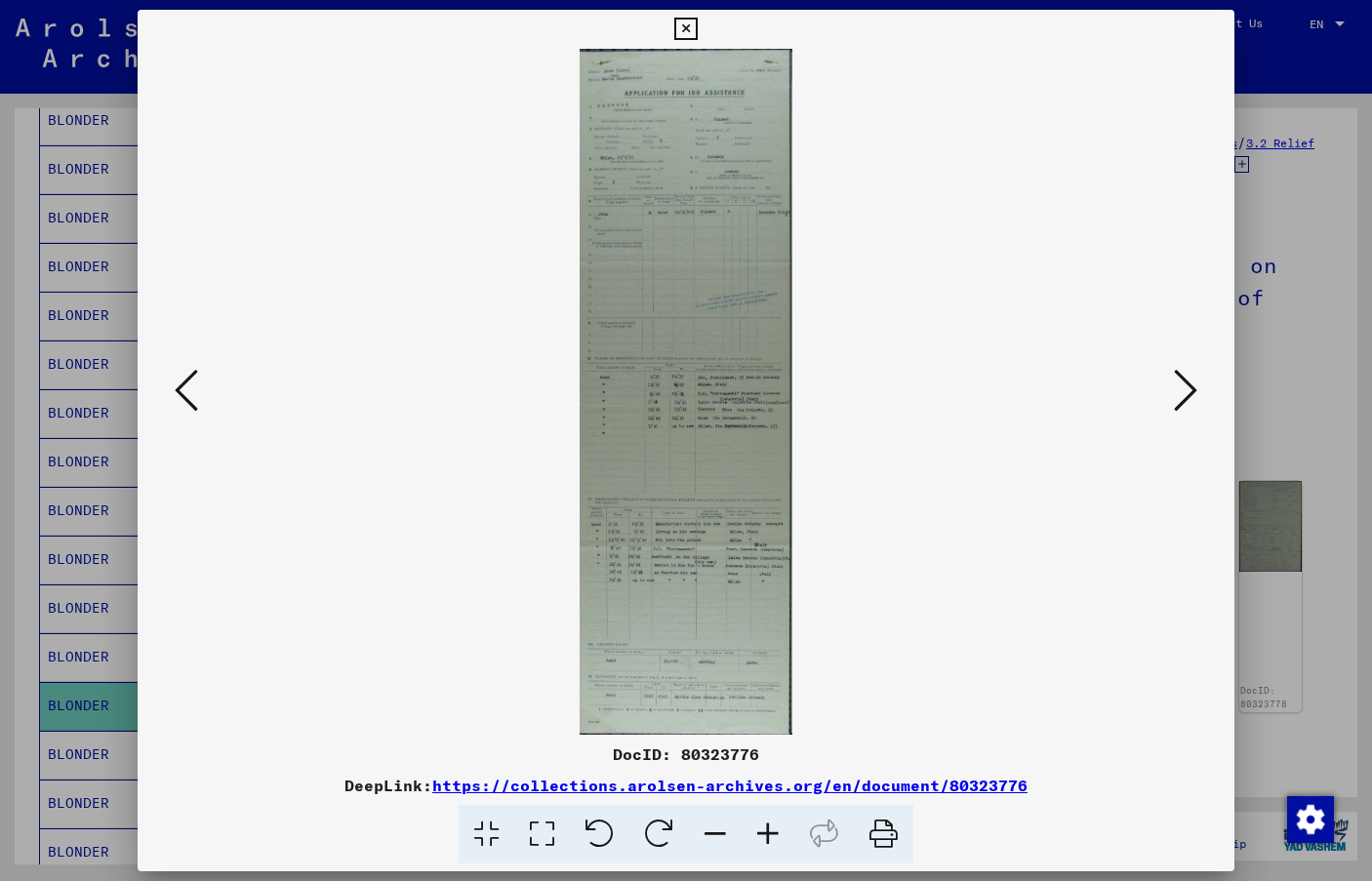 click at bounding box center [768, 834] 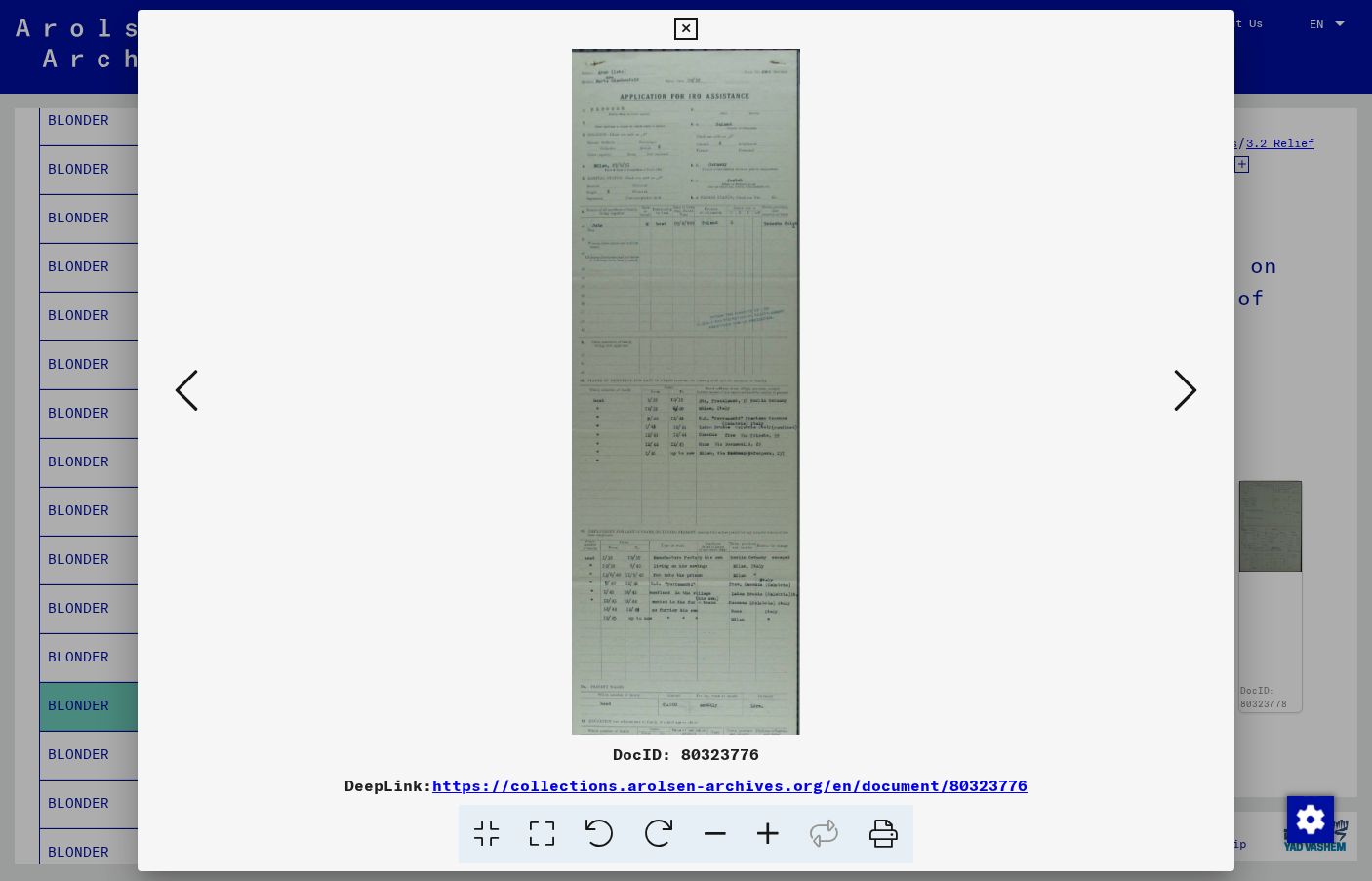 click at bounding box center [768, 834] 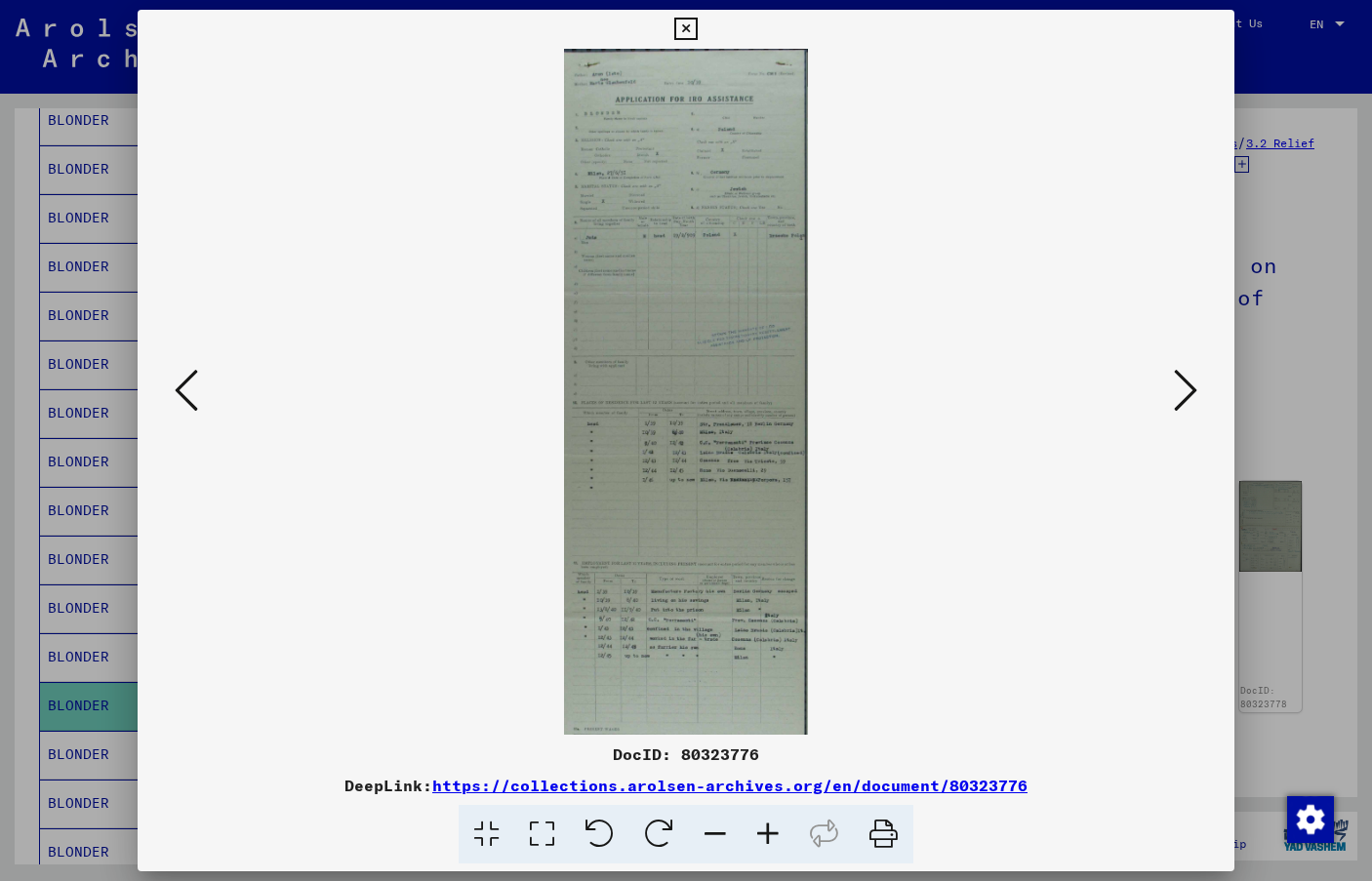 click at bounding box center (768, 834) 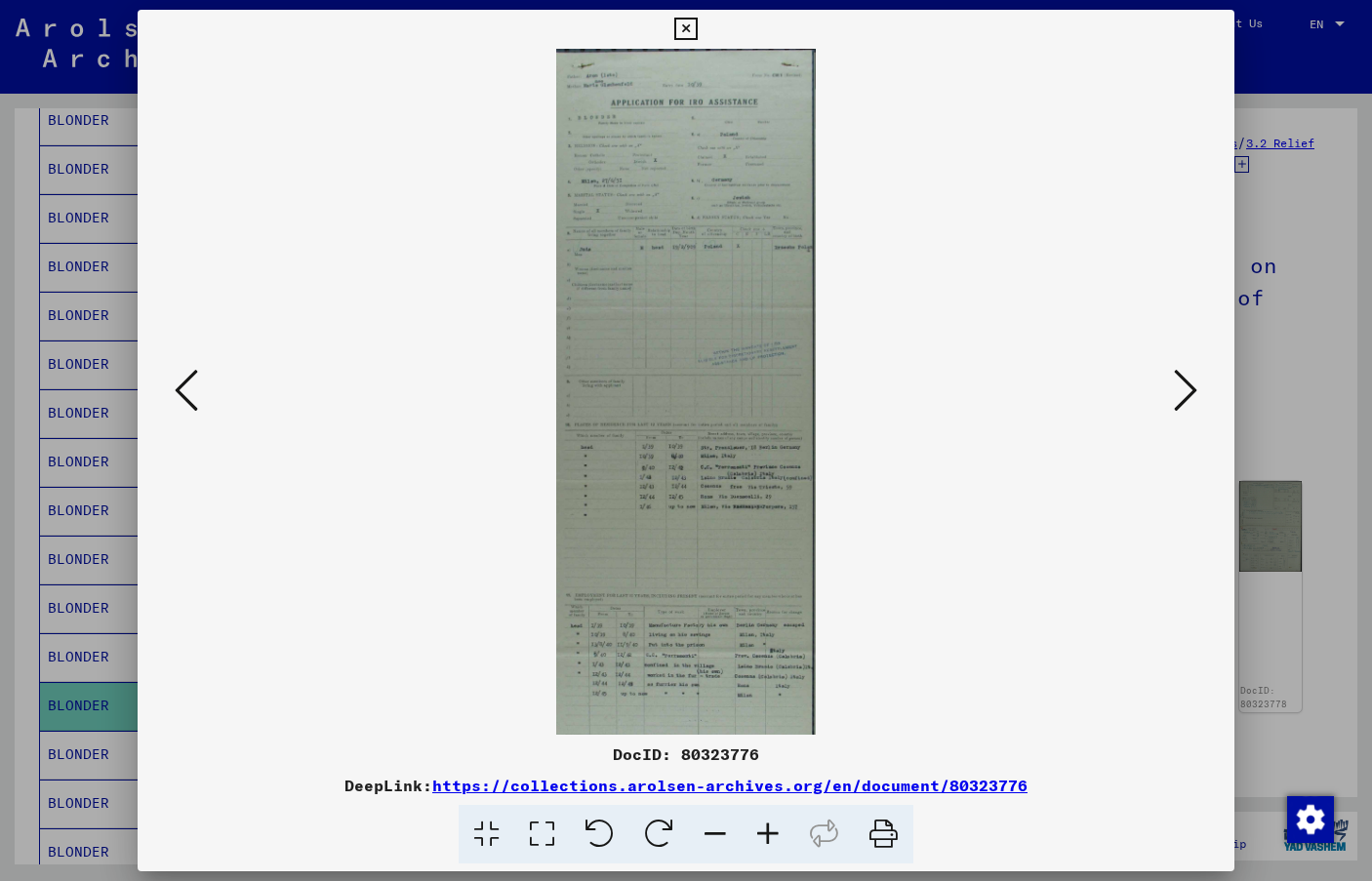 click at bounding box center (768, 834) 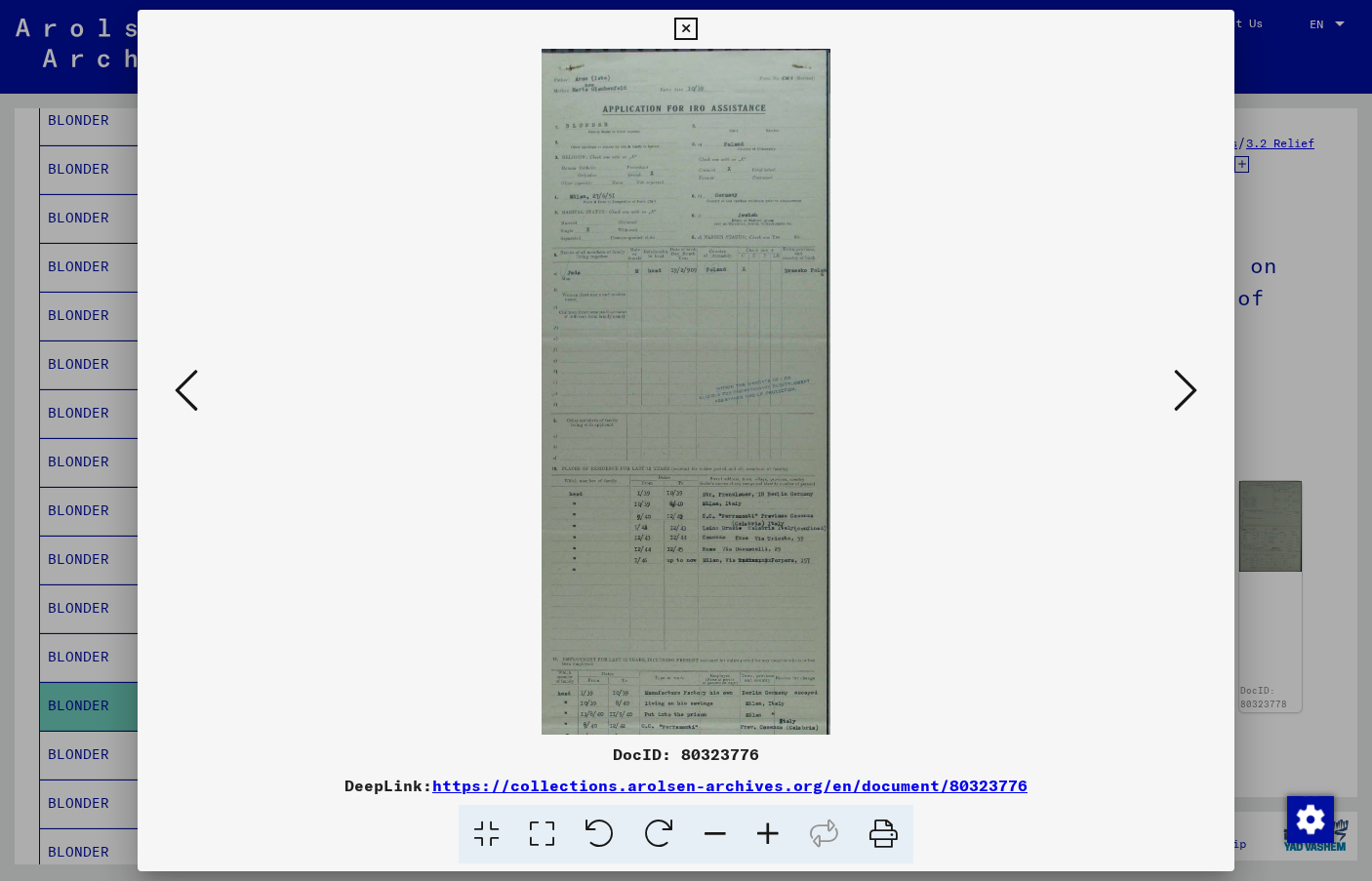 click at bounding box center (768, 834) 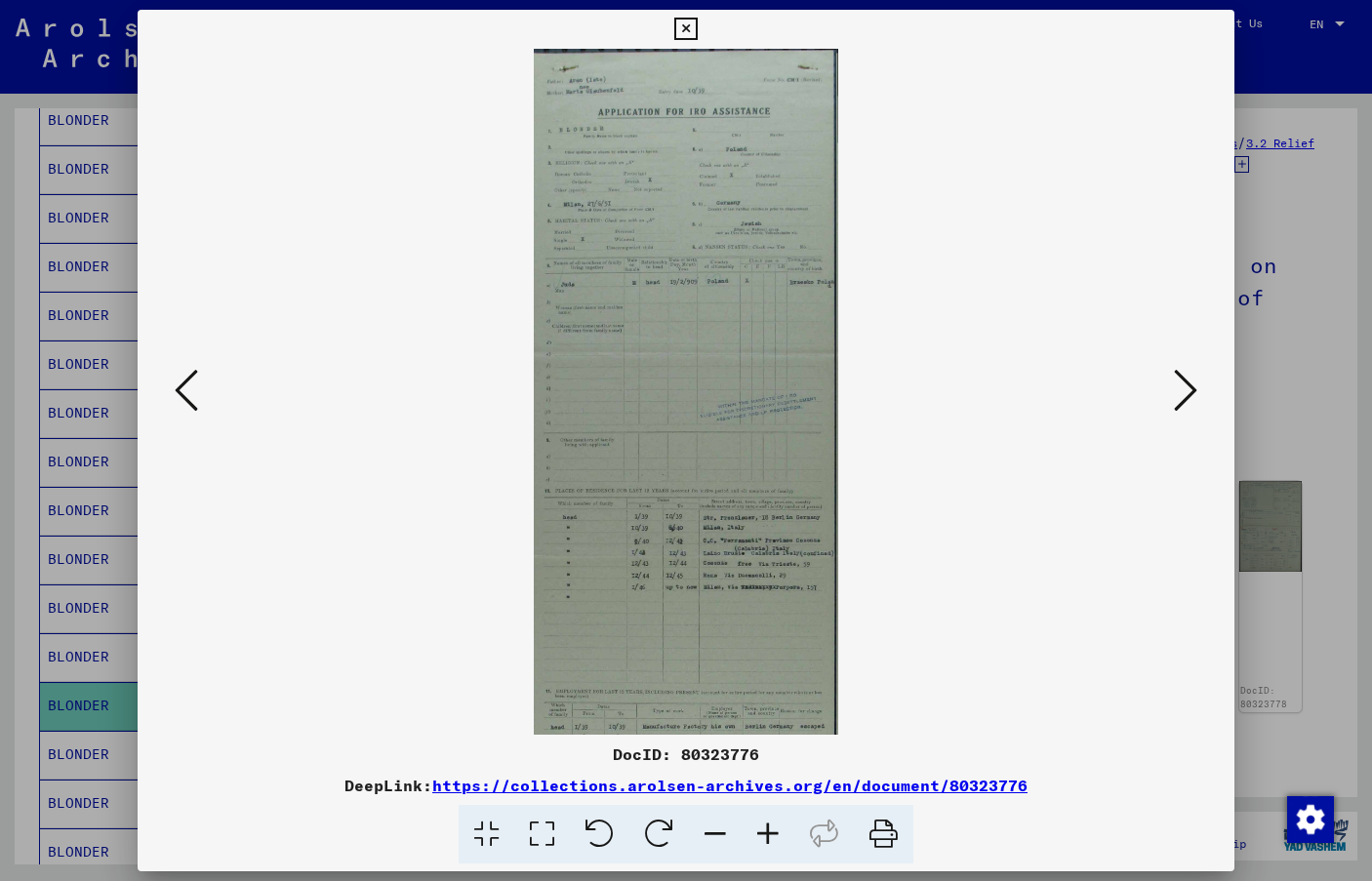 click at bounding box center [768, 834] 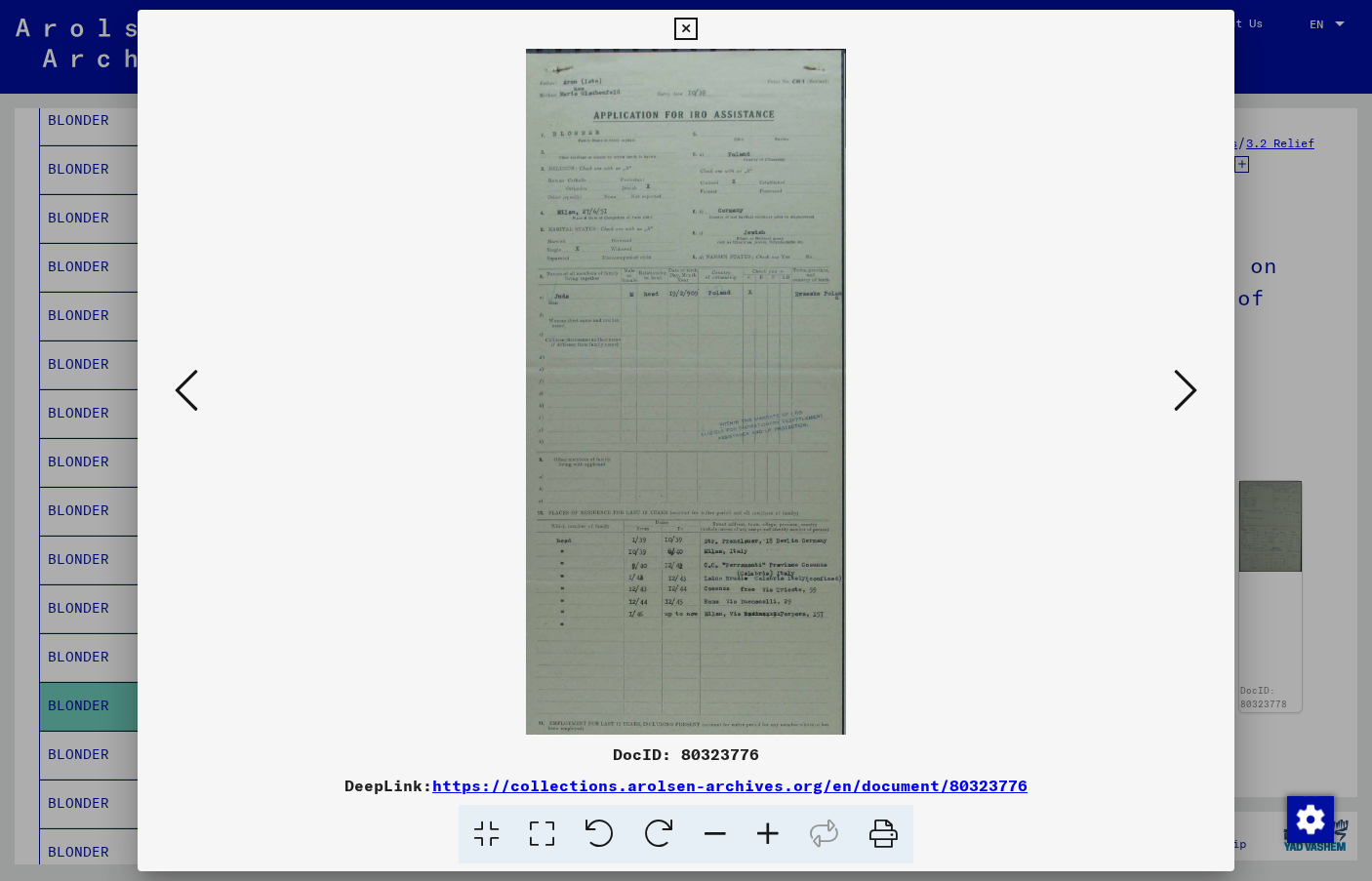 click at bounding box center (768, 834) 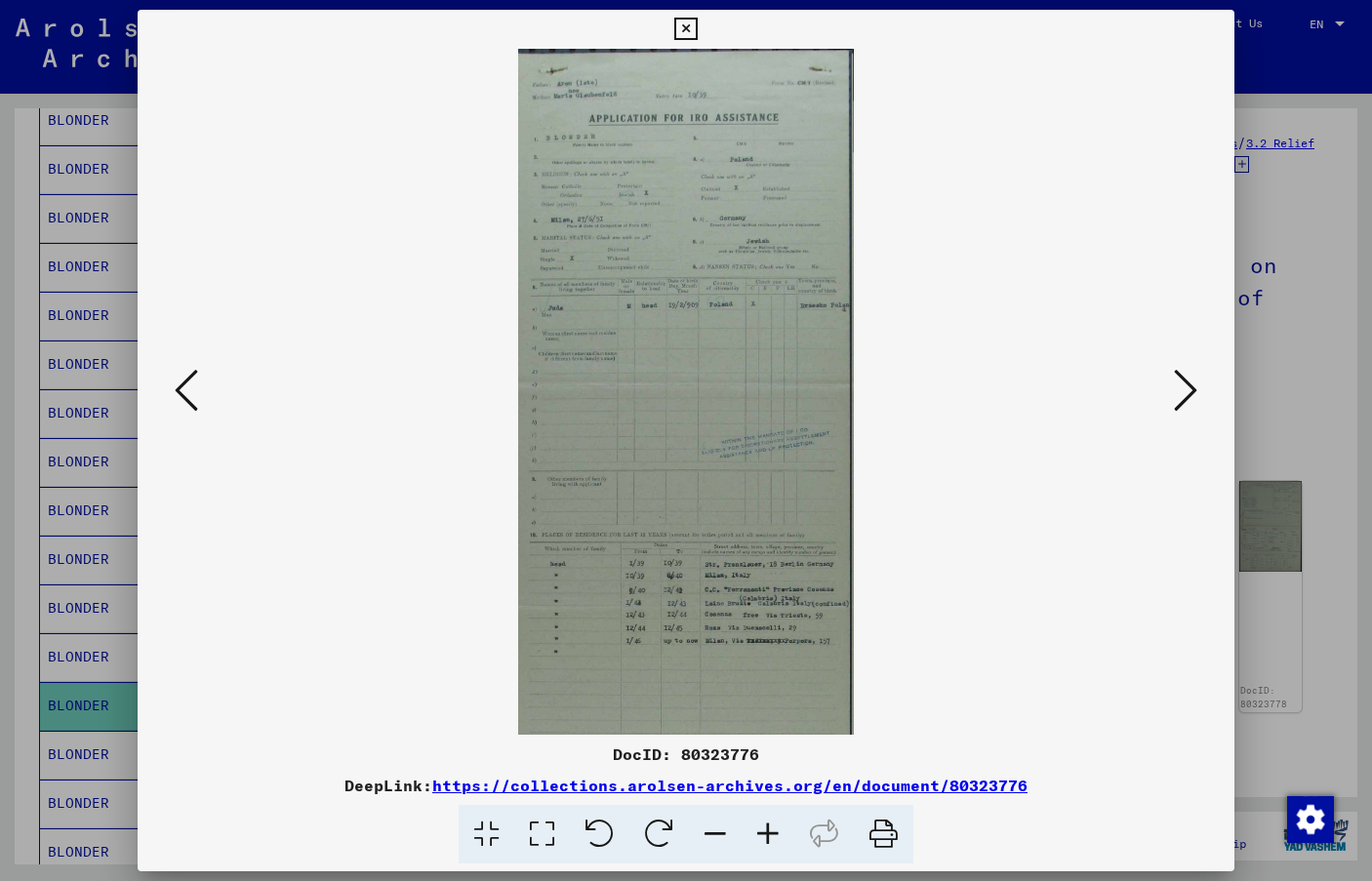 click at bounding box center [768, 834] 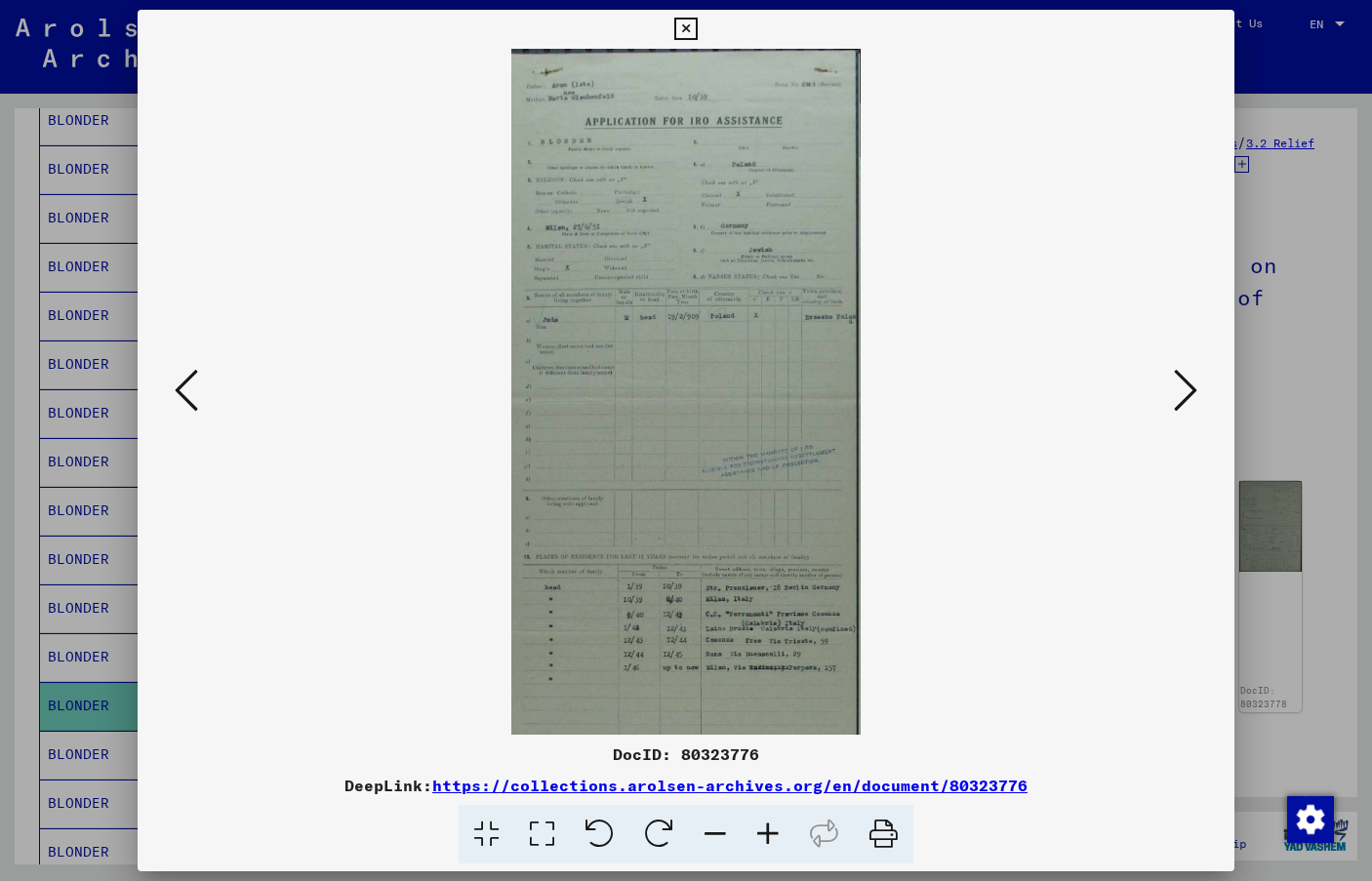 click at bounding box center [768, 834] 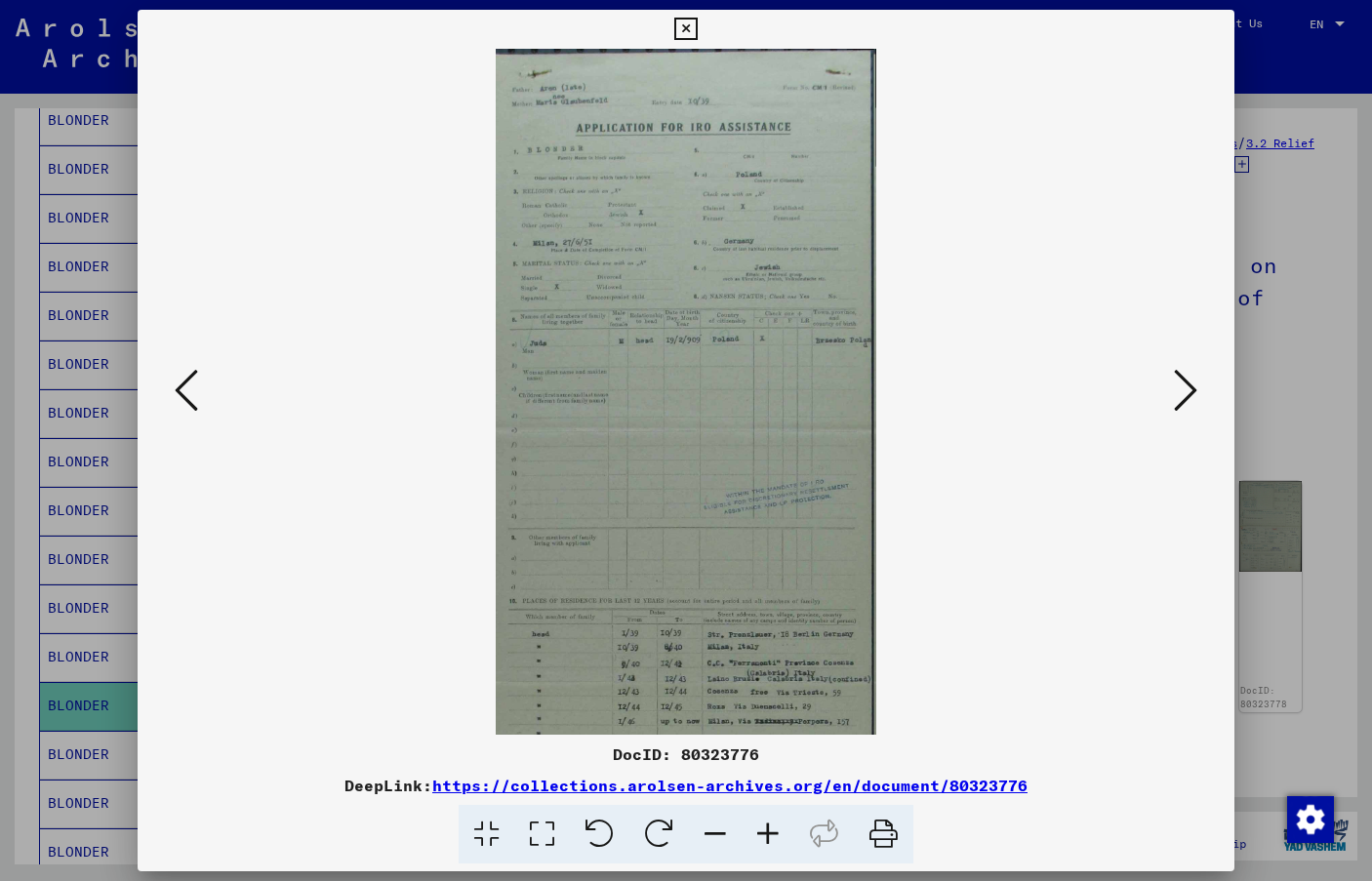 click at bounding box center [768, 834] 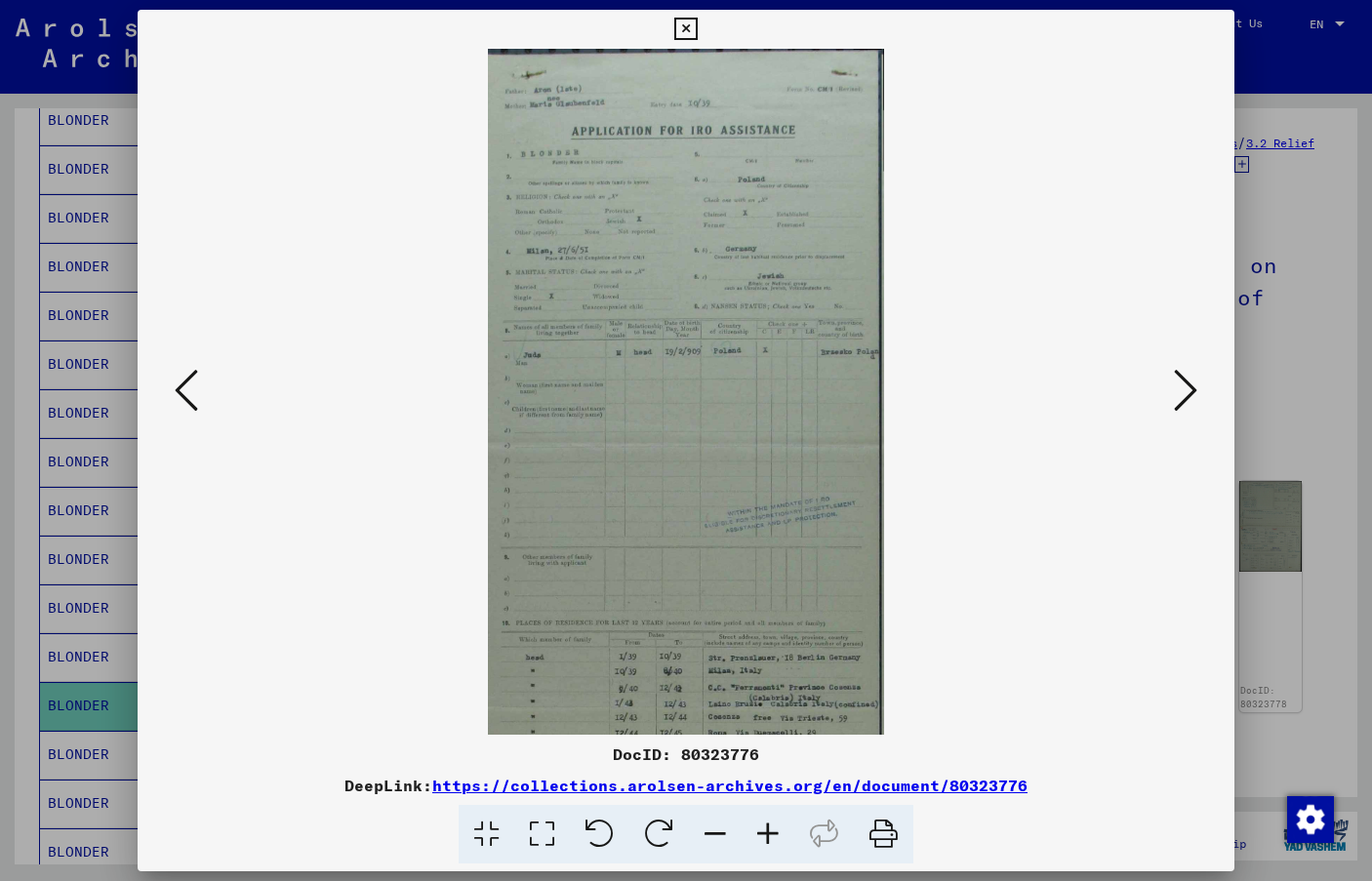 click at bounding box center (768, 834) 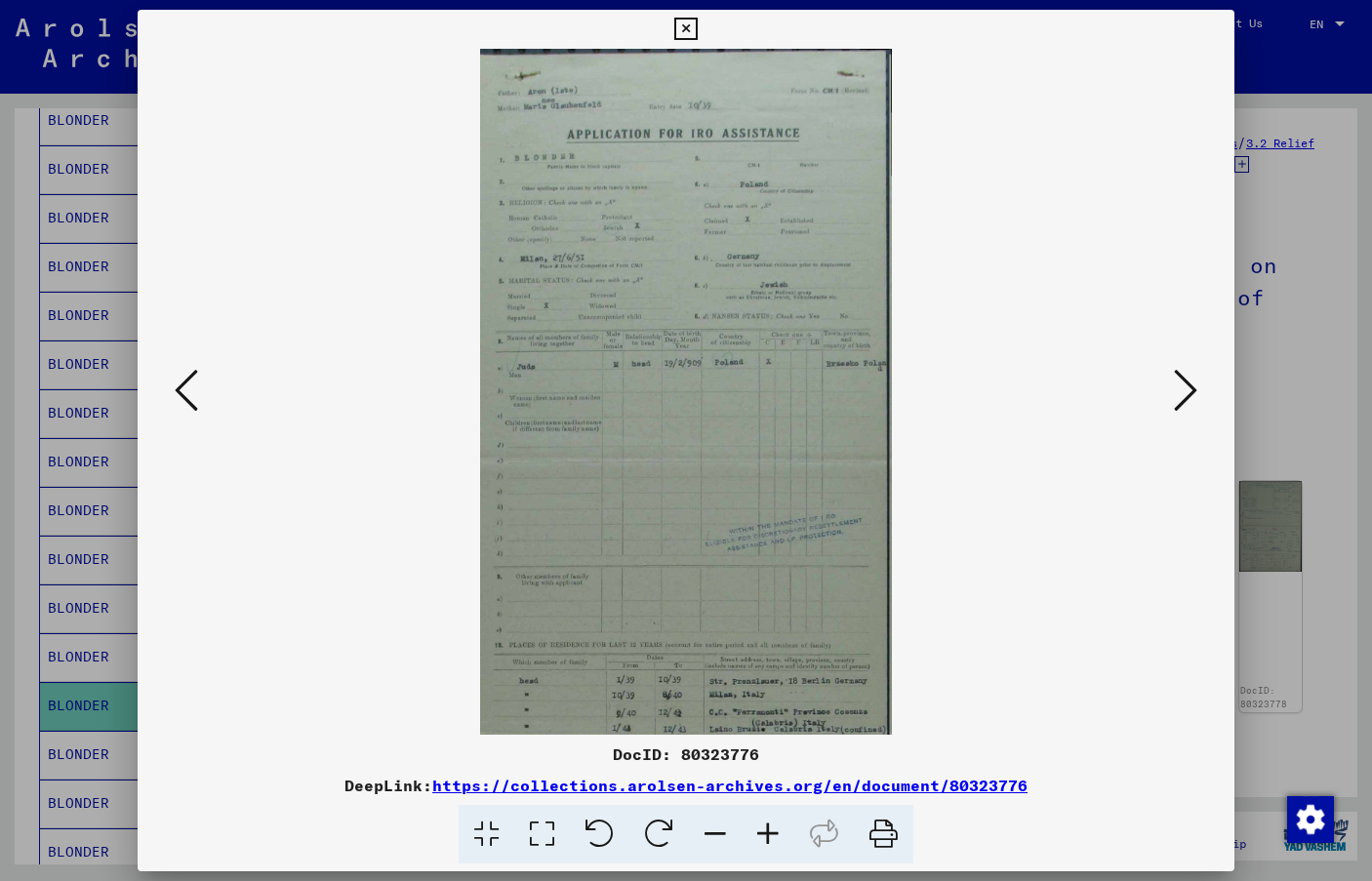 click at bounding box center (768, 834) 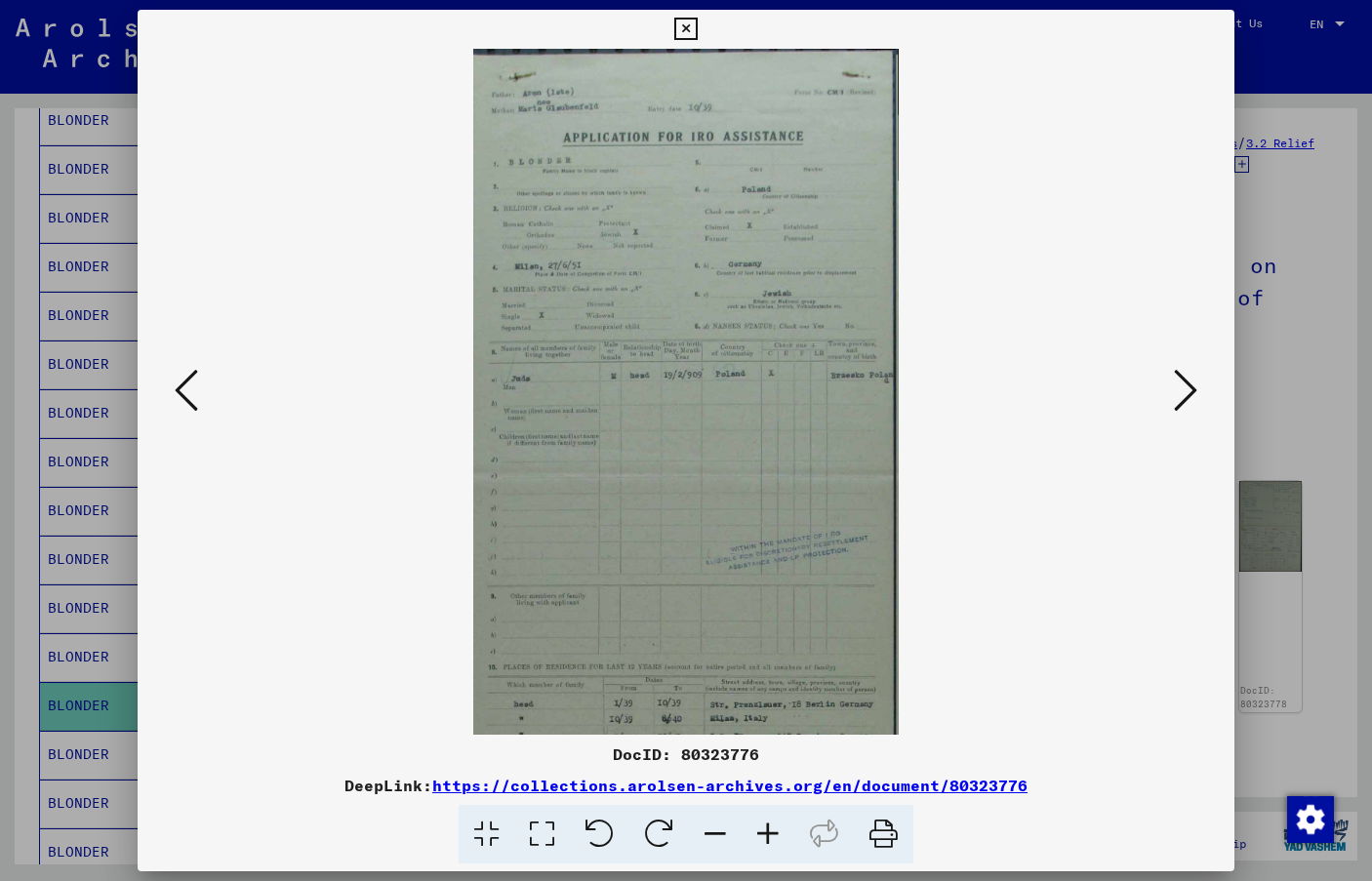 click at bounding box center (768, 834) 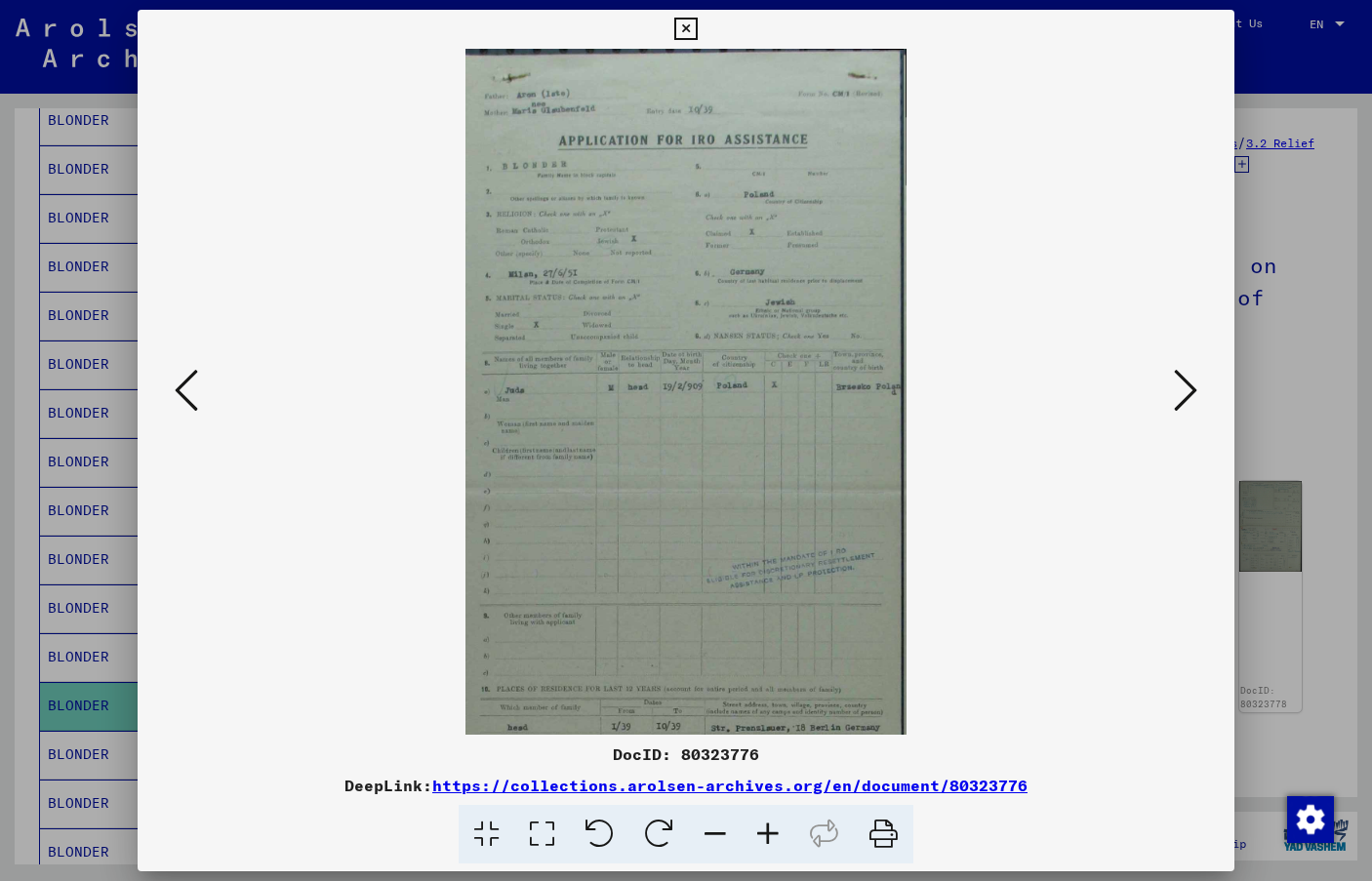 click at bounding box center (768, 834) 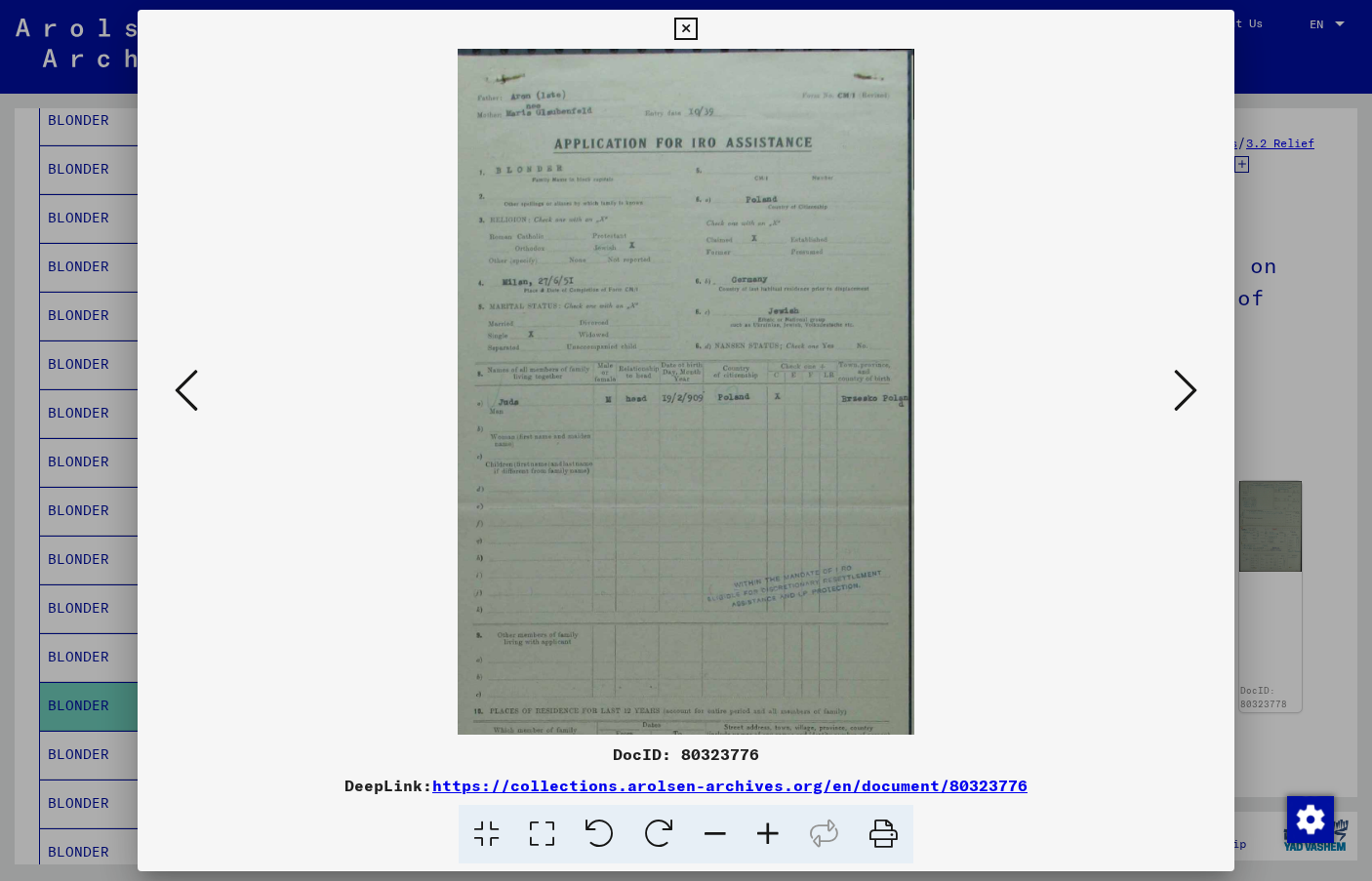 click at bounding box center [768, 834] 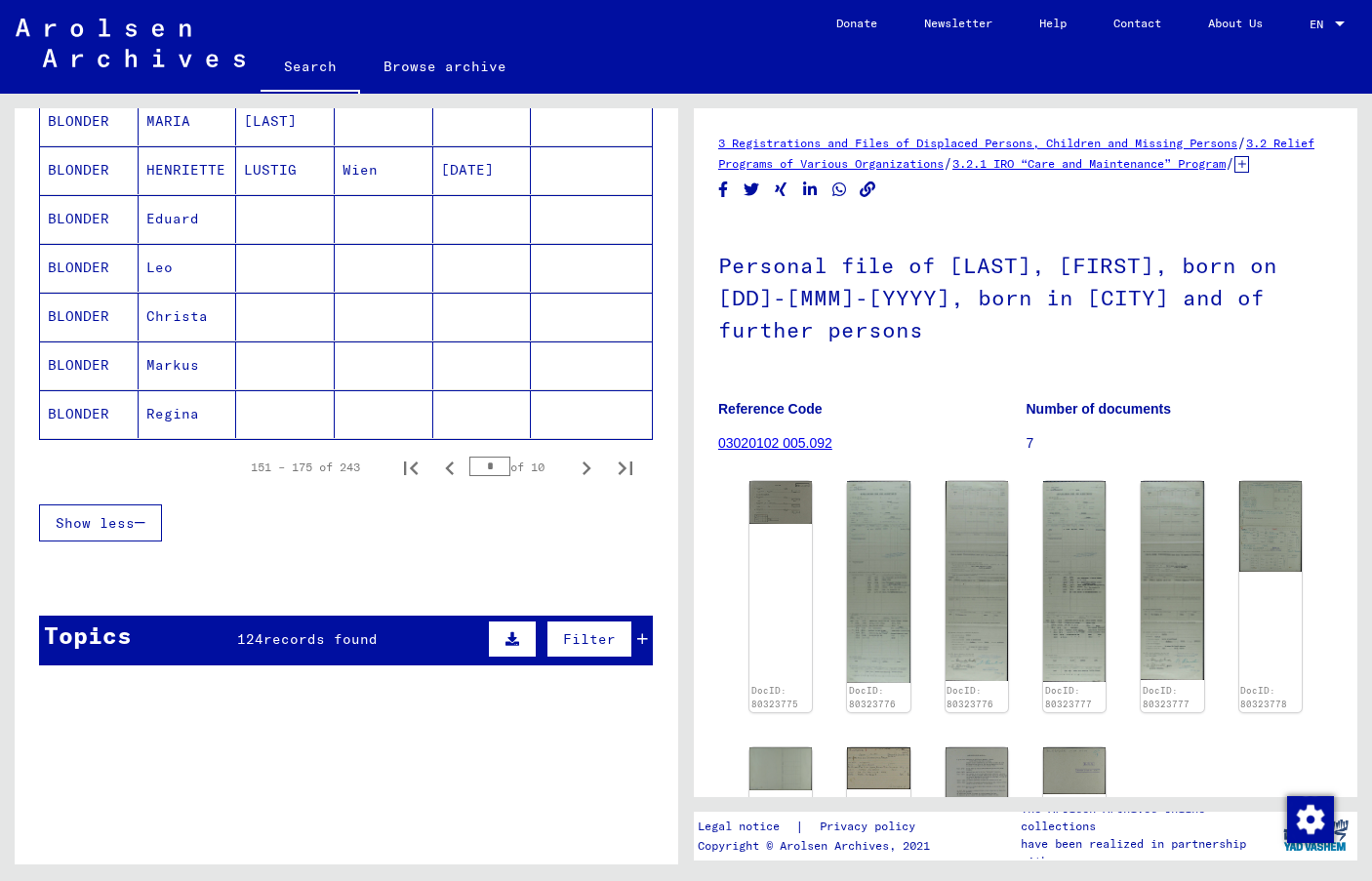 scroll, scrollTop: 1181, scrollLeft: 0, axis: vertical 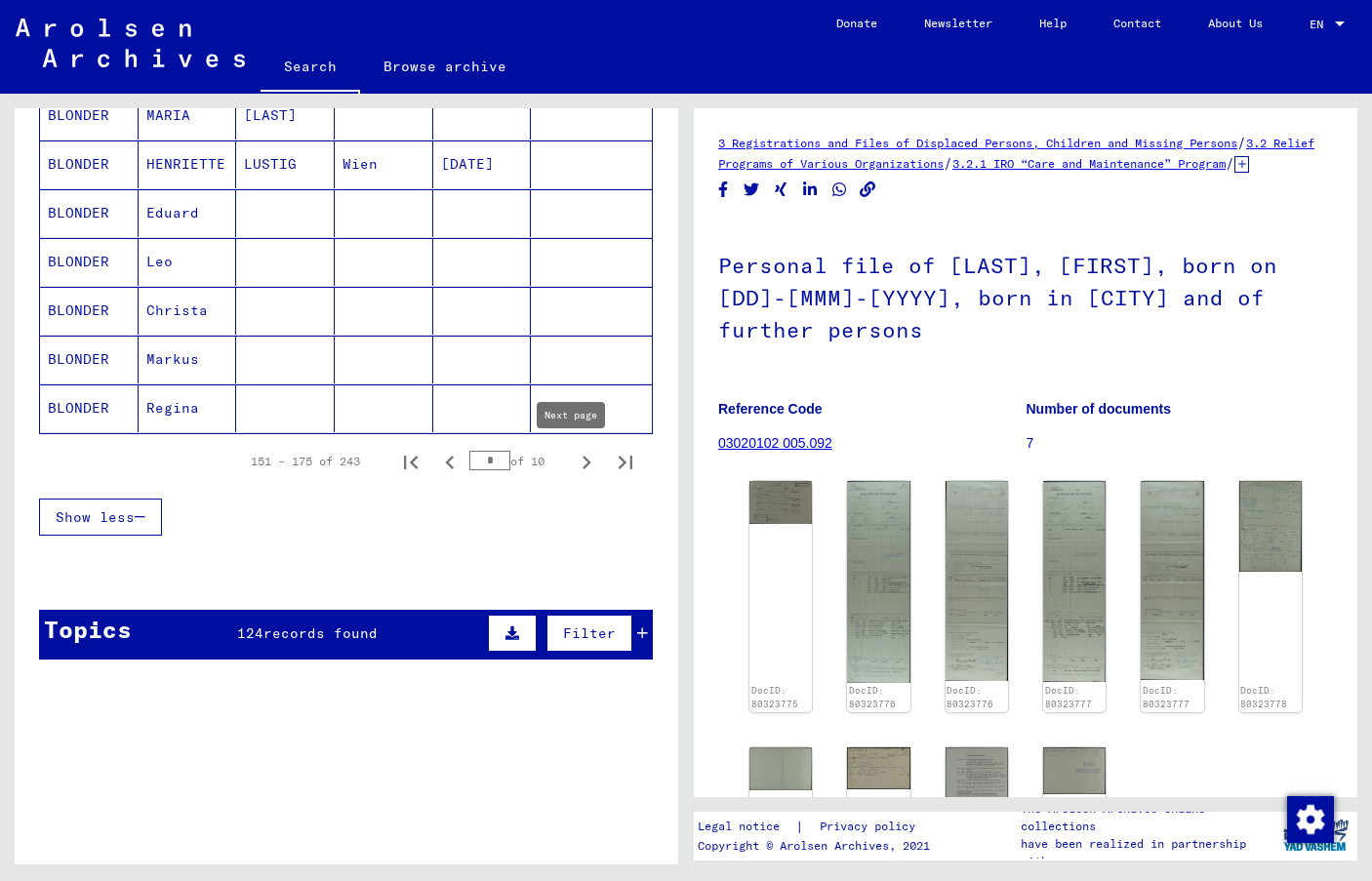 click 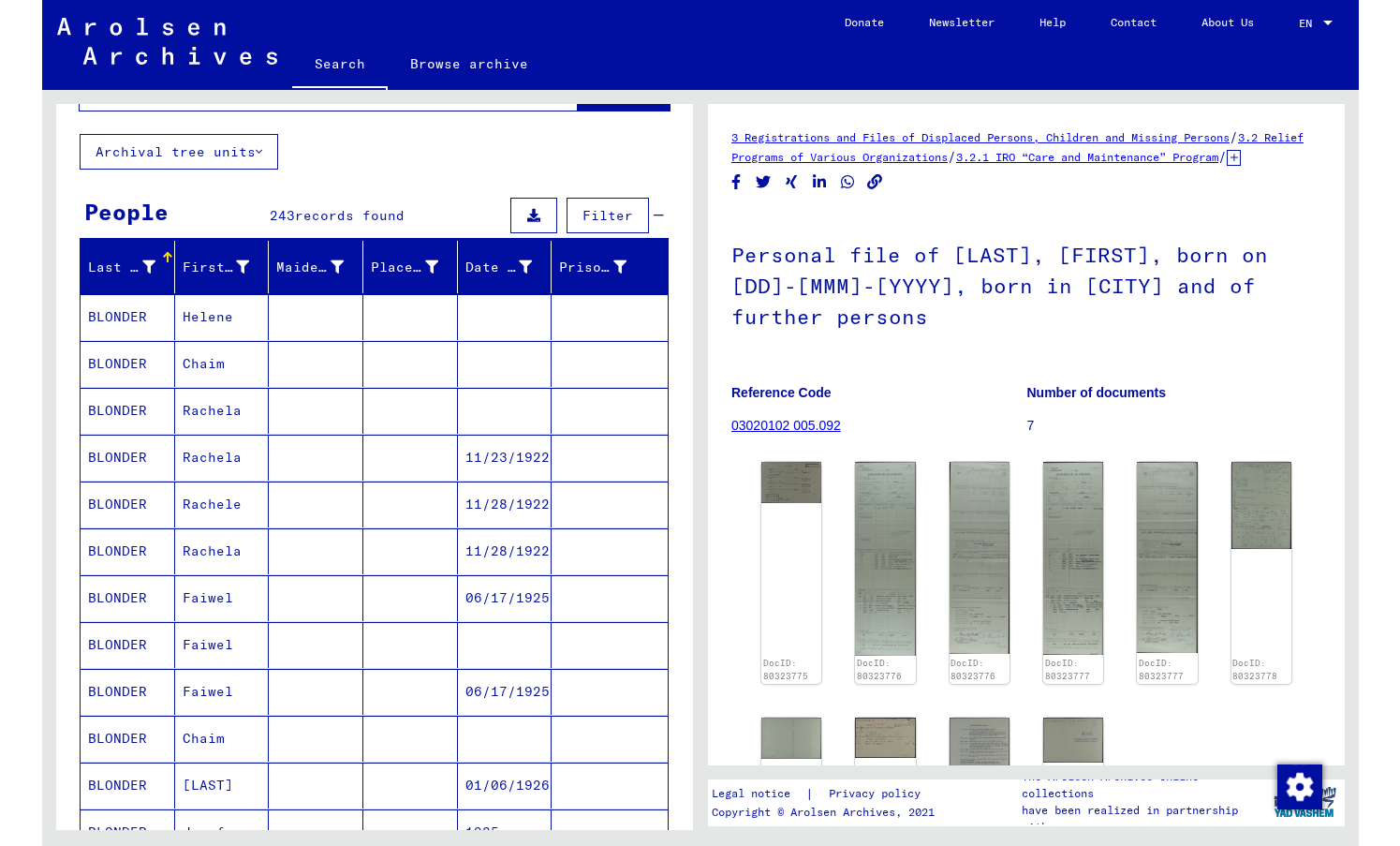 scroll, scrollTop: 0, scrollLeft: 0, axis: both 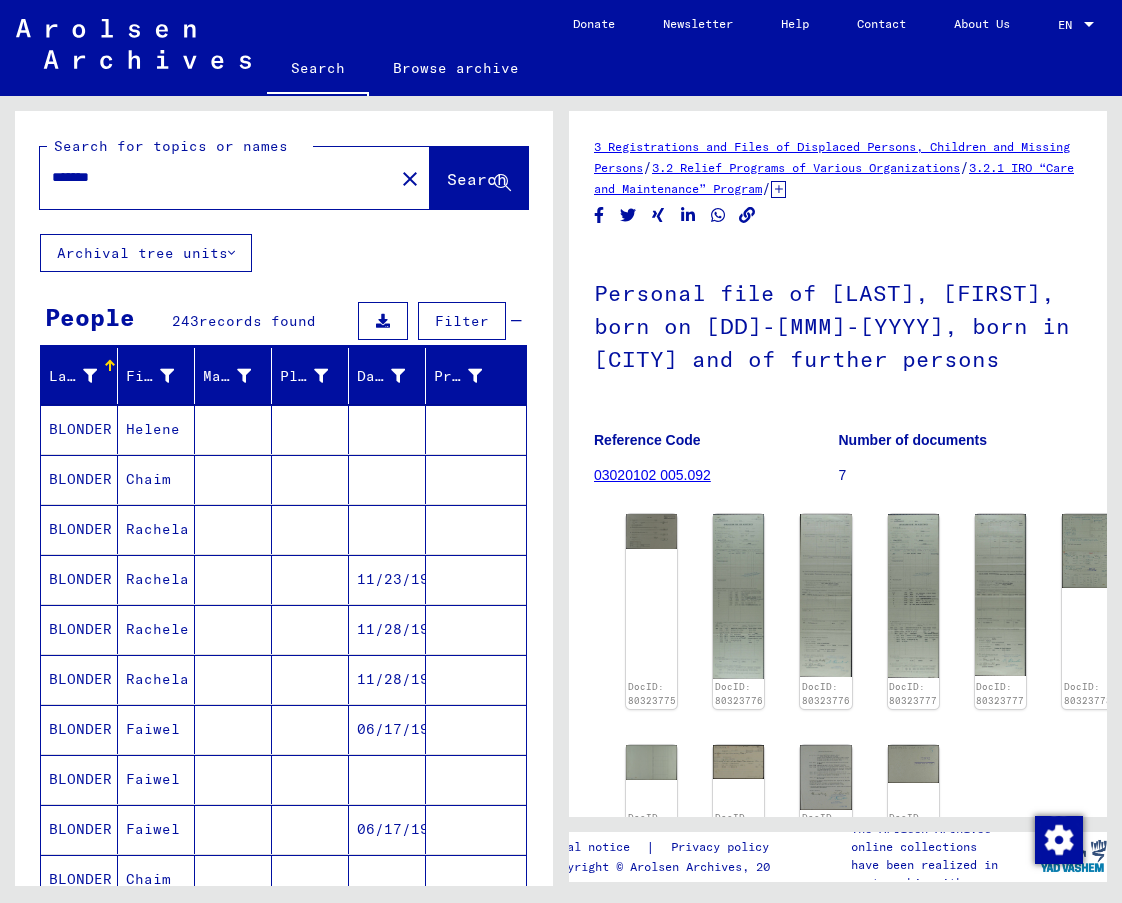 drag, startPoint x: 131, startPoint y: 182, endPoint x: 2, endPoint y: 186, distance: 129.062 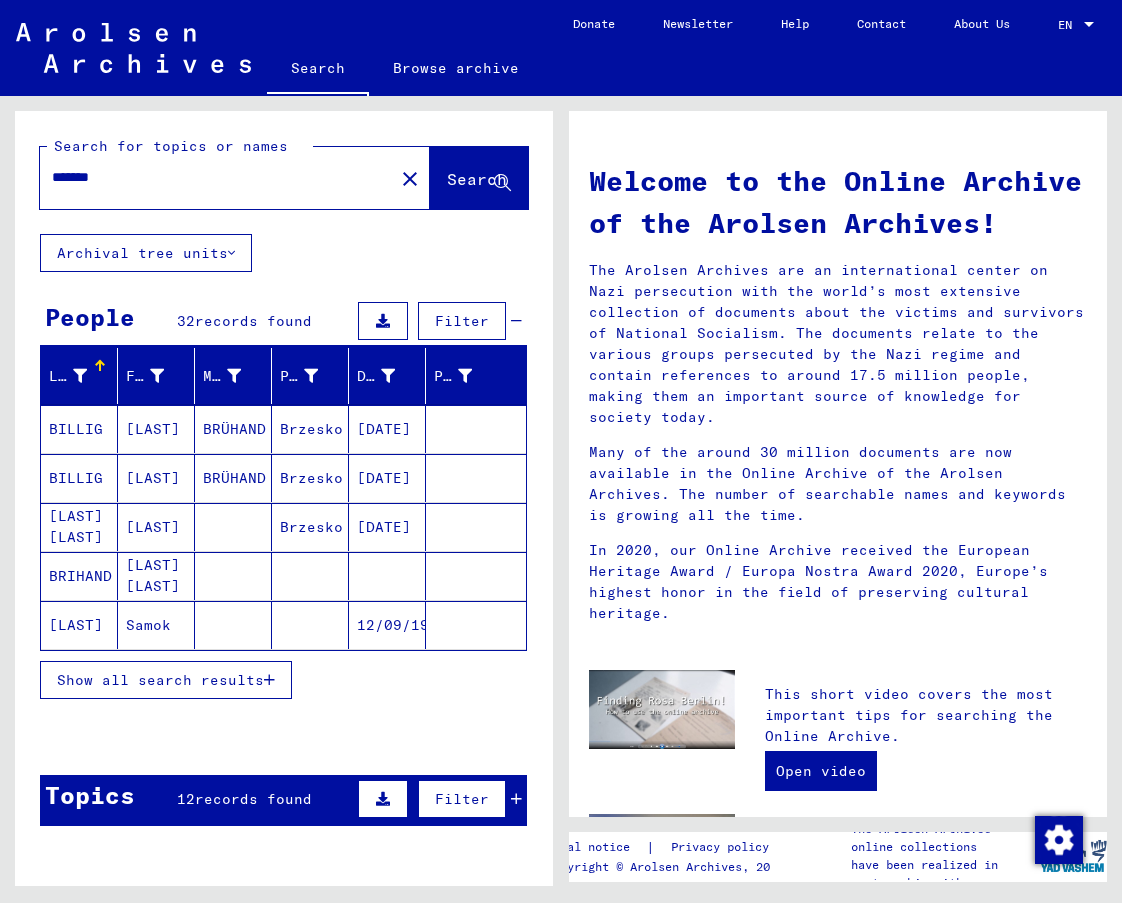 click on "Show all search results" at bounding box center [166, 680] 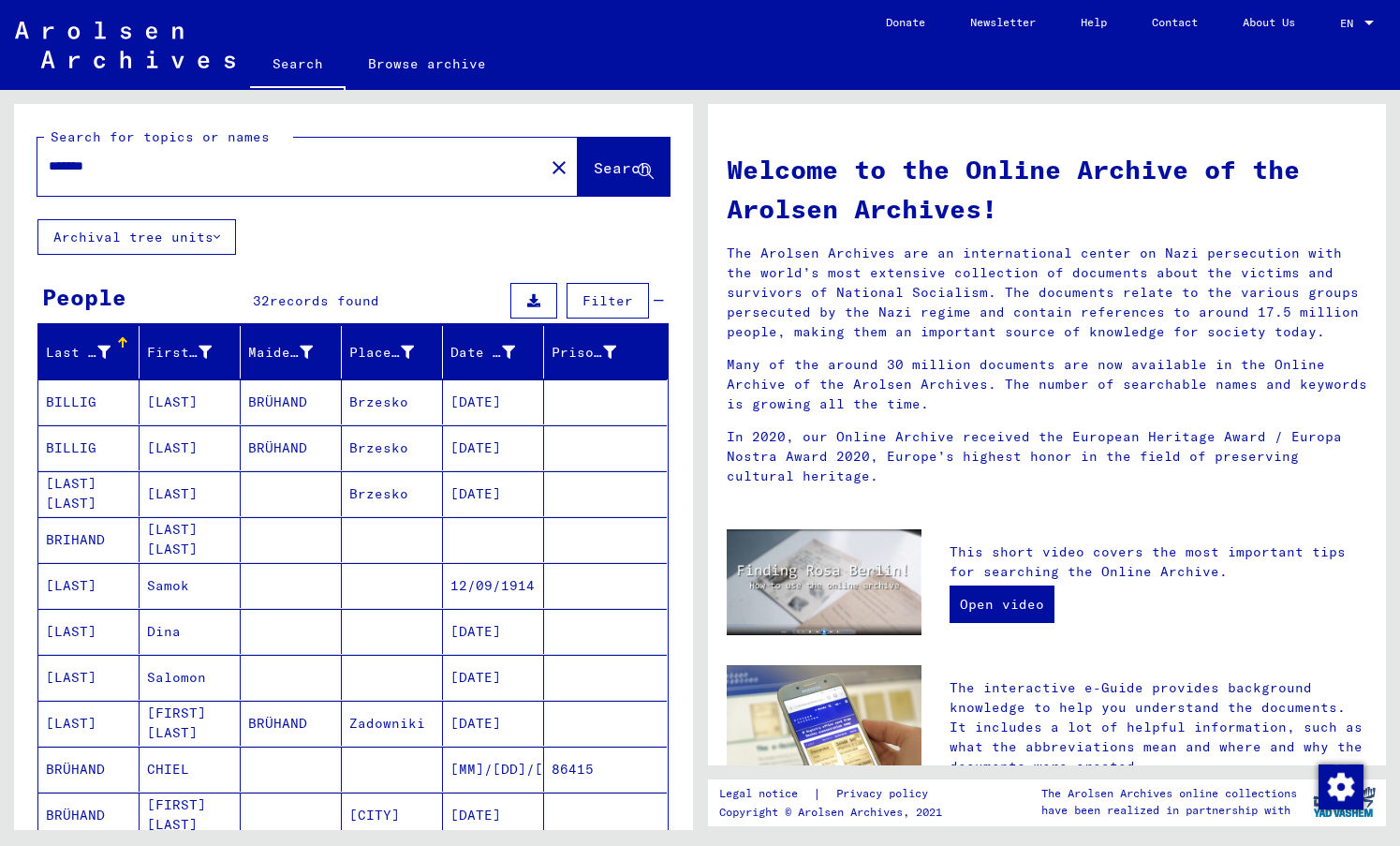 click on "BILLIG" at bounding box center [89, 448] 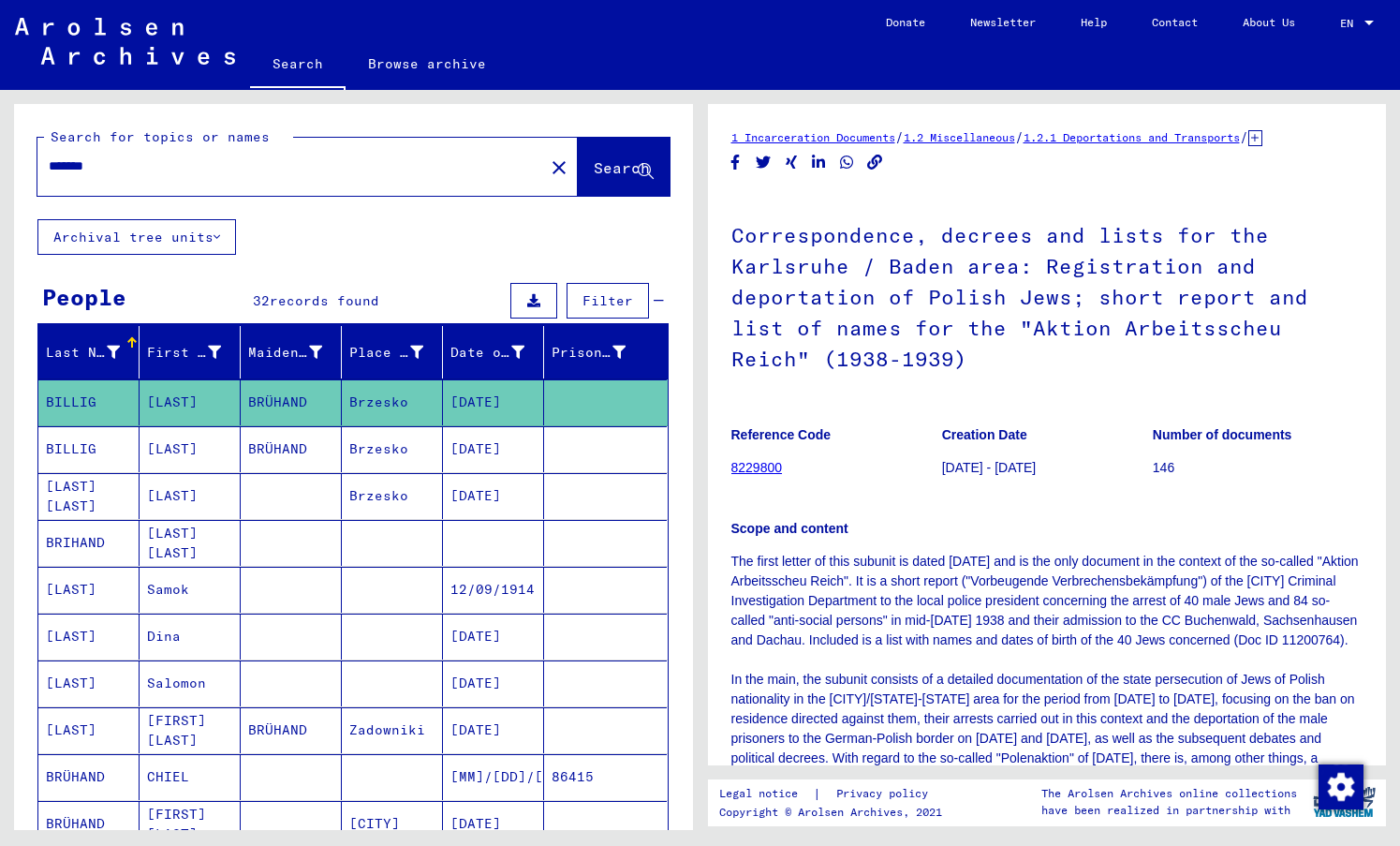 scroll, scrollTop: 0, scrollLeft: 0, axis: both 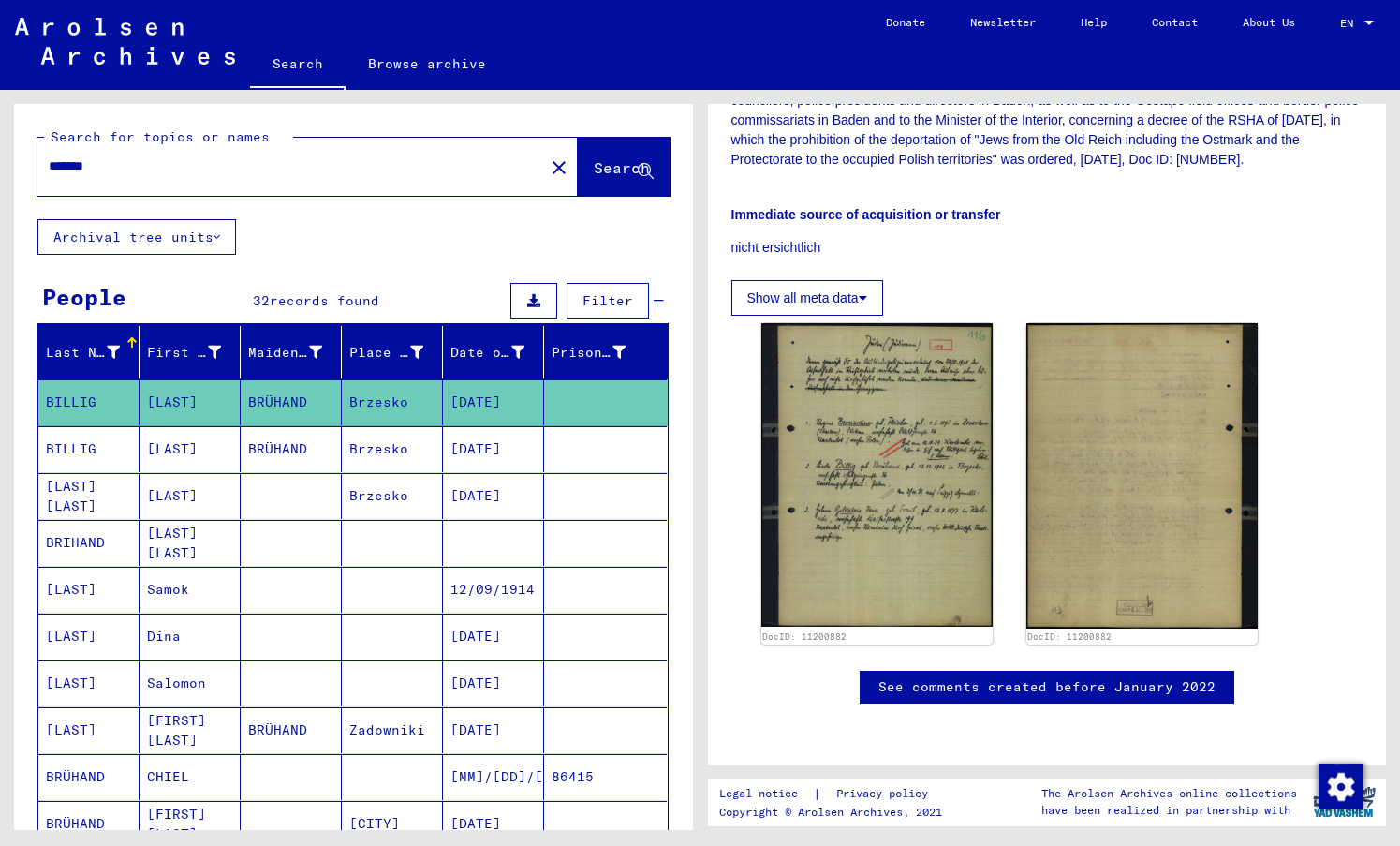 click on "BILLIG" at bounding box center [89, 496] 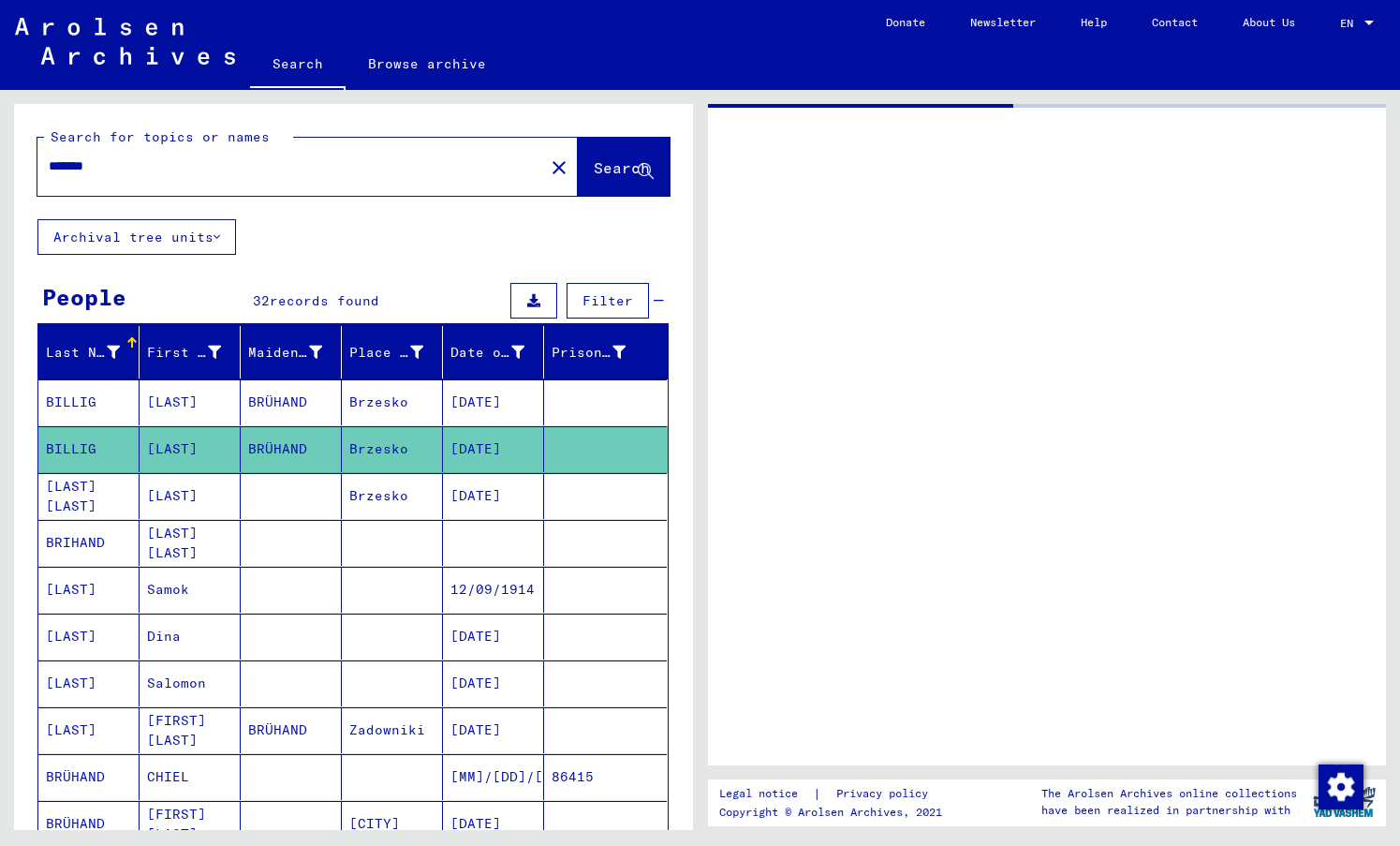 scroll, scrollTop: 0, scrollLeft: 0, axis: both 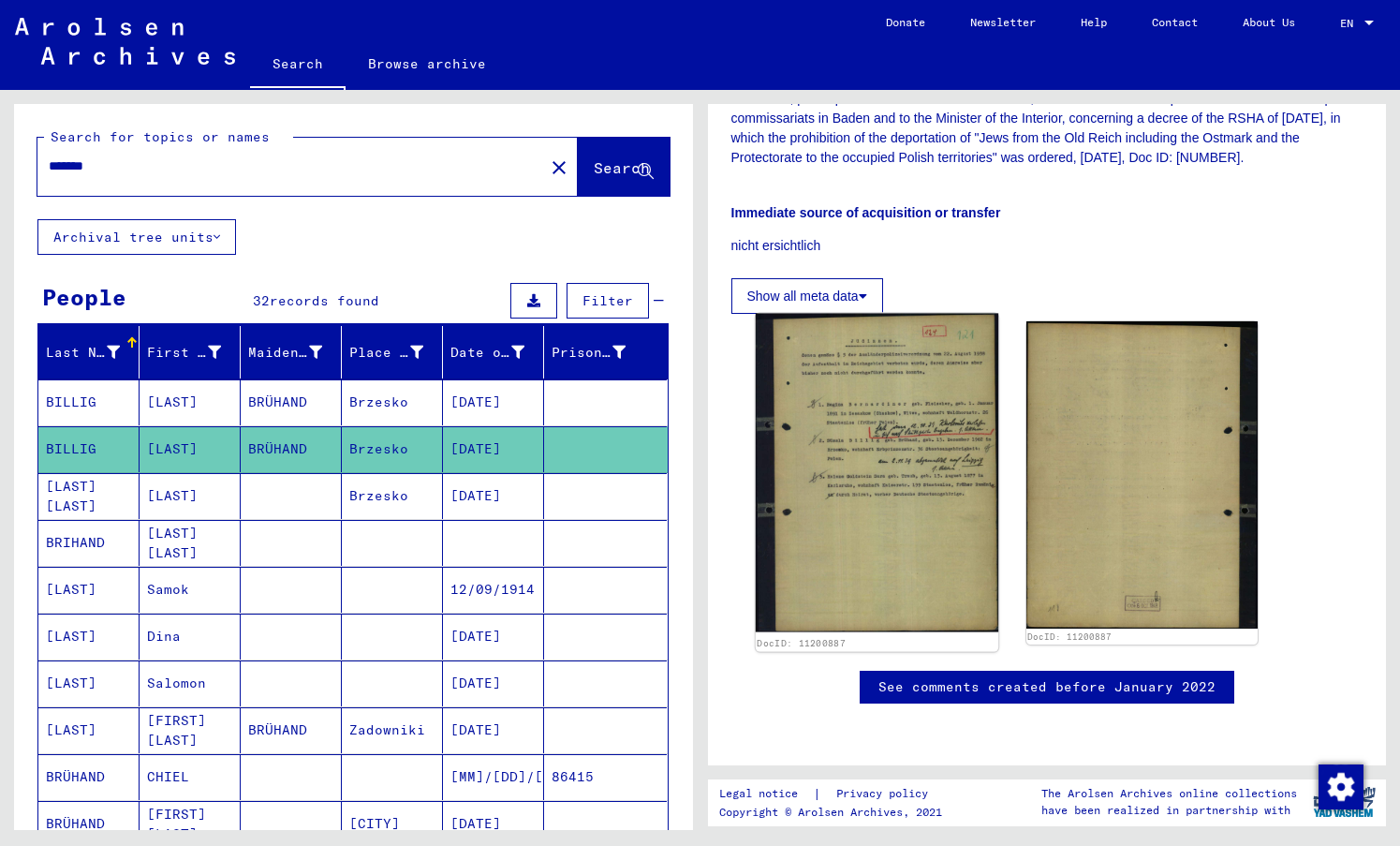 click 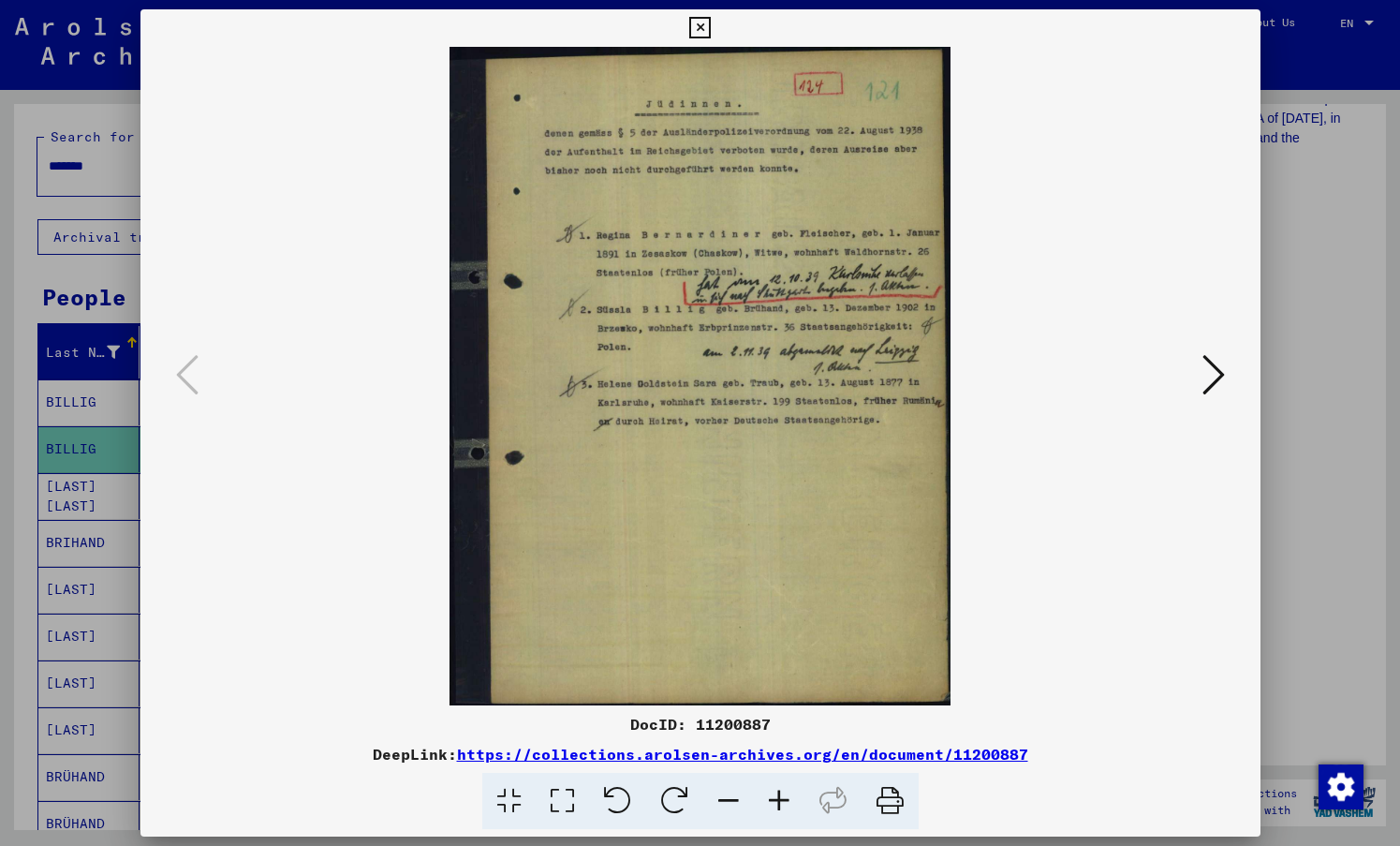 click at bounding box center [779, 801] 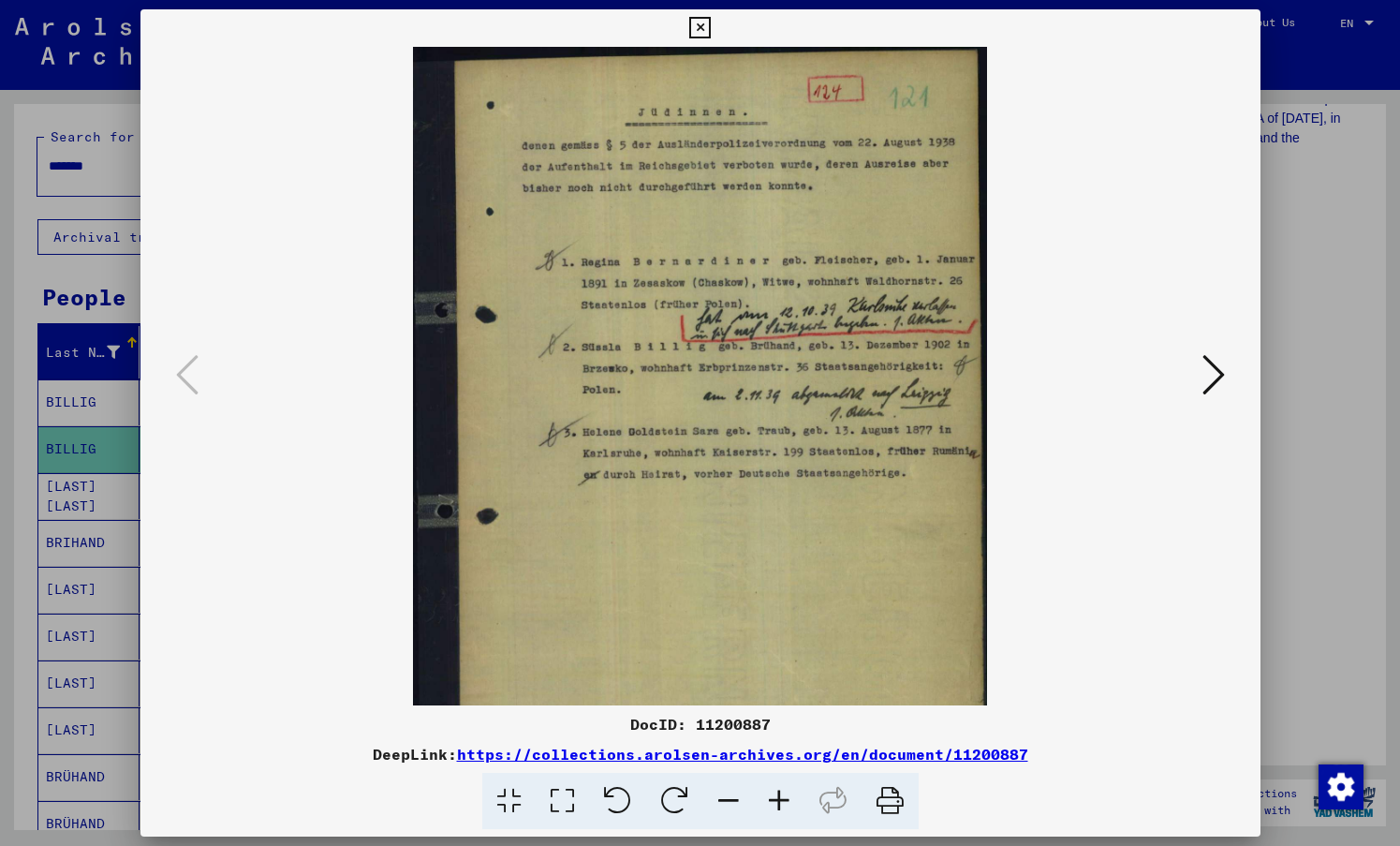 click at bounding box center (779, 801) 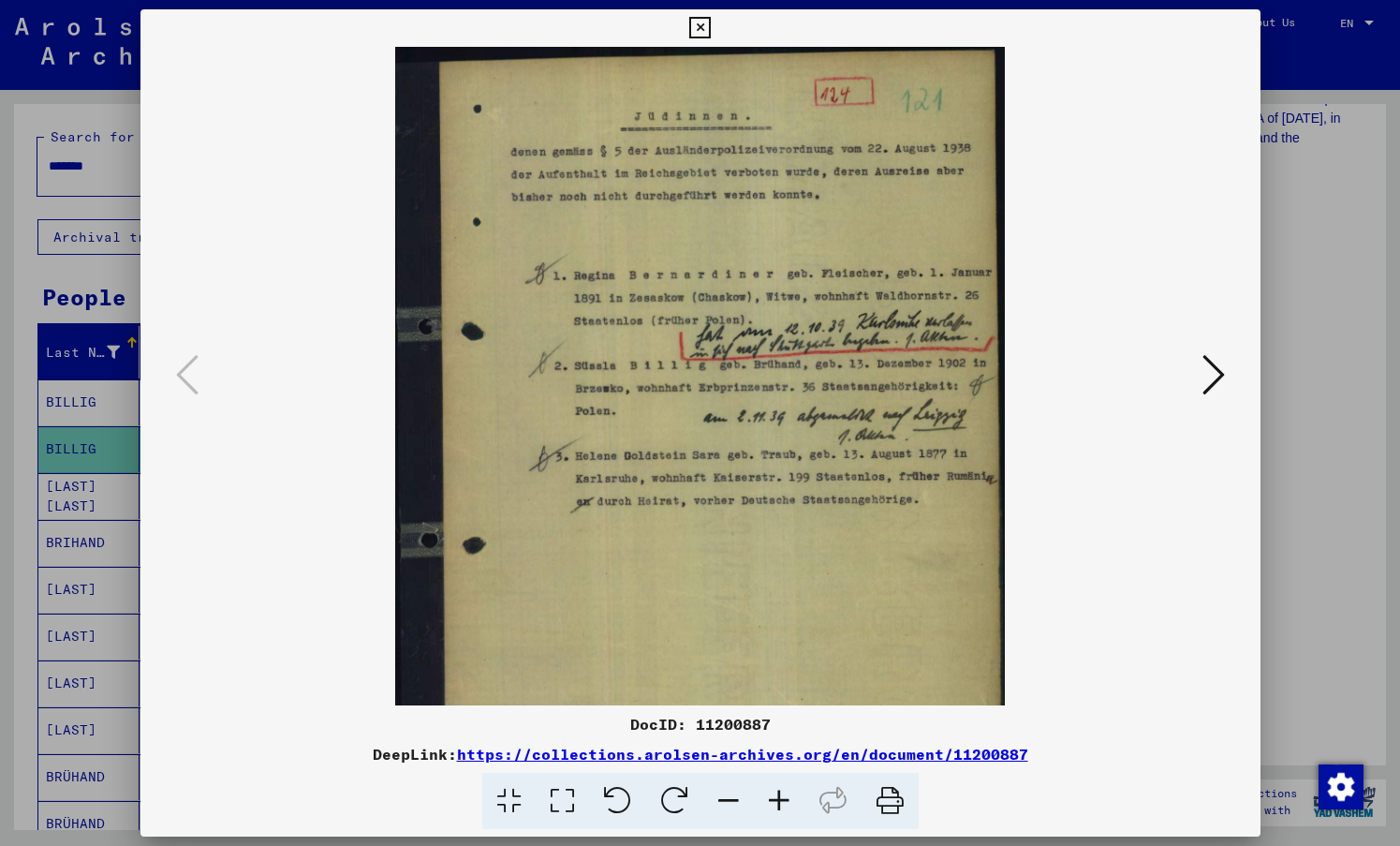 click at bounding box center [779, 801] 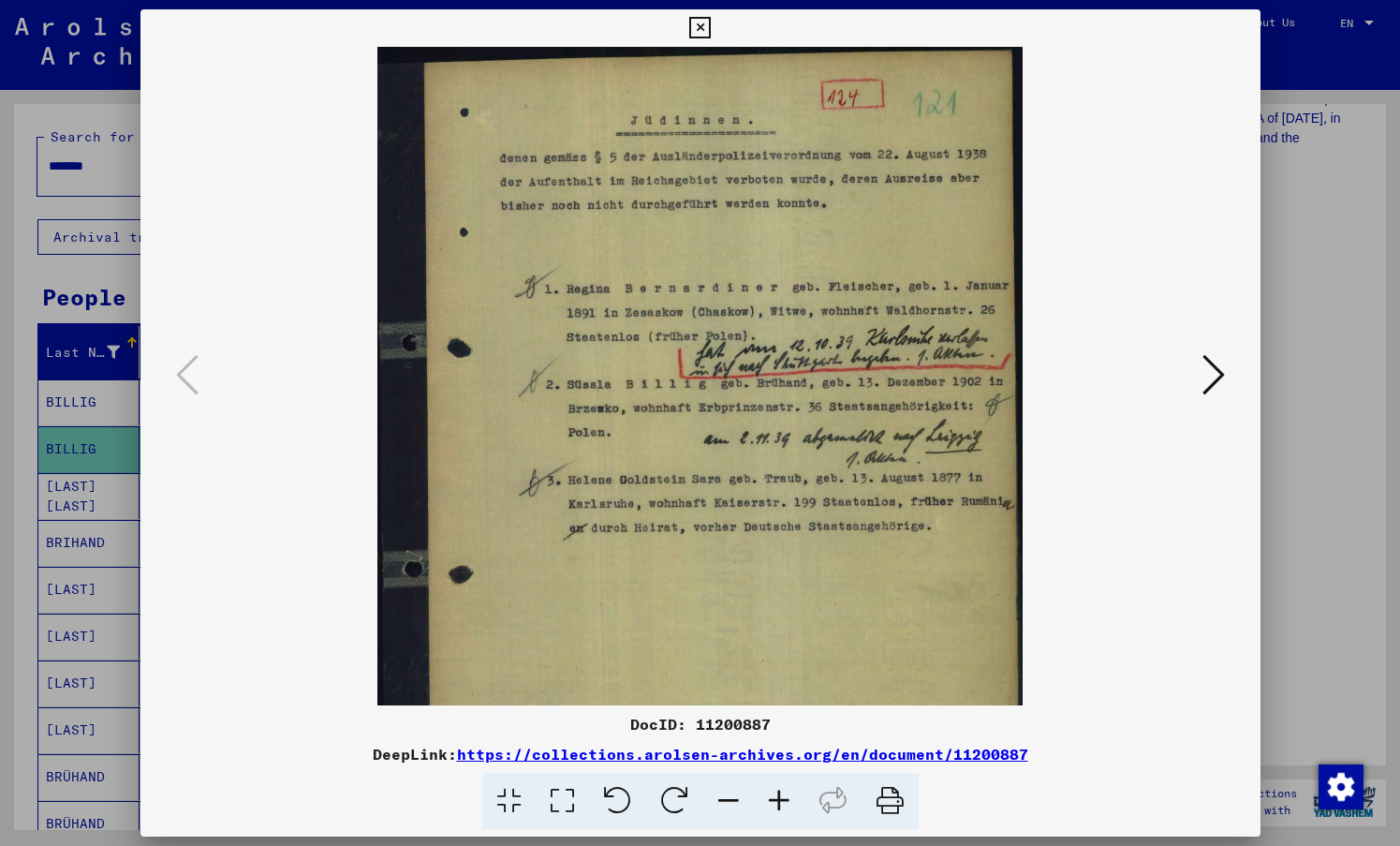 click at bounding box center (779, 801) 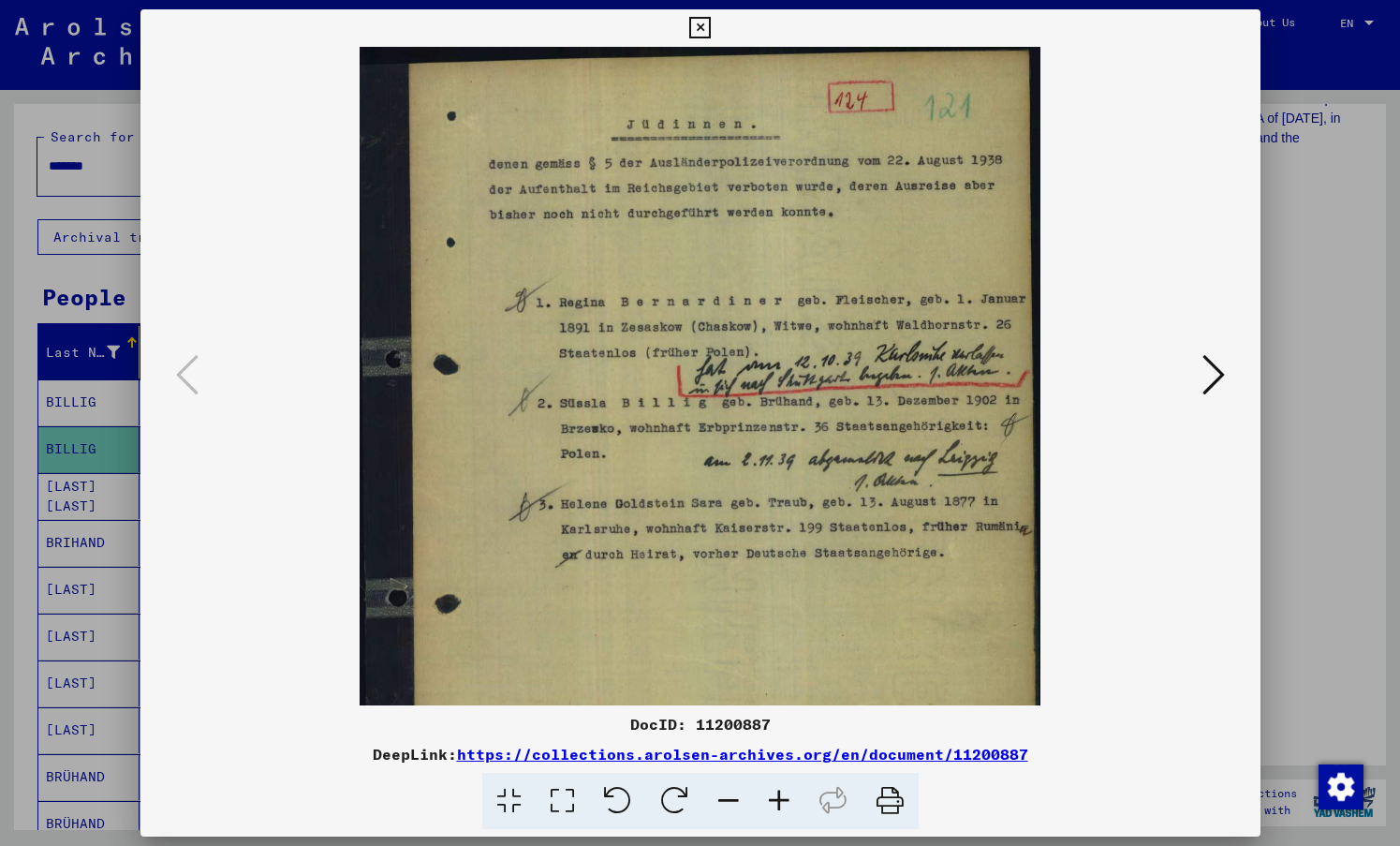 click at bounding box center [779, 801] 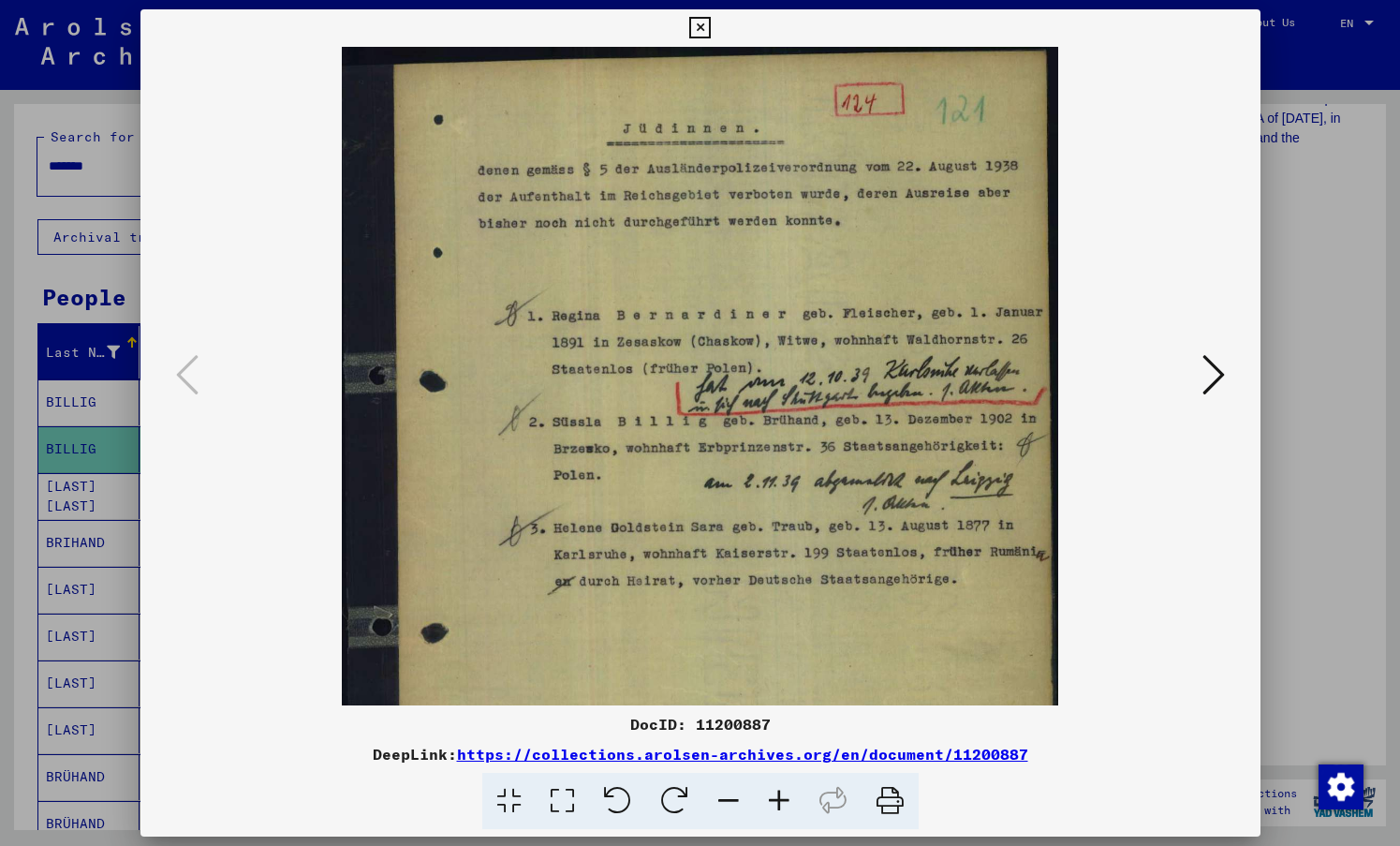 click at bounding box center (700, 516) 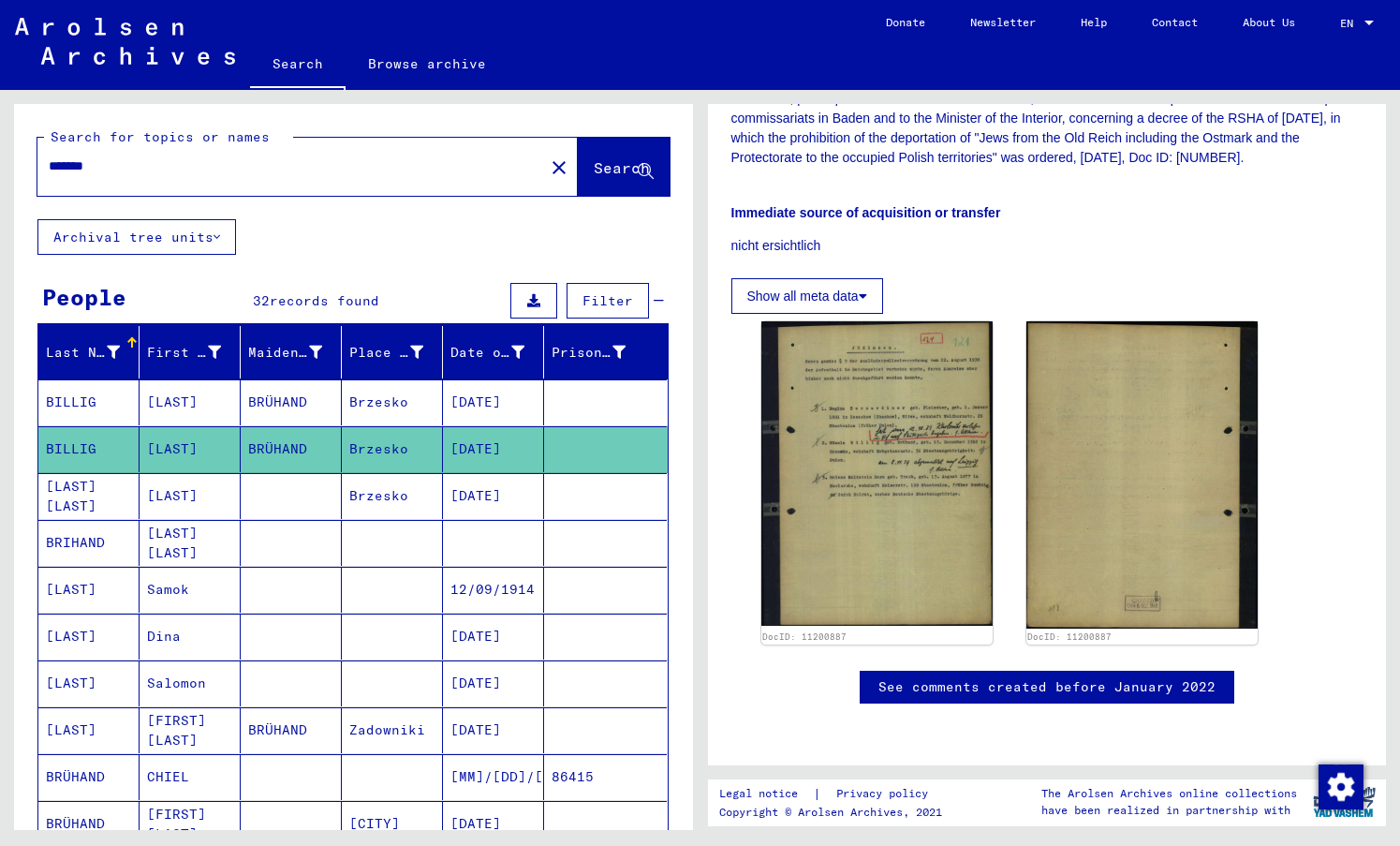 click on "BILLIG" at bounding box center [89, 449] 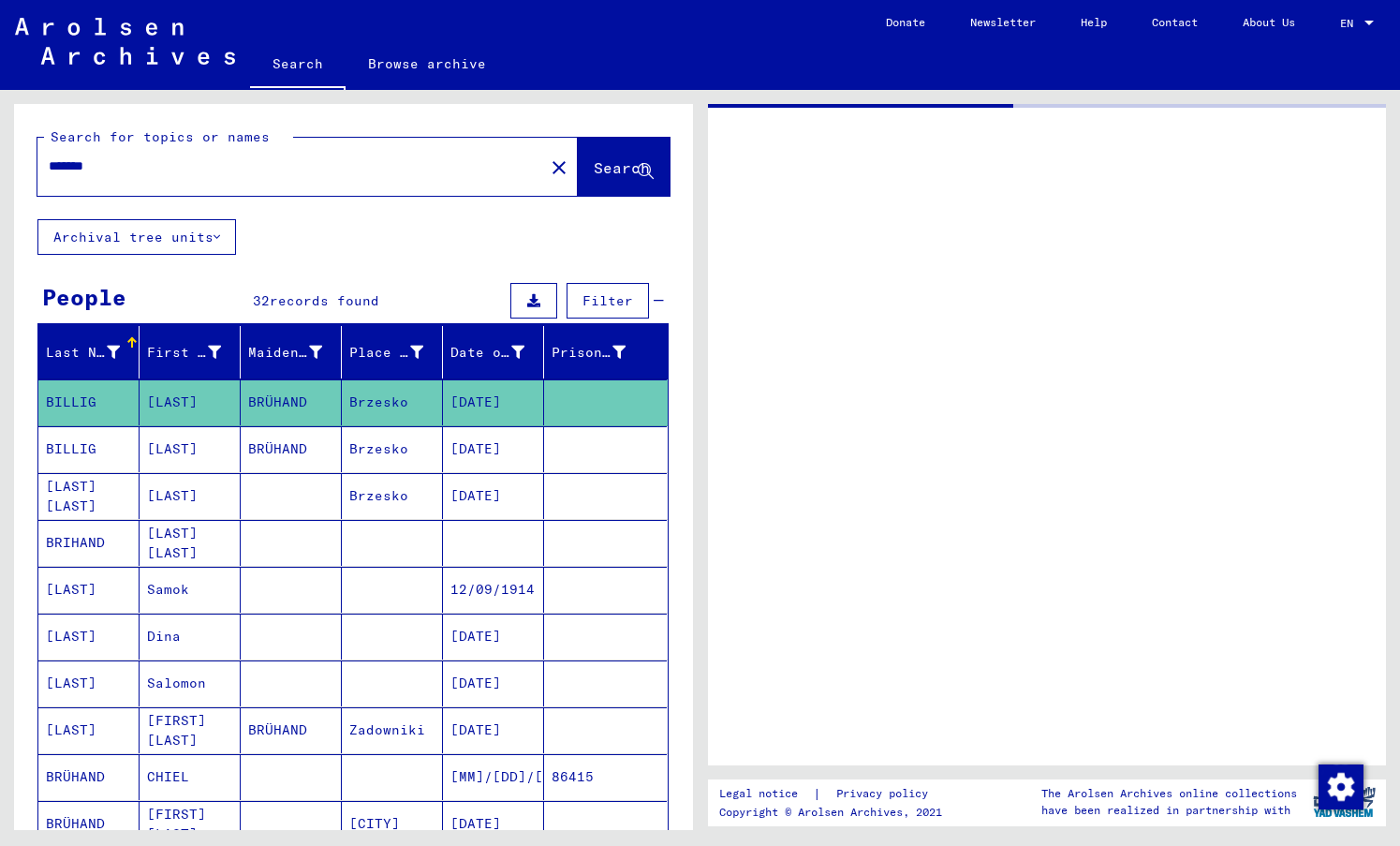 scroll, scrollTop: 0, scrollLeft: 0, axis: both 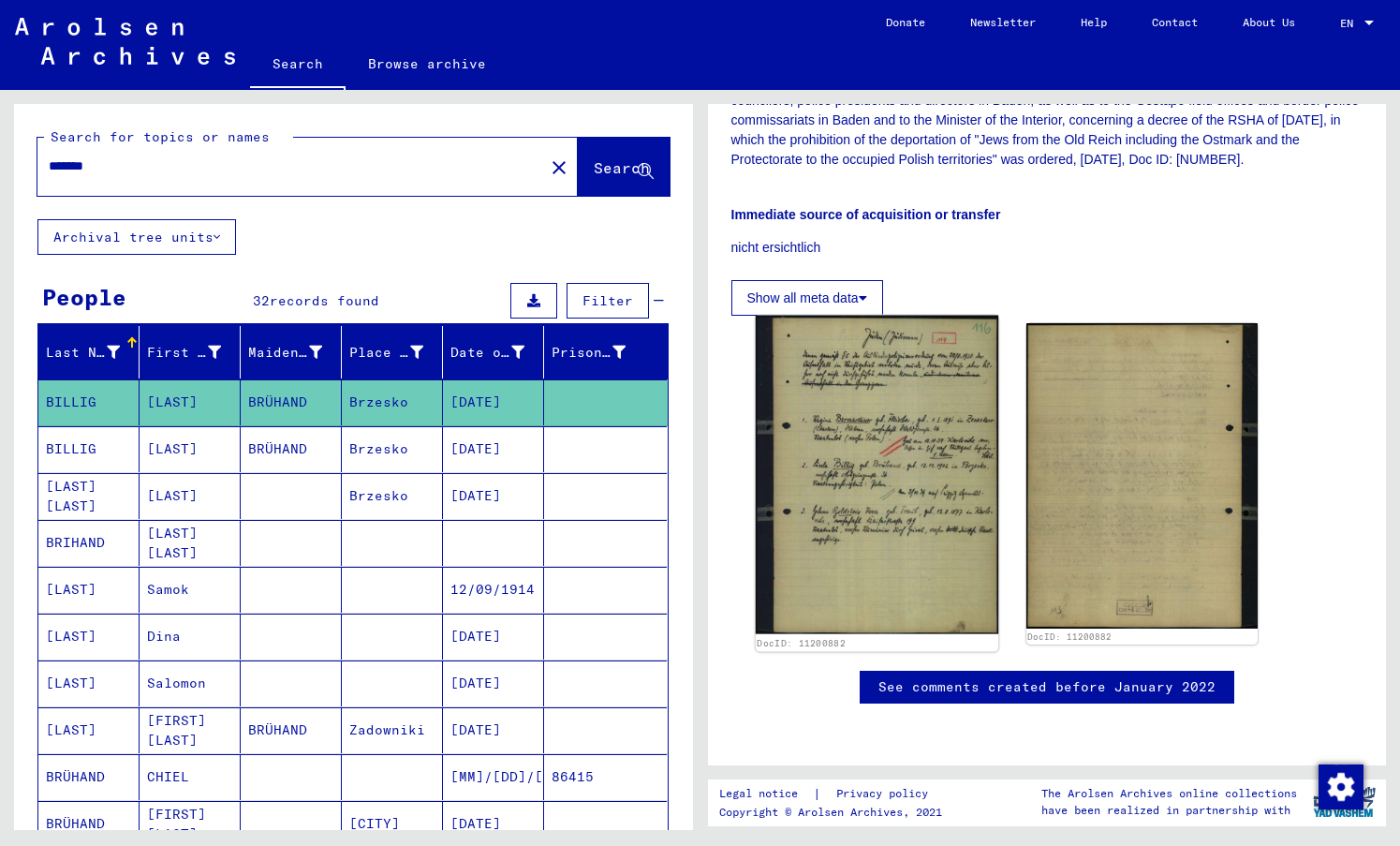 click 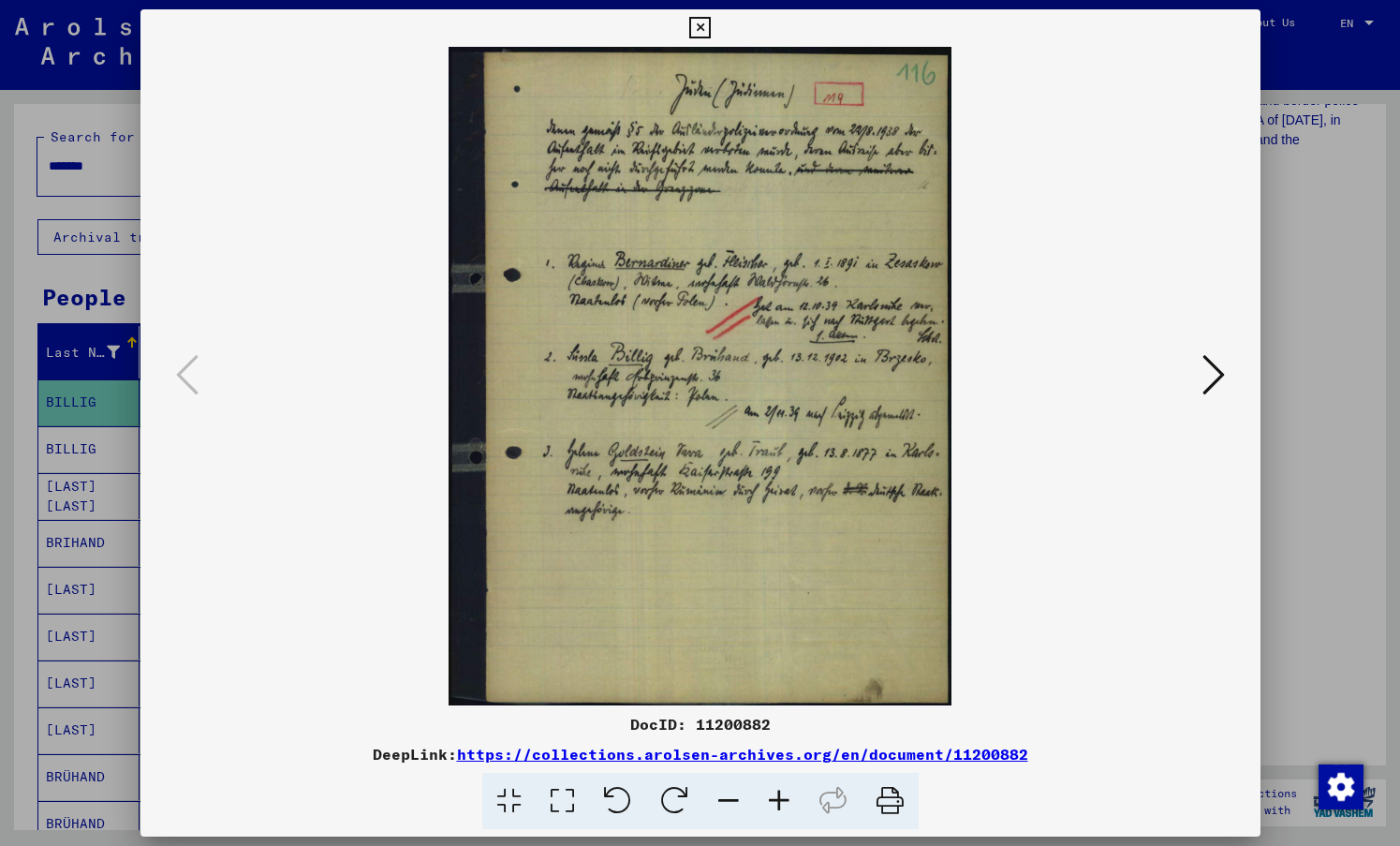 click at bounding box center (779, 801) 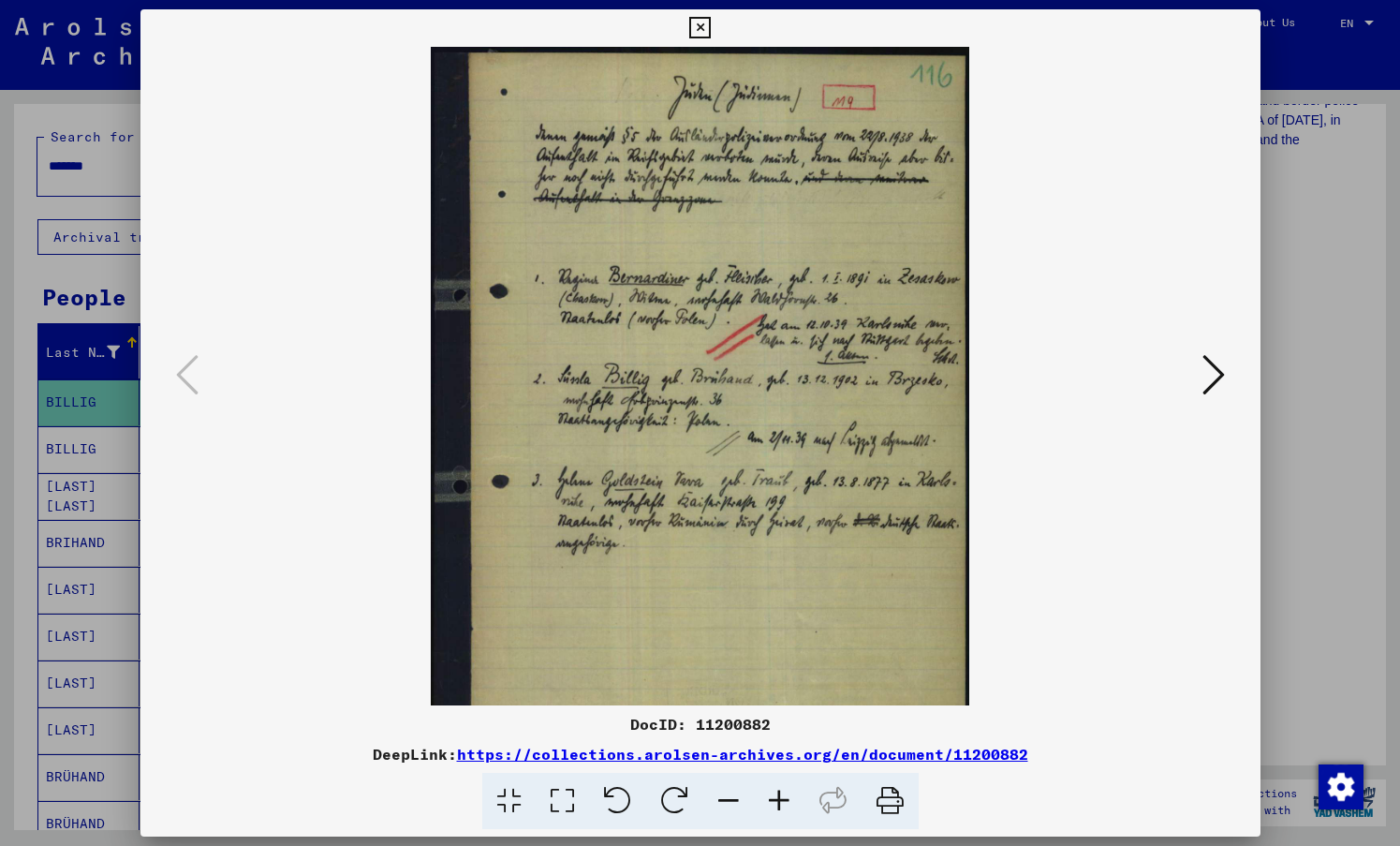 click at bounding box center (779, 801) 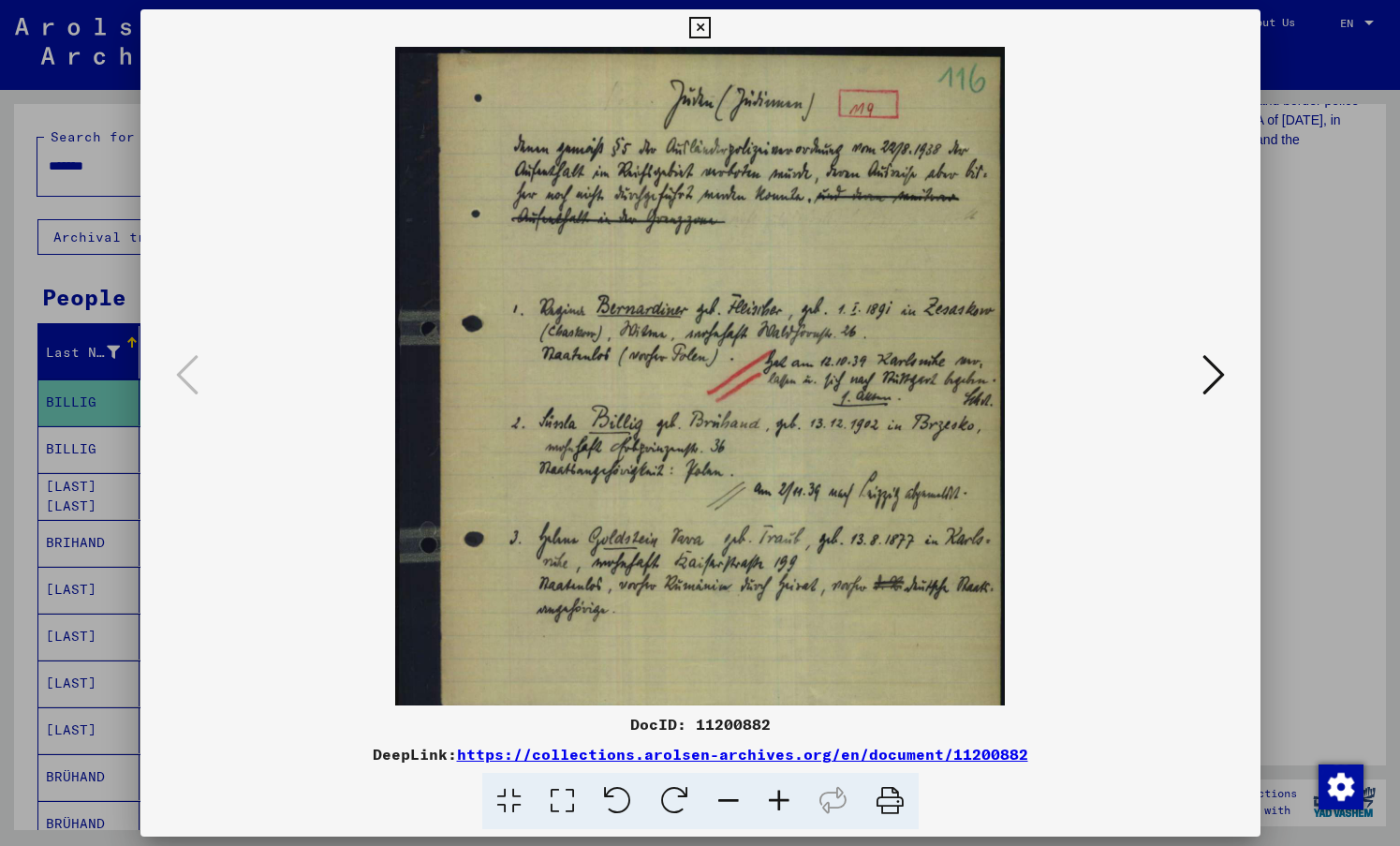 click at bounding box center (779, 801) 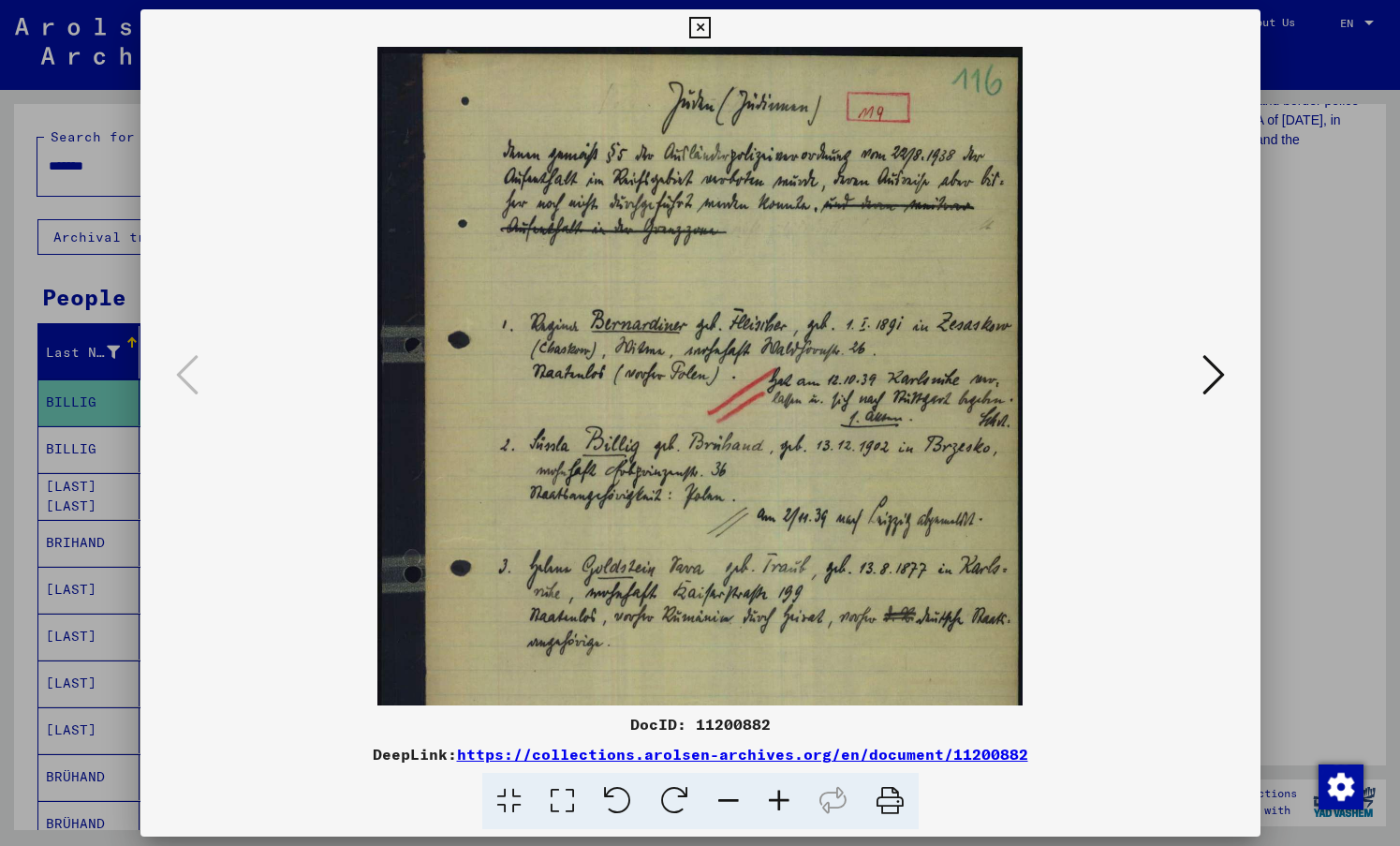 click at bounding box center [779, 801] 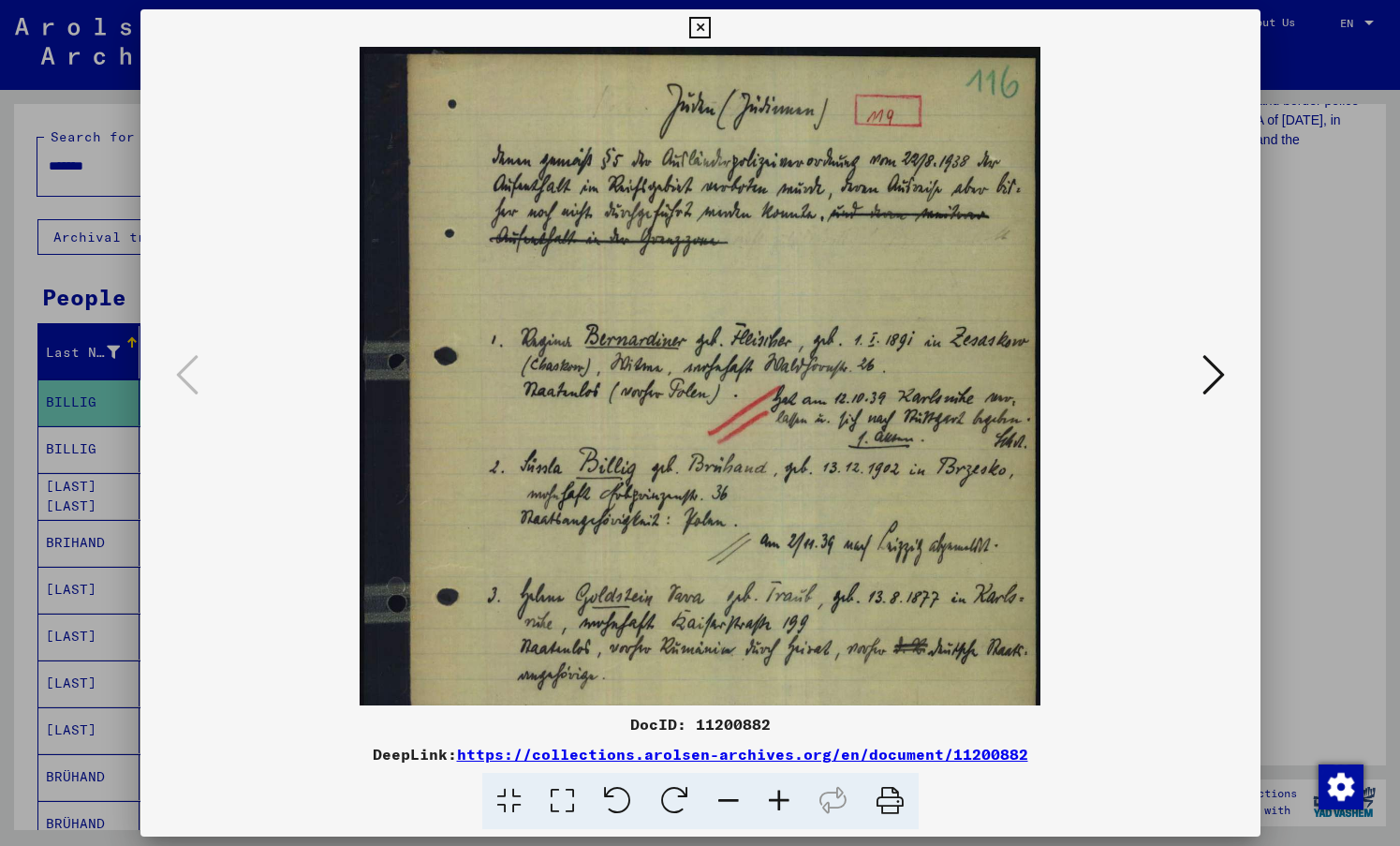 click at bounding box center (700, 28) 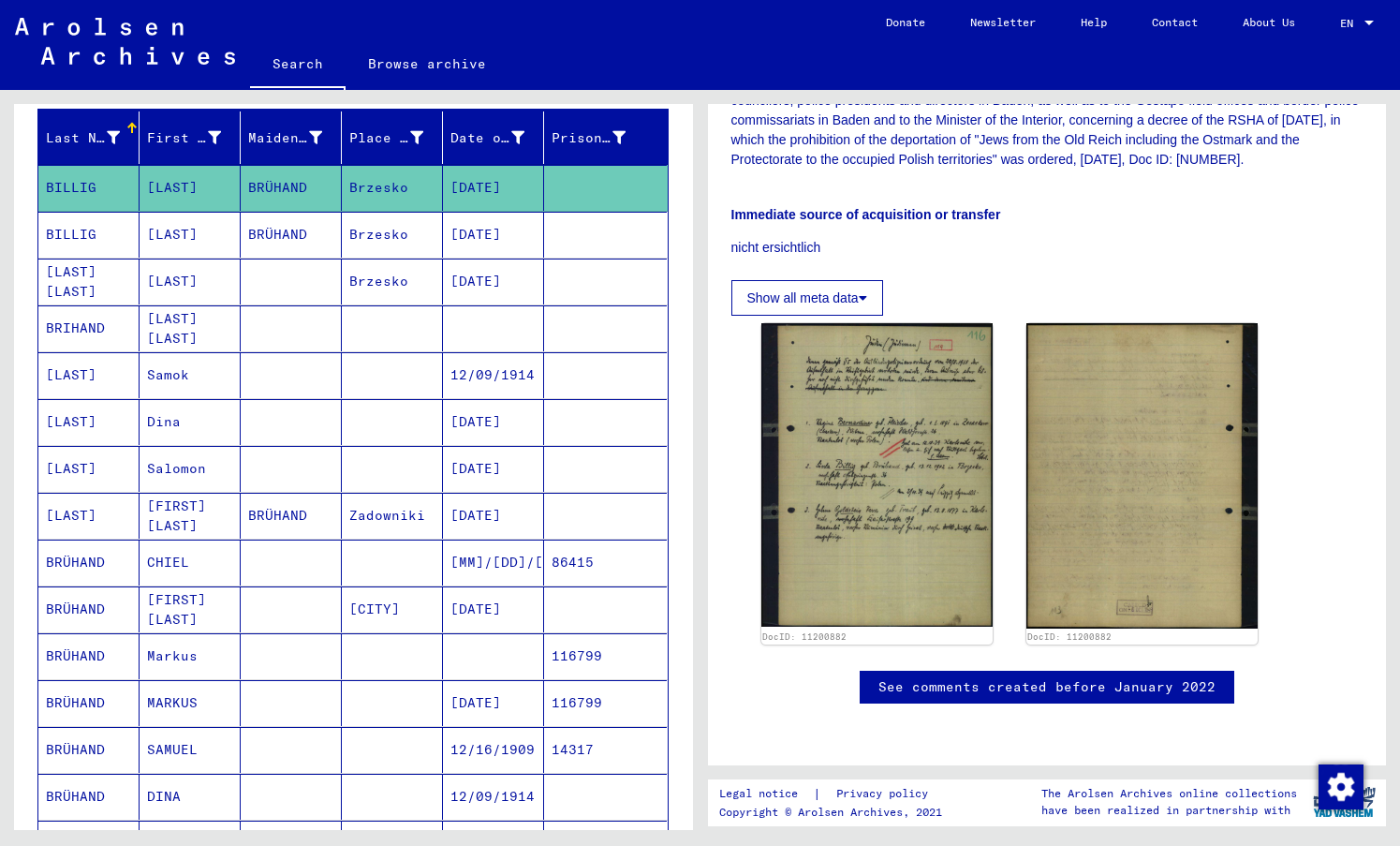 scroll, scrollTop: 267, scrollLeft: 0, axis: vertical 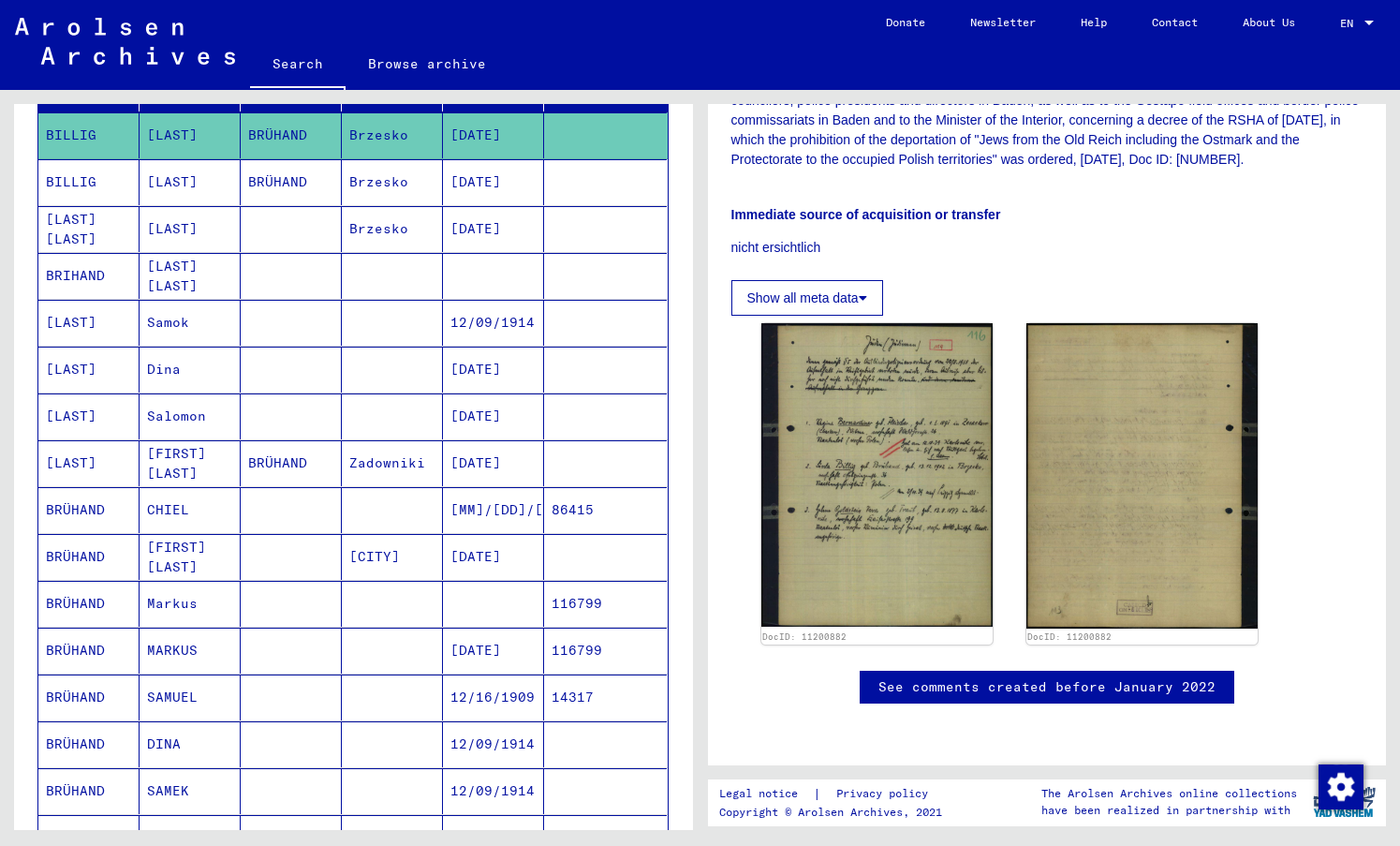 click on "BRÜHAND" at bounding box center [89, 650] 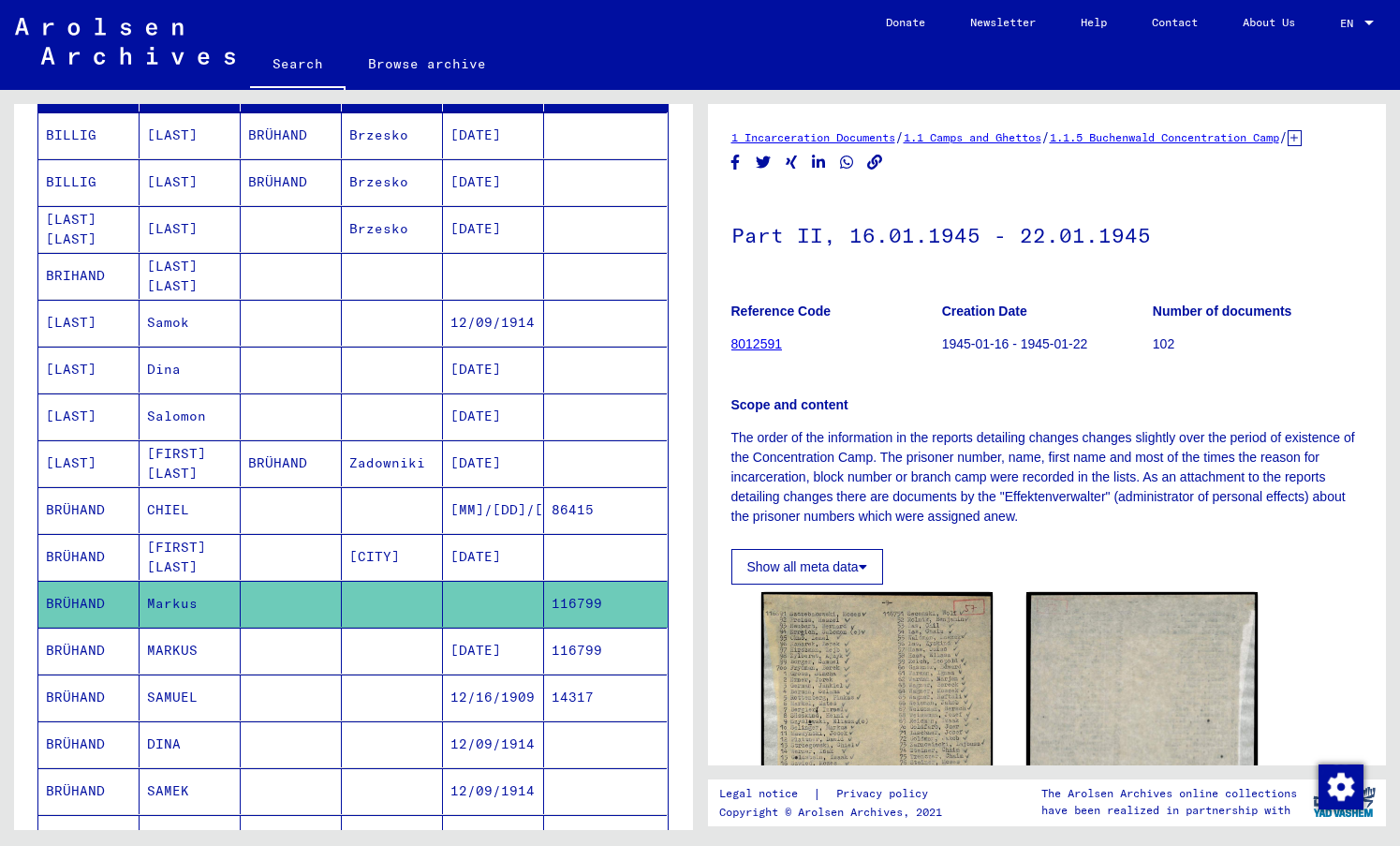 scroll, scrollTop: 0, scrollLeft: 0, axis: both 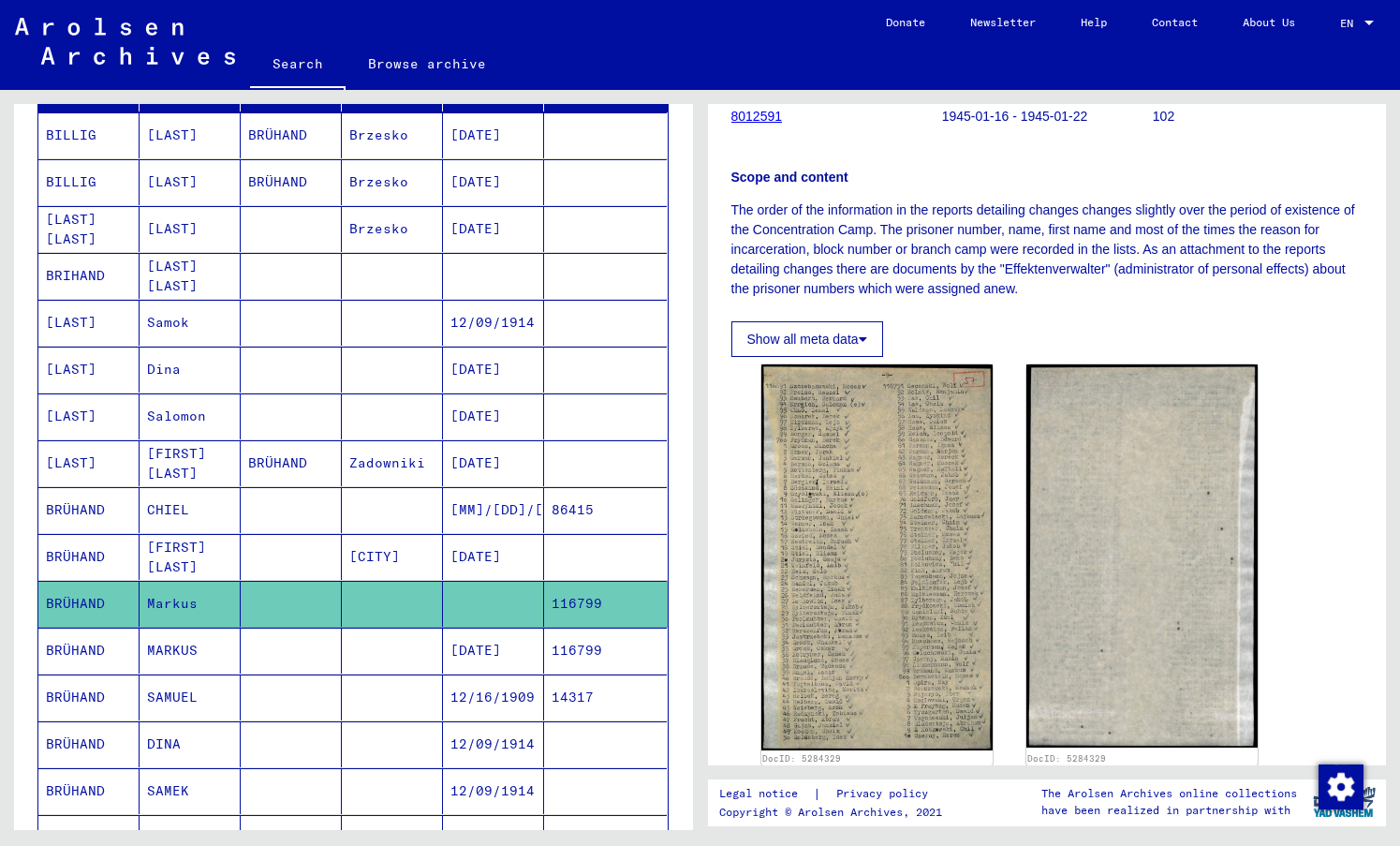 click on "BRÜHAND" at bounding box center [89, 697] 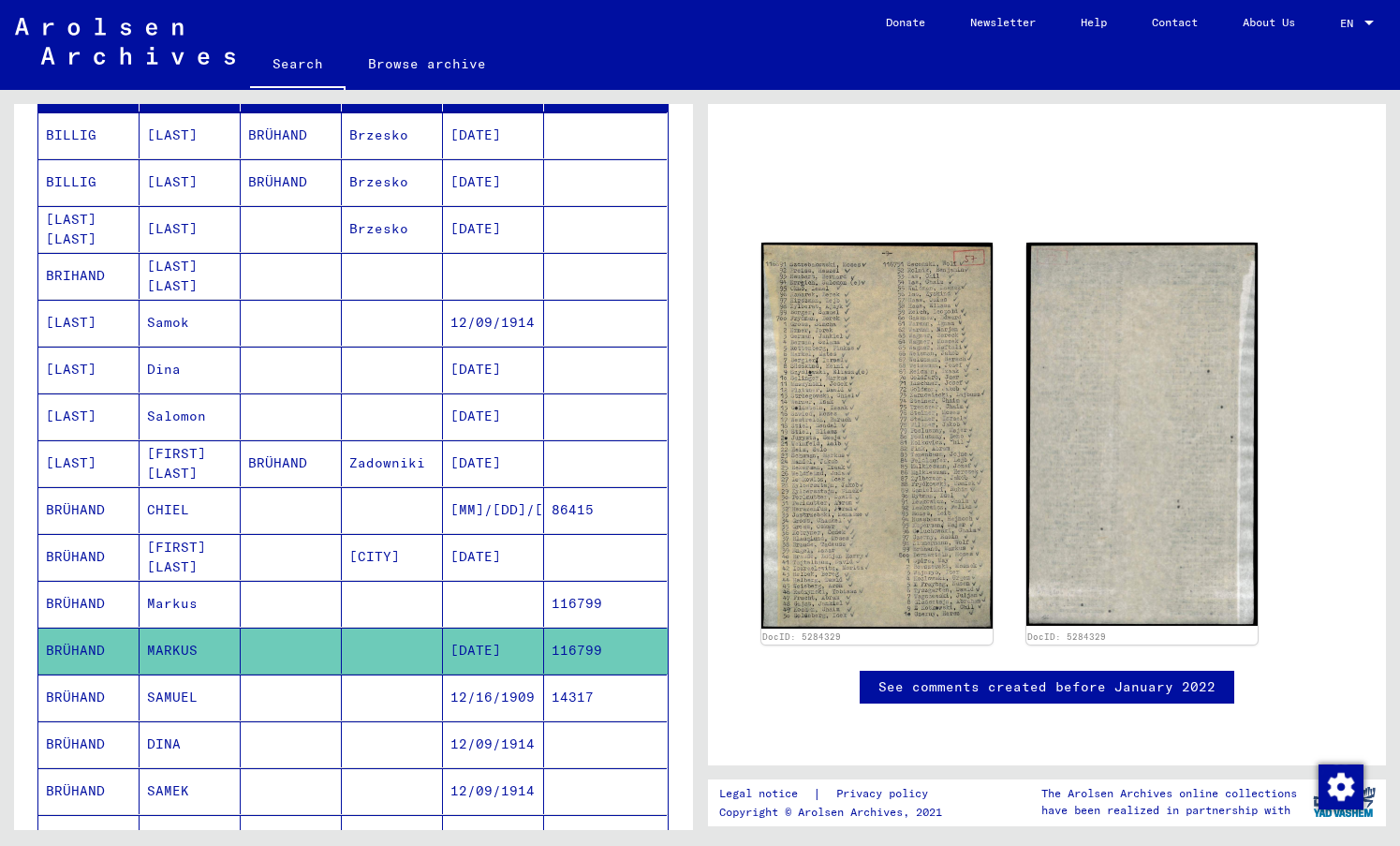 scroll, scrollTop: 157, scrollLeft: 0, axis: vertical 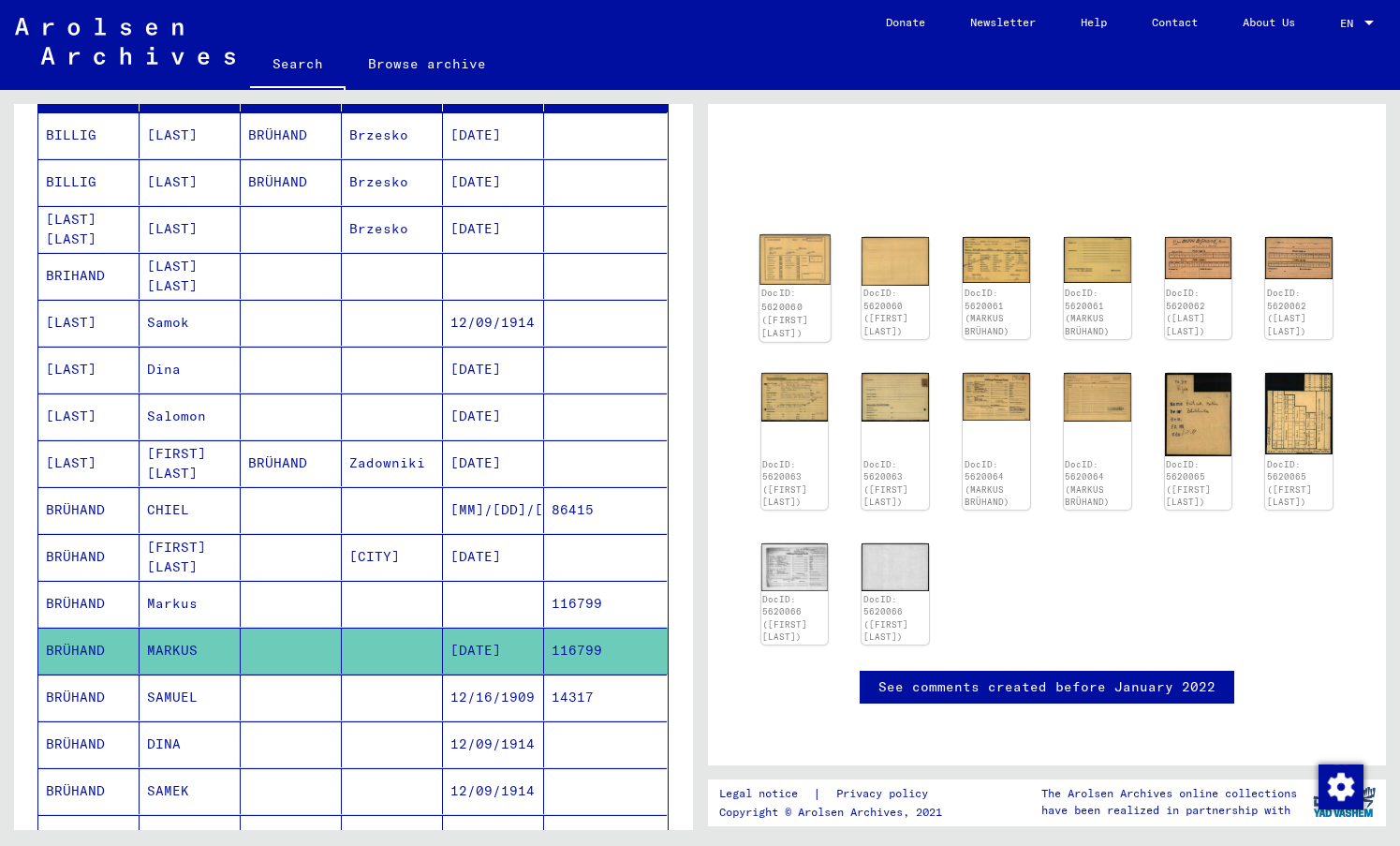 click 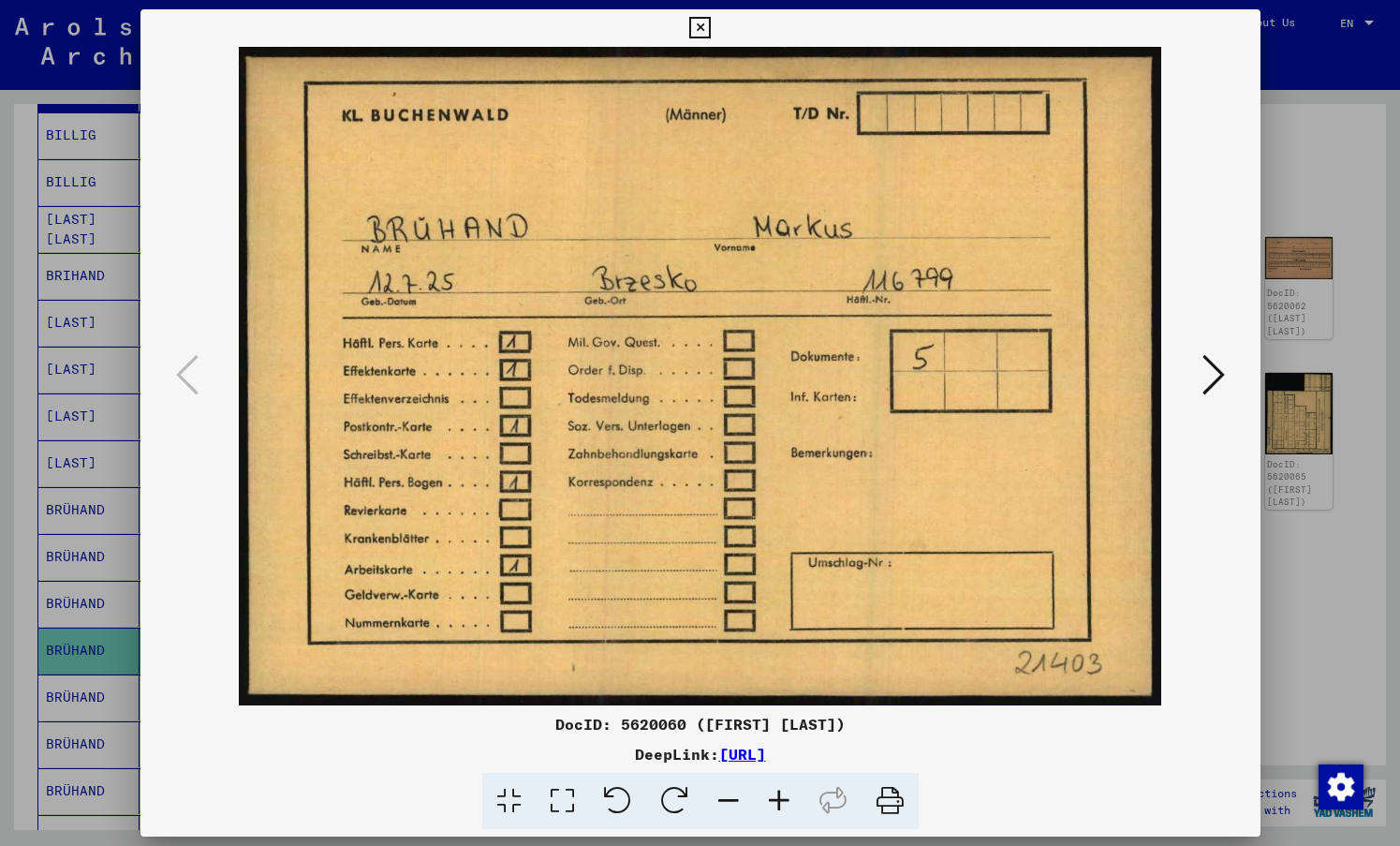 click at bounding box center [1214, 375] 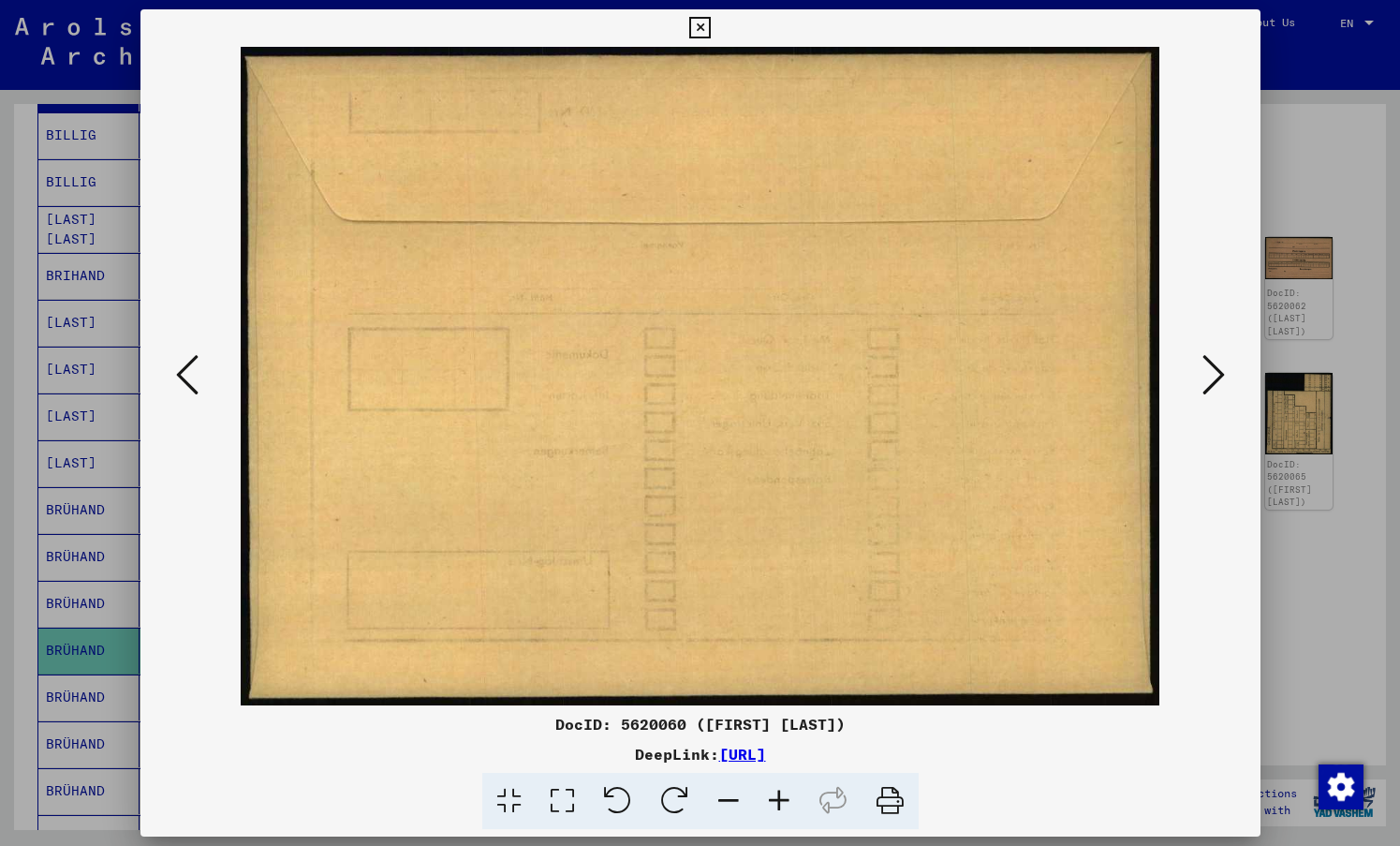 click at bounding box center (1214, 375) 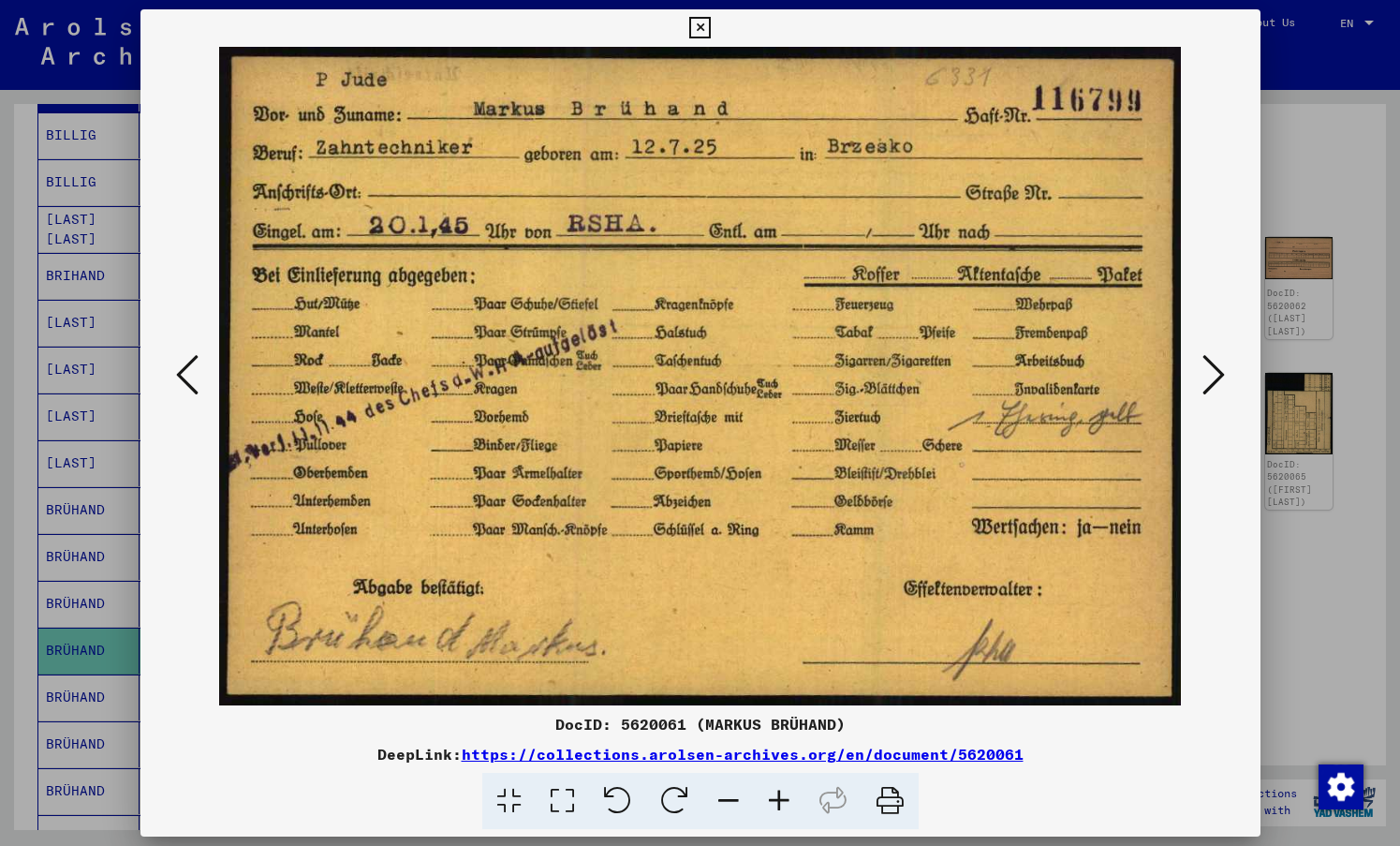 click at bounding box center (1214, 375) 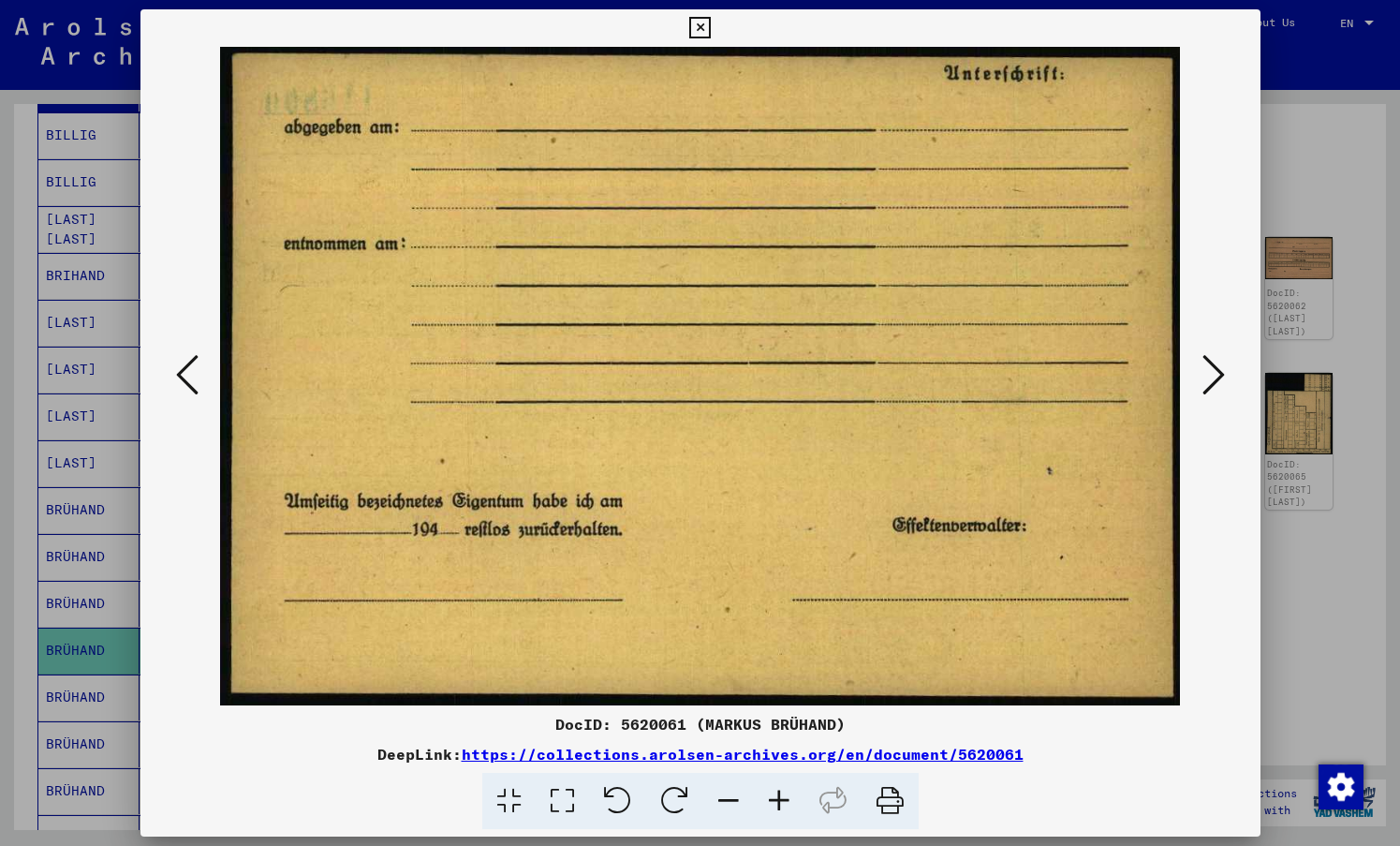 click at bounding box center [700, 376] 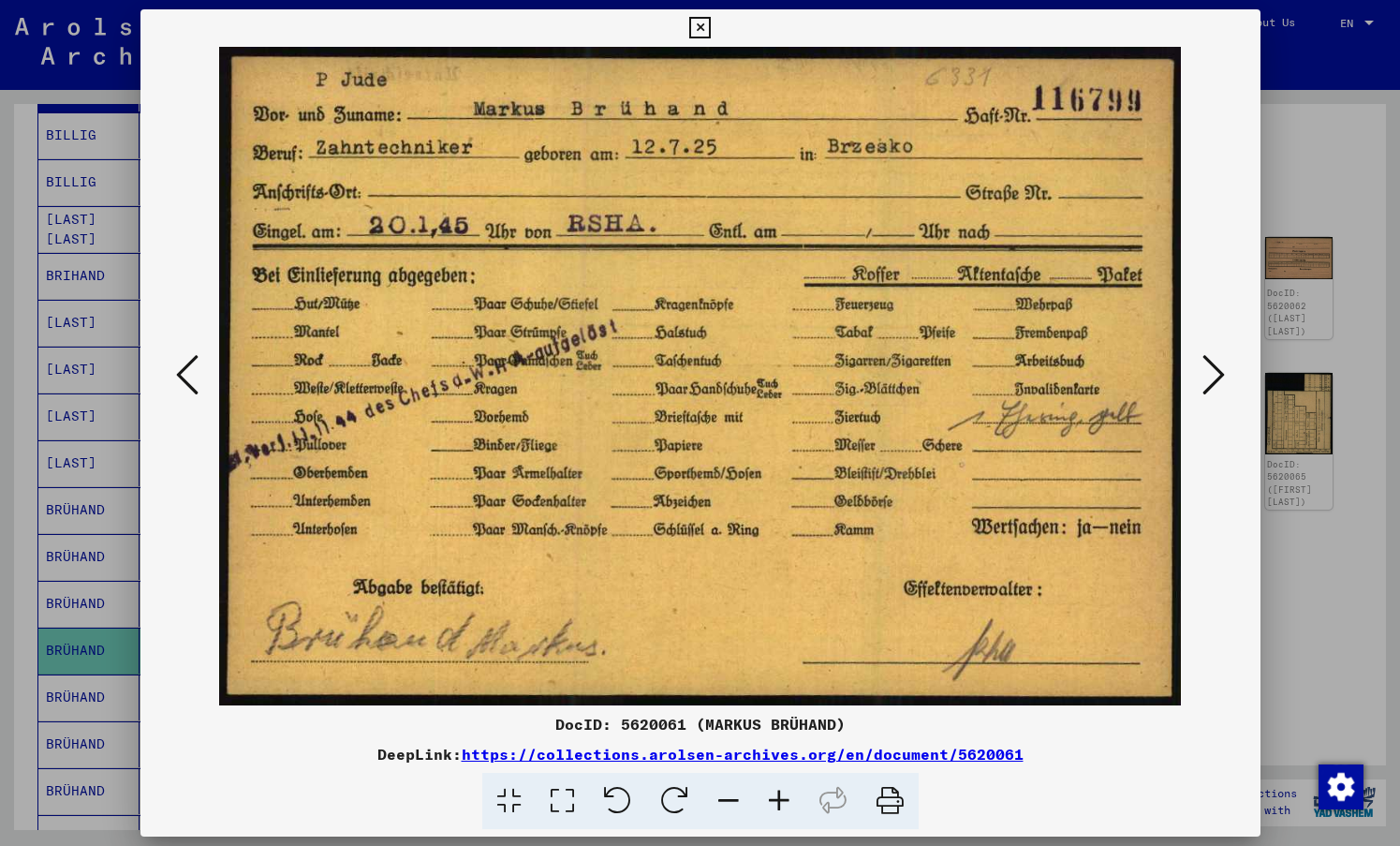 click at bounding box center [1214, 375] 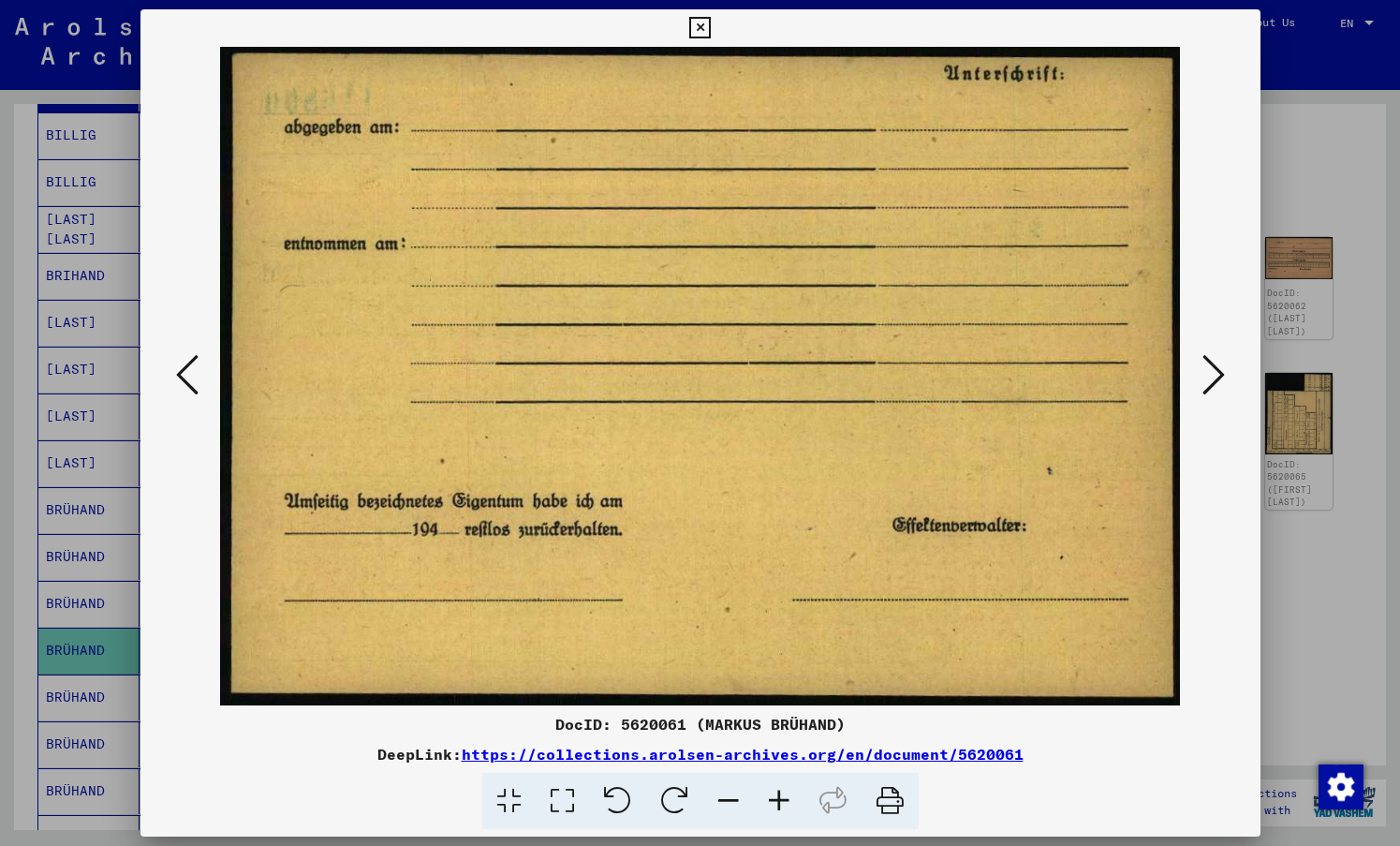click at bounding box center (1214, 375) 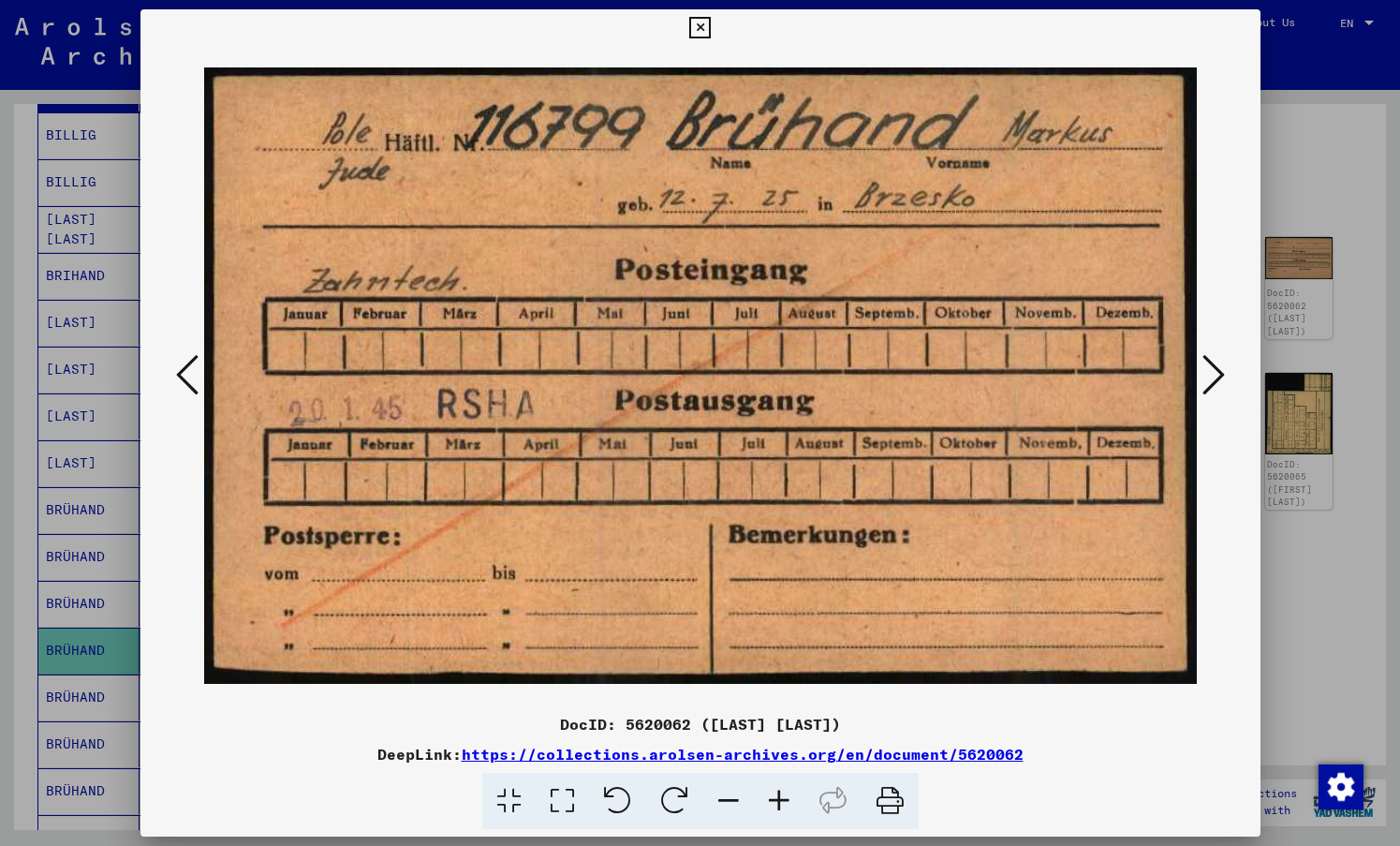 click at bounding box center (1214, 375) 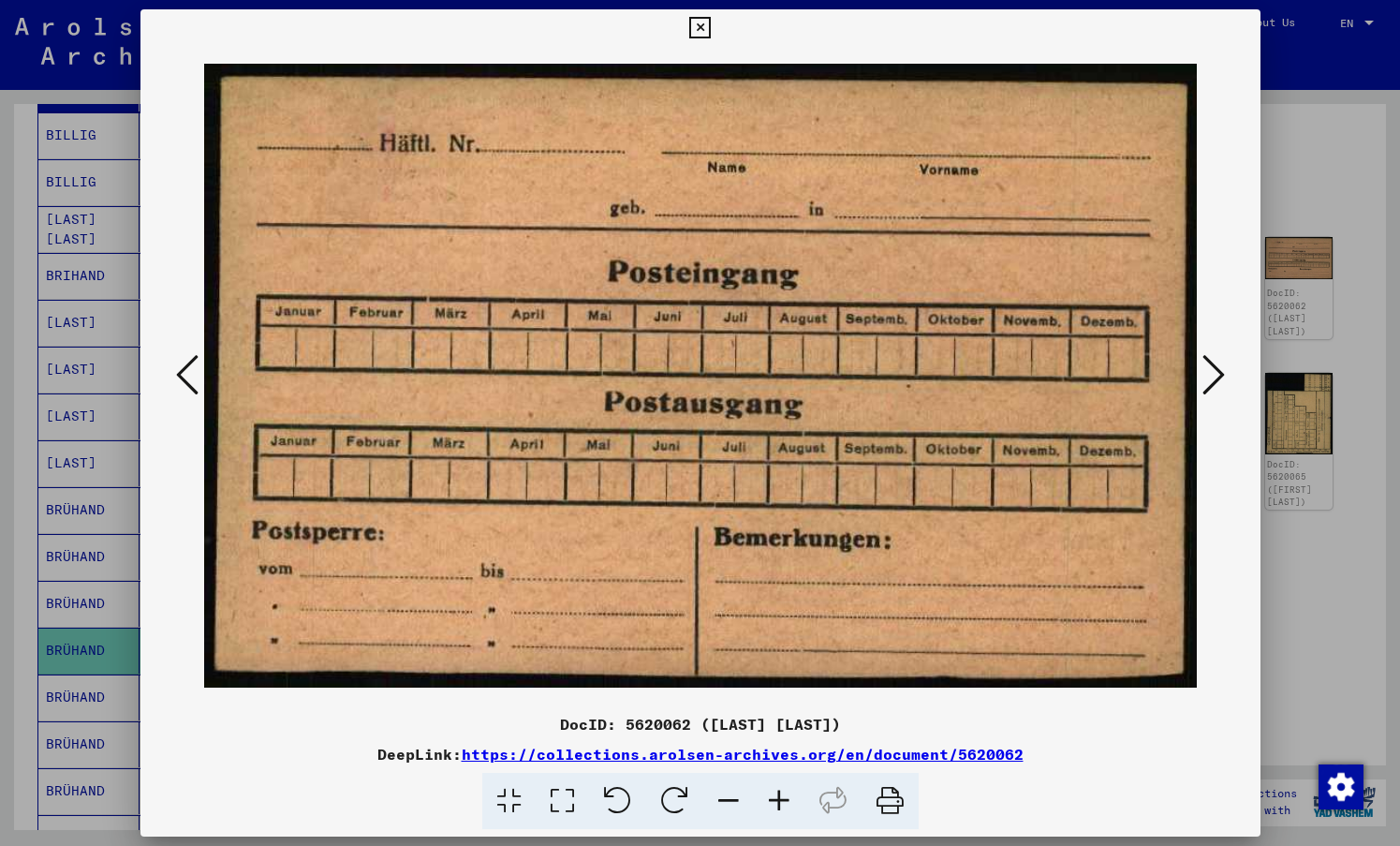 click at bounding box center [1214, 375] 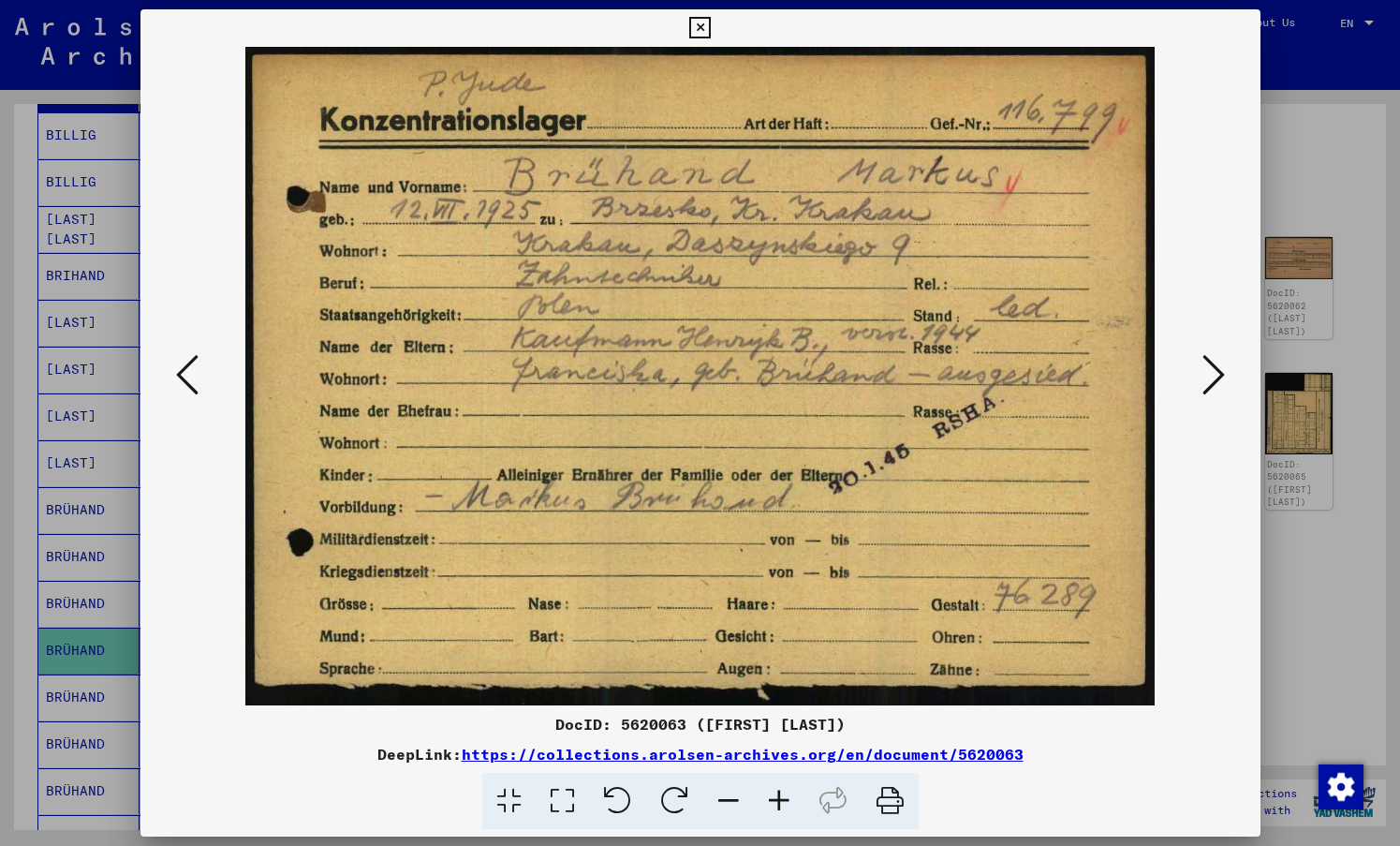 click at bounding box center [1214, 375] 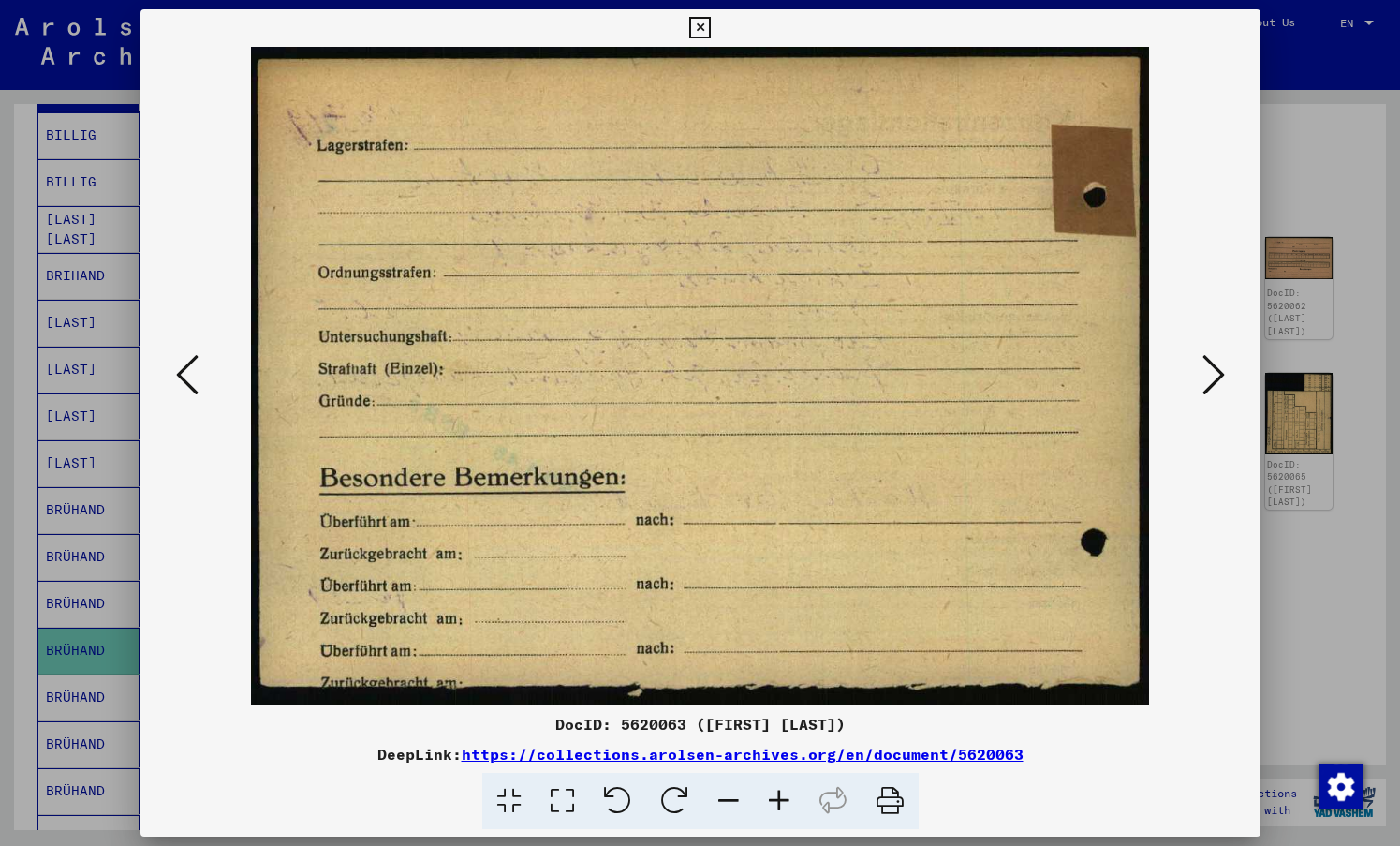 click at bounding box center (1214, 375) 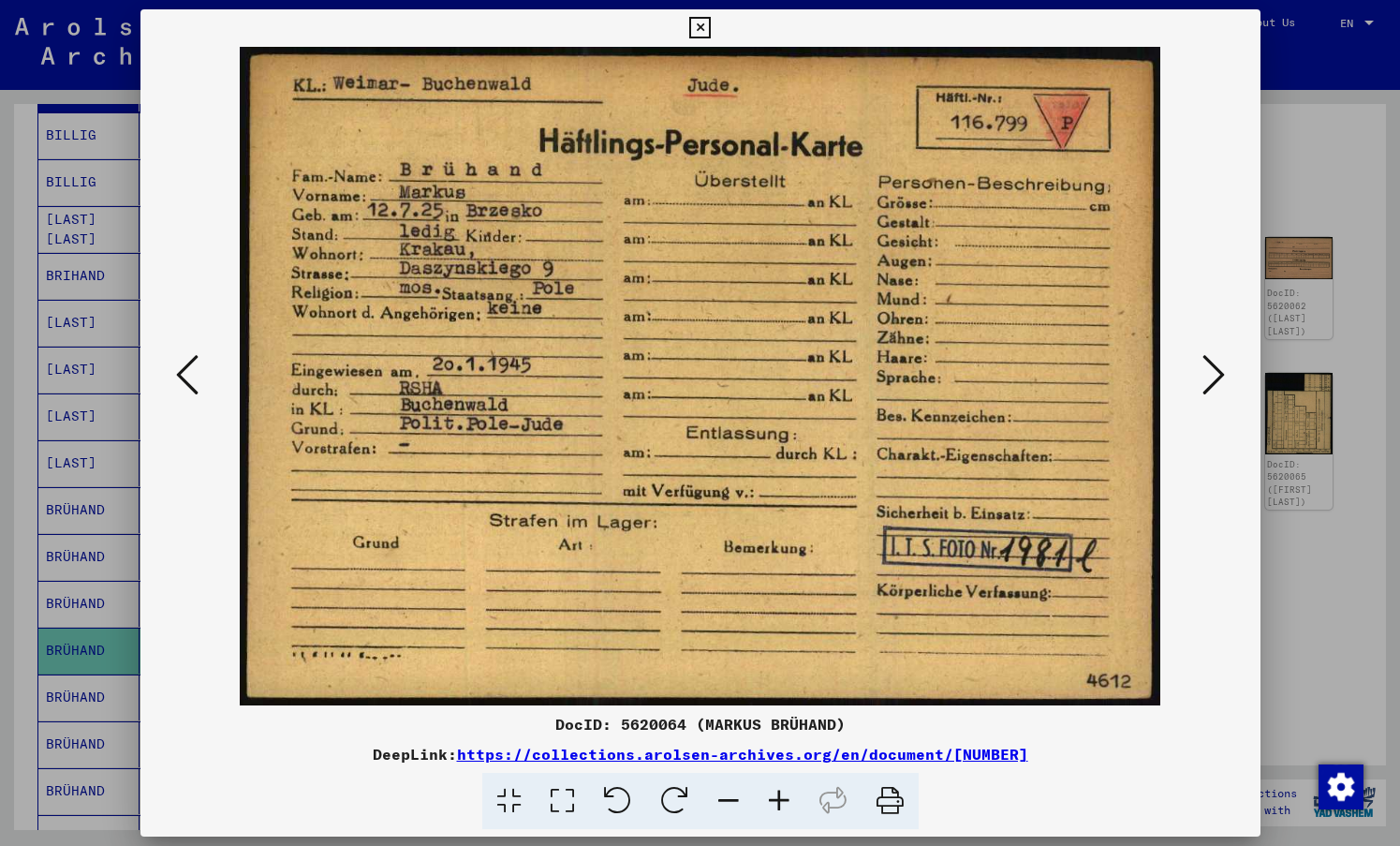 click at bounding box center [1214, 375] 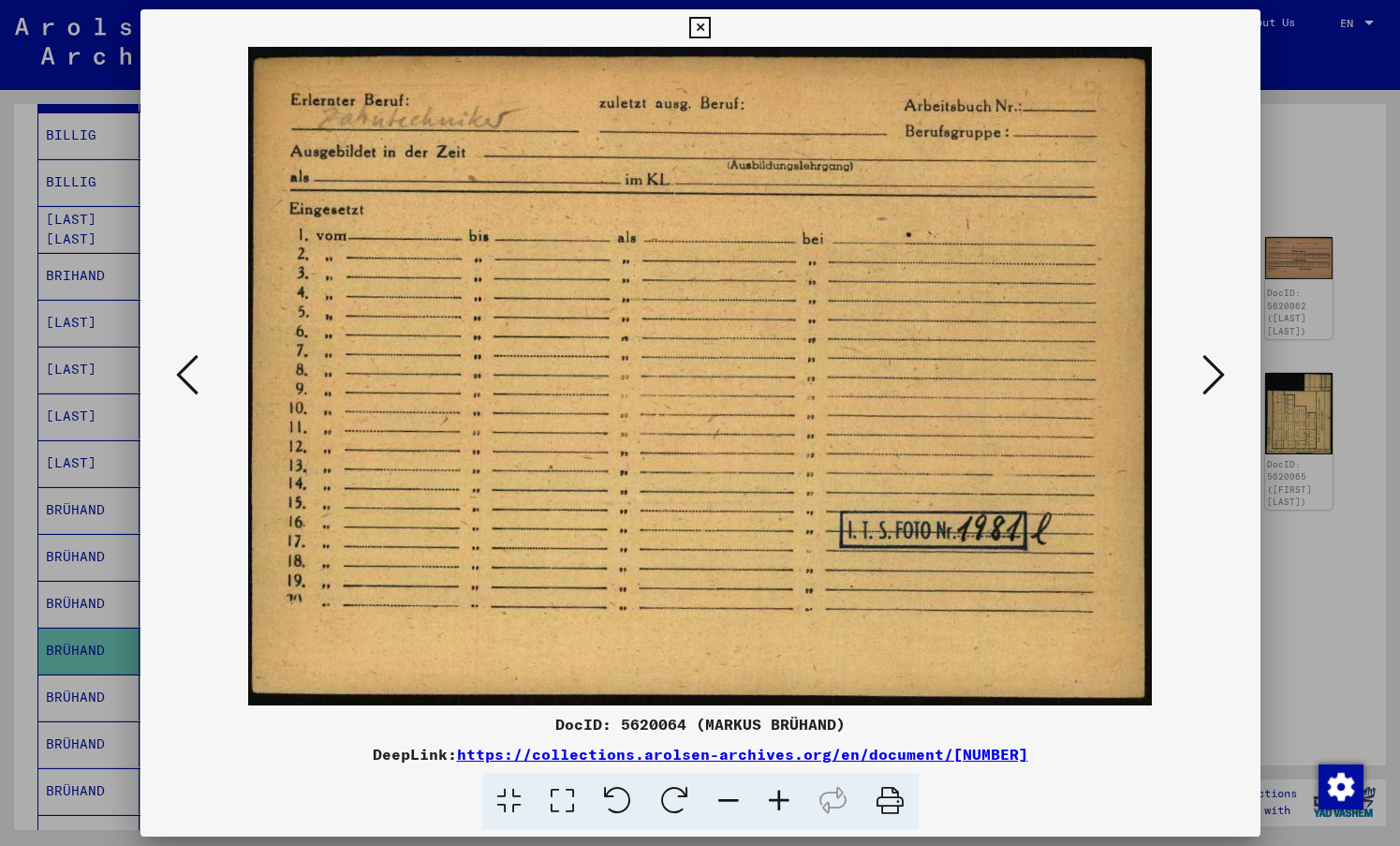 click at bounding box center [1214, 375] 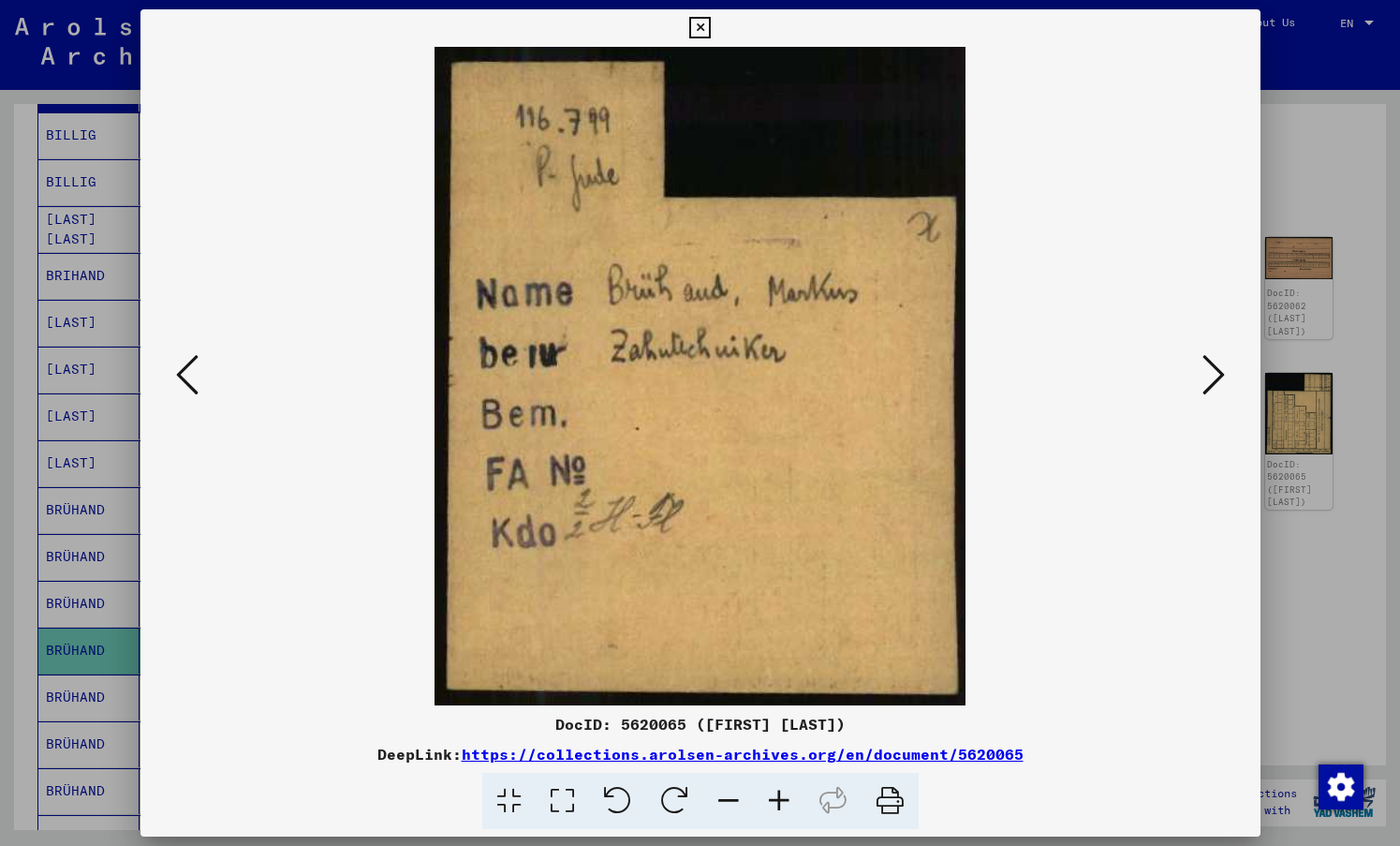 click at bounding box center [1214, 375] 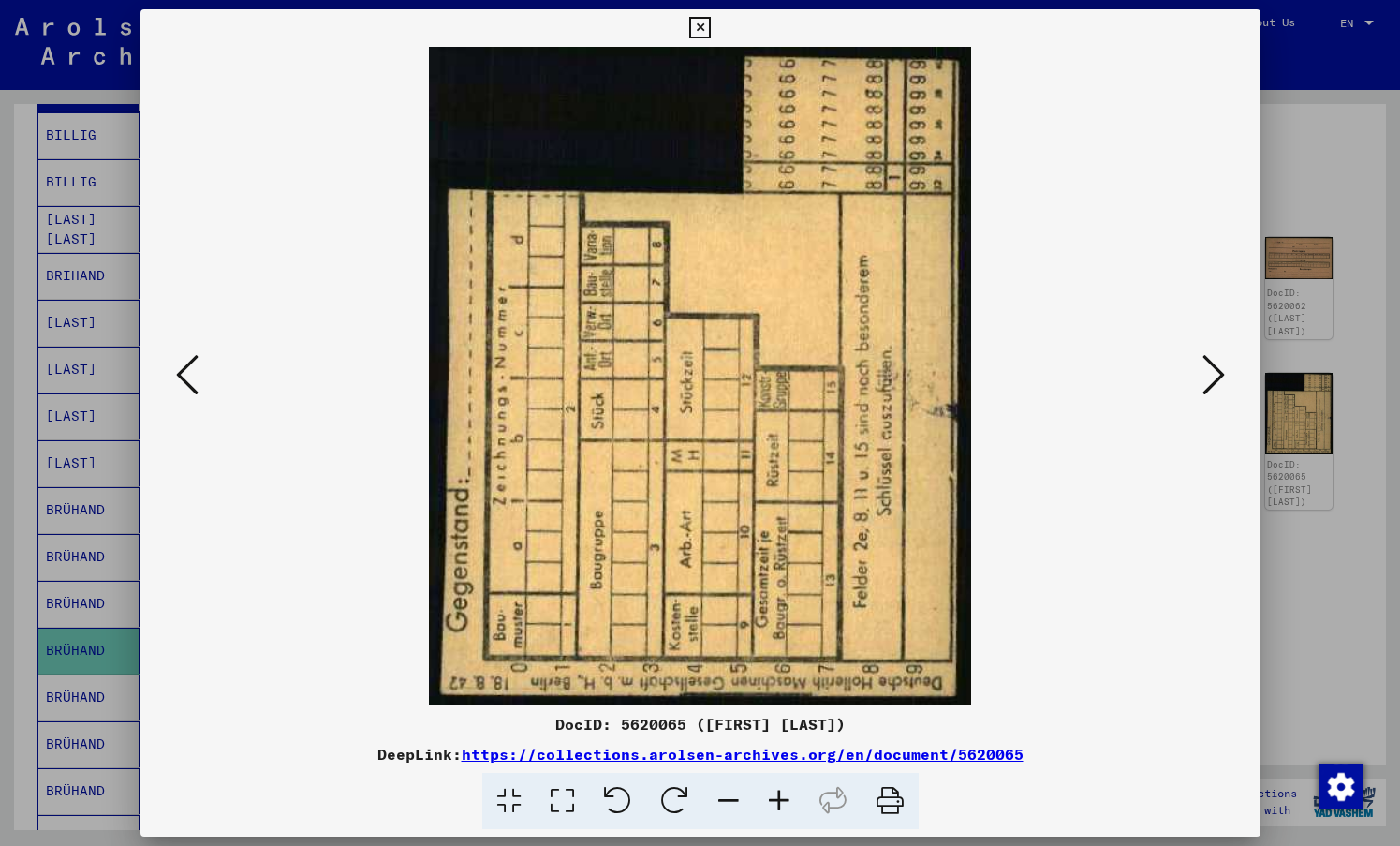click at bounding box center (1214, 375) 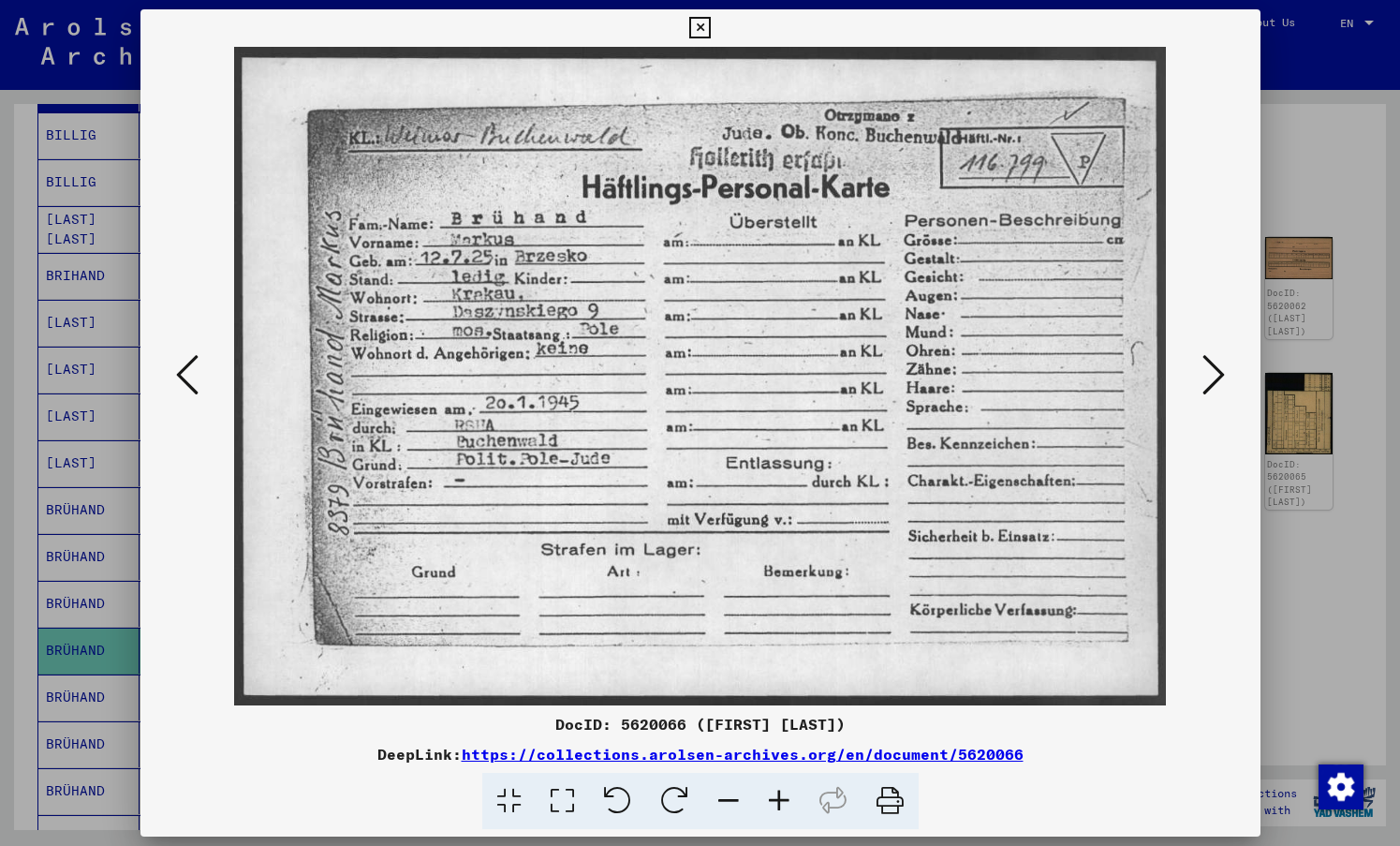 click at bounding box center (1214, 375) 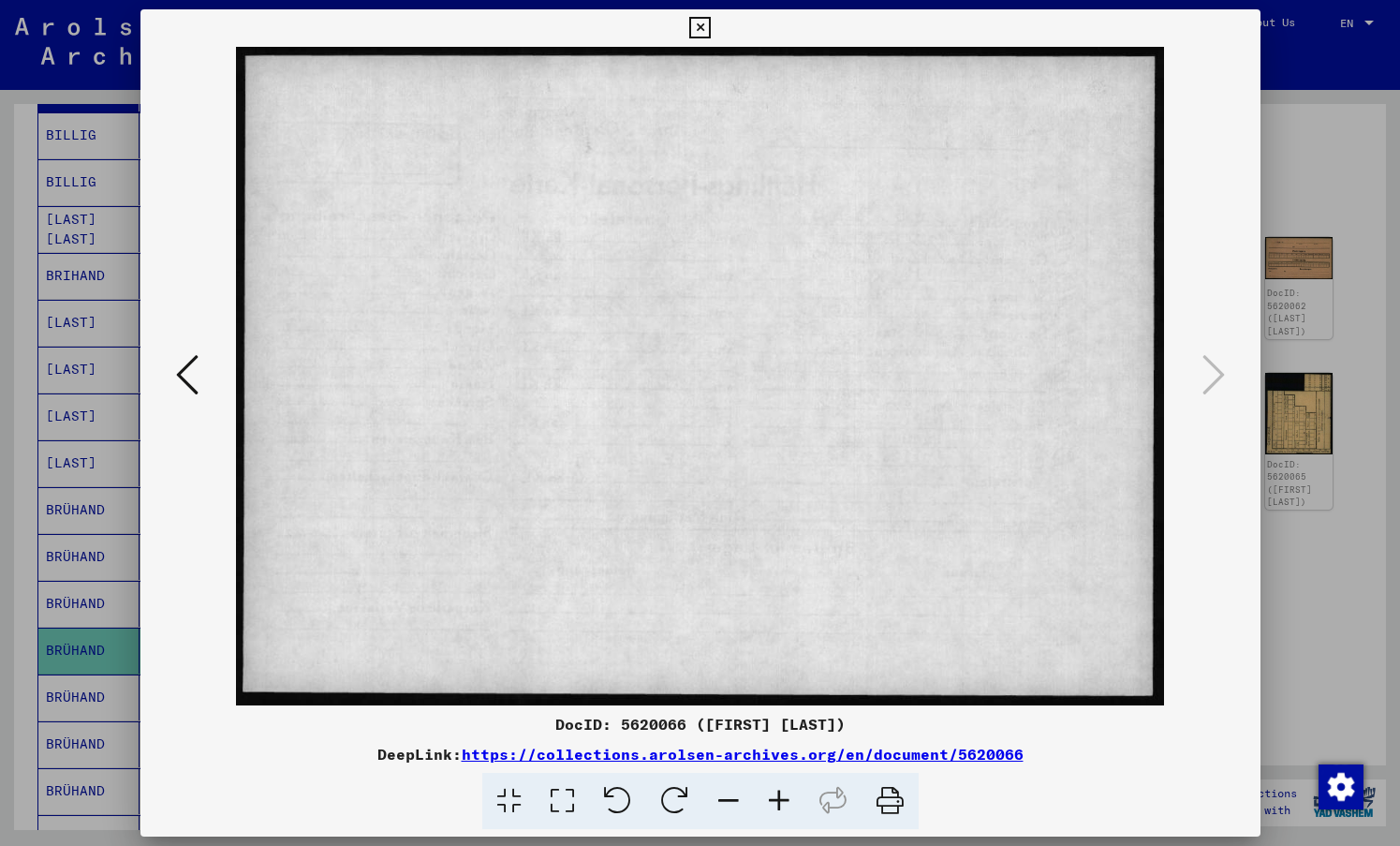 click at bounding box center [700, 423] 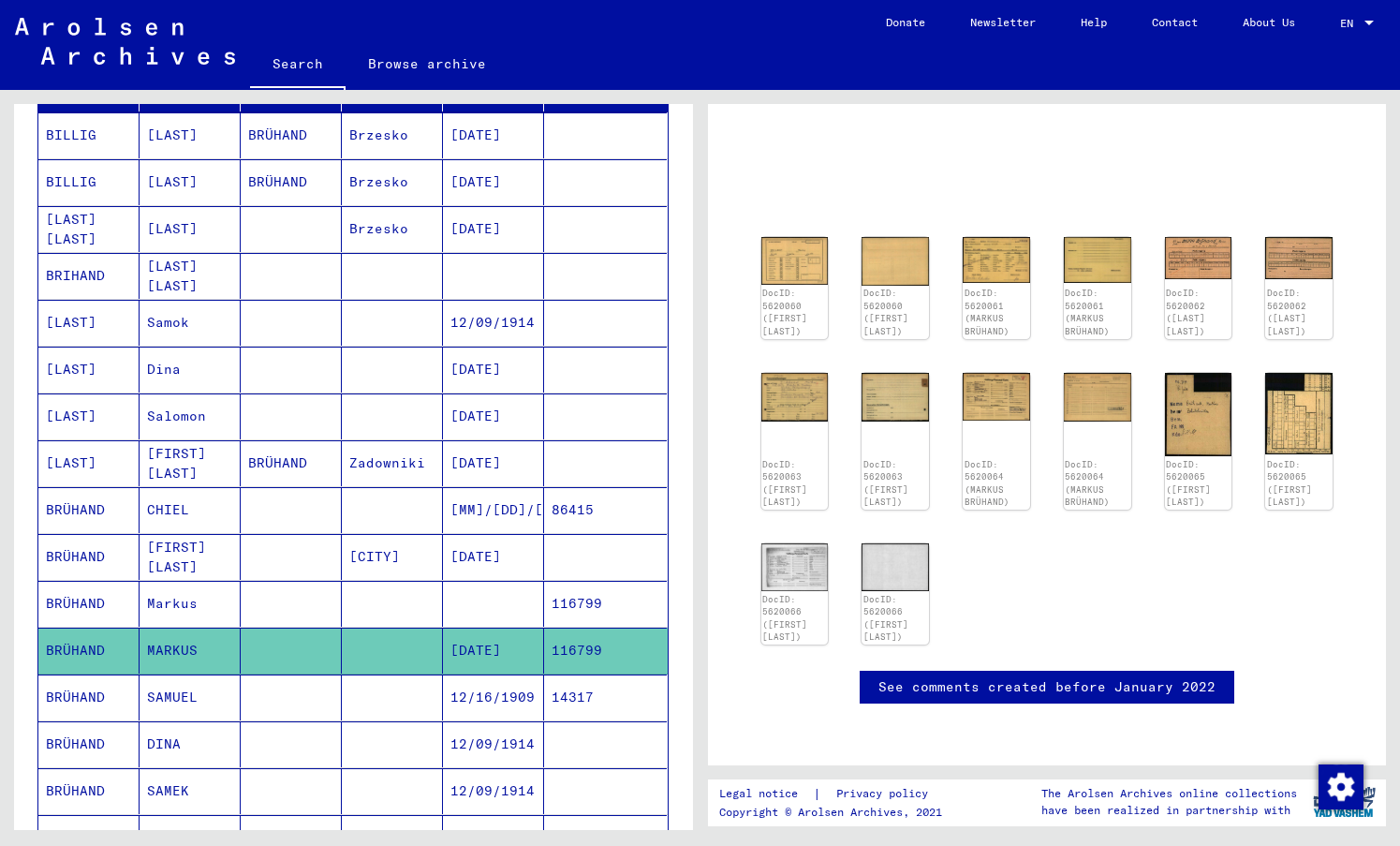 click on "BRÜHAND" at bounding box center (89, 744) 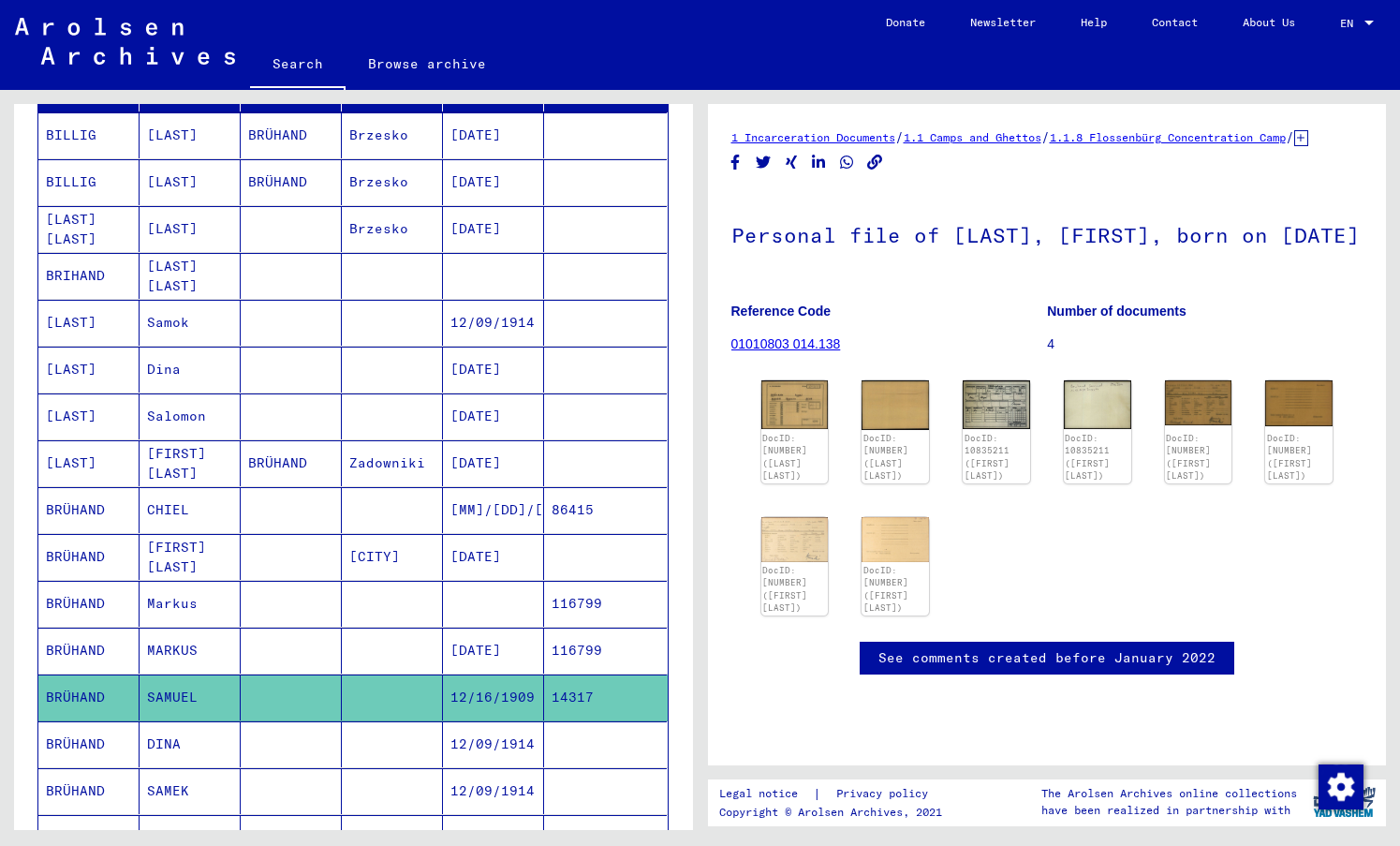 scroll, scrollTop: 0, scrollLeft: 0, axis: both 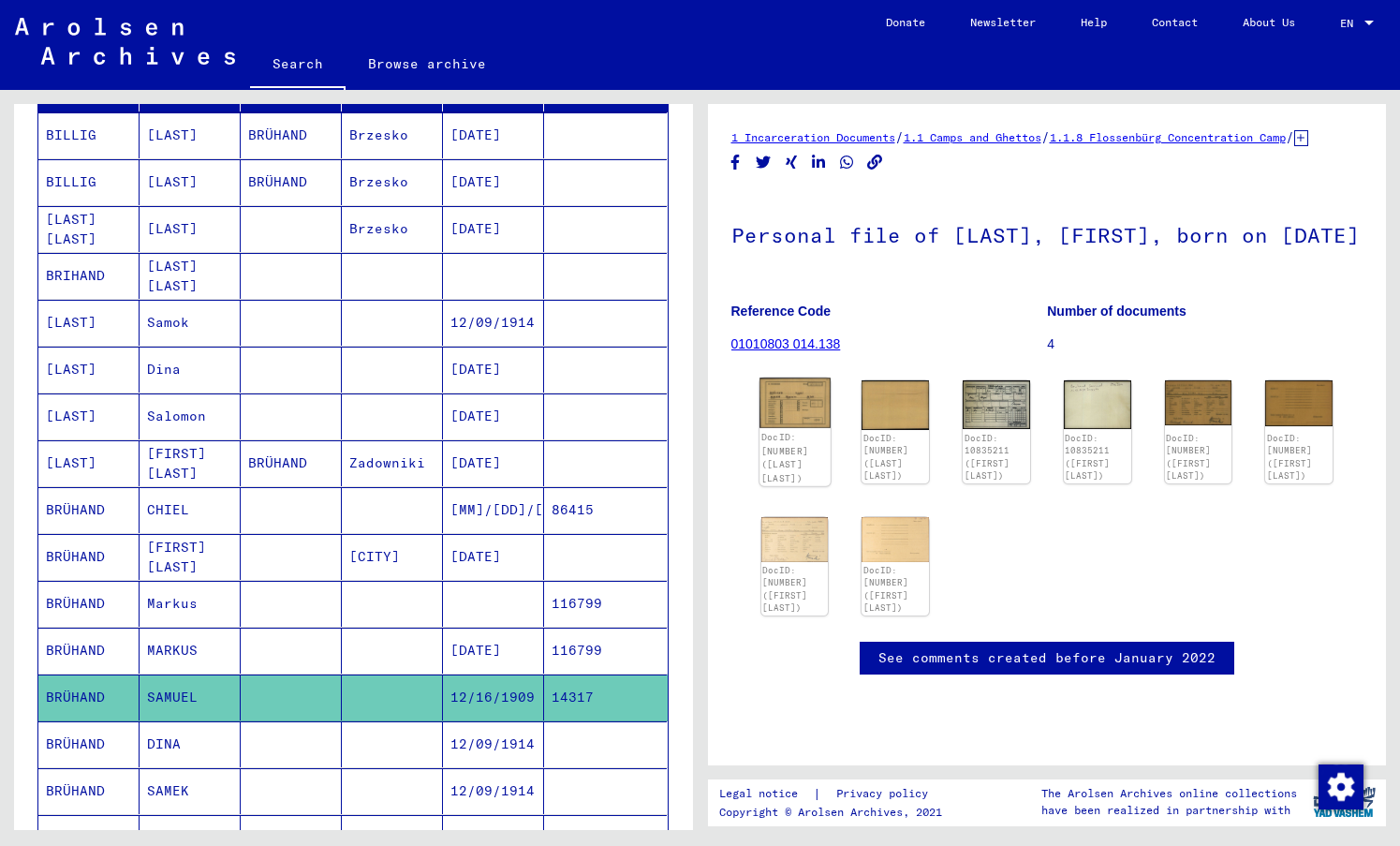 click 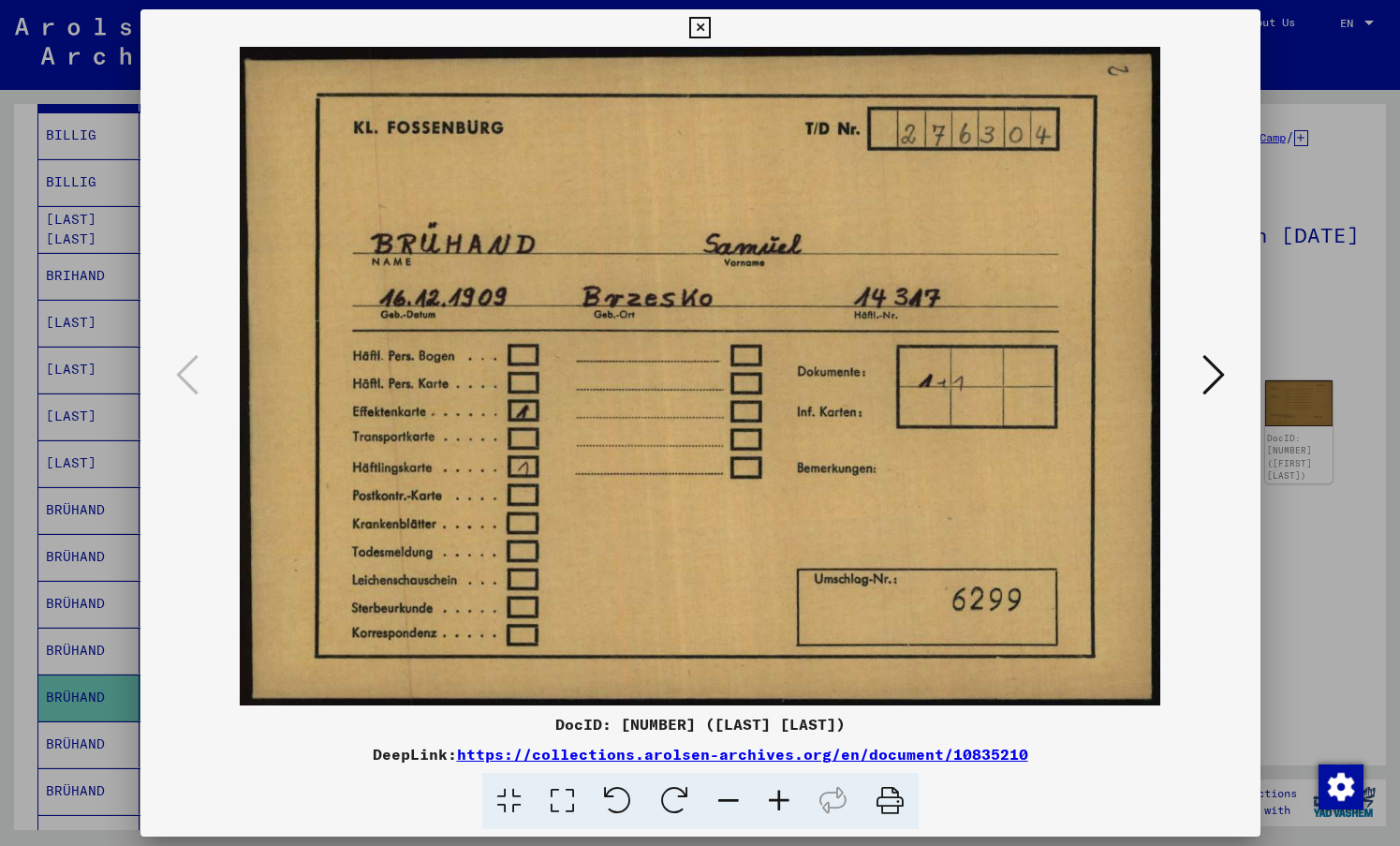 click at bounding box center [700, 376] 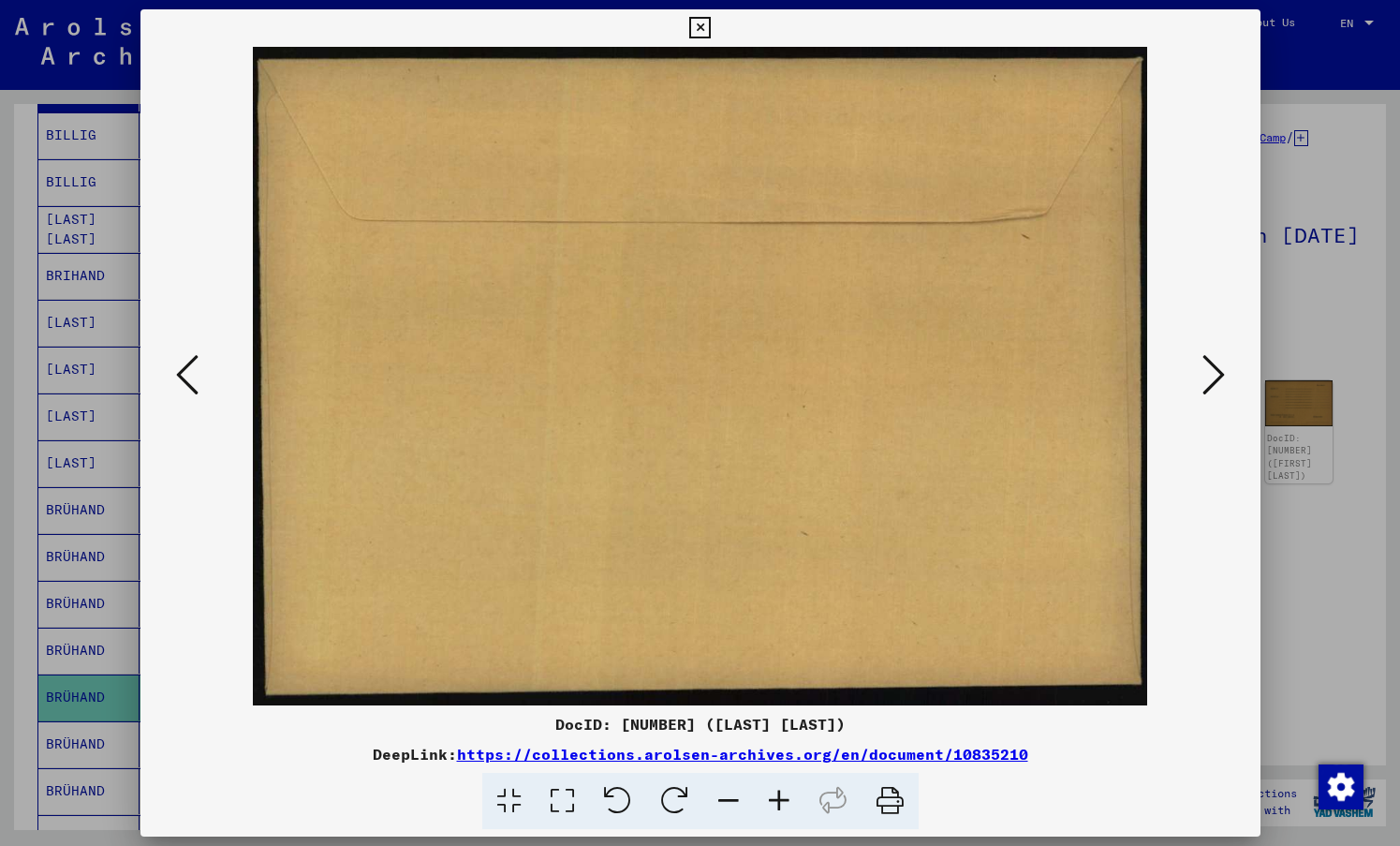 click at bounding box center (1214, 375) 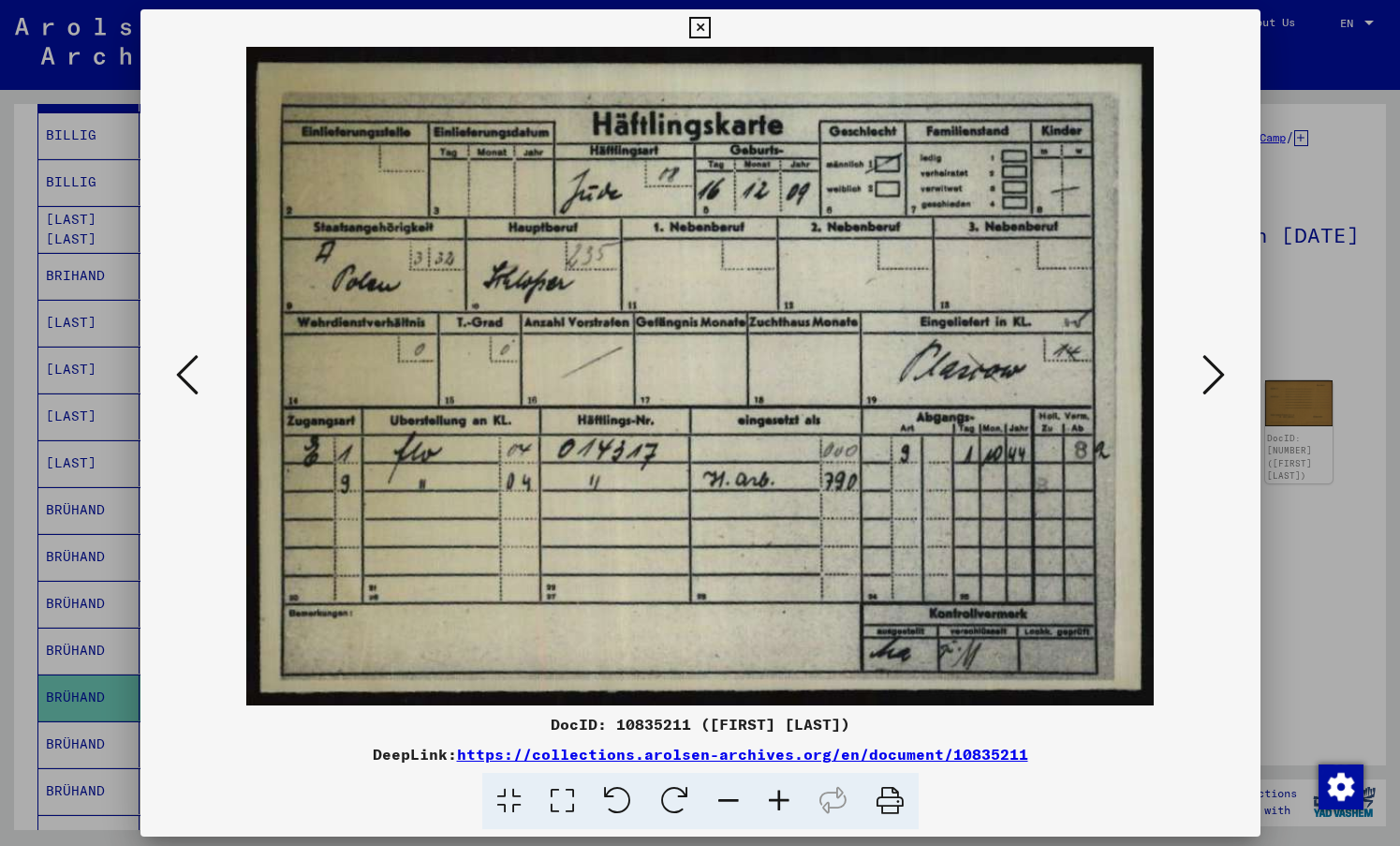 click at bounding box center (1214, 375) 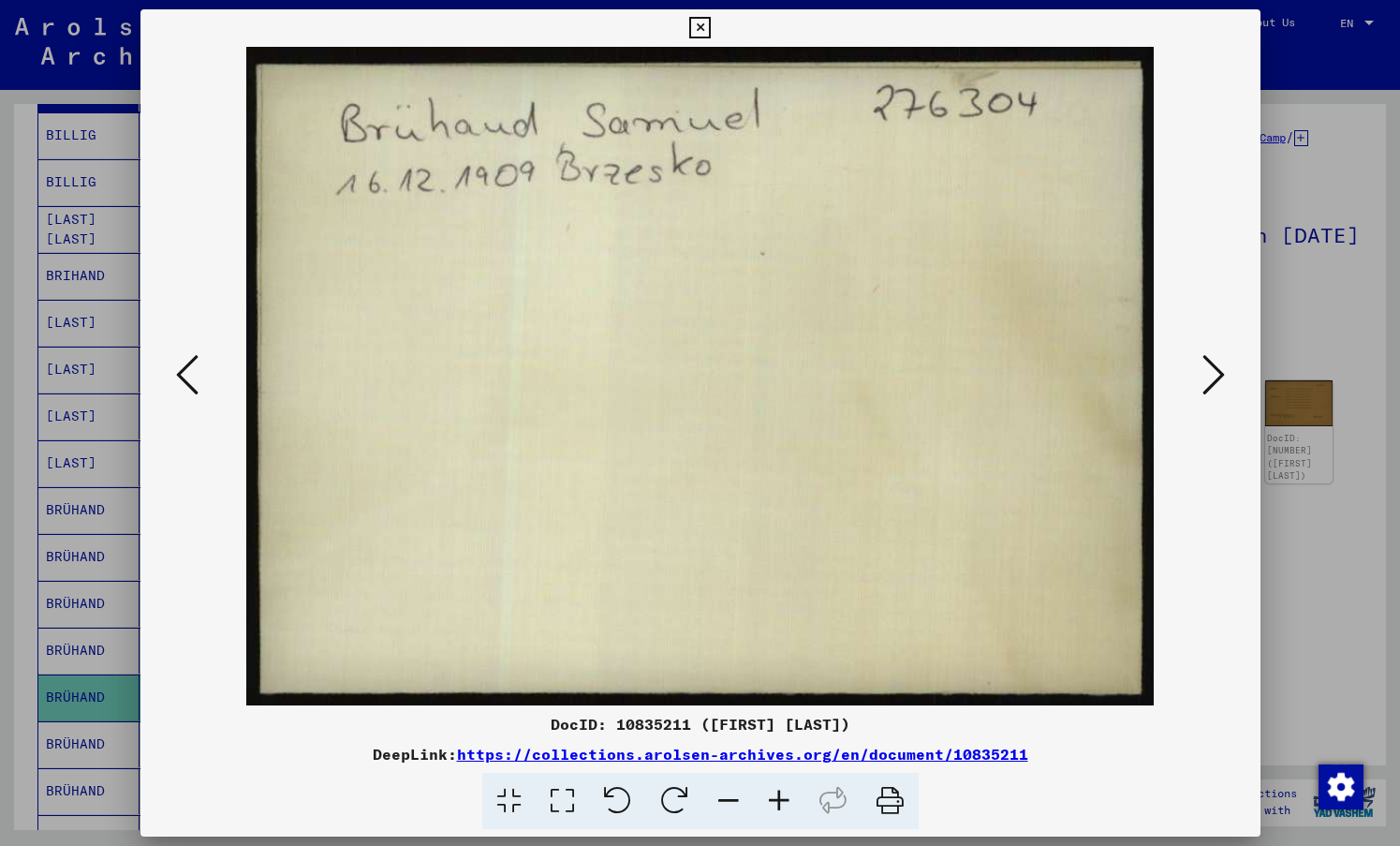 click at bounding box center [1214, 375] 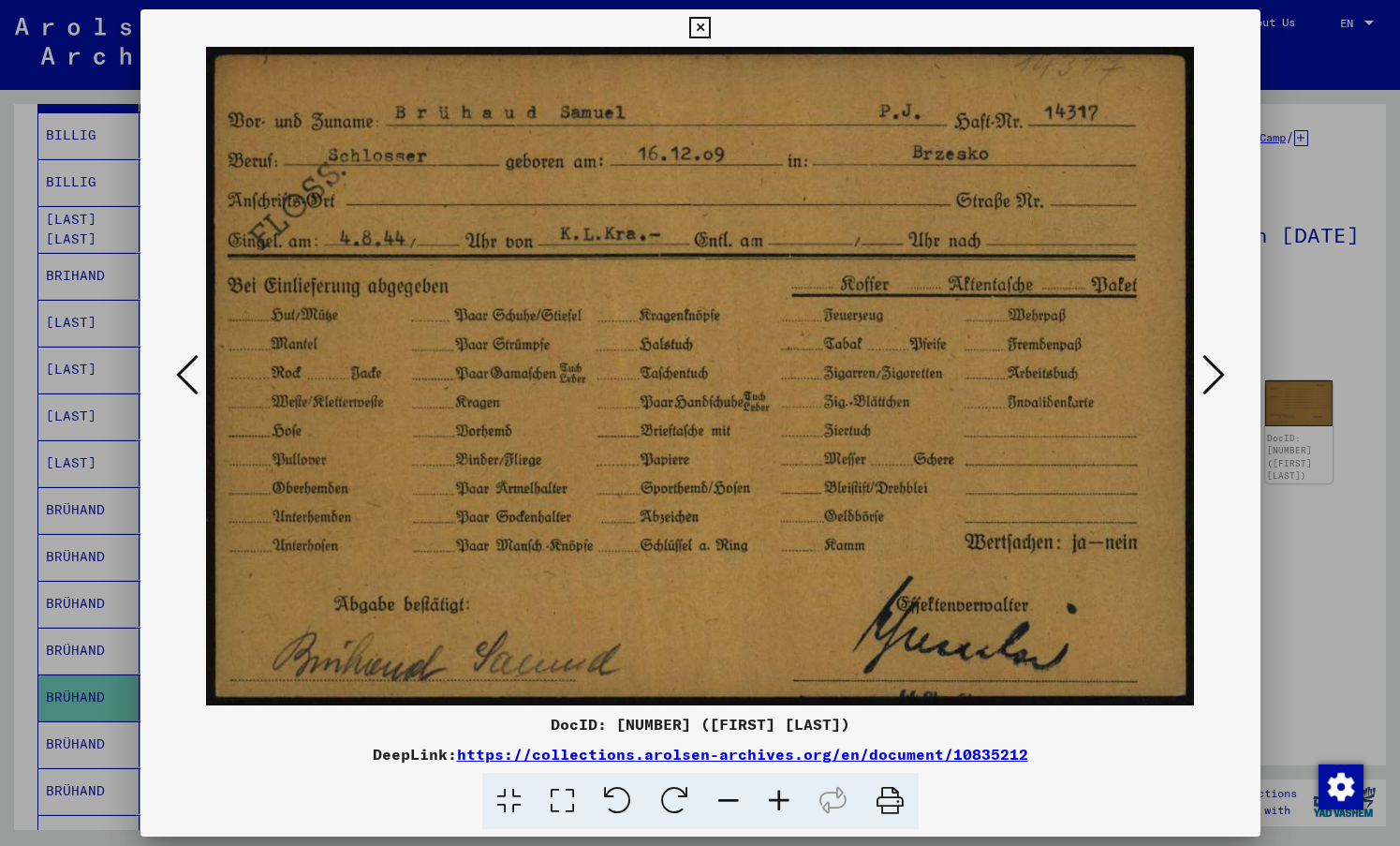 click at bounding box center (1214, 375) 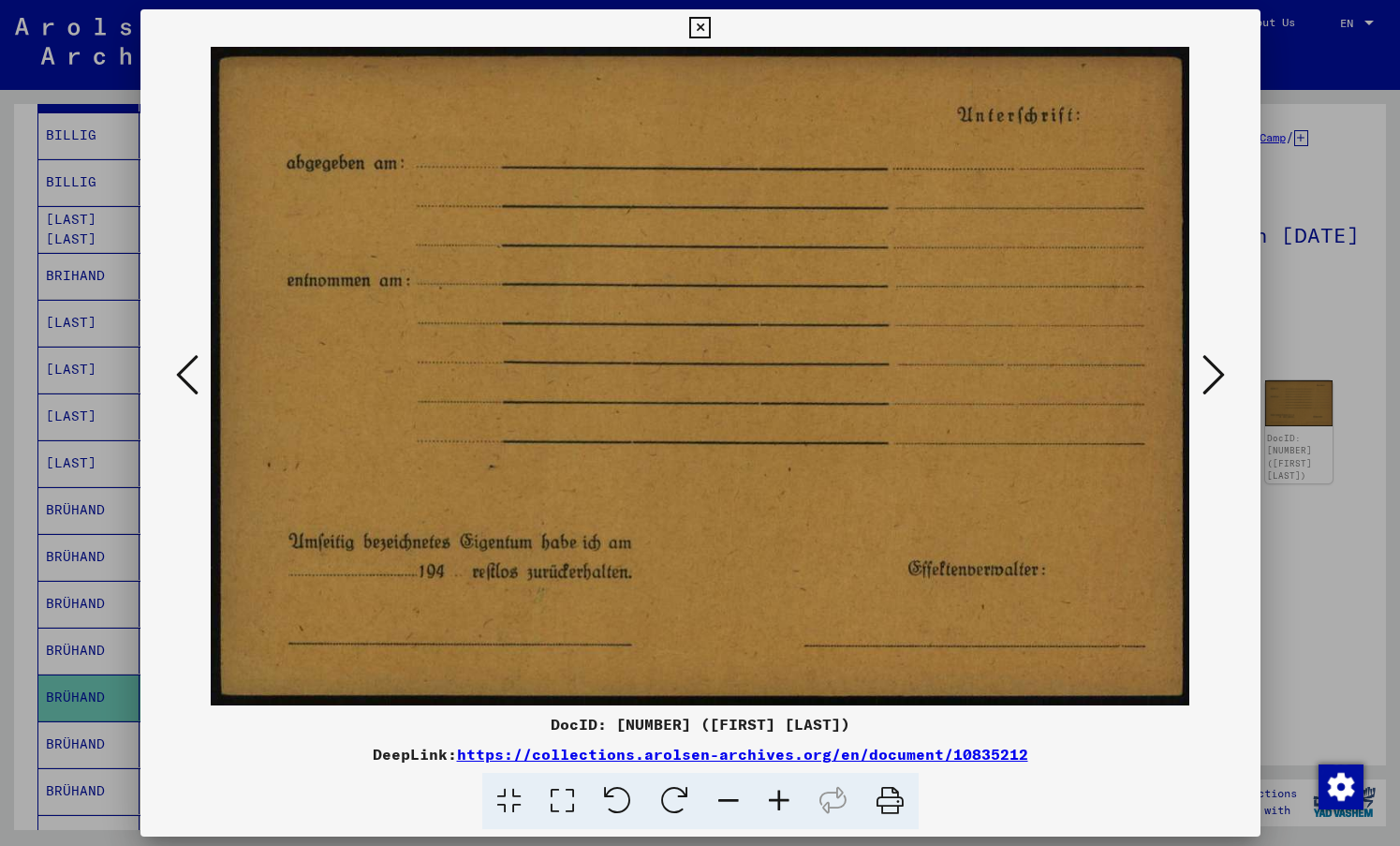 click at bounding box center [1214, 375] 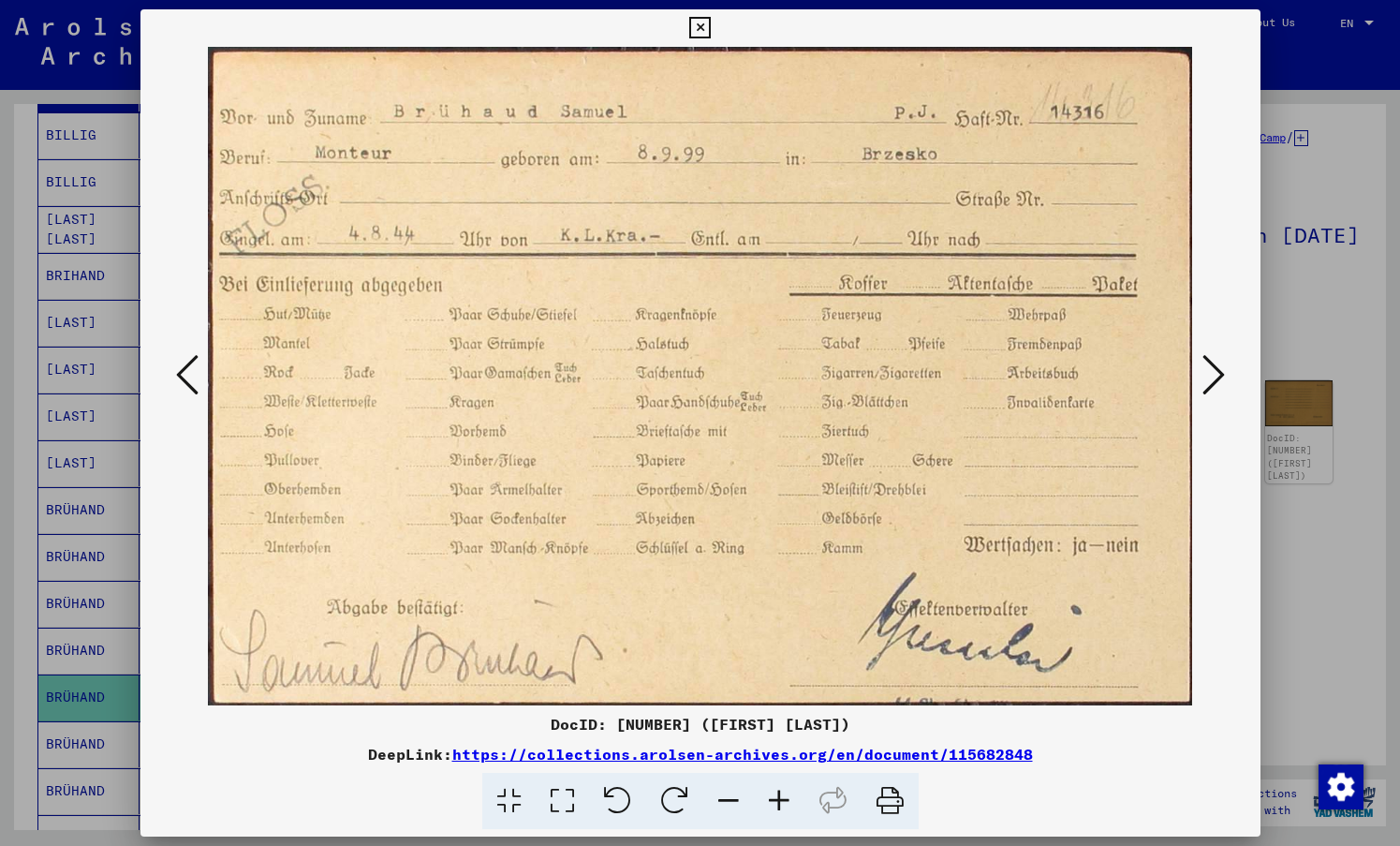 click at bounding box center (1214, 375) 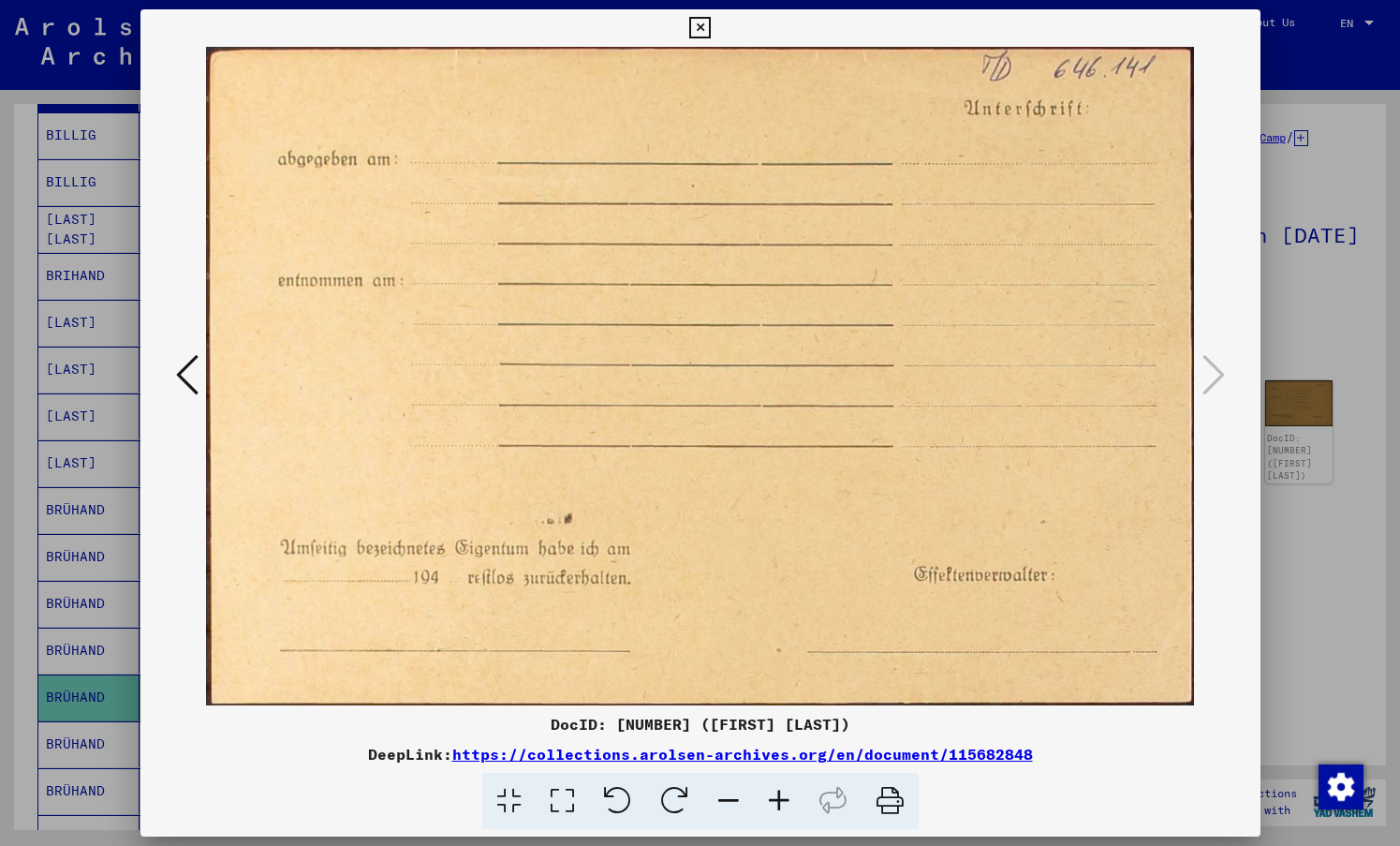 click at bounding box center [700, 423] 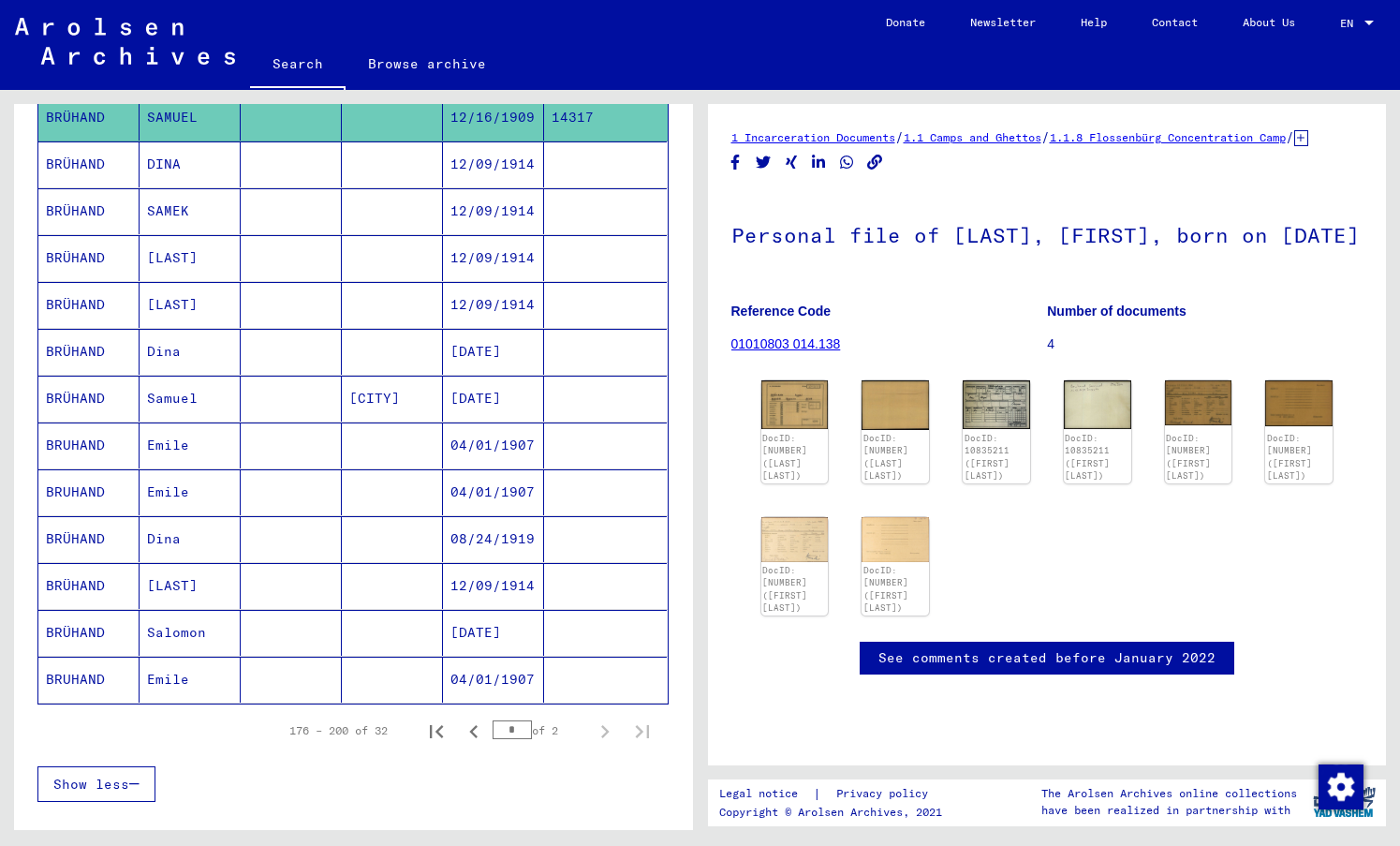 scroll, scrollTop: 850, scrollLeft: 0, axis: vertical 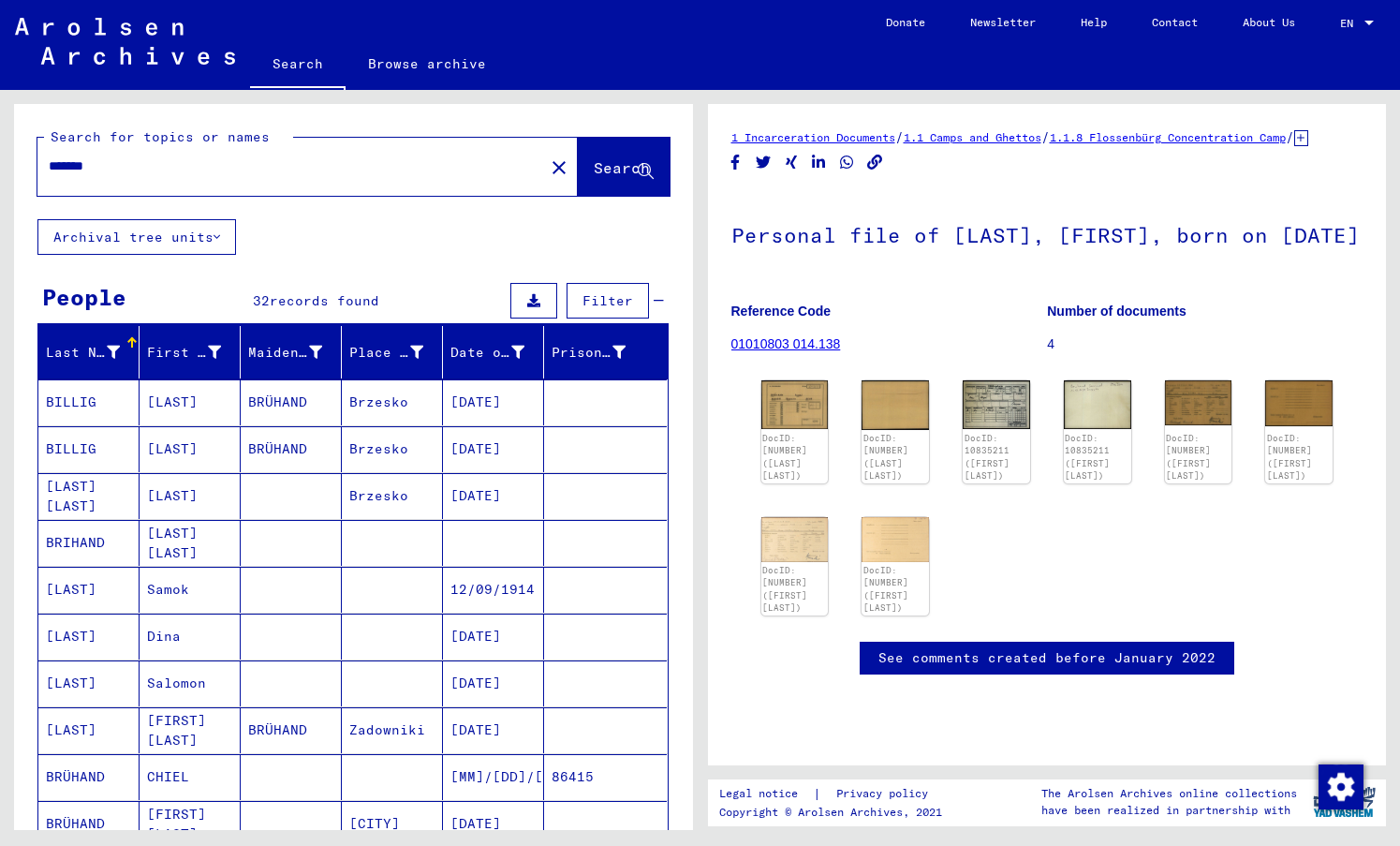 drag, startPoint x: 141, startPoint y: 169, endPoint x: -19, endPoint y: 167, distance: 160.0125 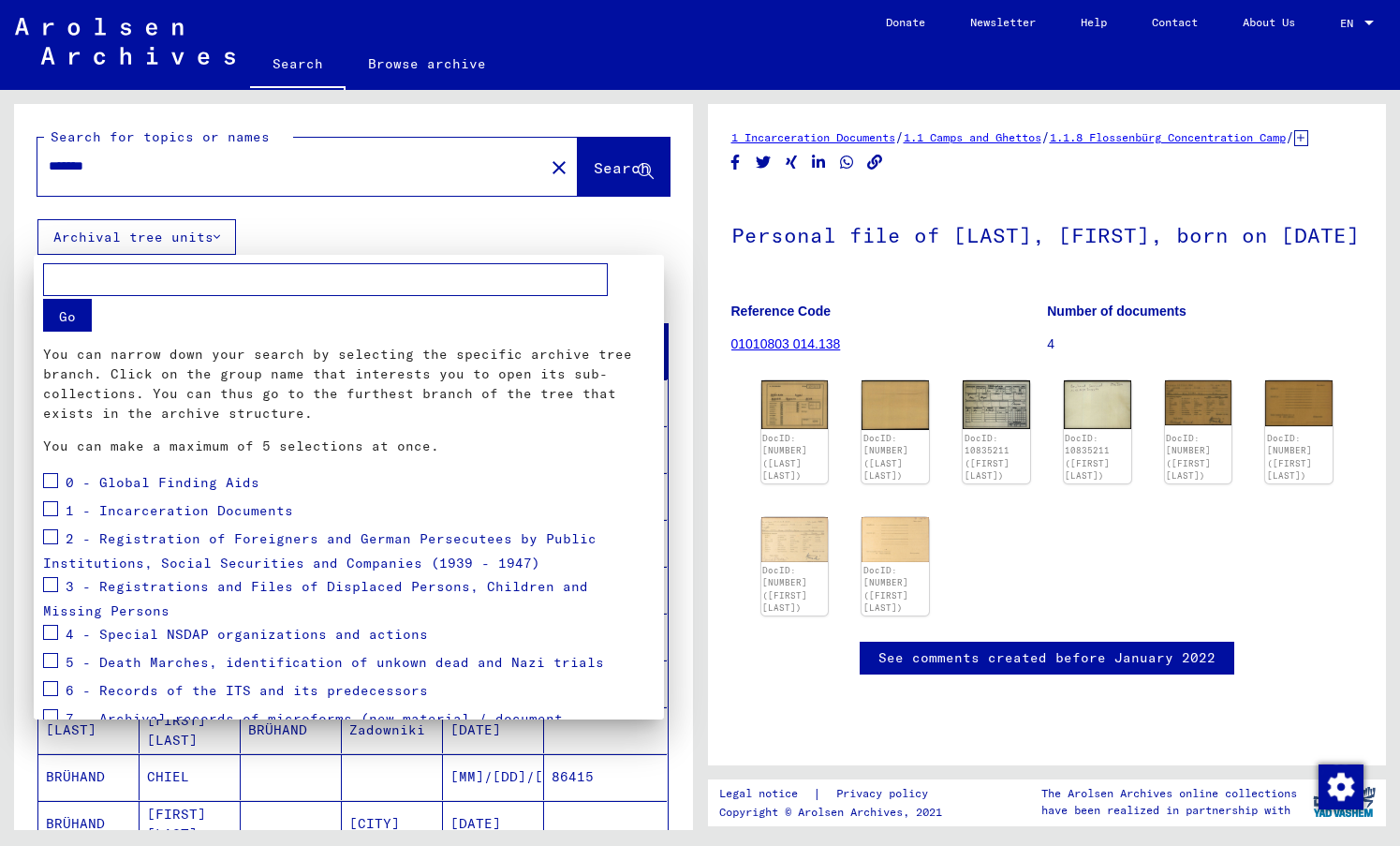 click at bounding box center (700, 423) 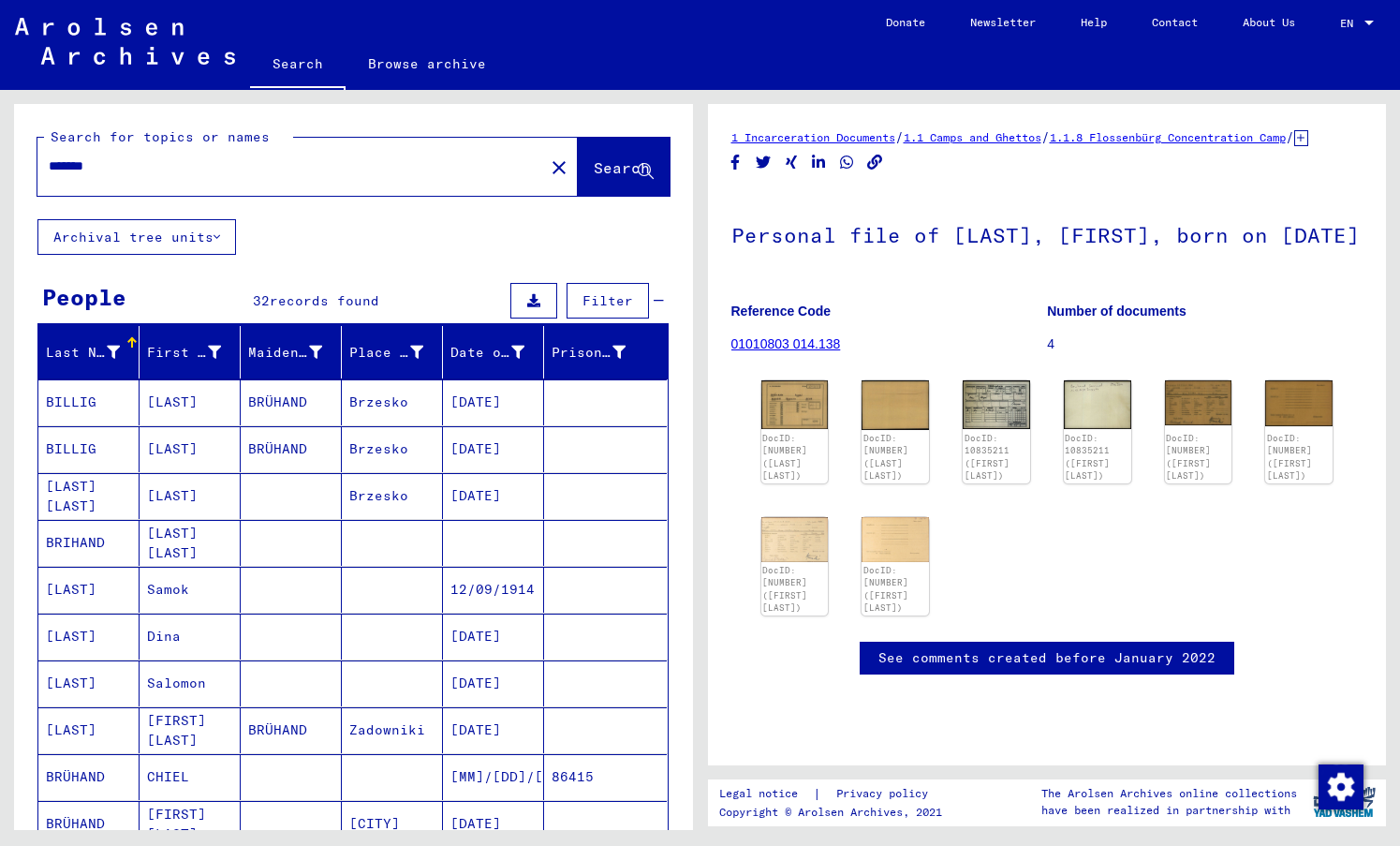 click on "Search" 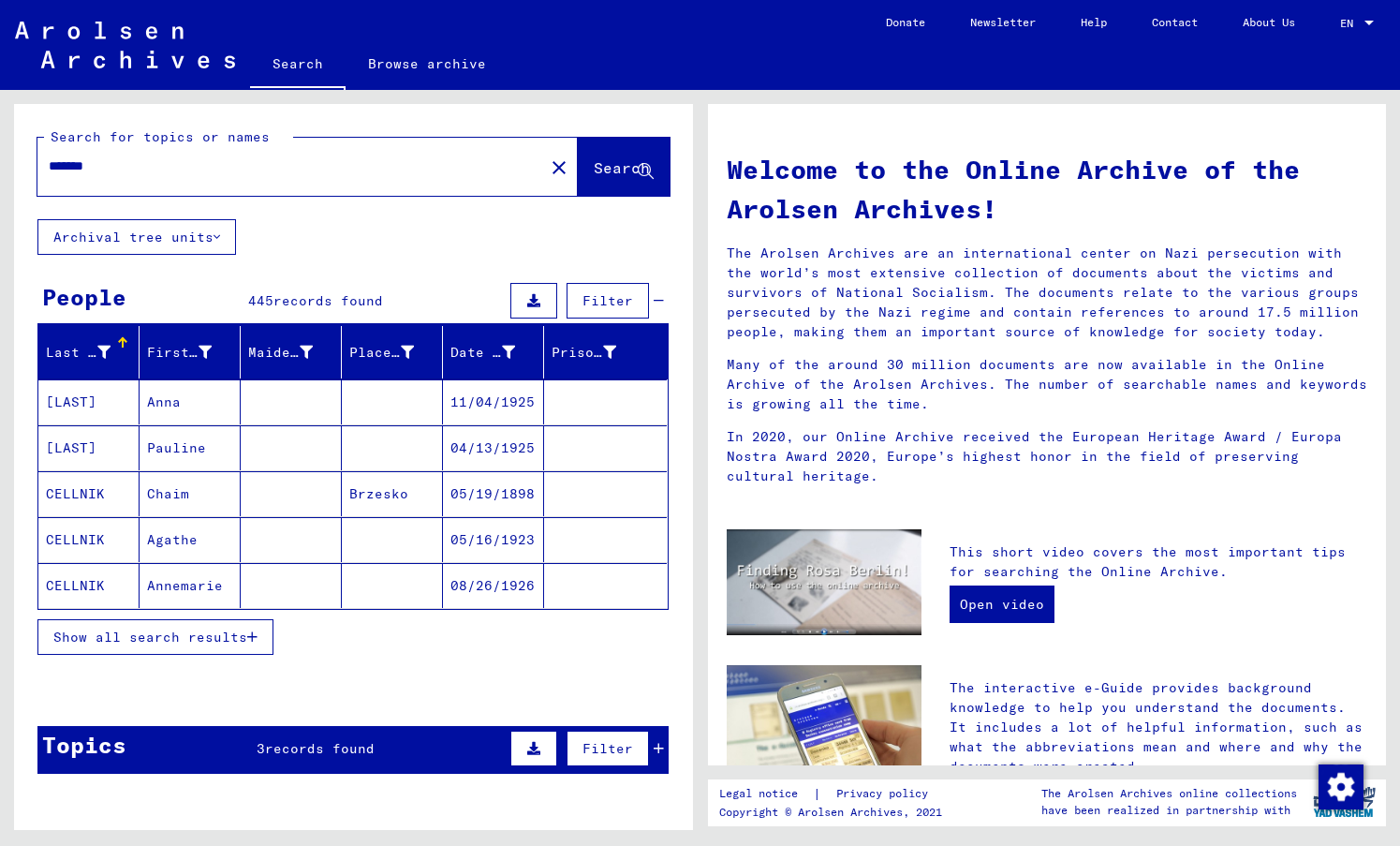 click on "*******" at bounding box center (285, 166) 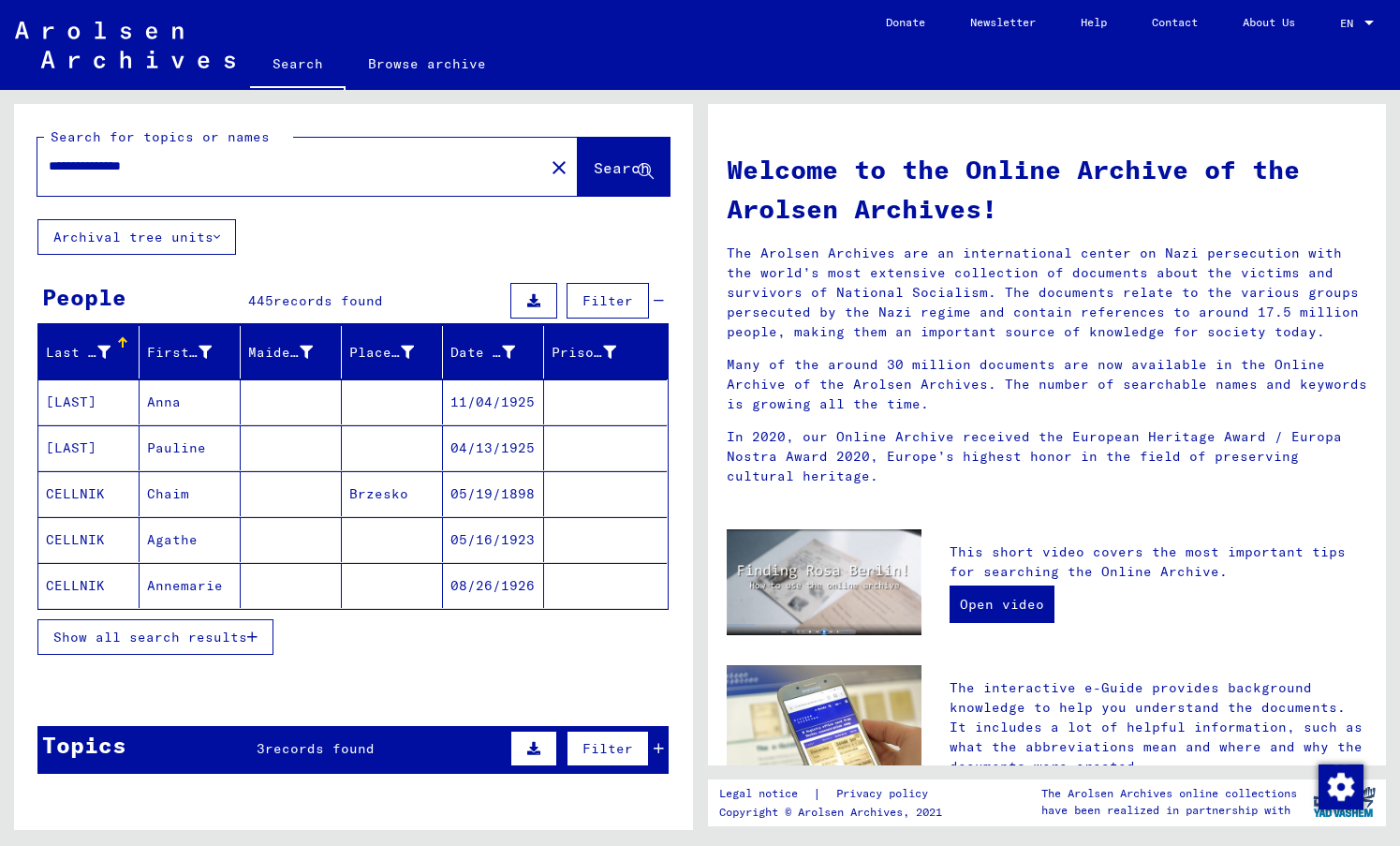 click on "Search" 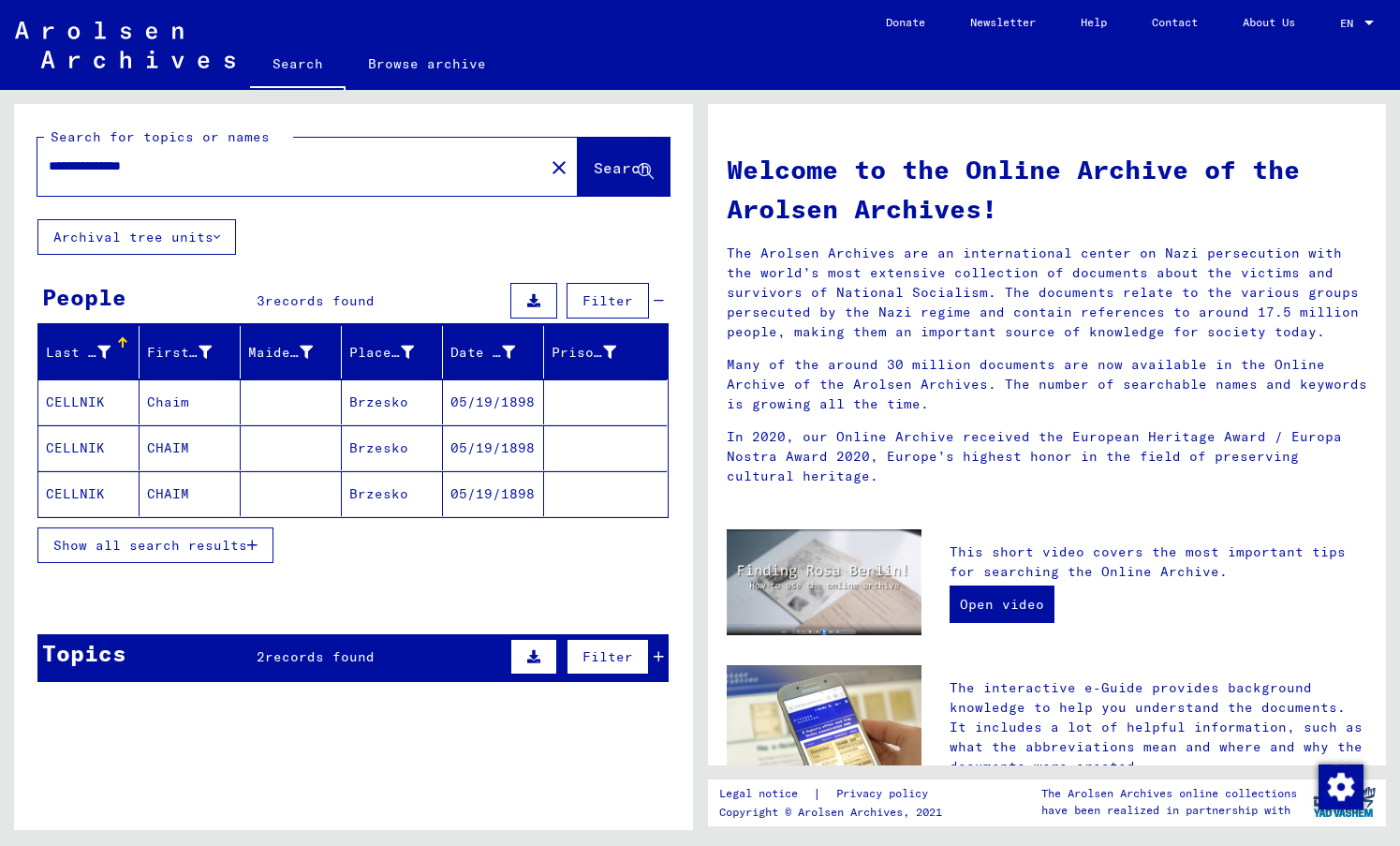 click on "CELLNIK" 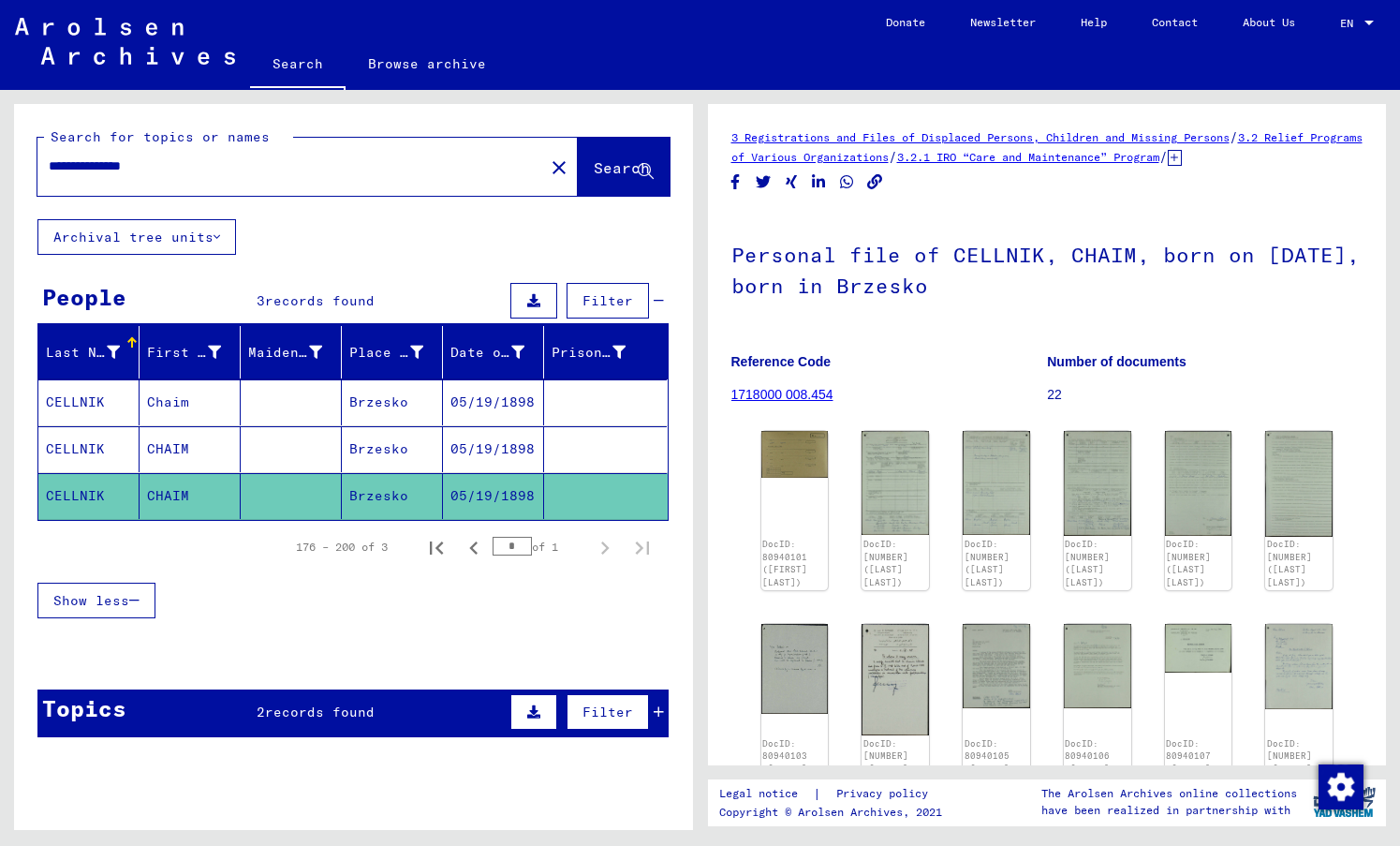 scroll, scrollTop: 0, scrollLeft: 0, axis: both 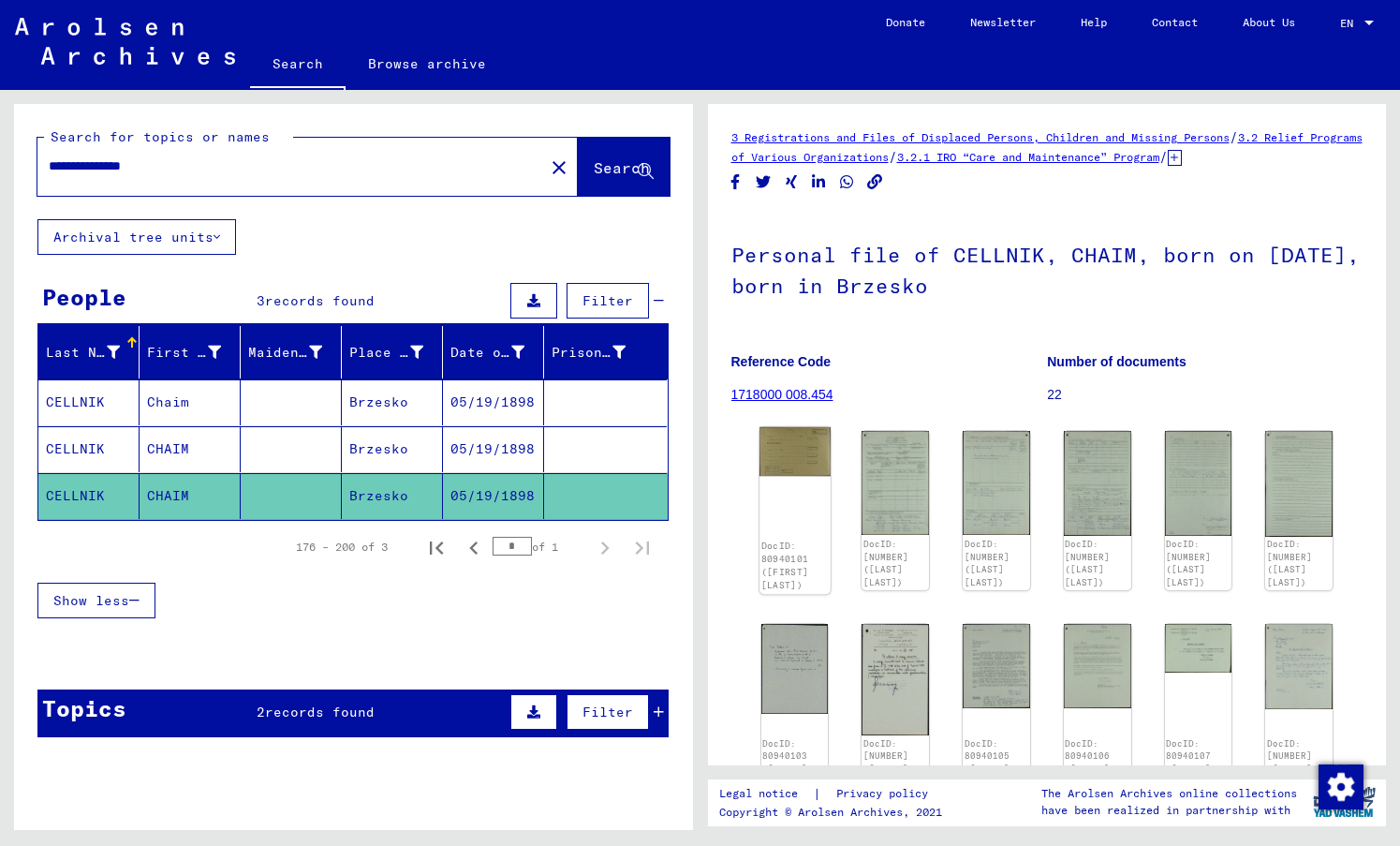 click 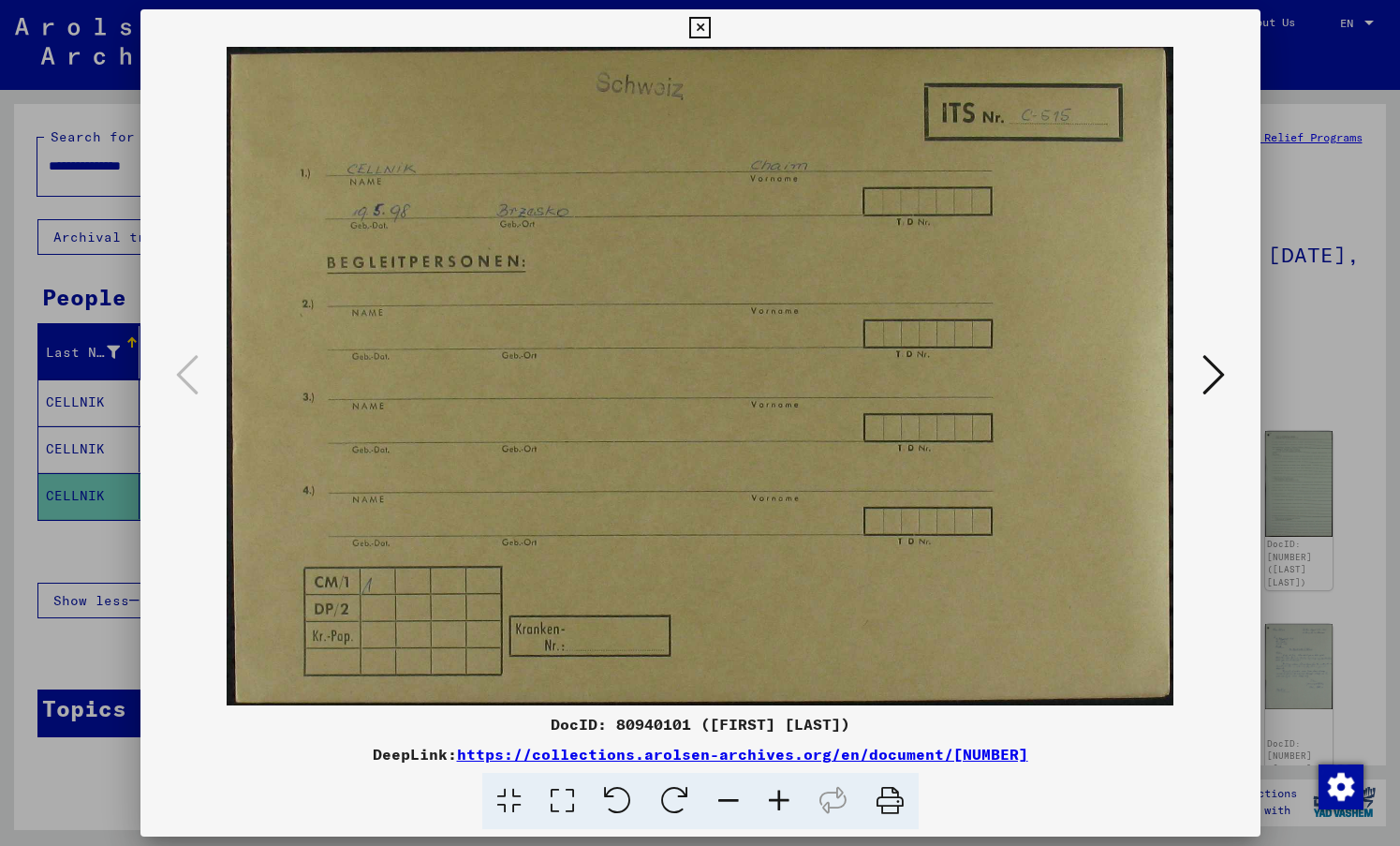 click at bounding box center [700, 376] 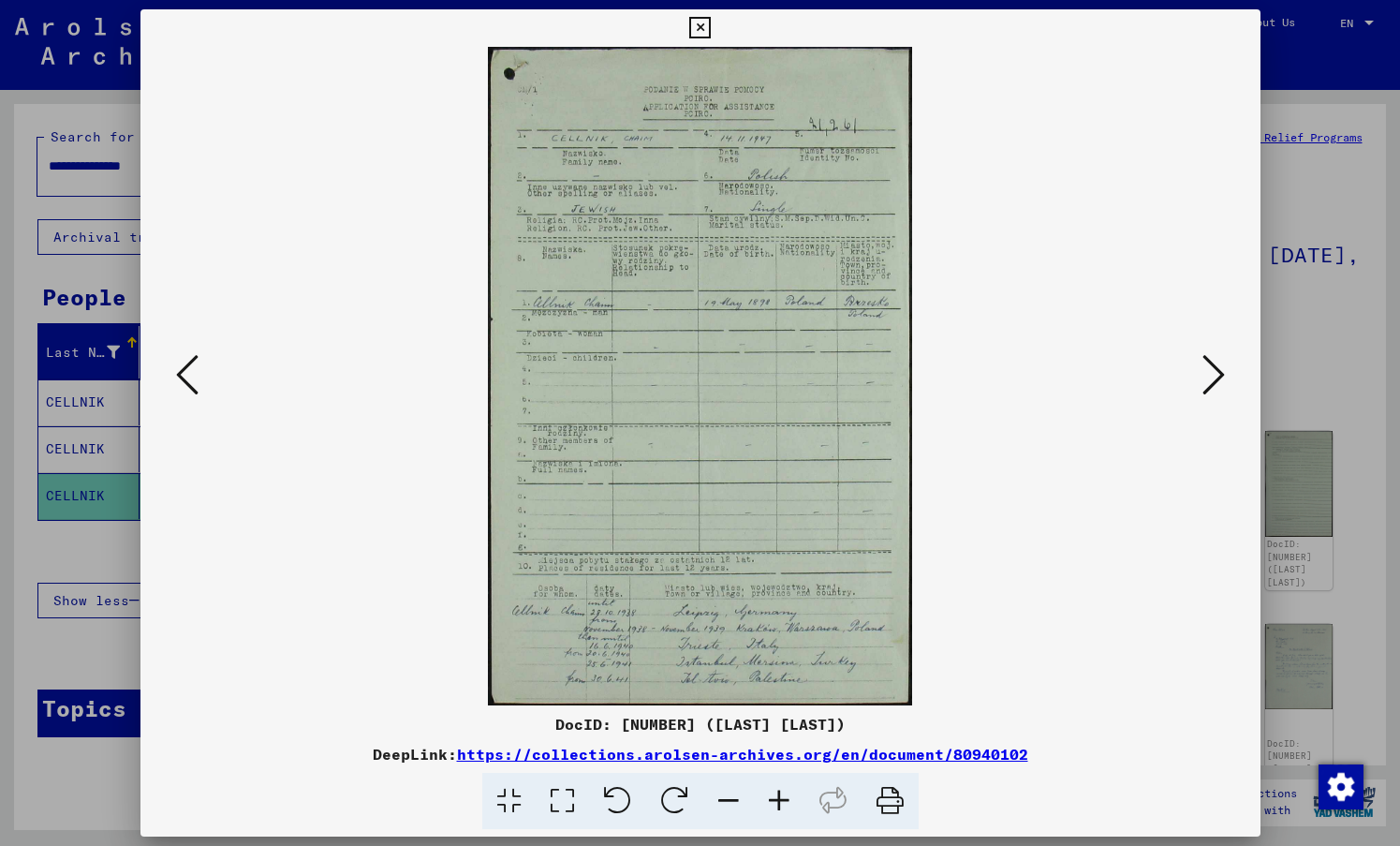 click at bounding box center (1214, 375) 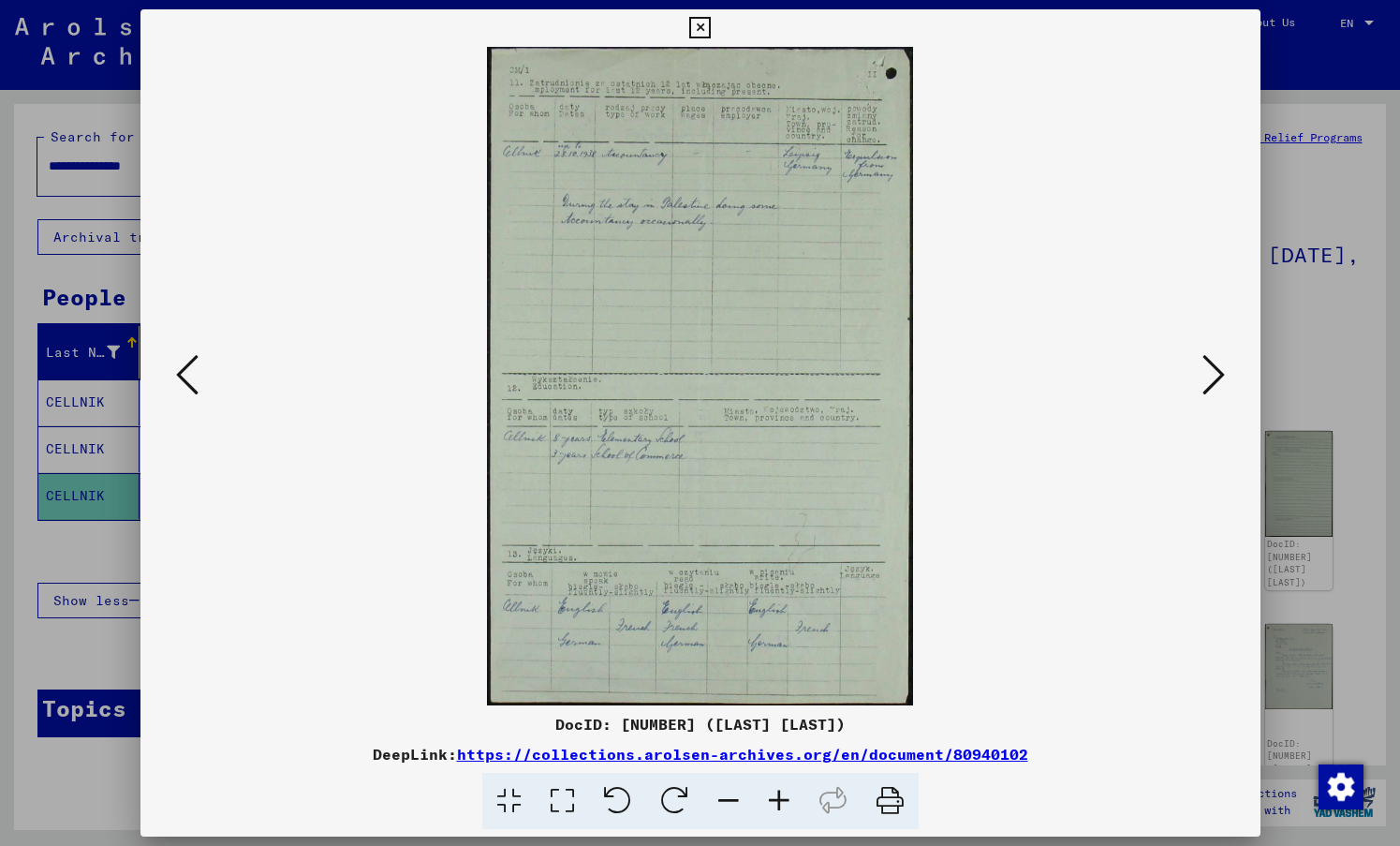 click at bounding box center [700, 376] 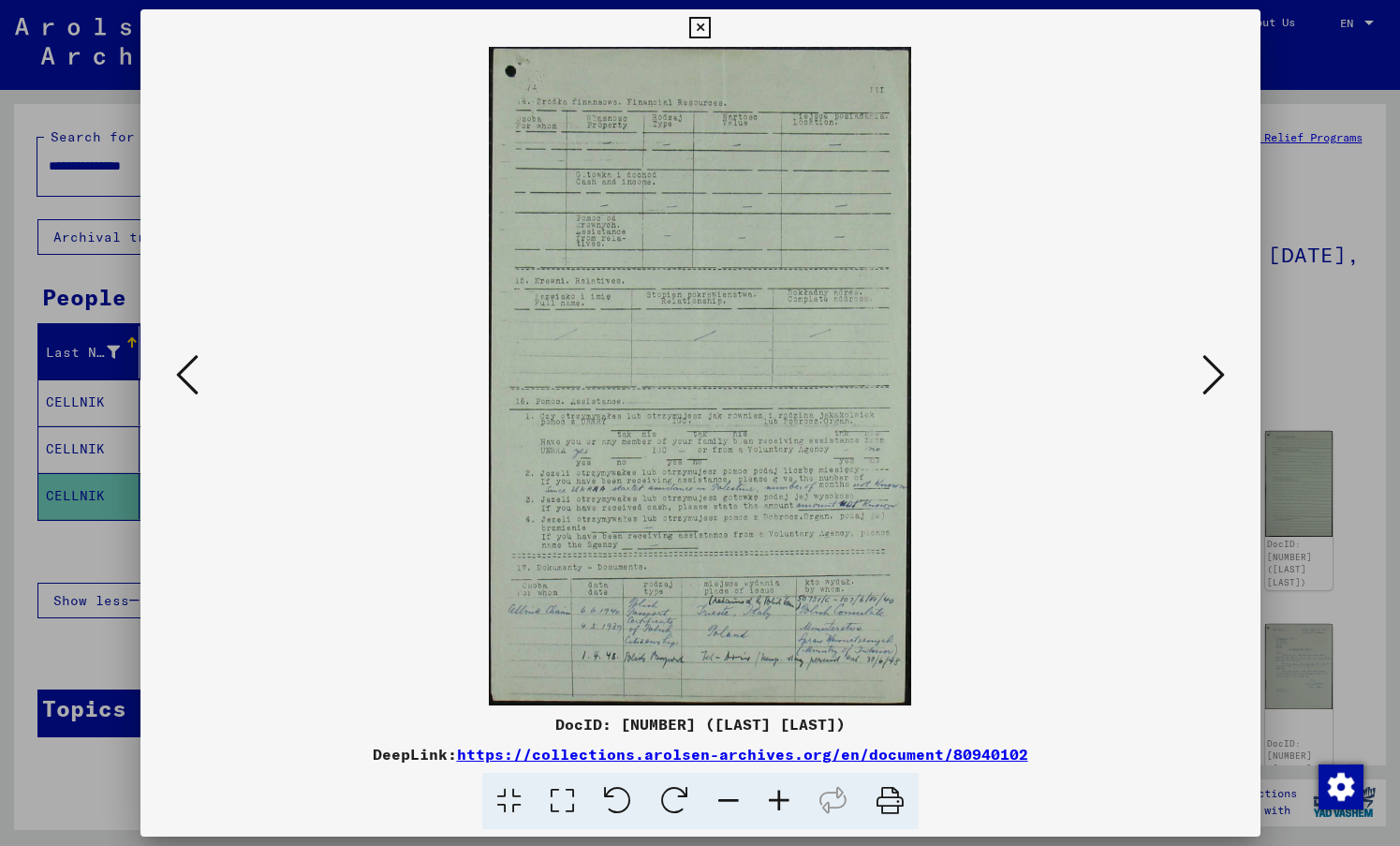 click at bounding box center (779, 801) 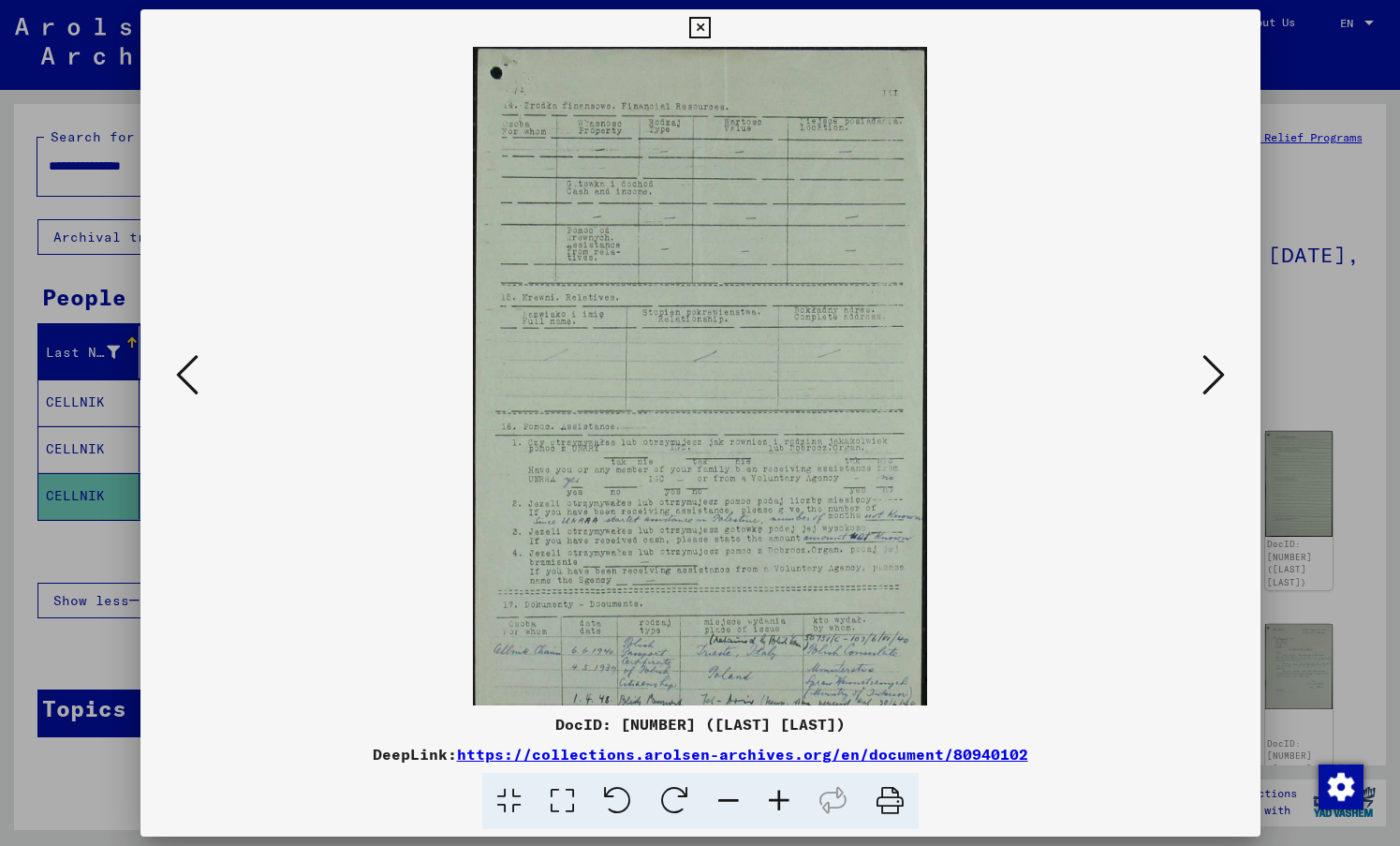 click at bounding box center (779, 801) 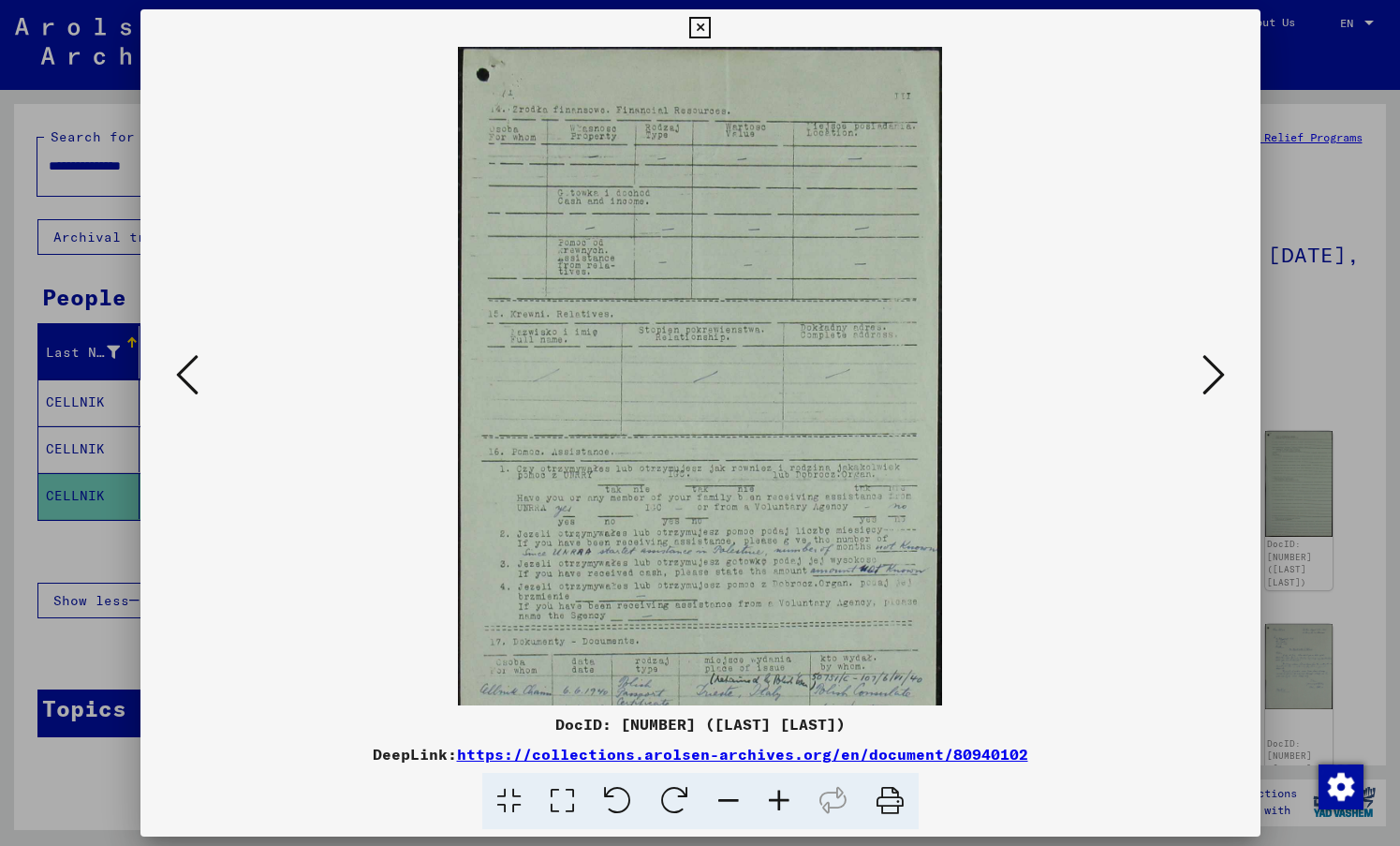 click at bounding box center (779, 801) 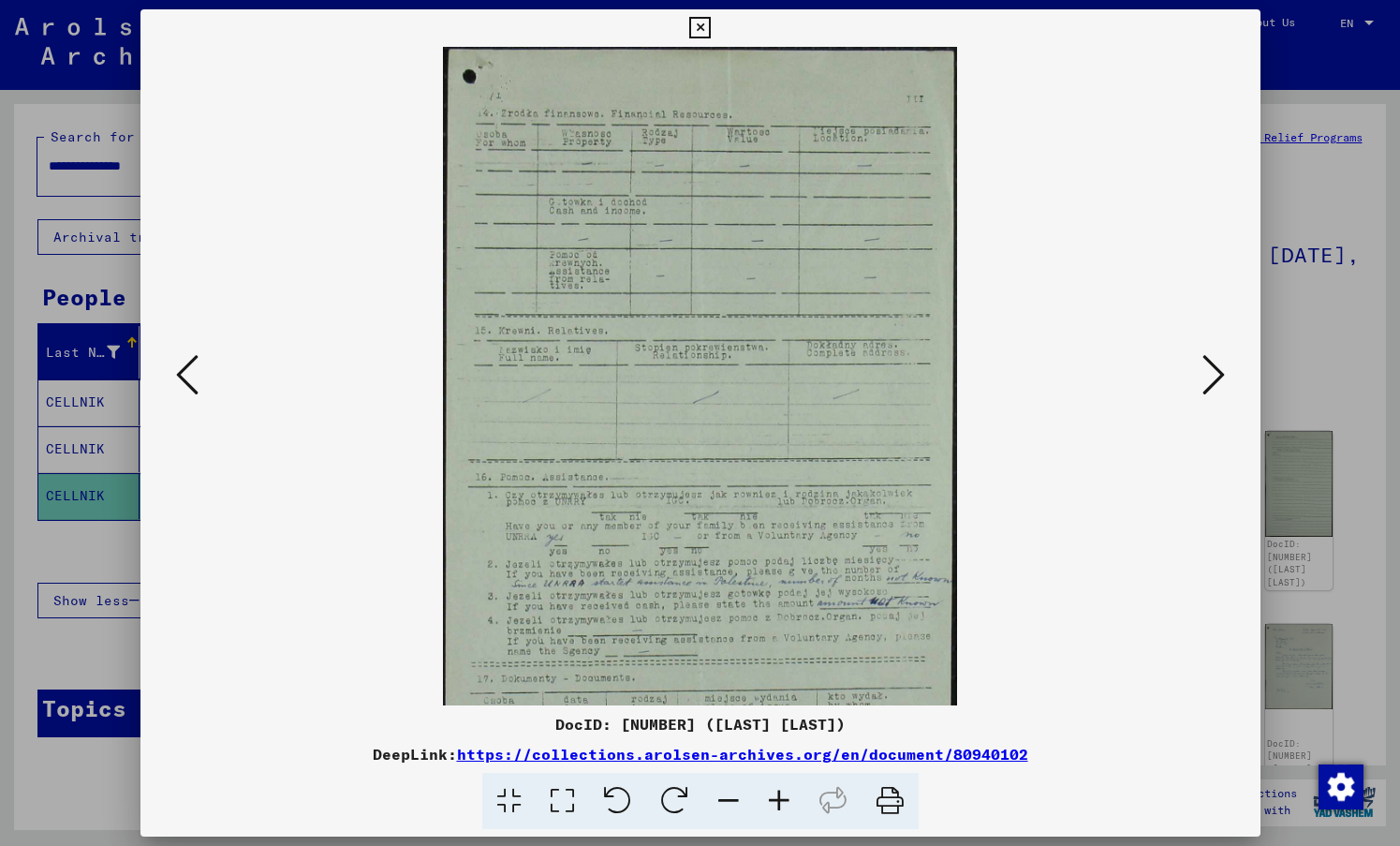 click at bounding box center (779, 801) 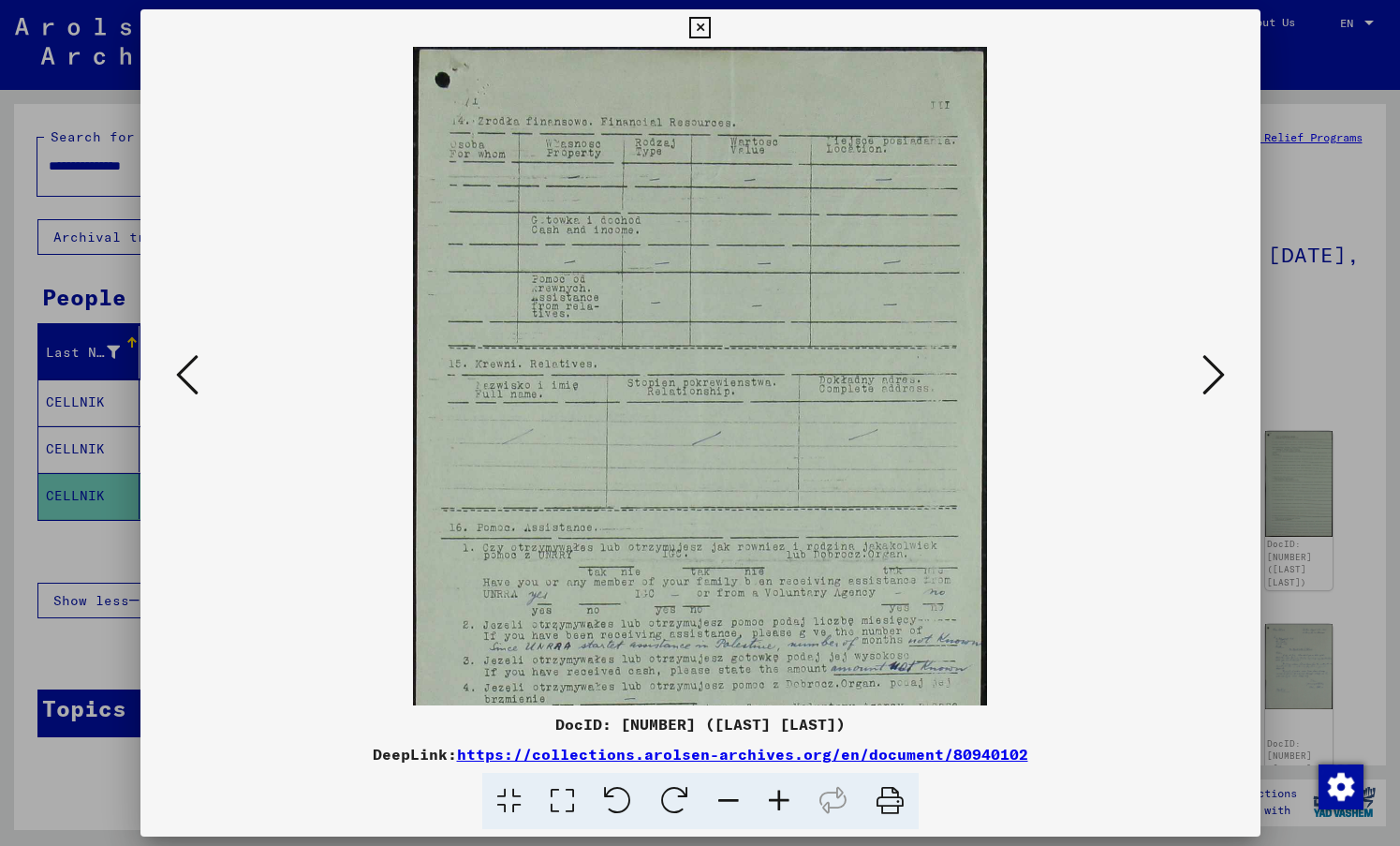 click at bounding box center (779, 801) 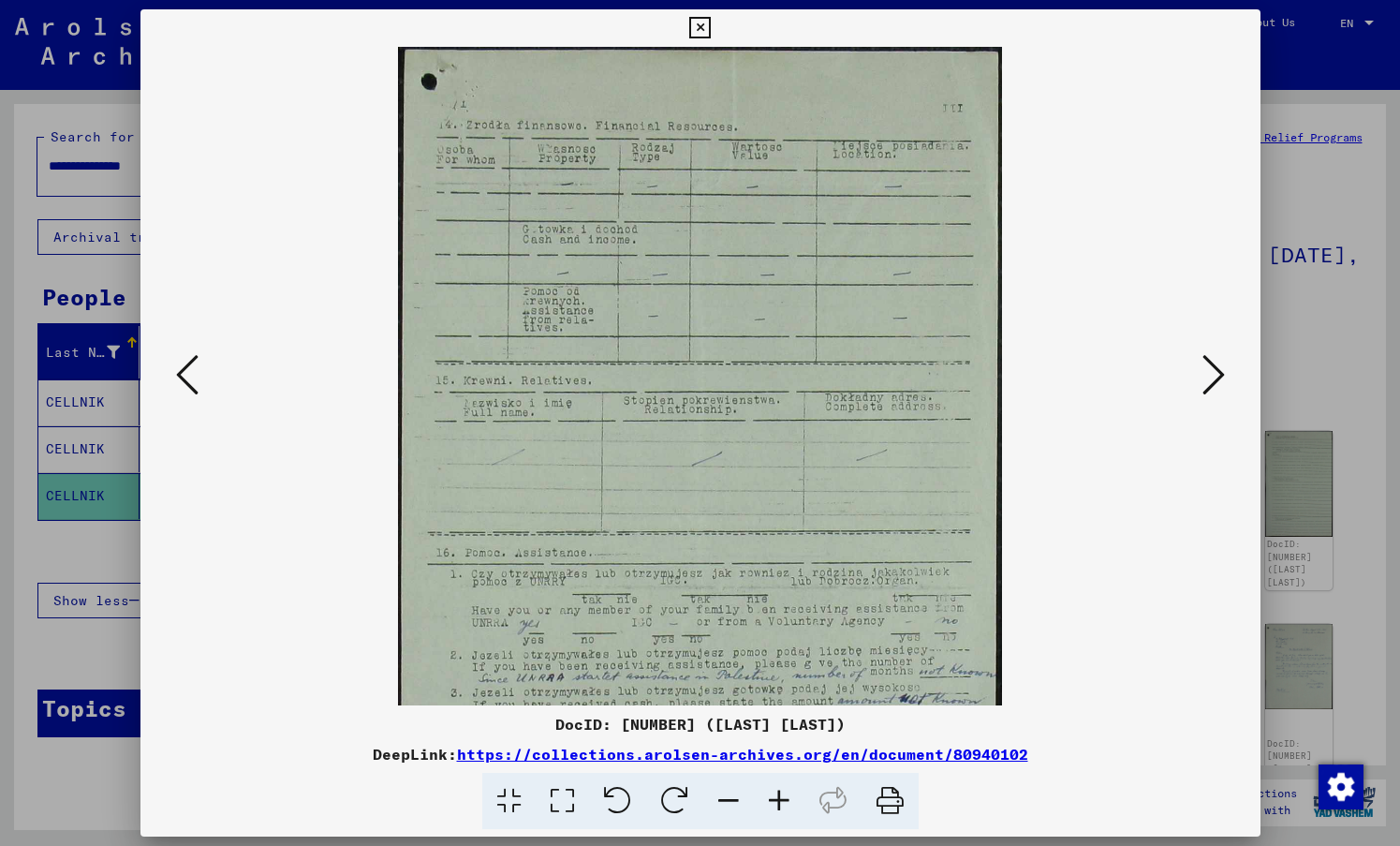 click at bounding box center [779, 801] 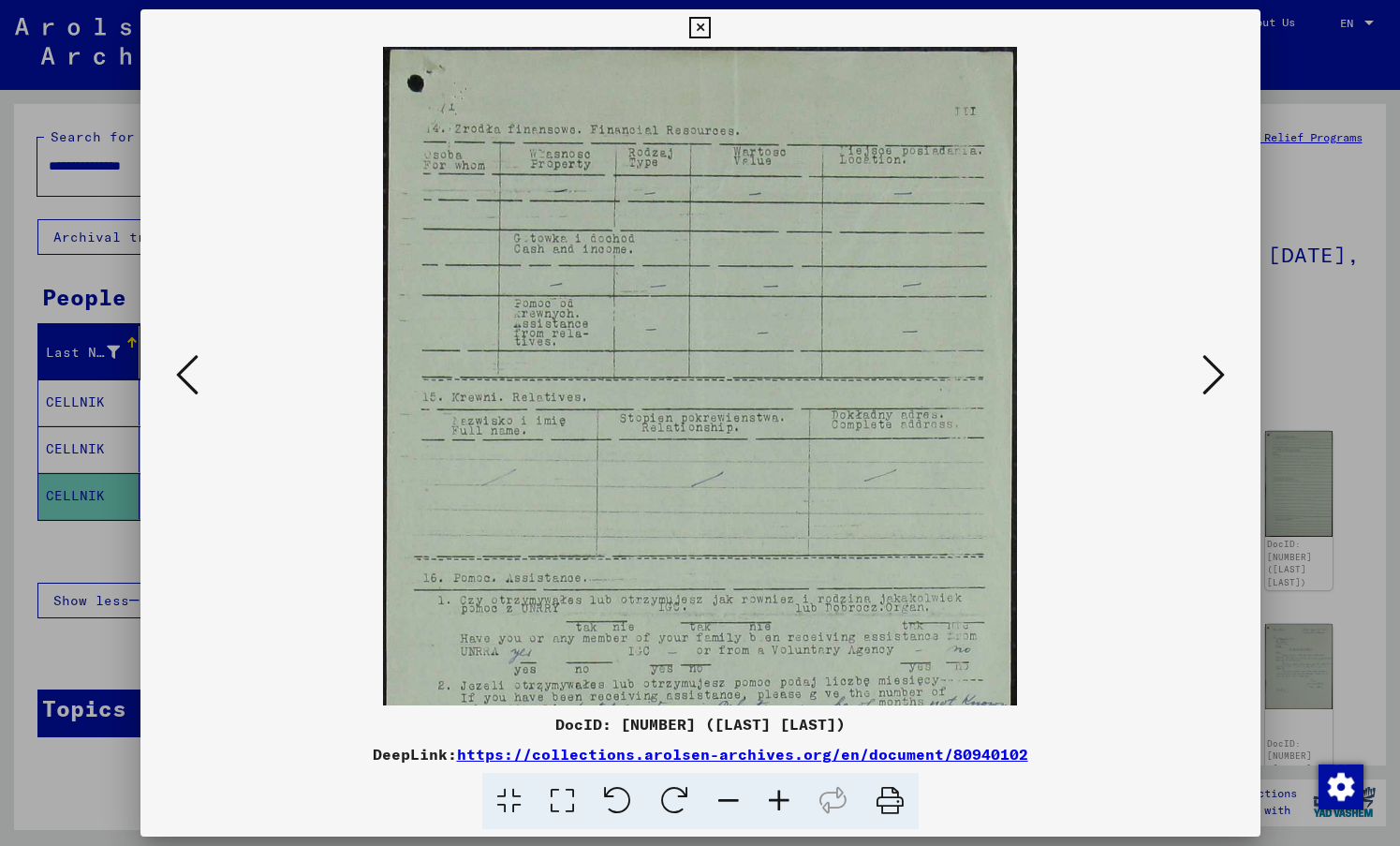 click at bounding box center [779, 801] 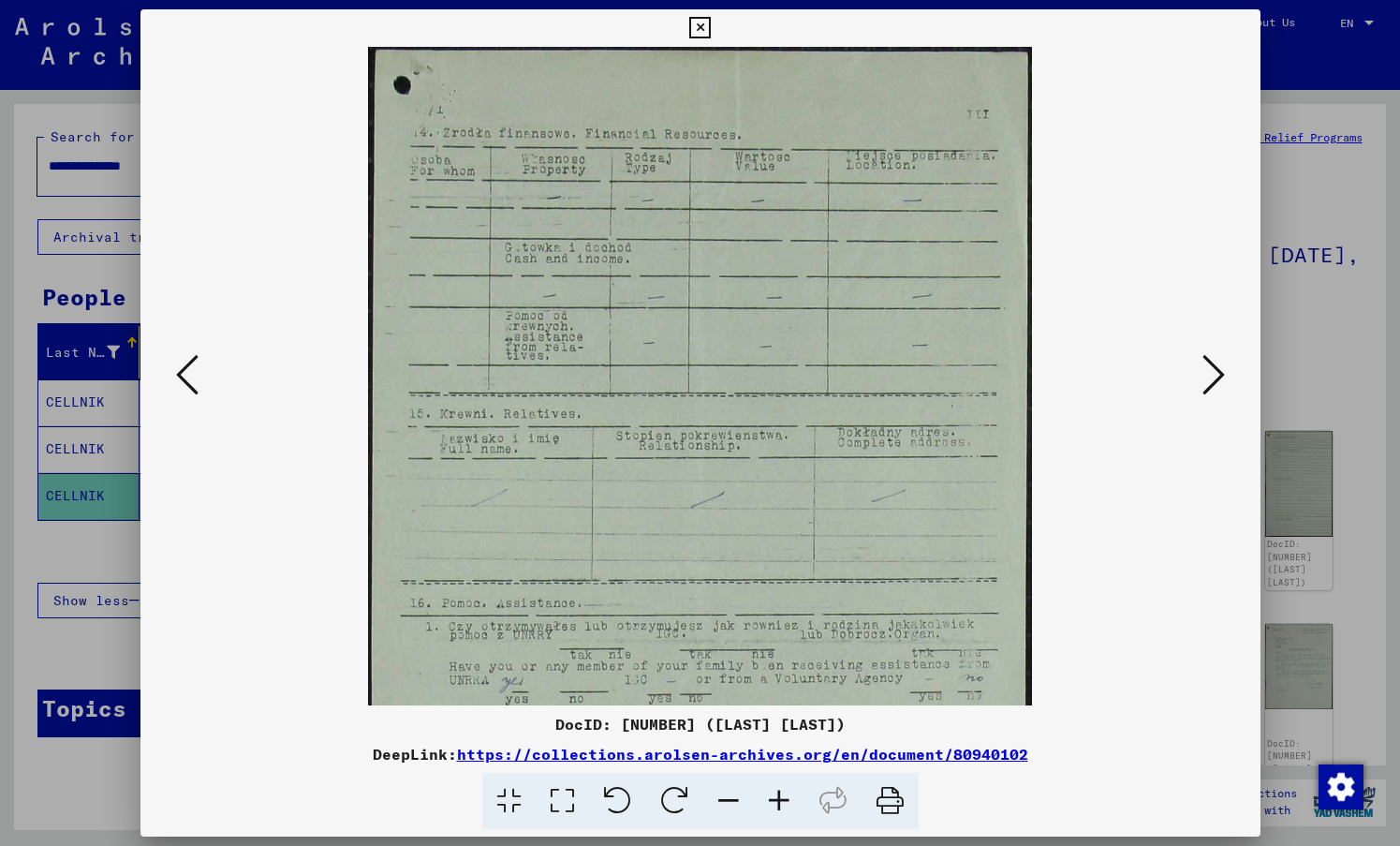 click at bounding box center (779, 801) 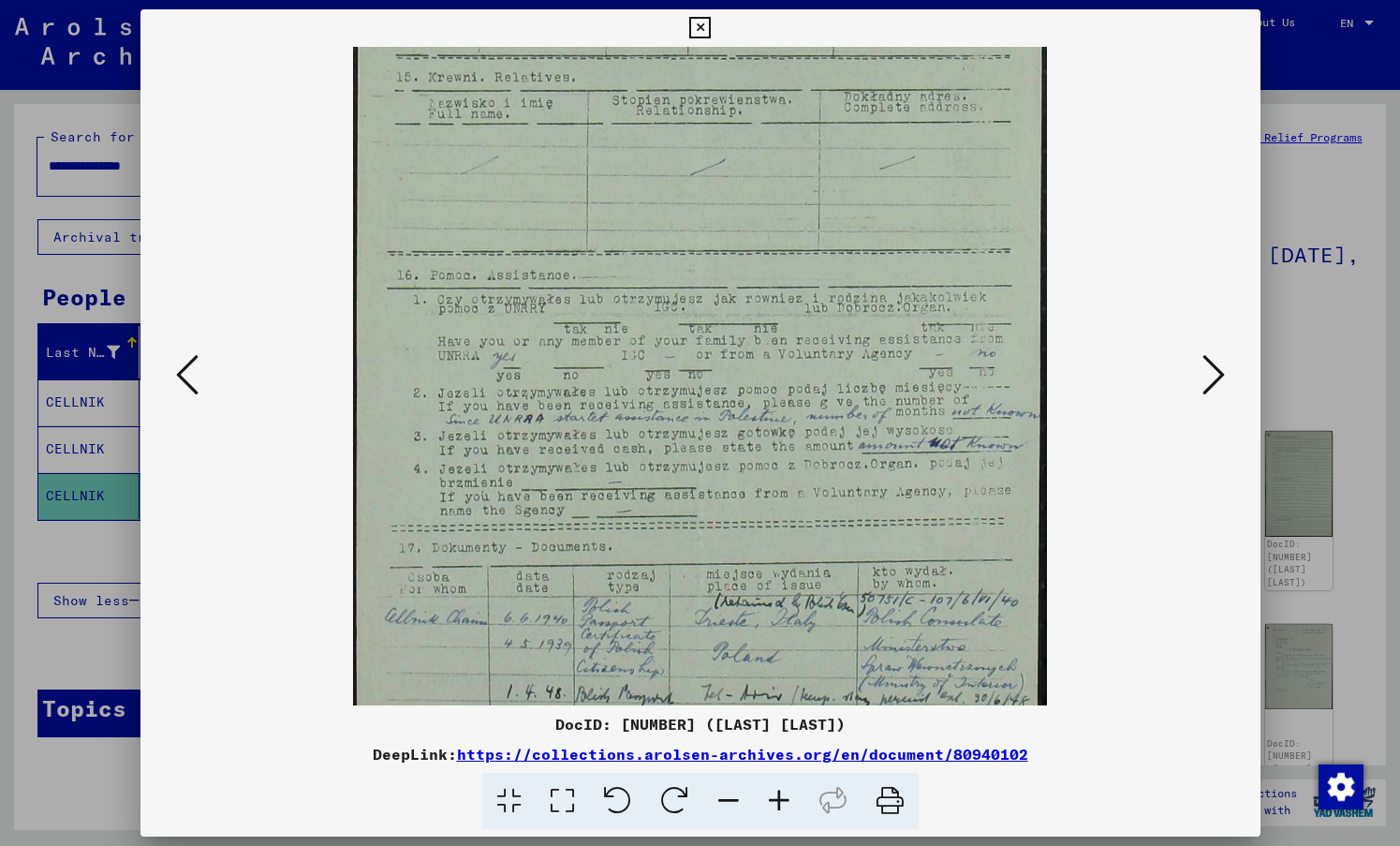 scroll, scrollTop: 374, scrollLeft: 0, axis: vertical 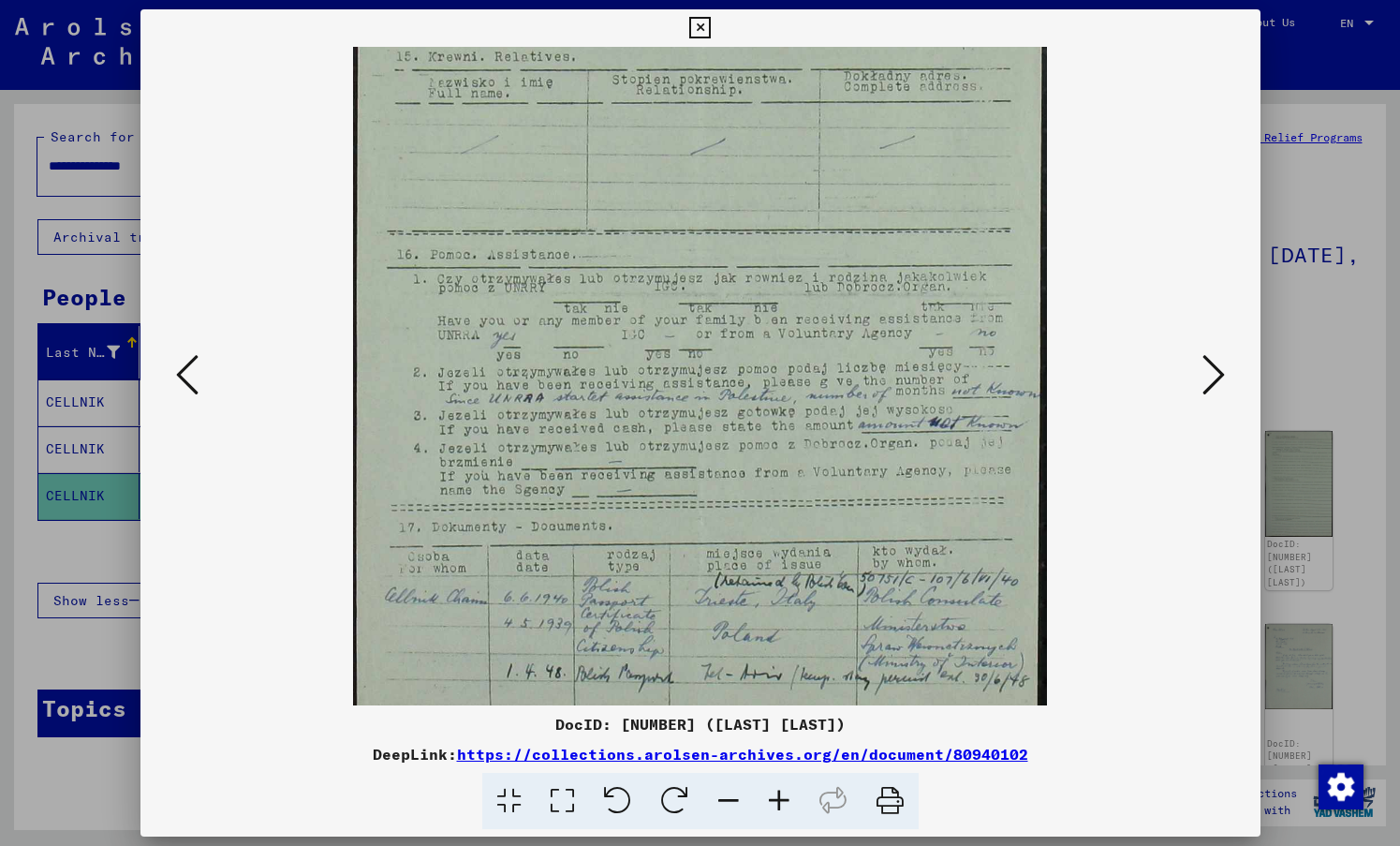 drag, startPoint x: 714, startPoint y: 569, endPoint x: 610, endPoint y: 197, distance: 386.26416 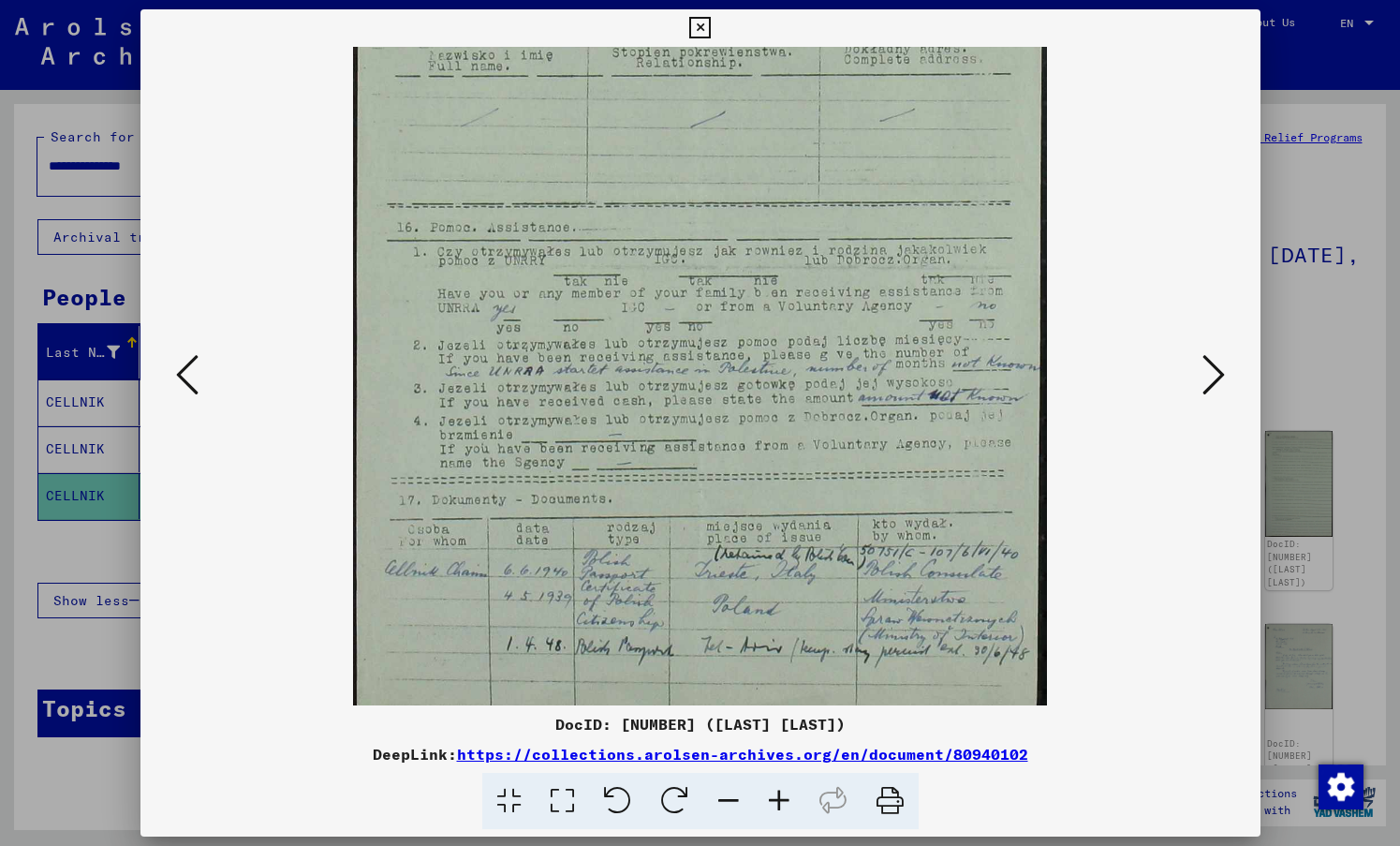 scroll, scrollTop: 422, scrollLeft: 0, axis: vertical 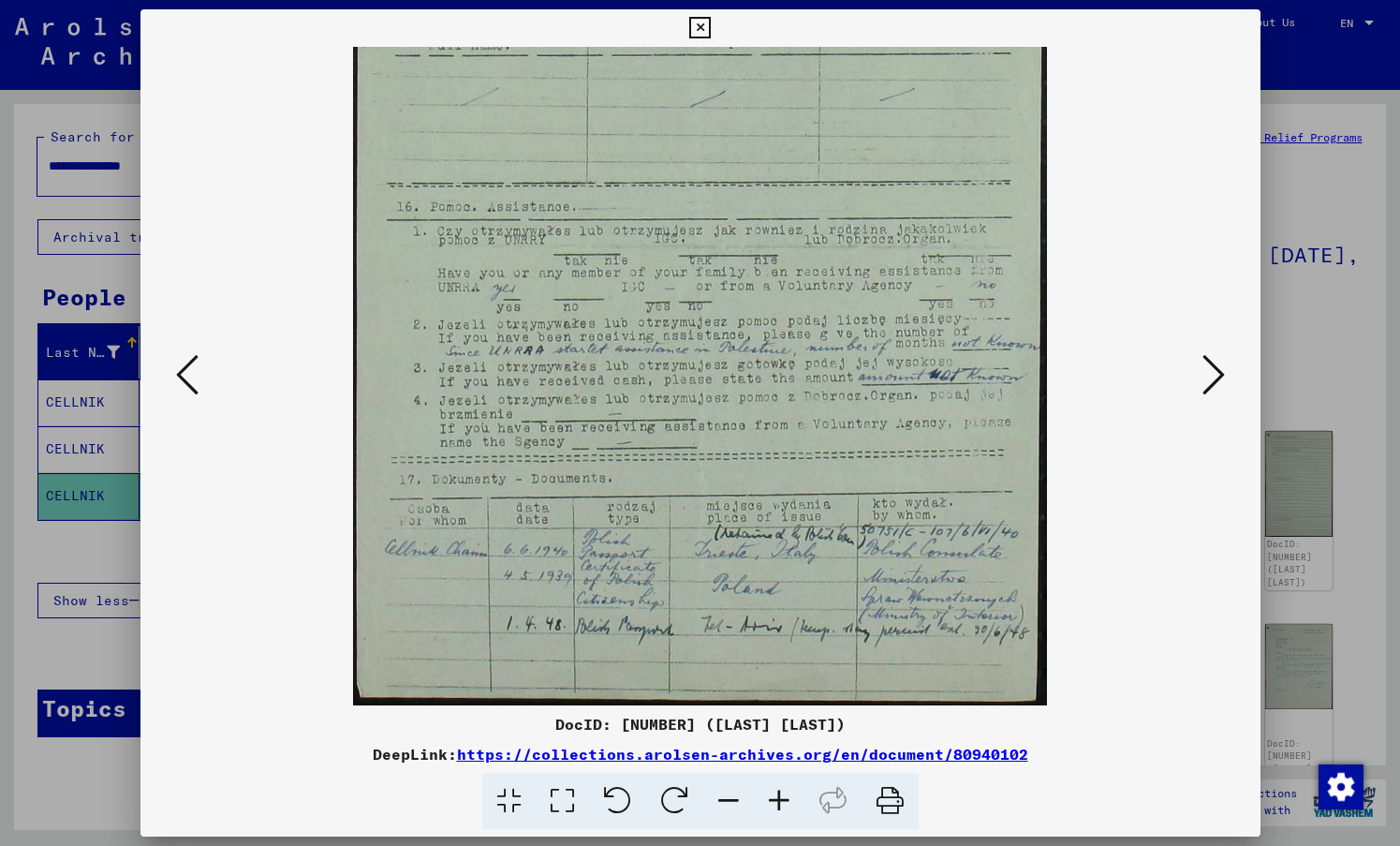 drag, startPoint x: 708, startPoint y: 424, endPoint x: 687, endPoint y: 360, distance: 67.35726 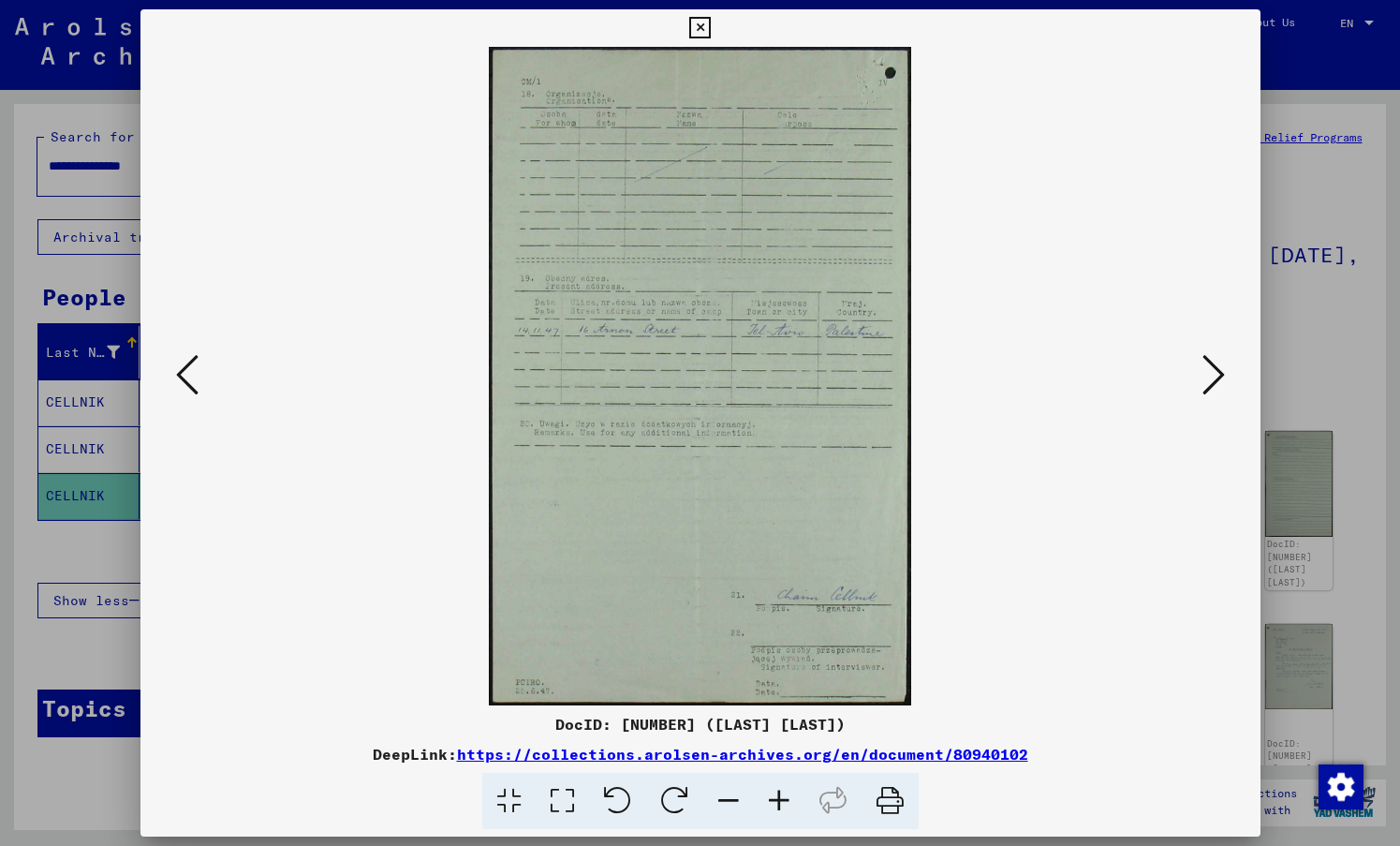scroll, scrollTop: 0, scrollLeft: 0, axis: both 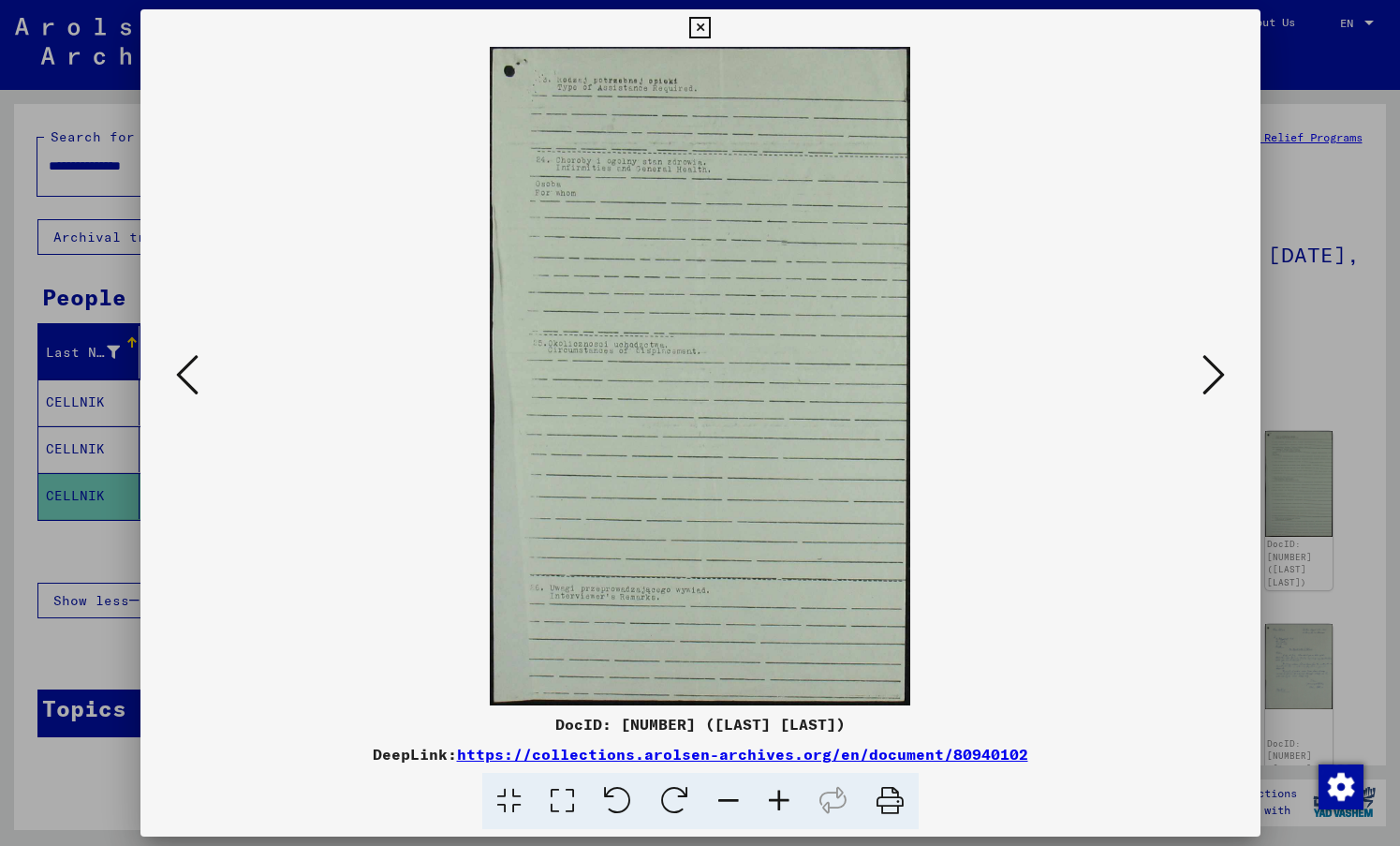 click at bounding box center (1214, 375) 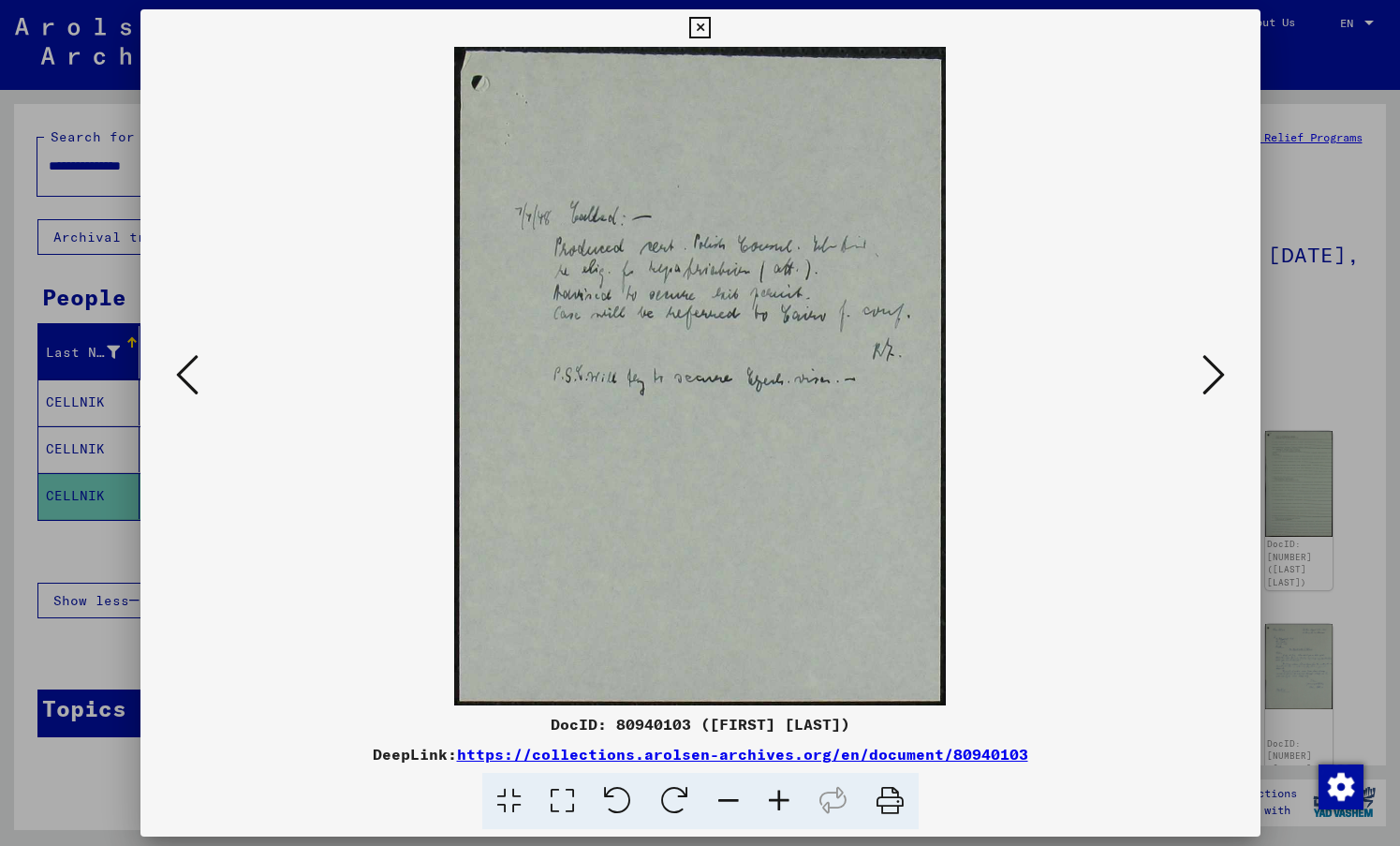 click at bounding box center (1214, 375) 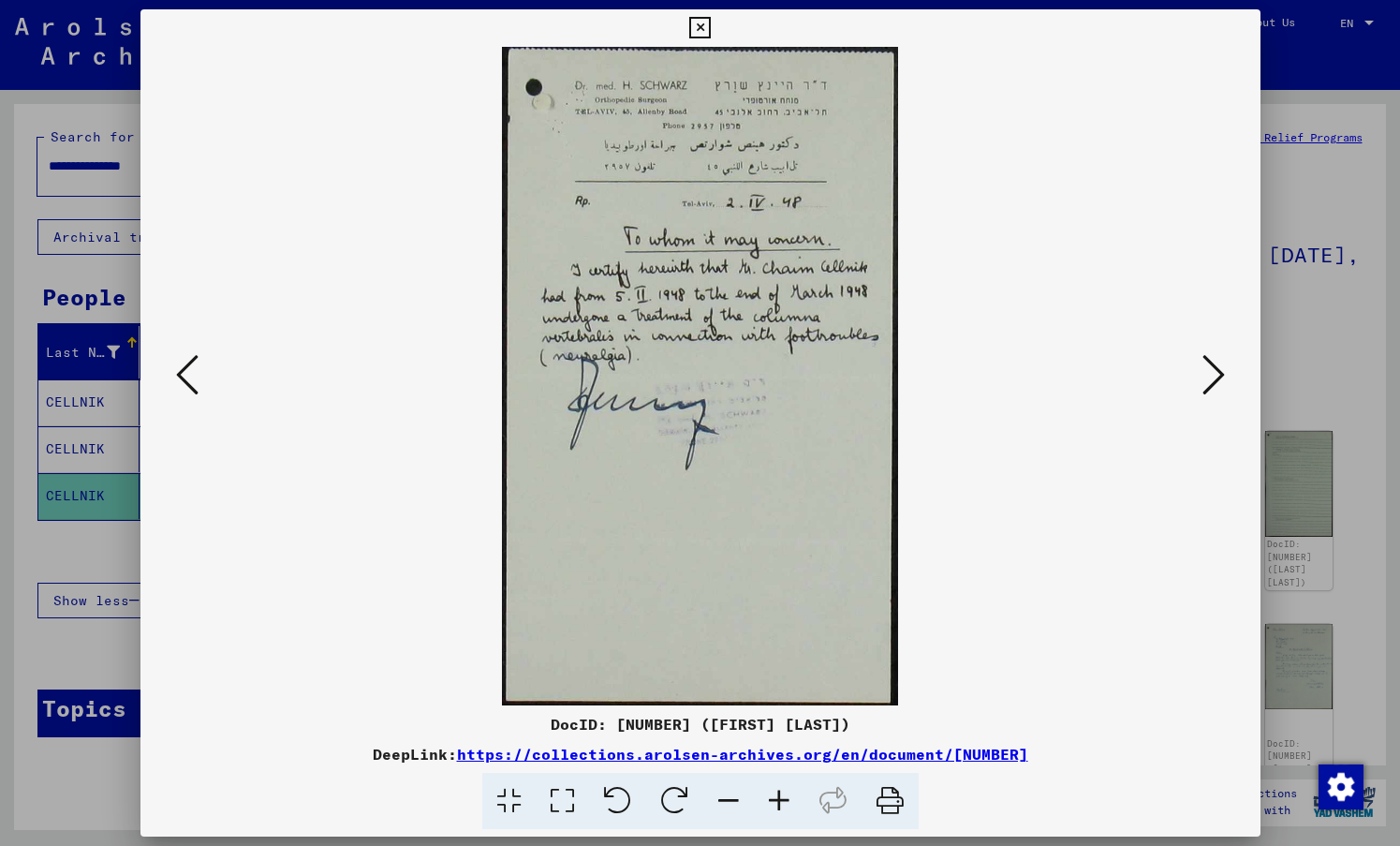 click at bounding box center [1214, 375] 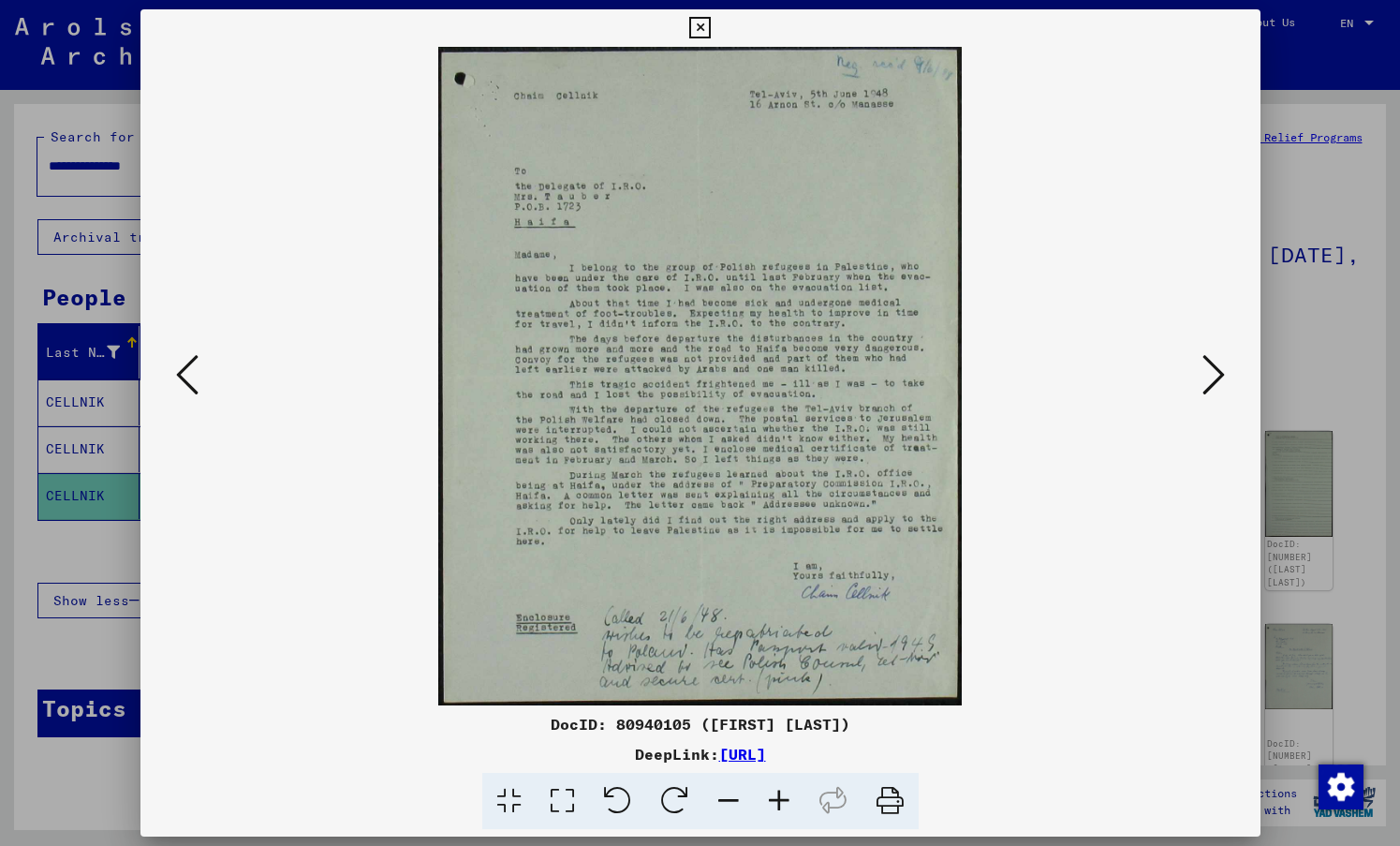 click at bounding box center (779, 801) 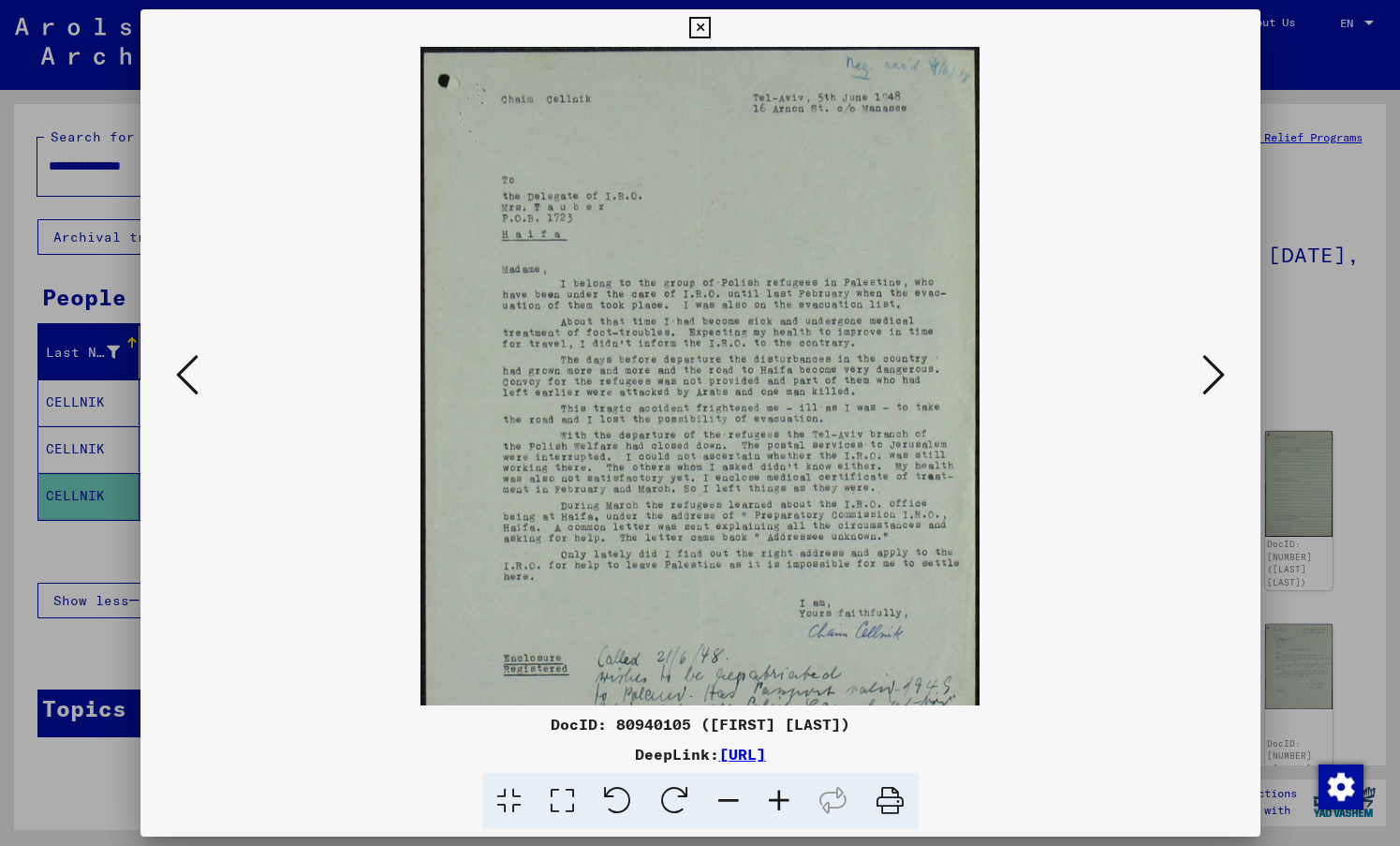 click at bounding box center (779, 801) 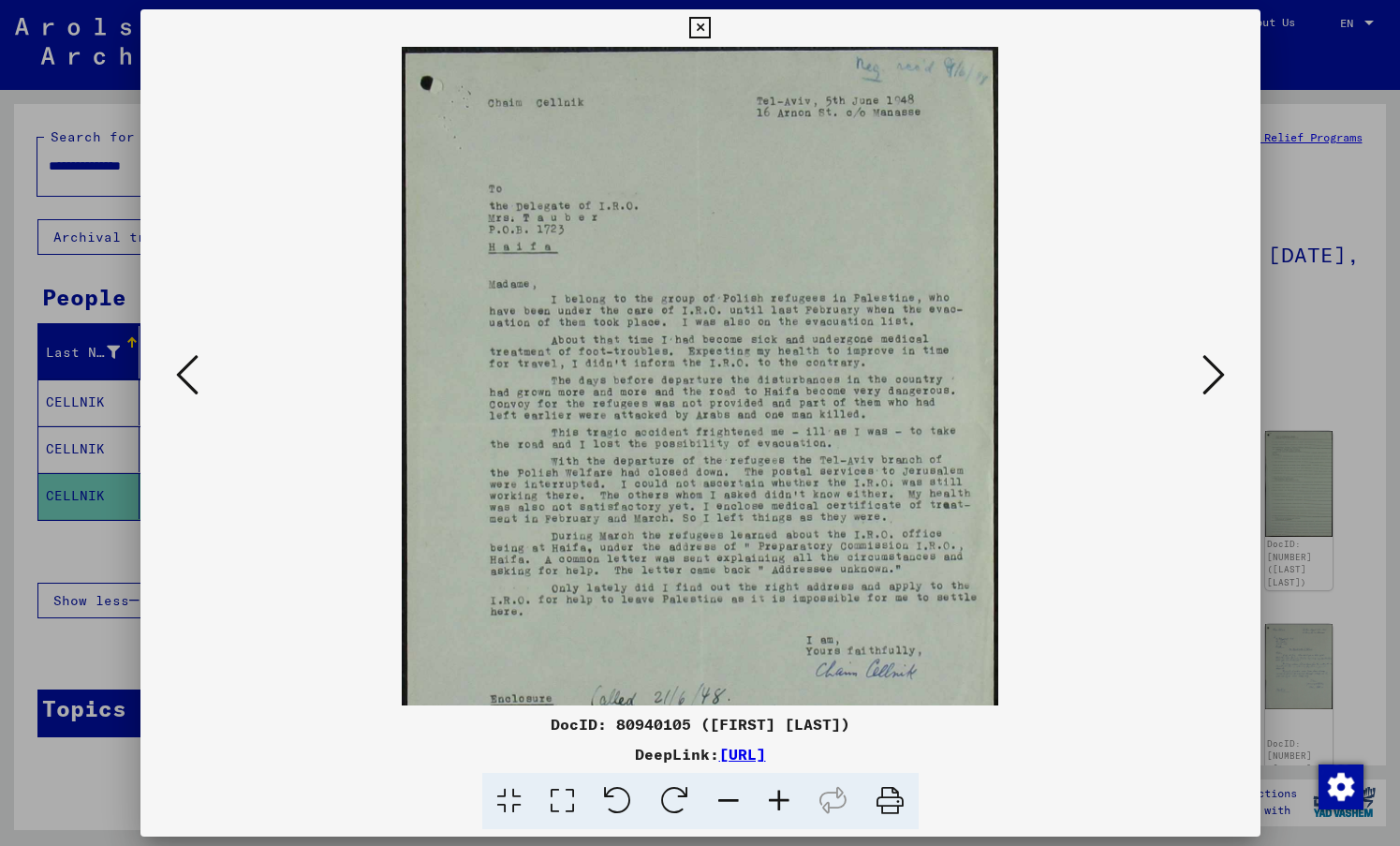 click at bounding box center [779, 801] 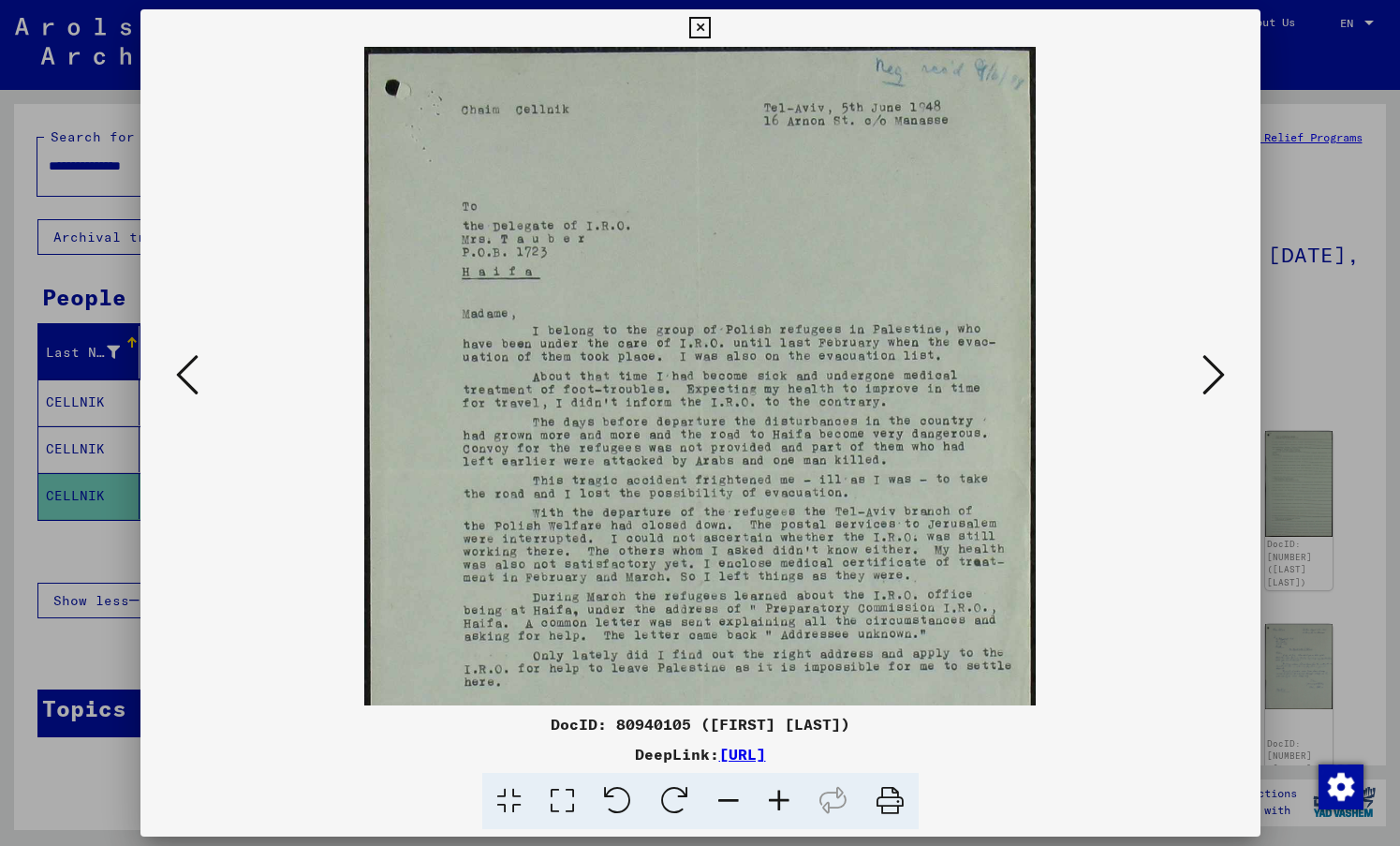 click at bounding box center (779, 801) 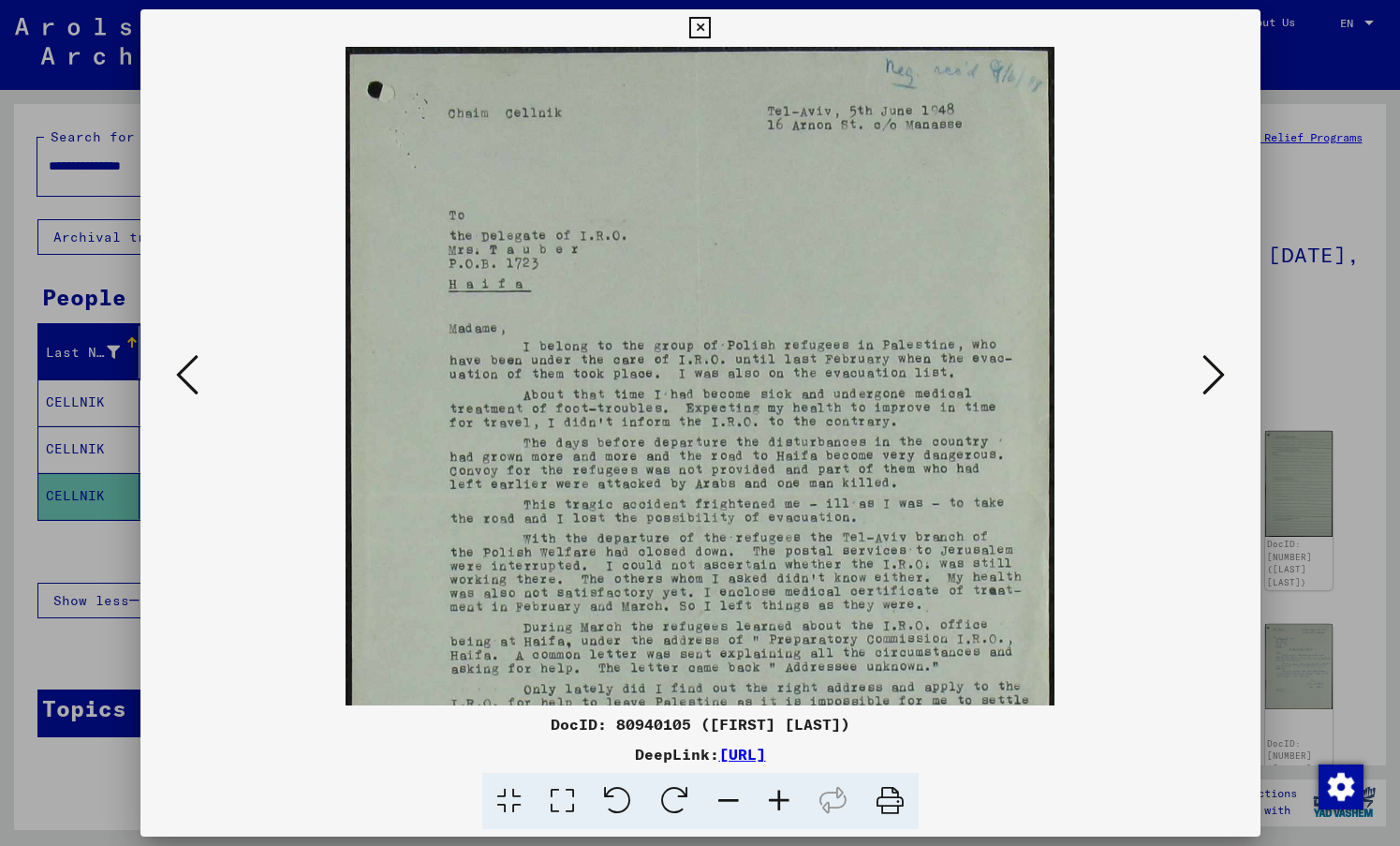 click at bounding box center [779, 801] 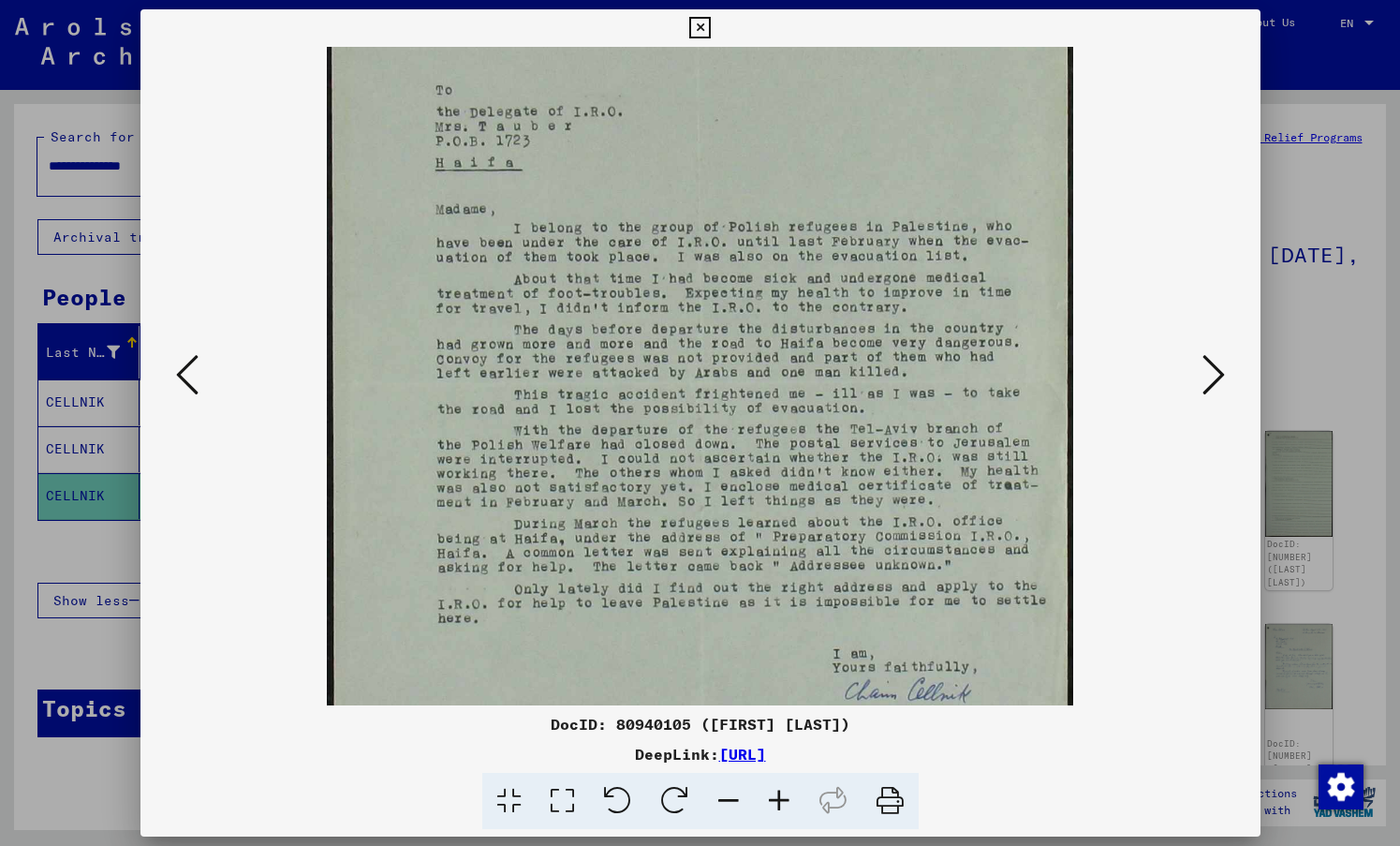 scroll, scrollTop: 143, scrollLeft: 0, axis: vertical 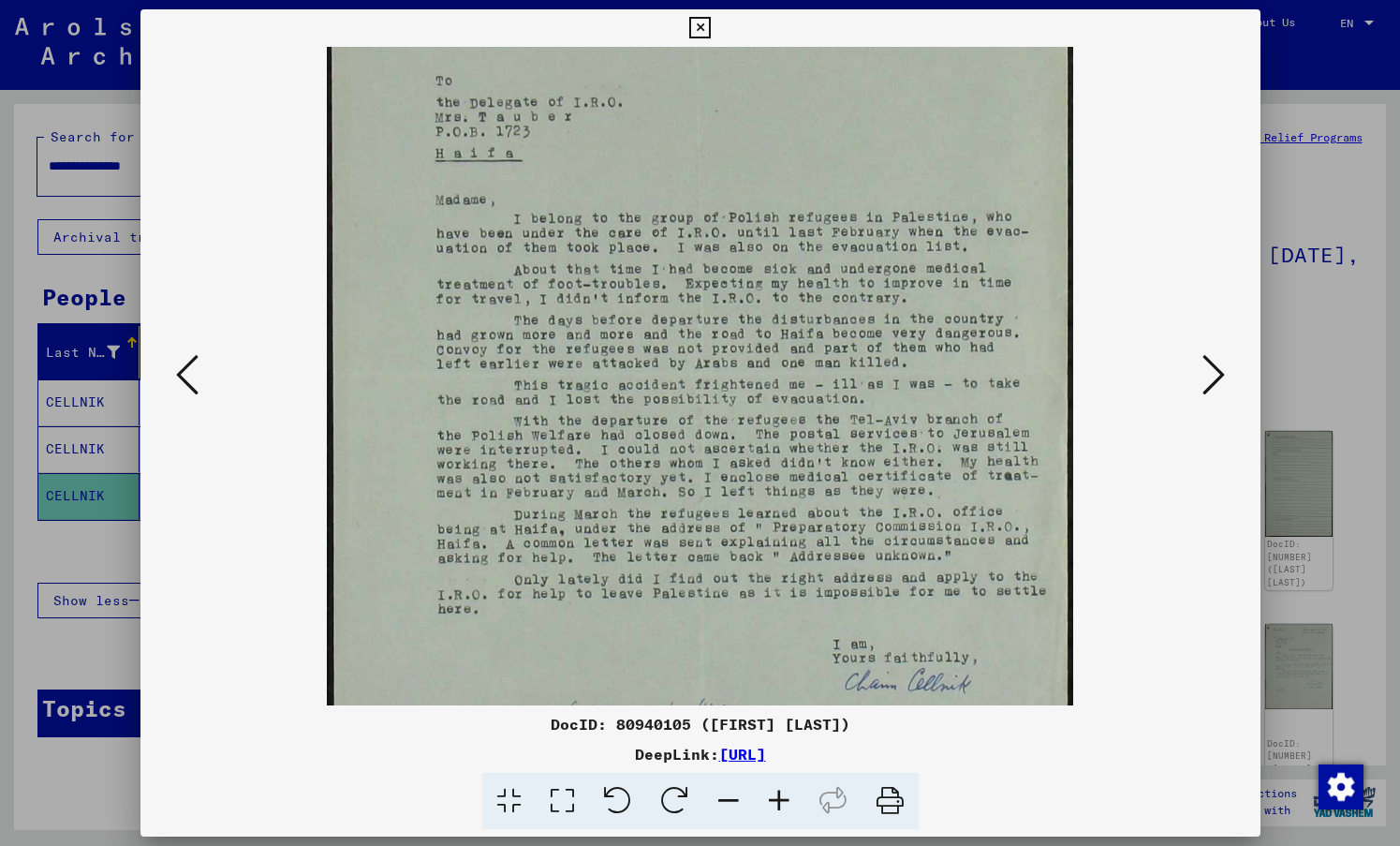 drag, startPoint x: 792, startPoint y: 455, endPoint x: 777, endPoint y: 312, distance: 143.78456 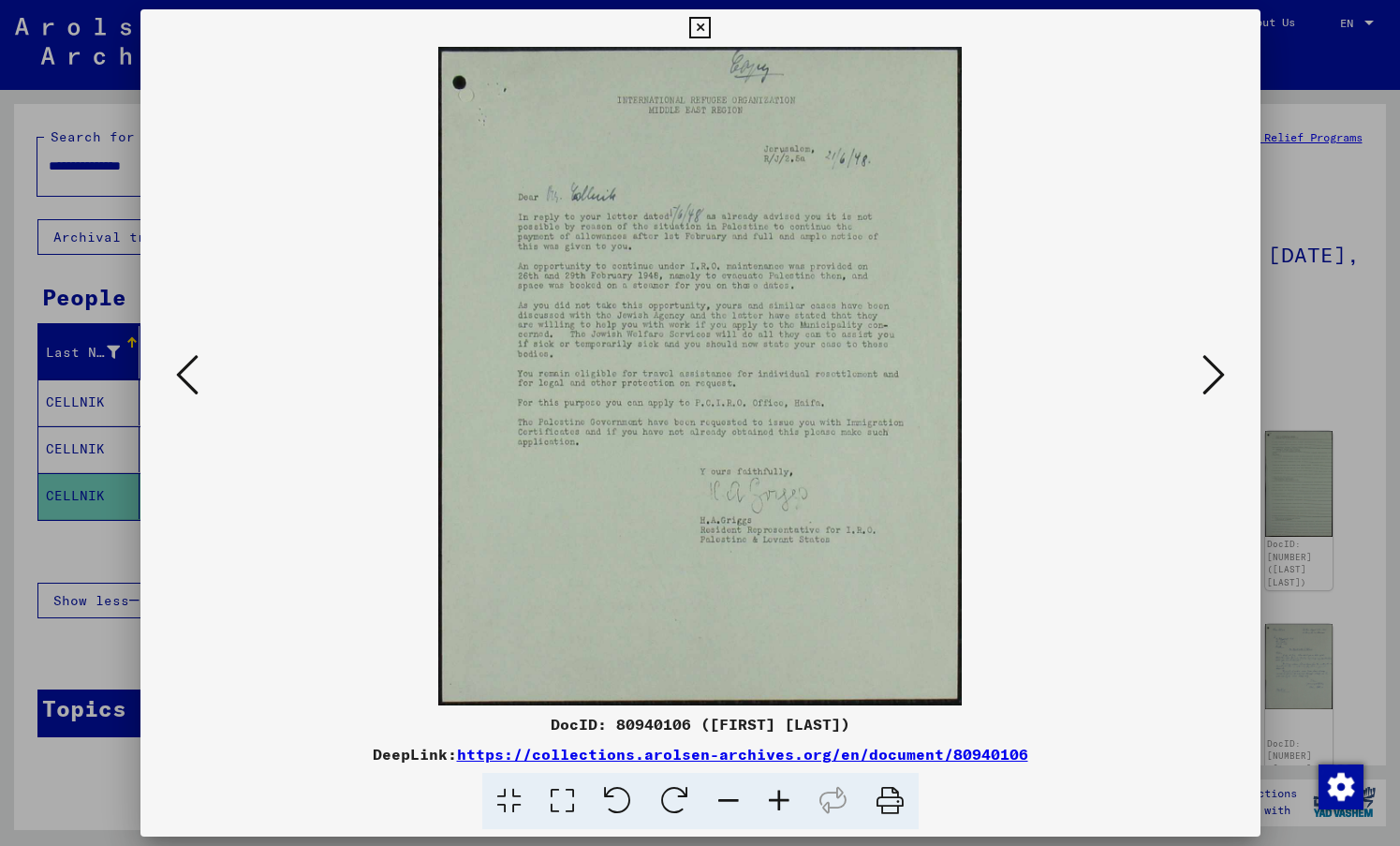 scroll, scrollTop: 0, scrollLeft: 0, axis: both 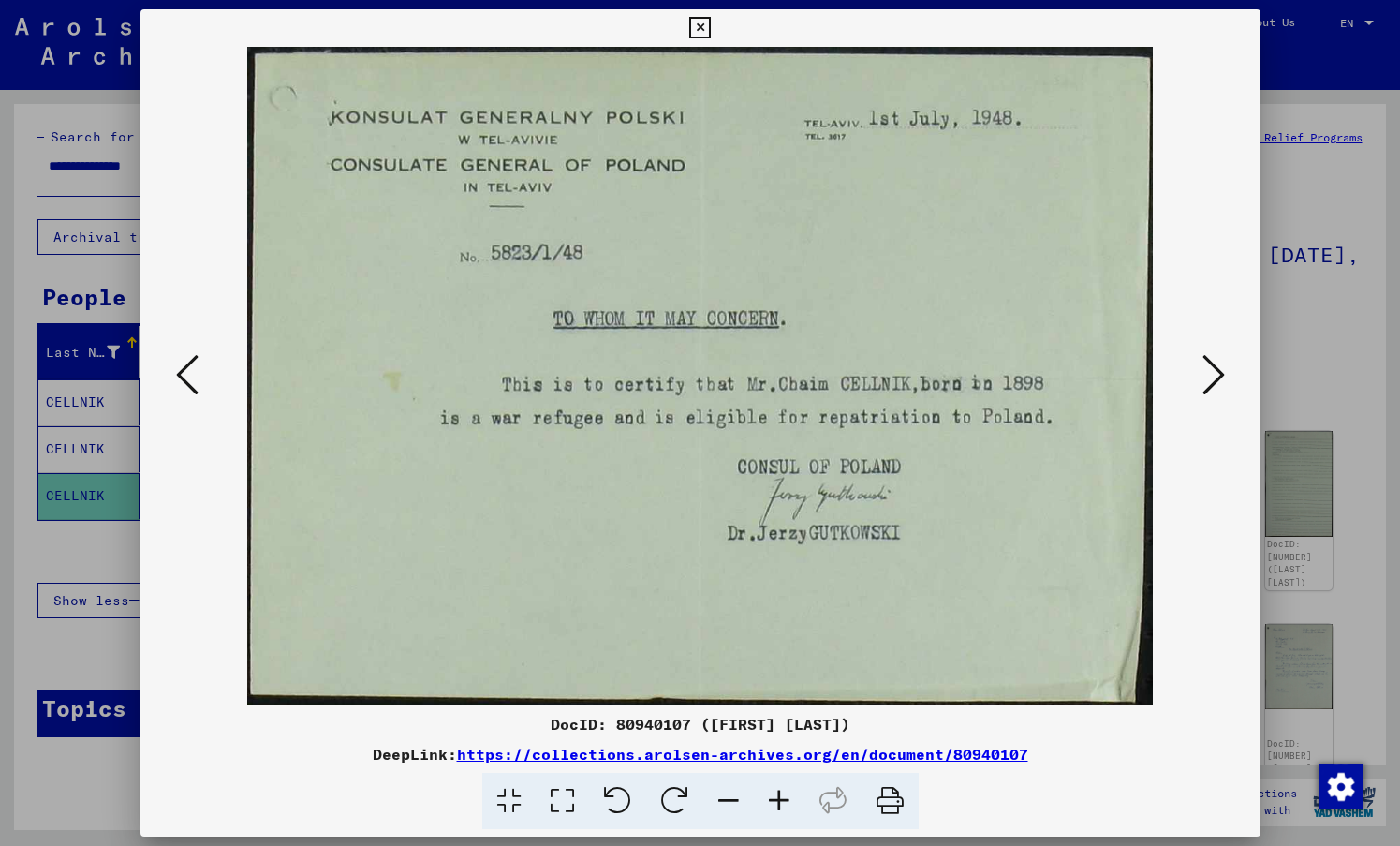 click at bounding box center (1214, 376) 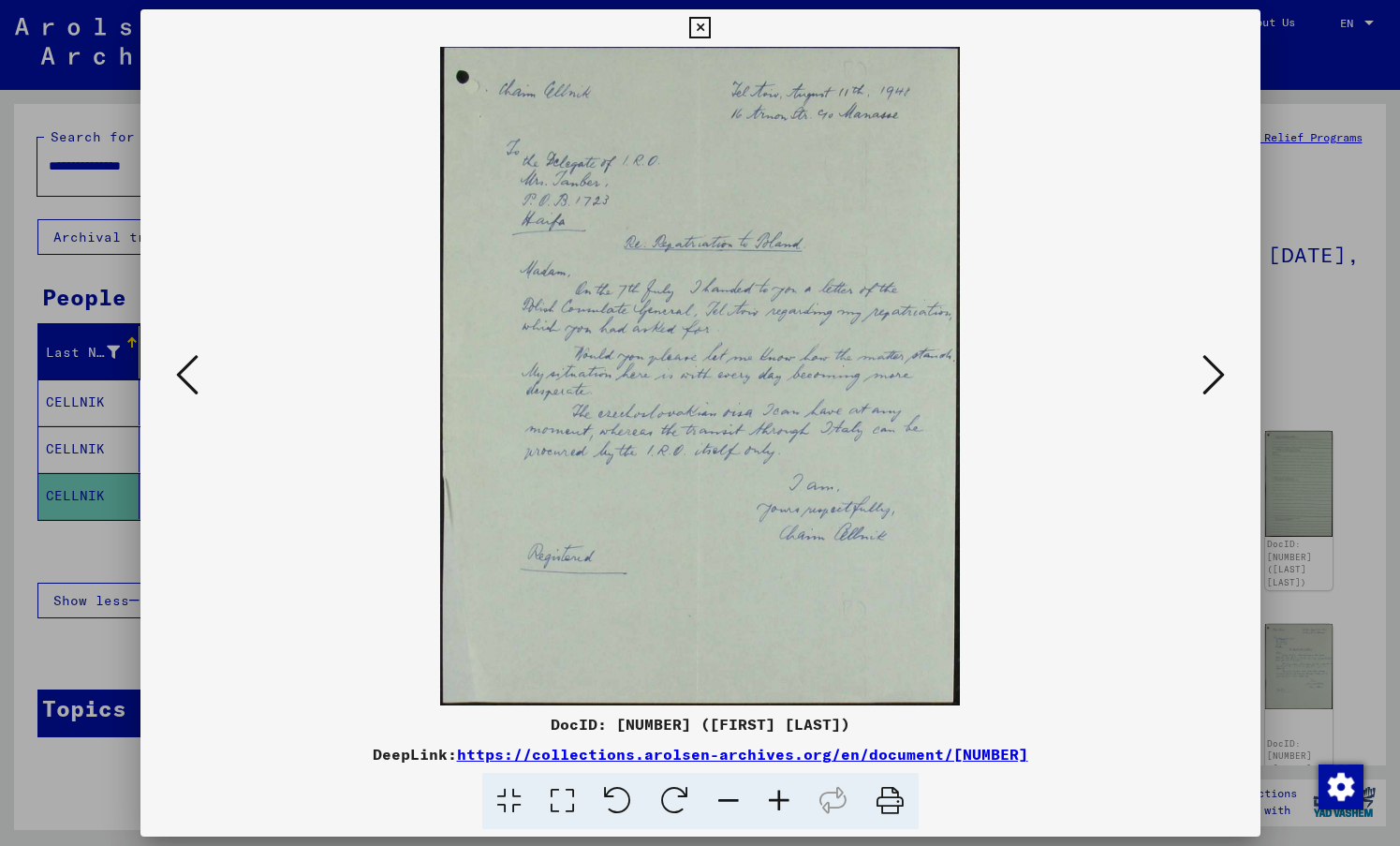 click at bounding box center [1214, 376] 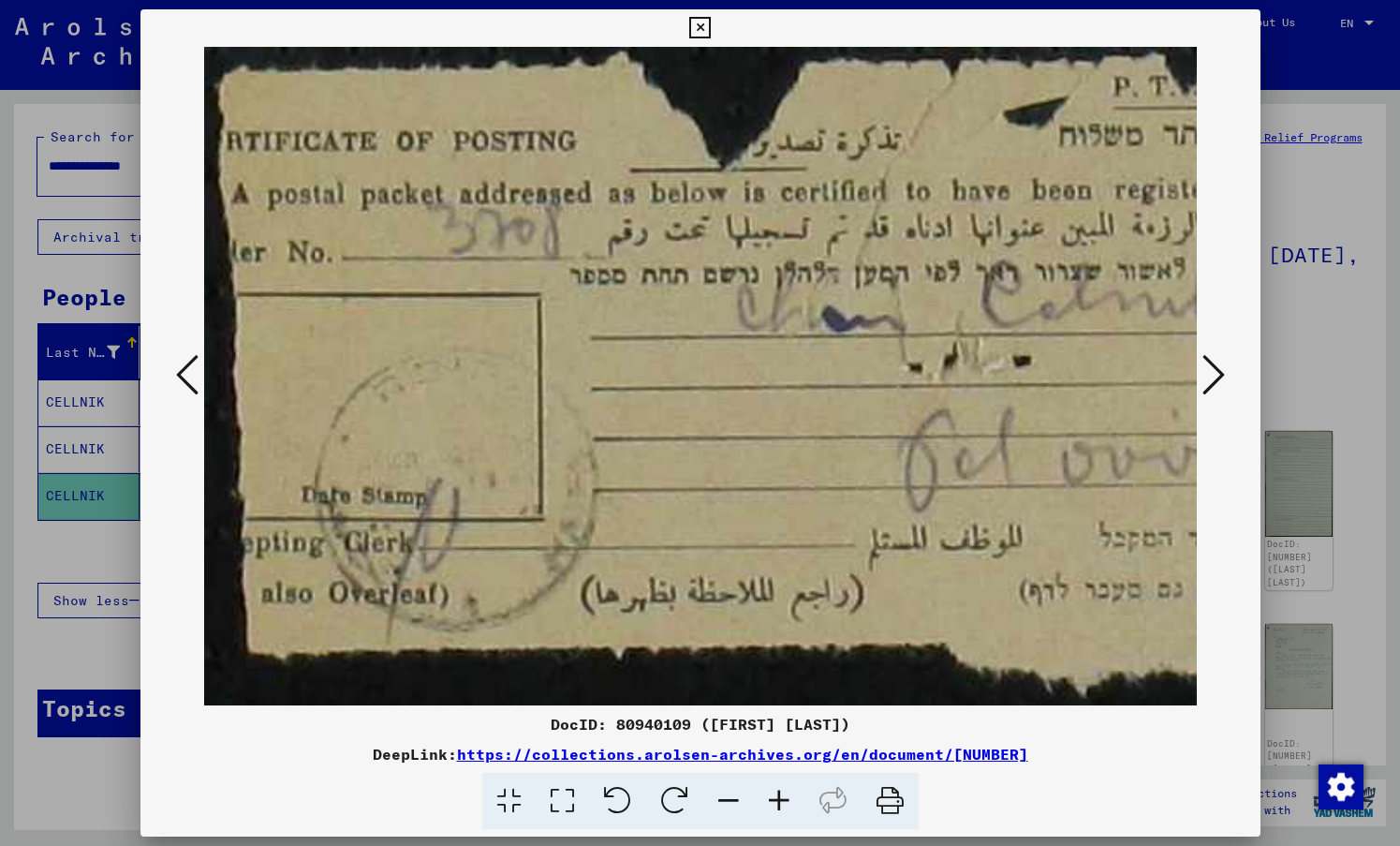 click at bounding box center [1214, 376] 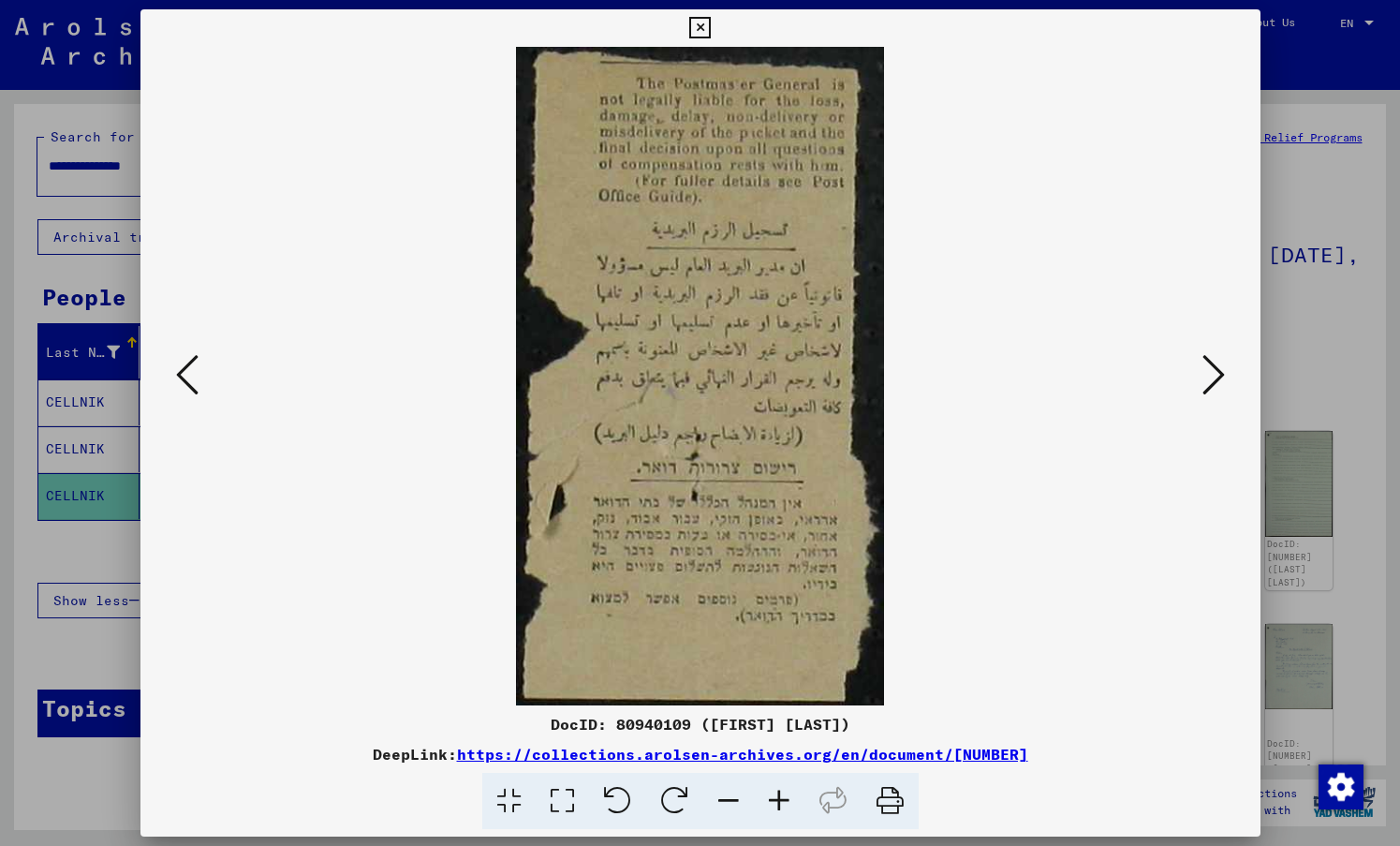 click at bounding box center [1214, 376] 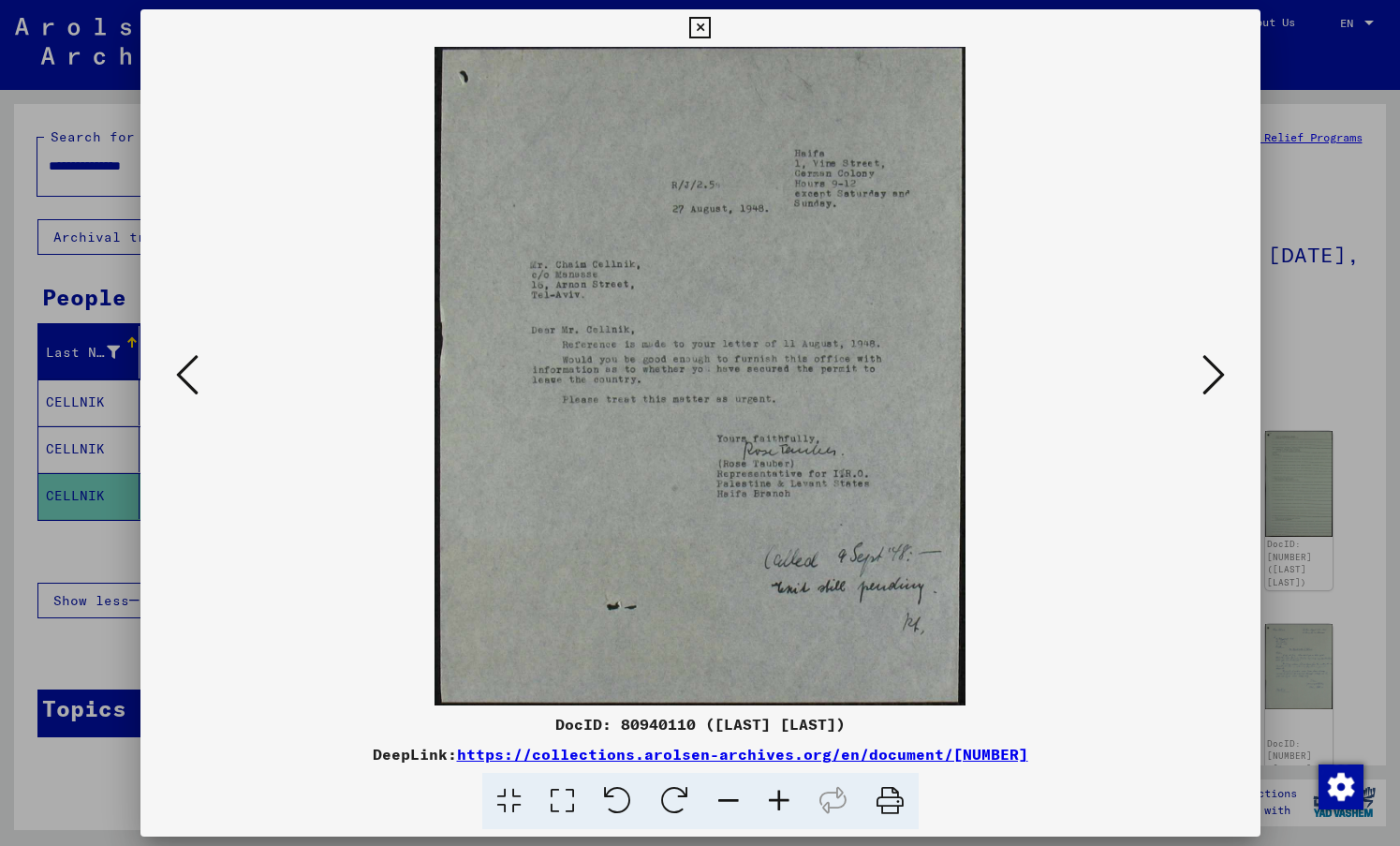 click at bounding box center [779, 801] 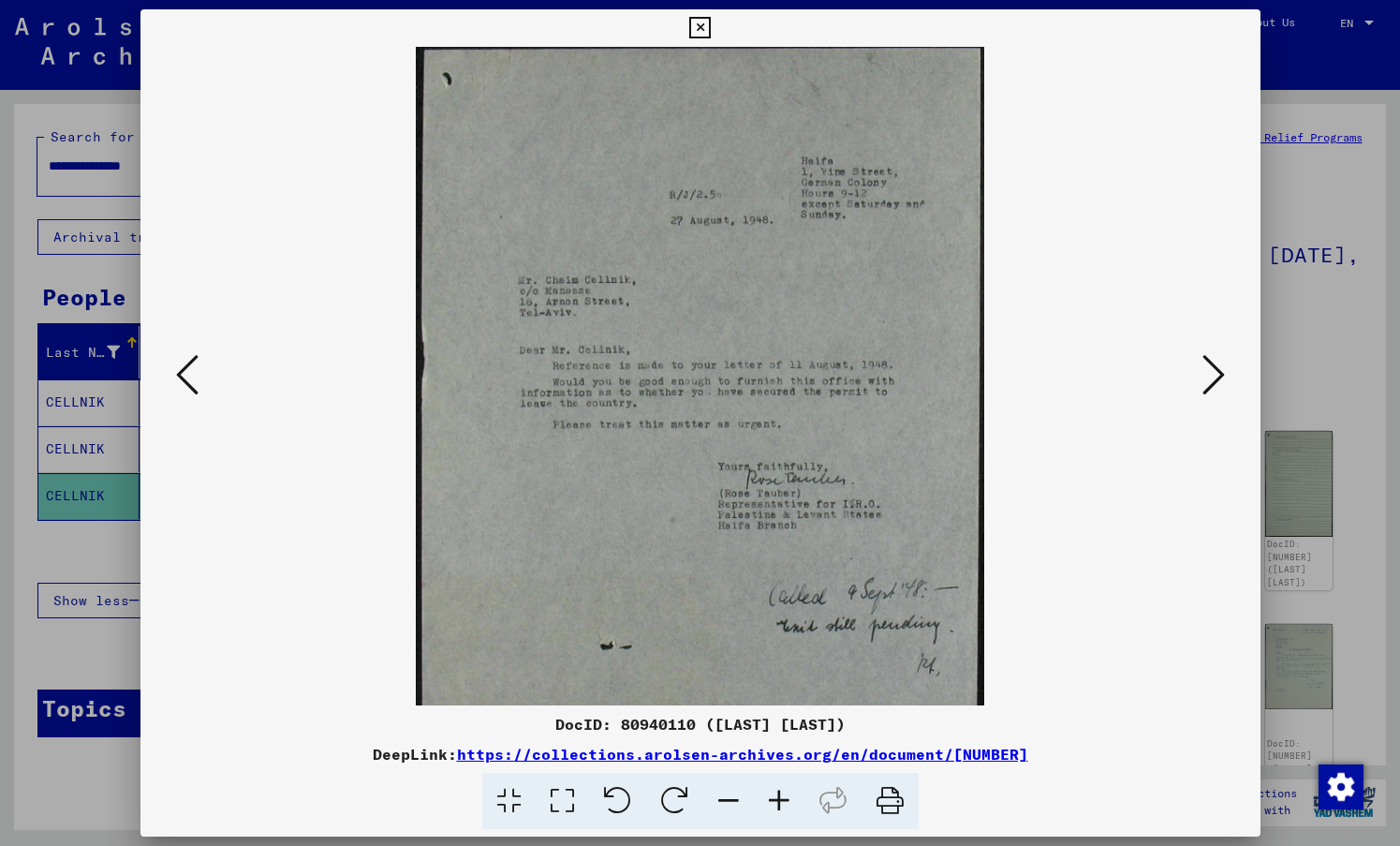 click at bounding box center [779, 801] 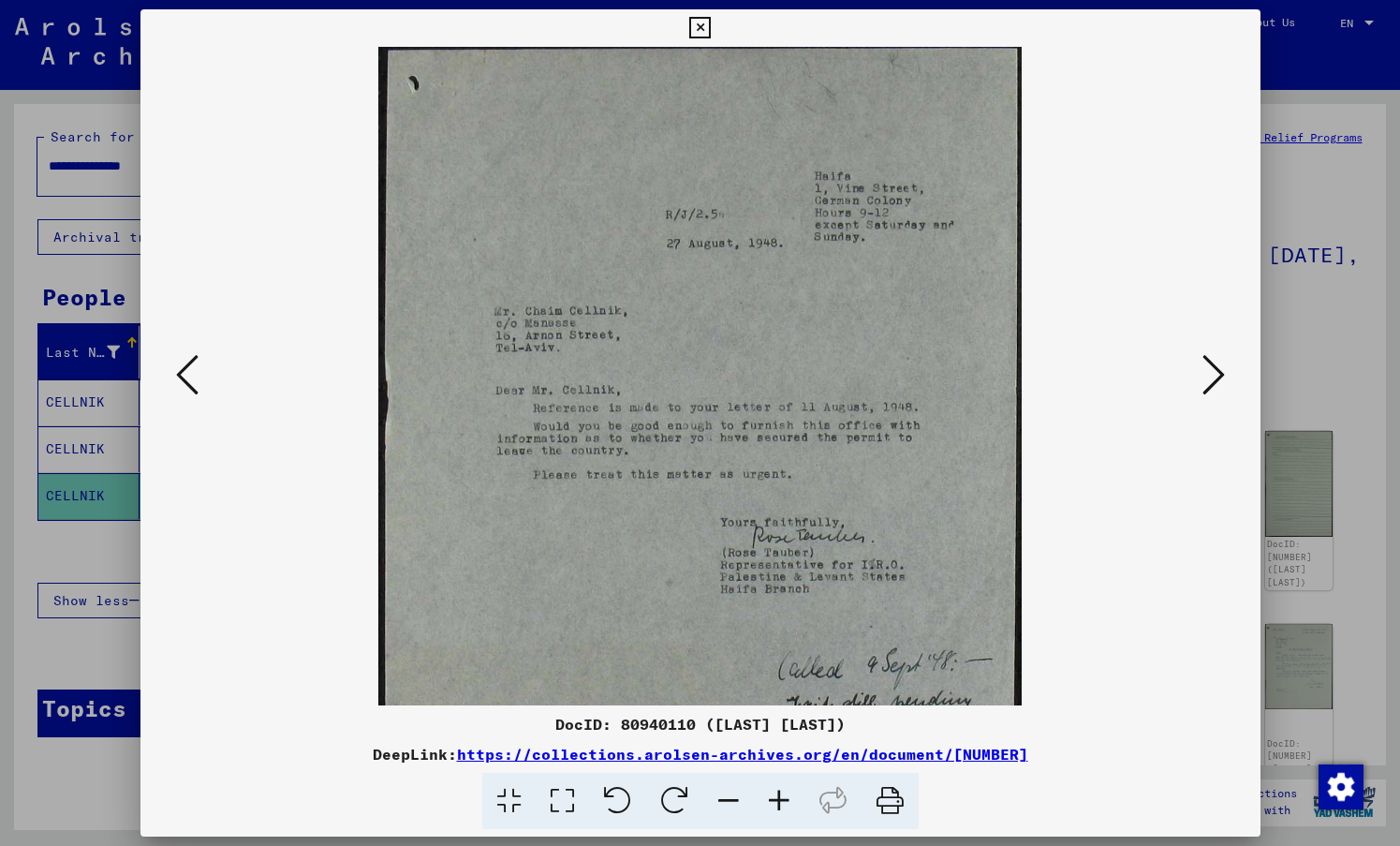 click at bounding box center [779, 801] 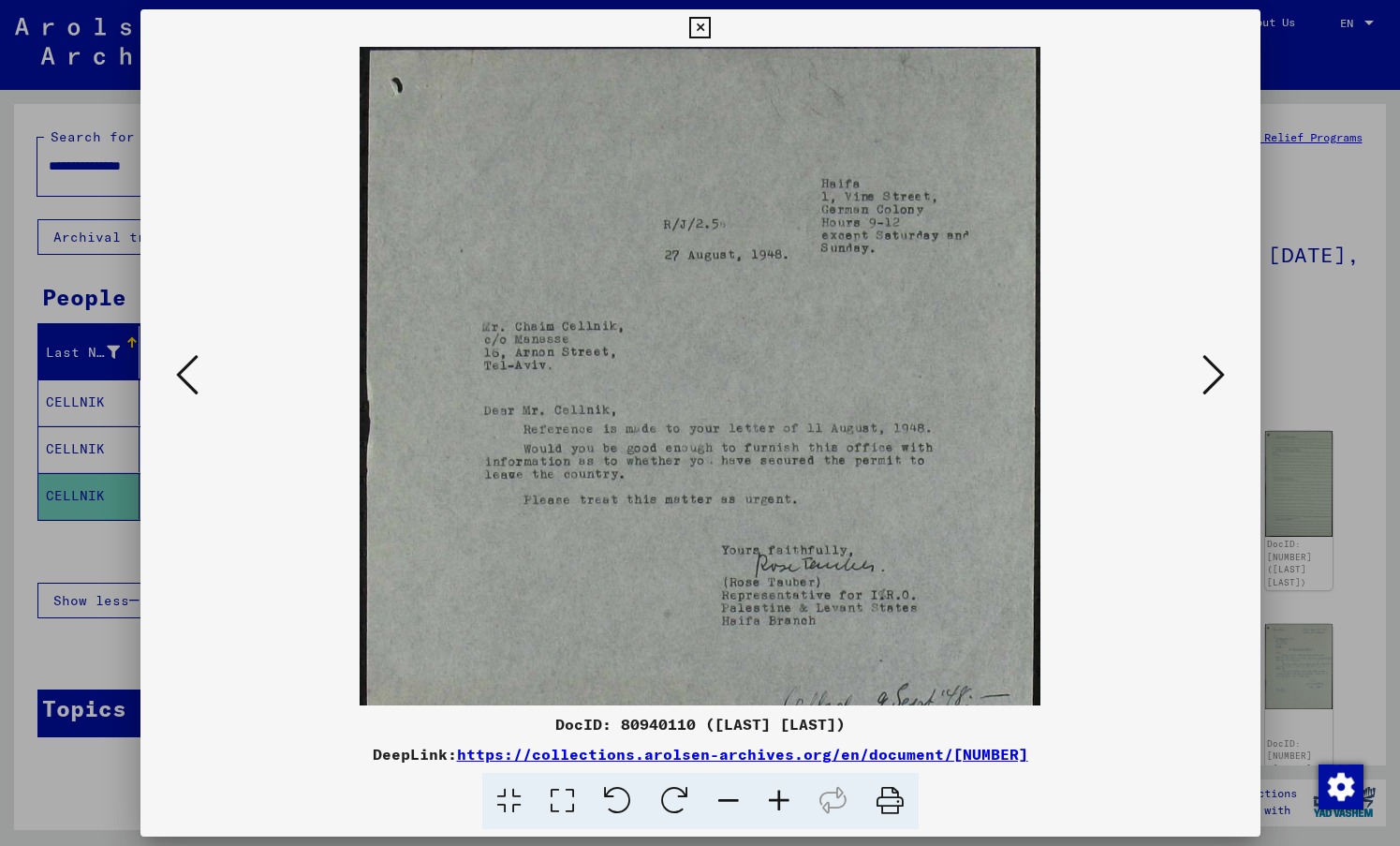 click at bounding box center (779, 801) 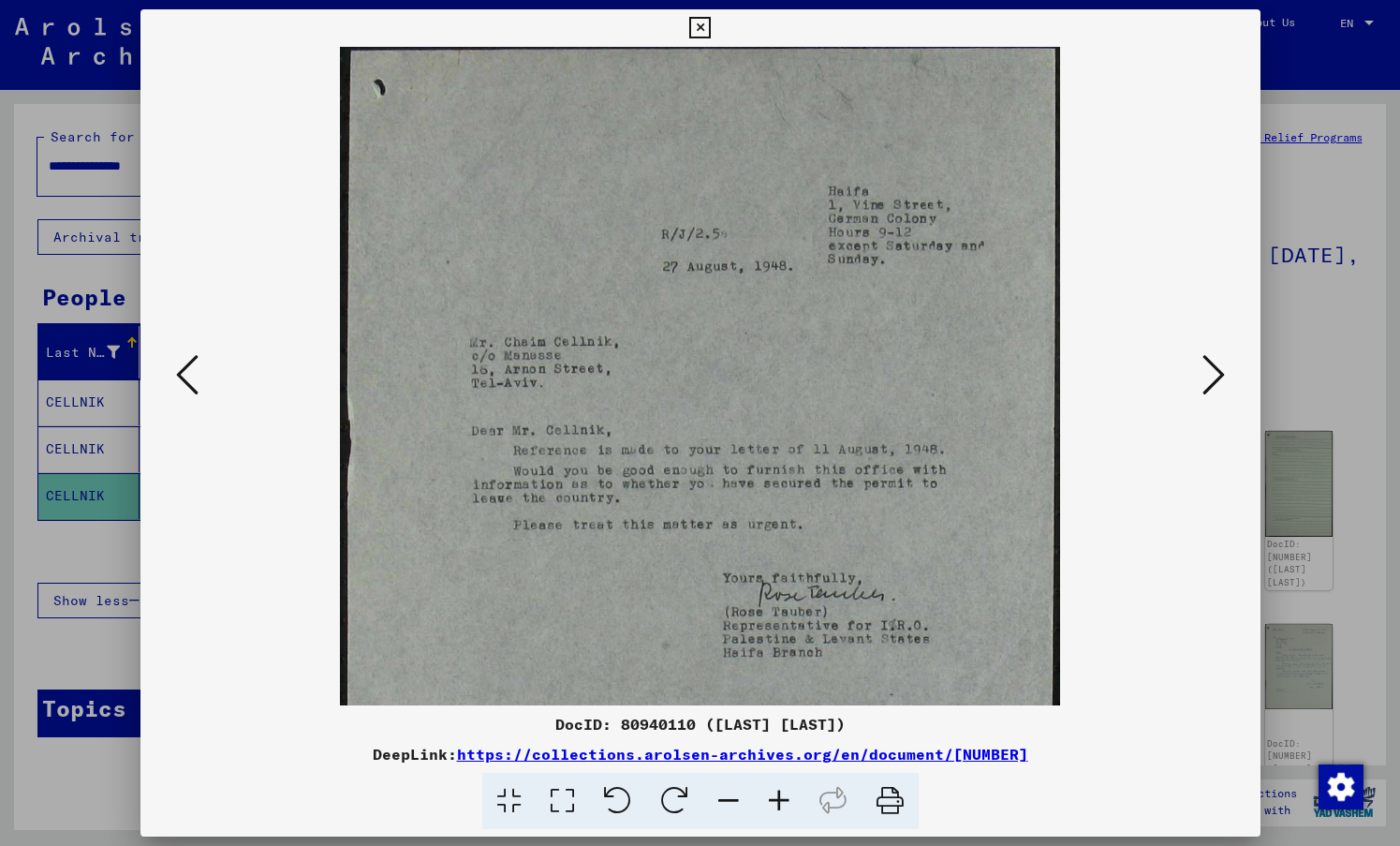 click at bounding box center [779, 801] 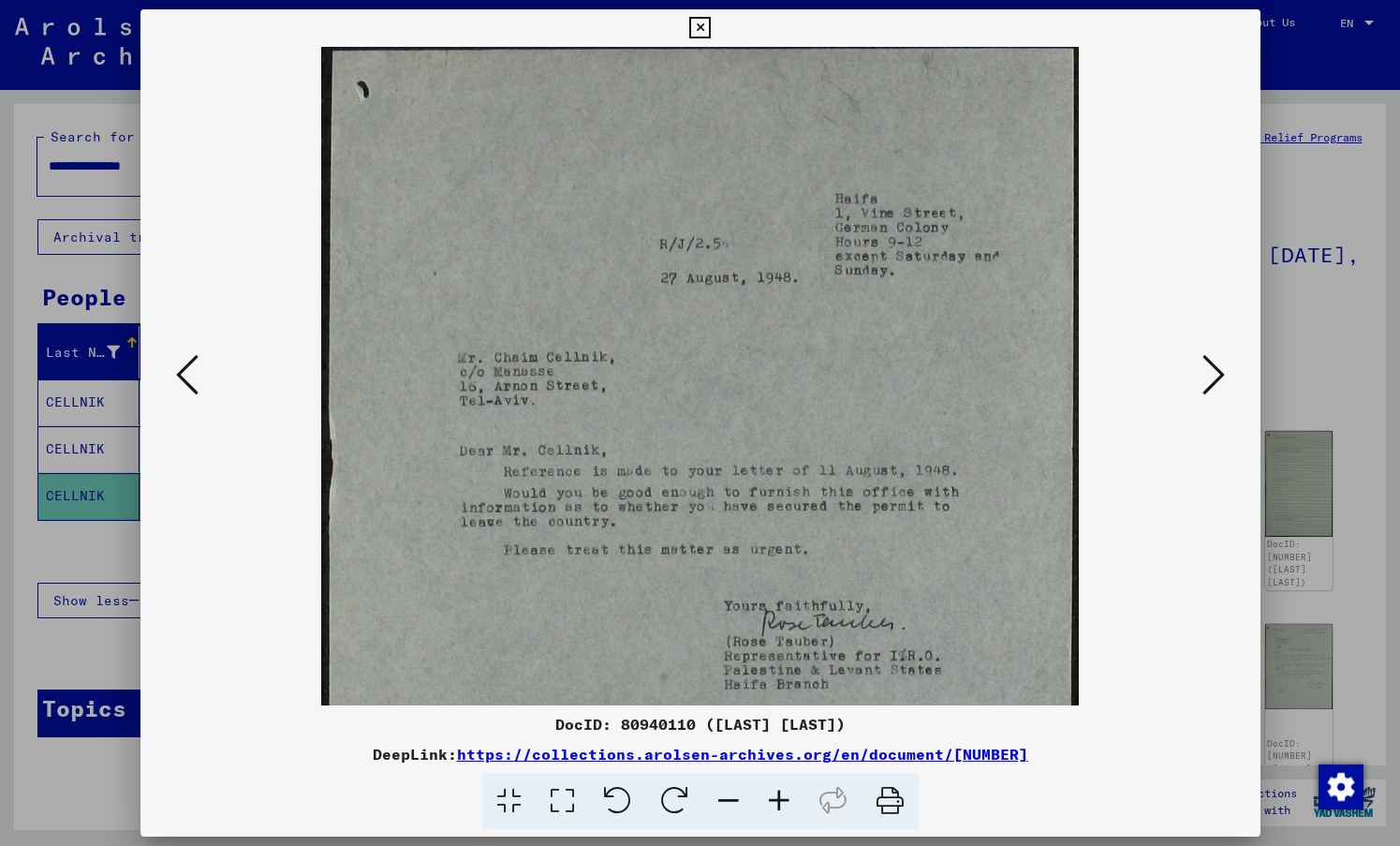 click at bounding box center (1214, 375) 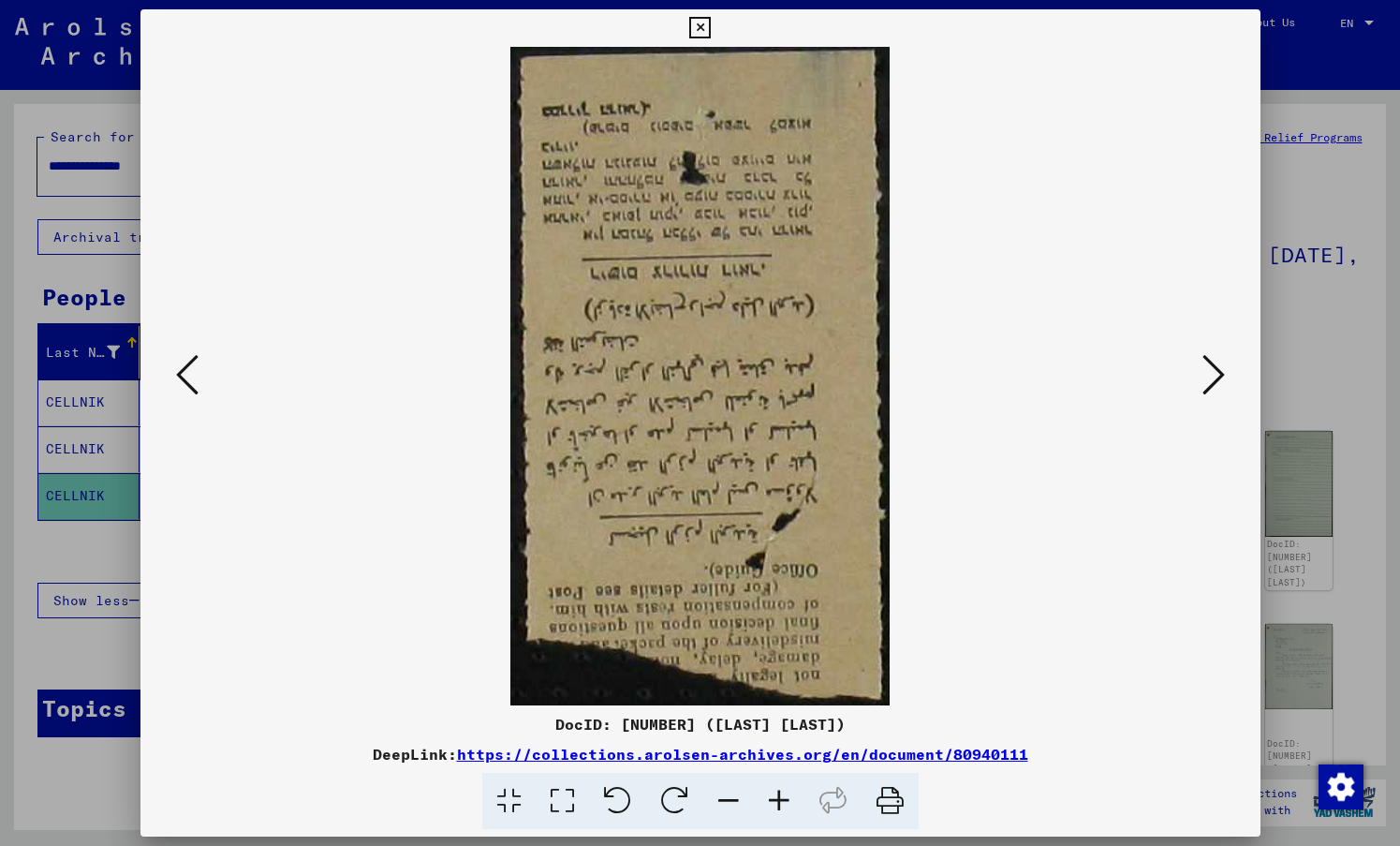click at bounding box center [1214, 375] 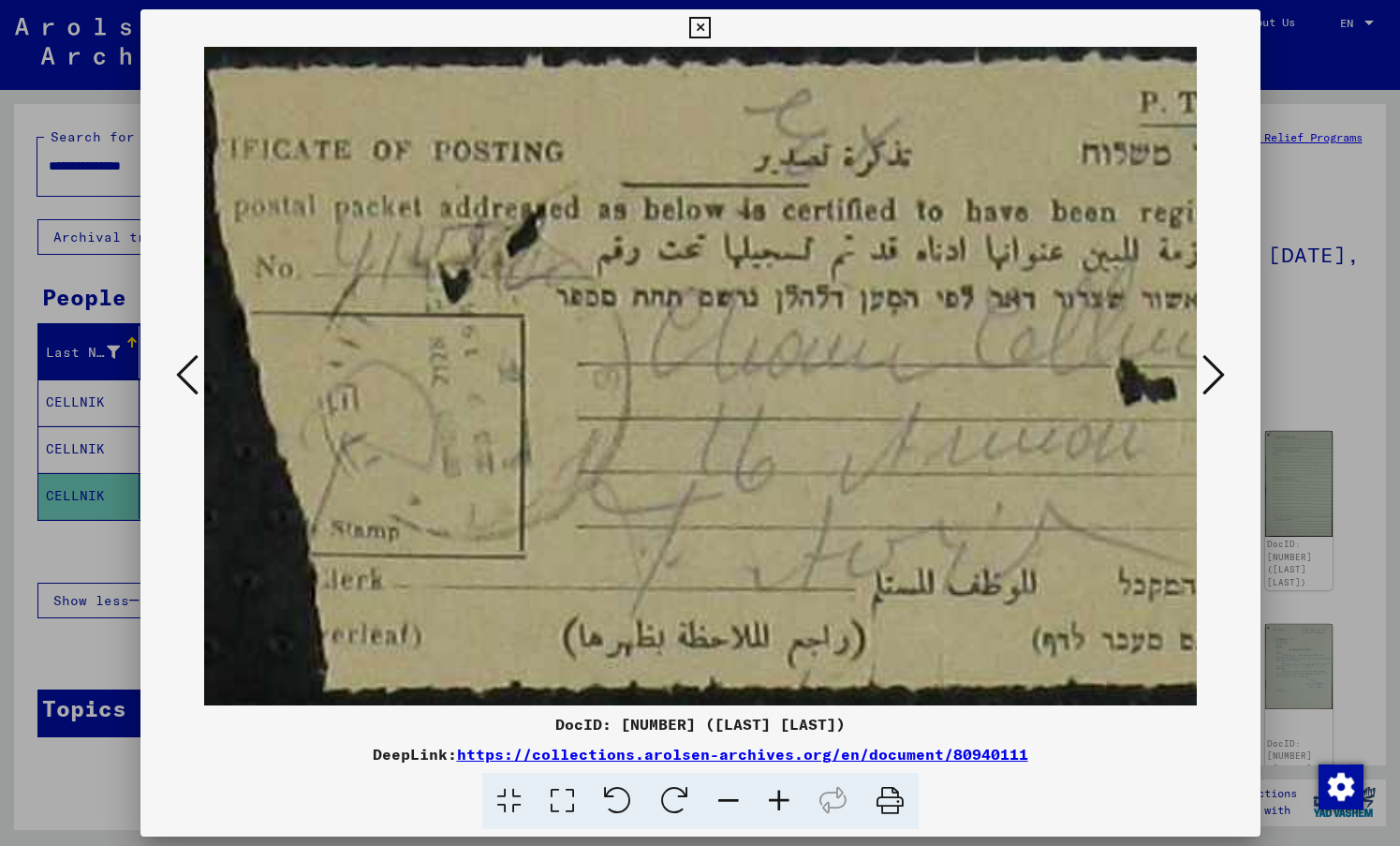 click at bounding box center [1214, 375] 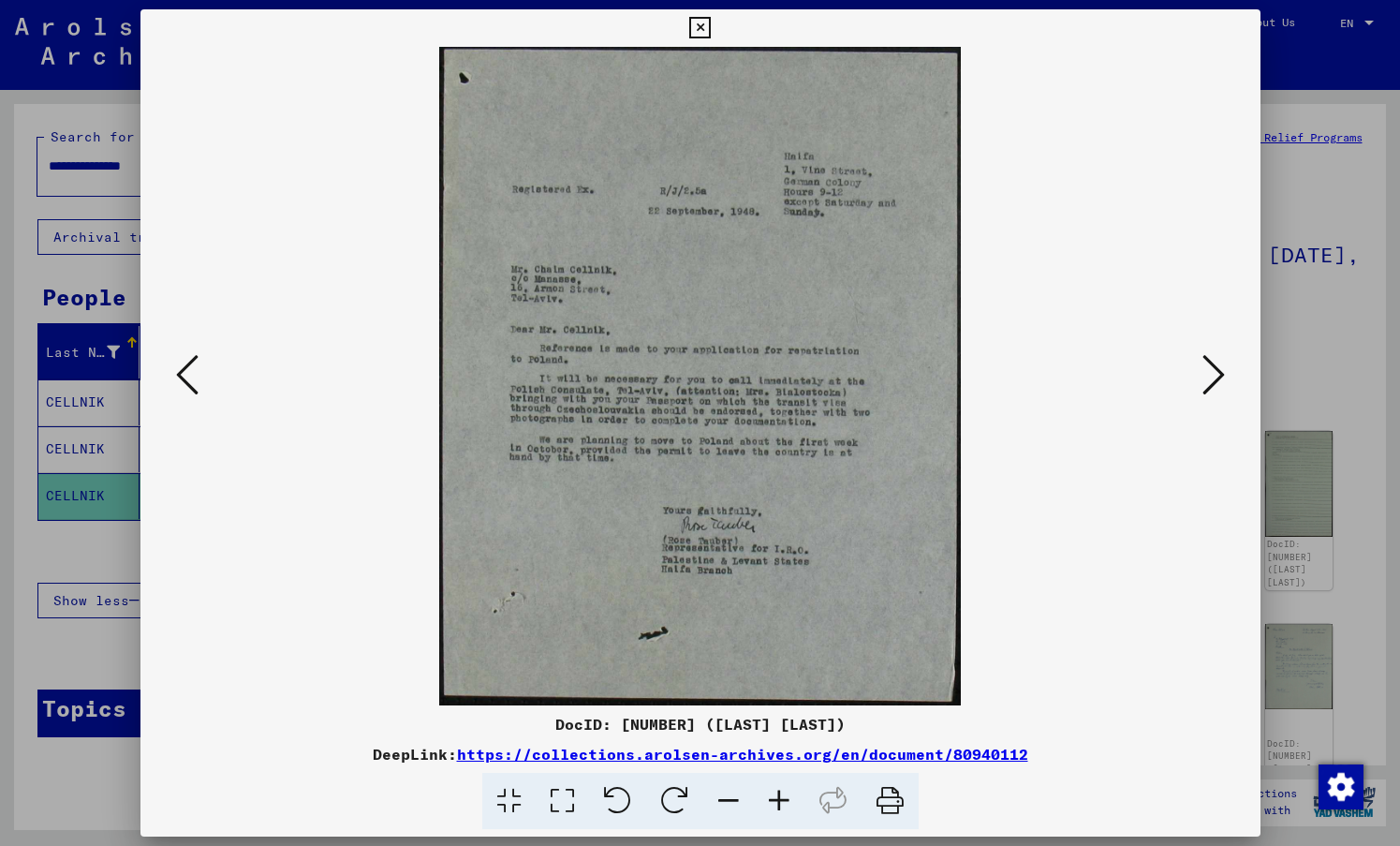 click at bounding box center [1214, 375] 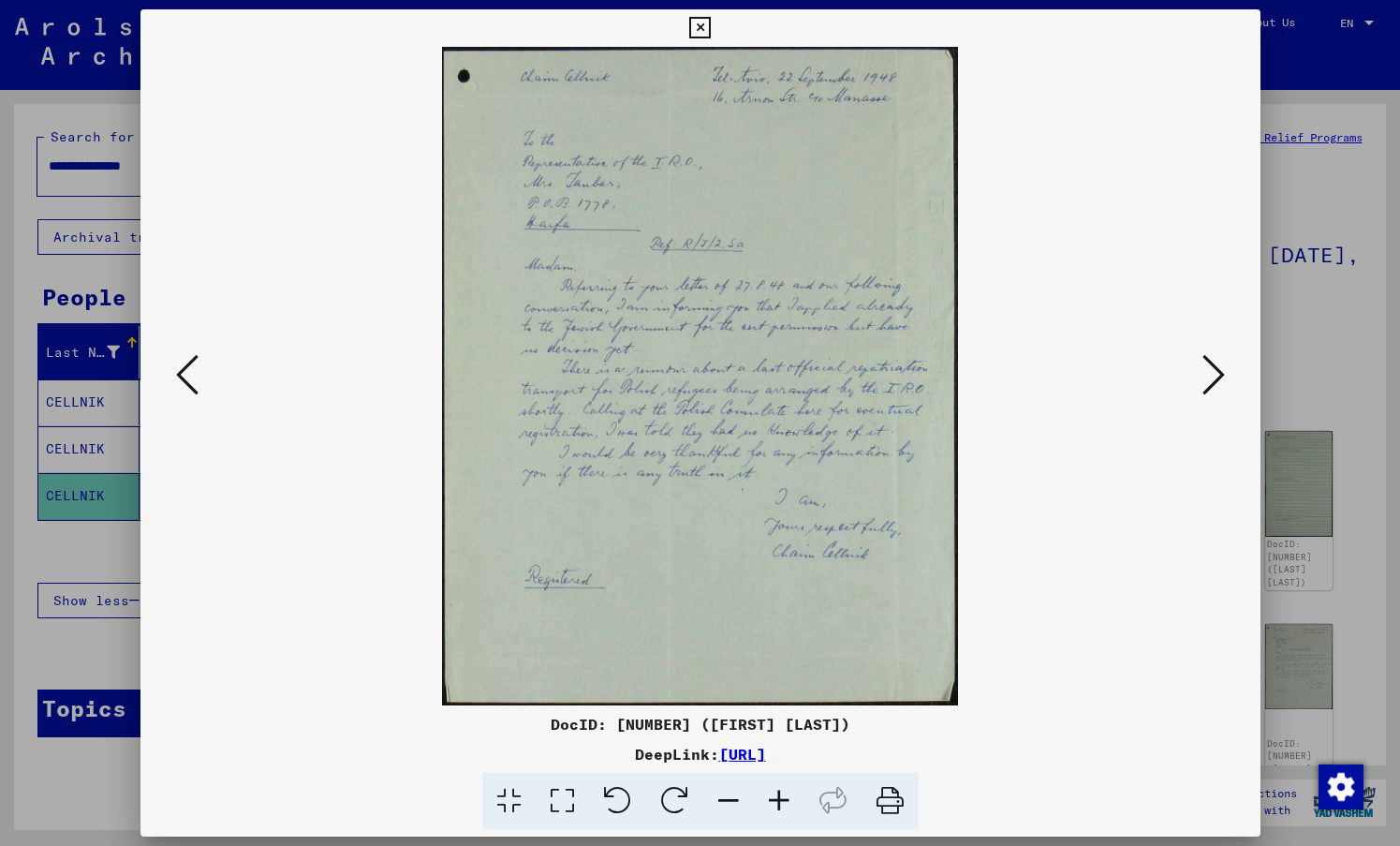 click at bounding box center [779, 801] 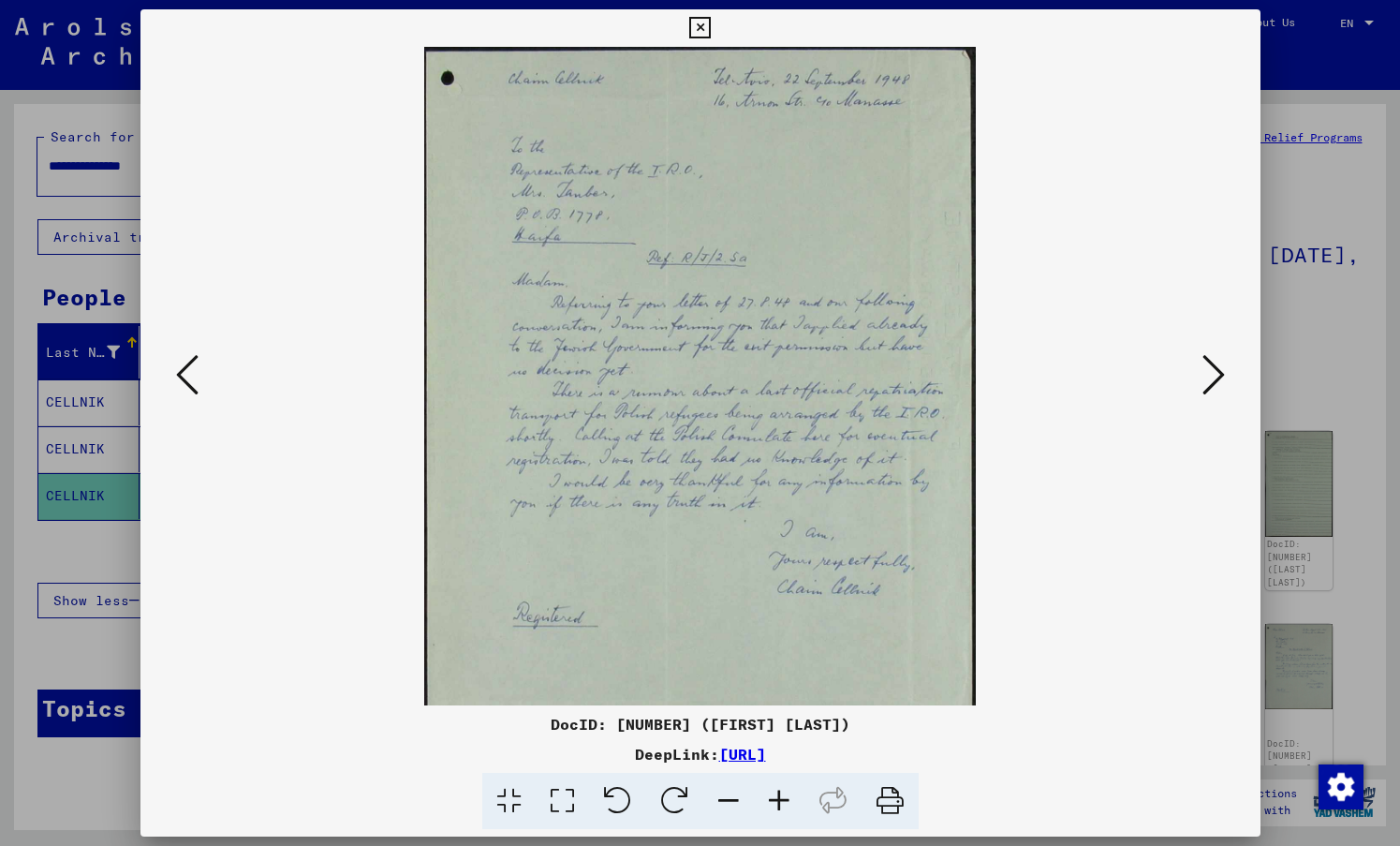 click at bounding box center (779, 801) 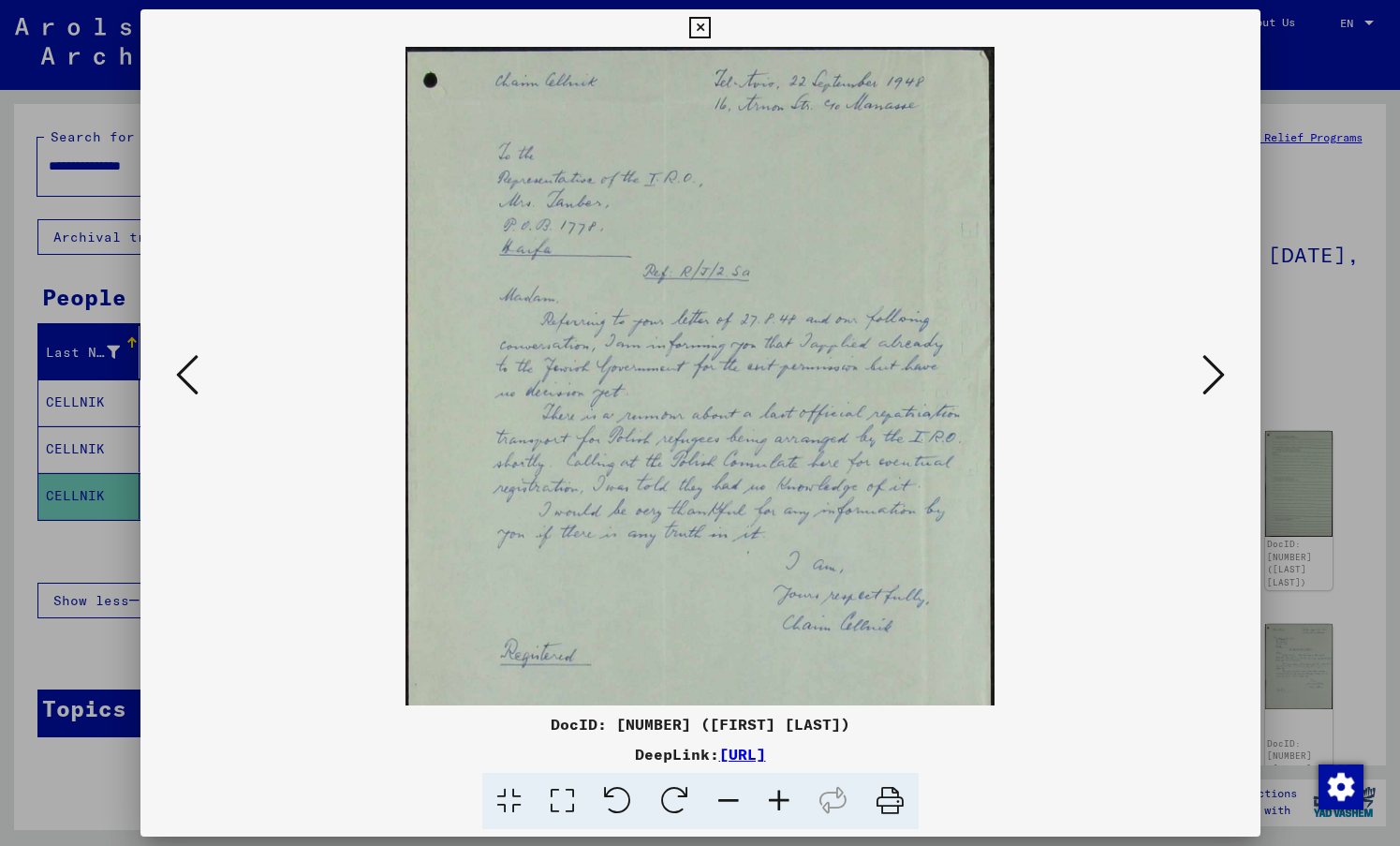 click at bounding box center [779, 801] 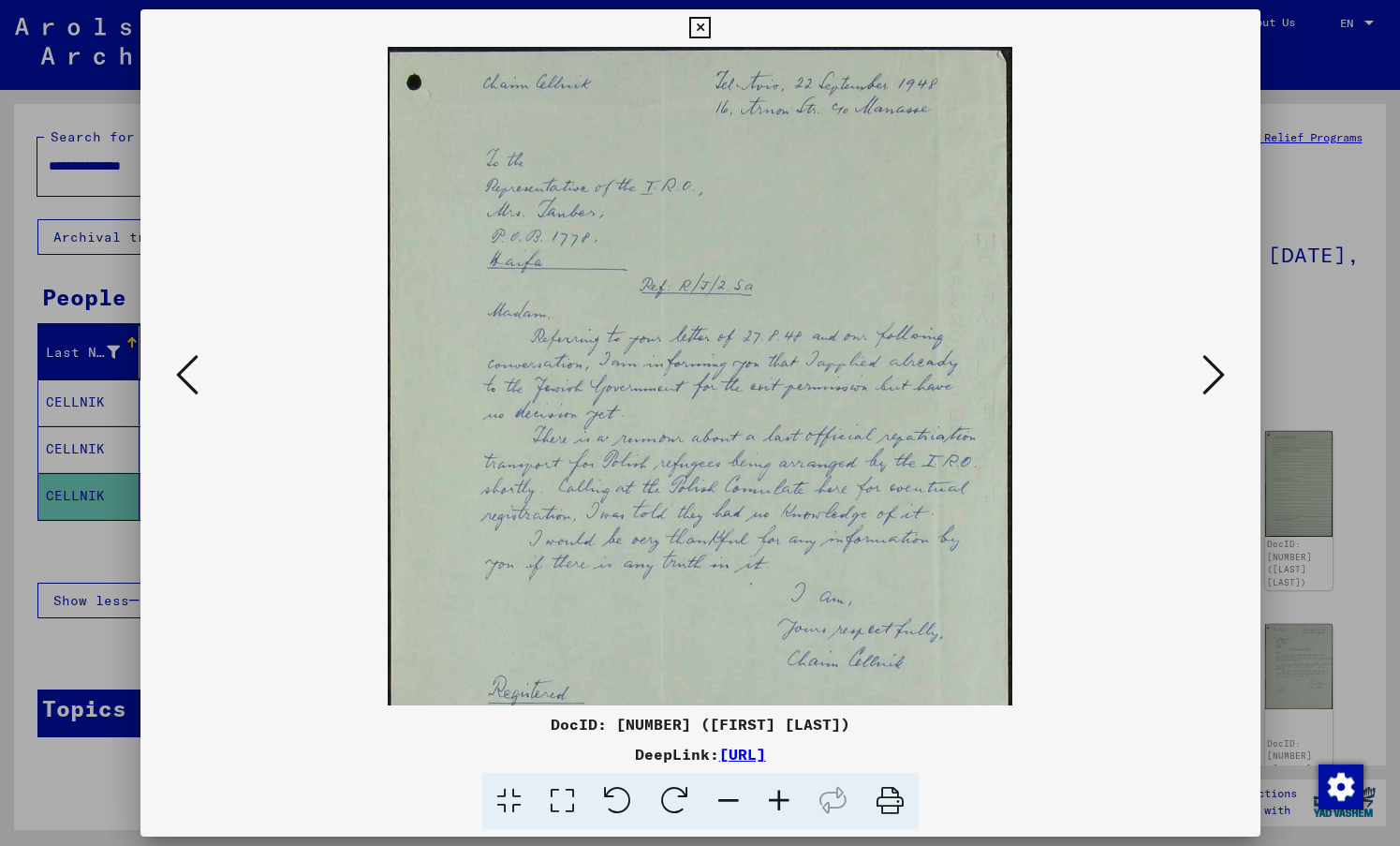 click at bounding box center (779, 801) 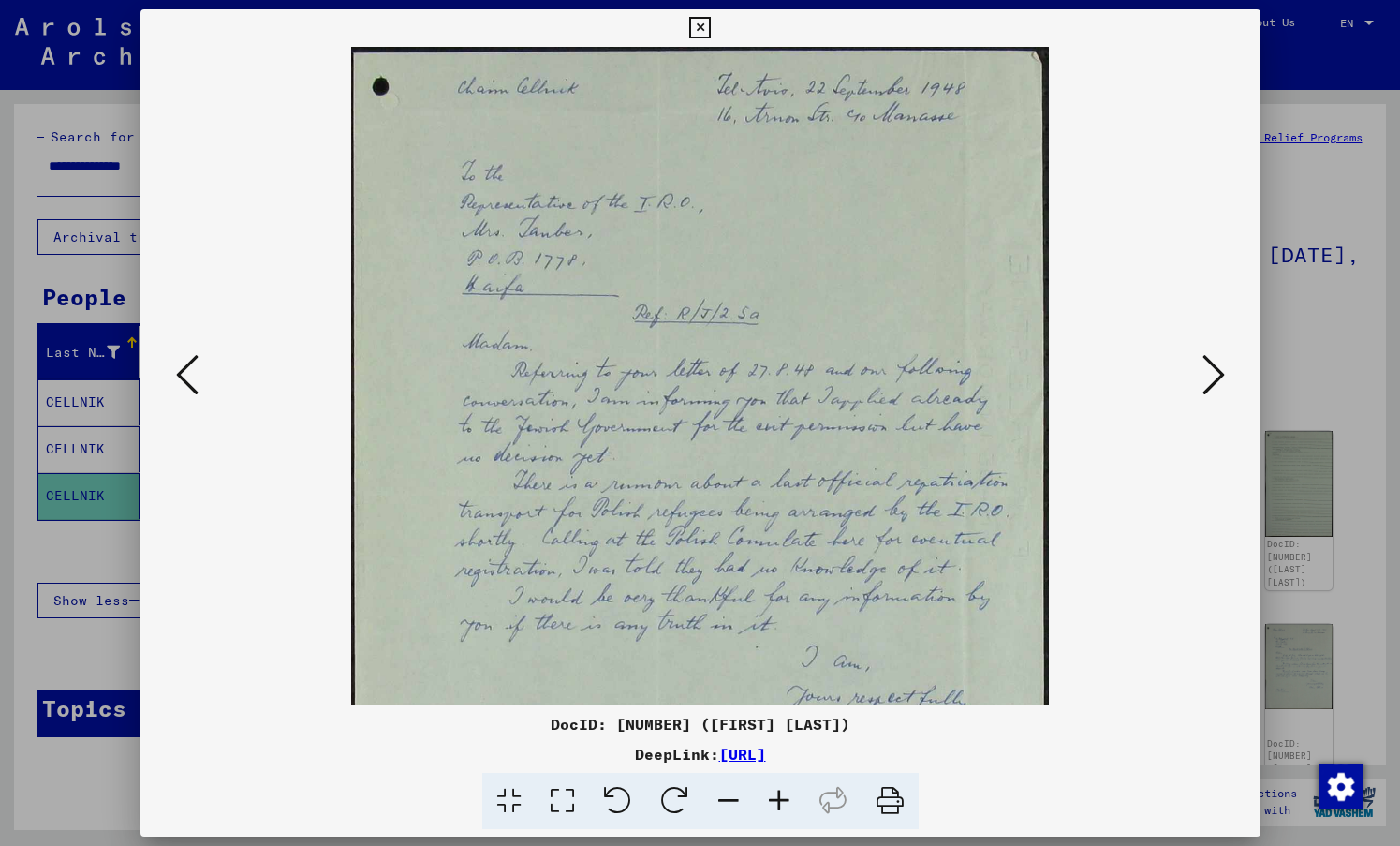 click at bounding box center [779, 801] 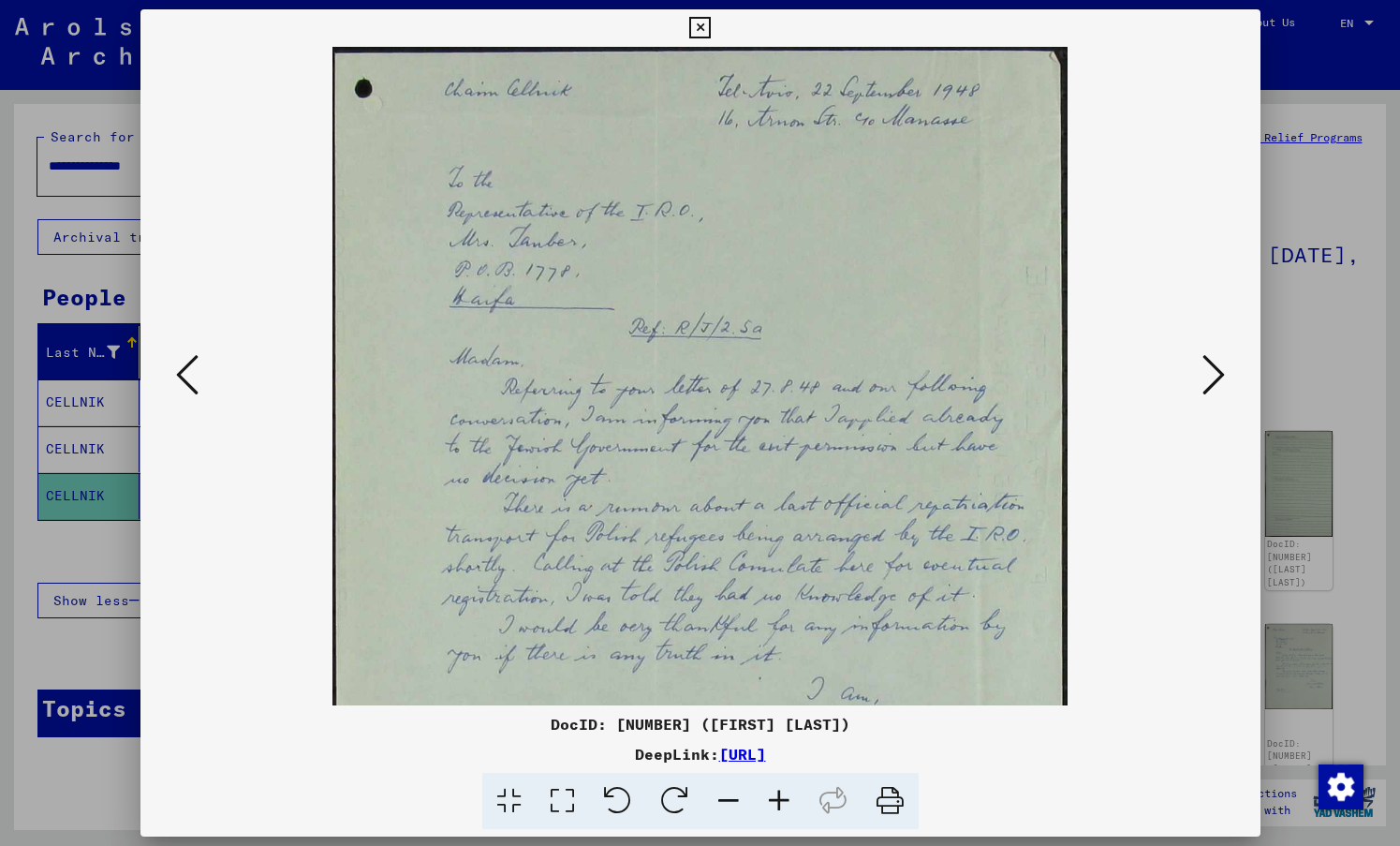 click at bounding box center (779, 801) 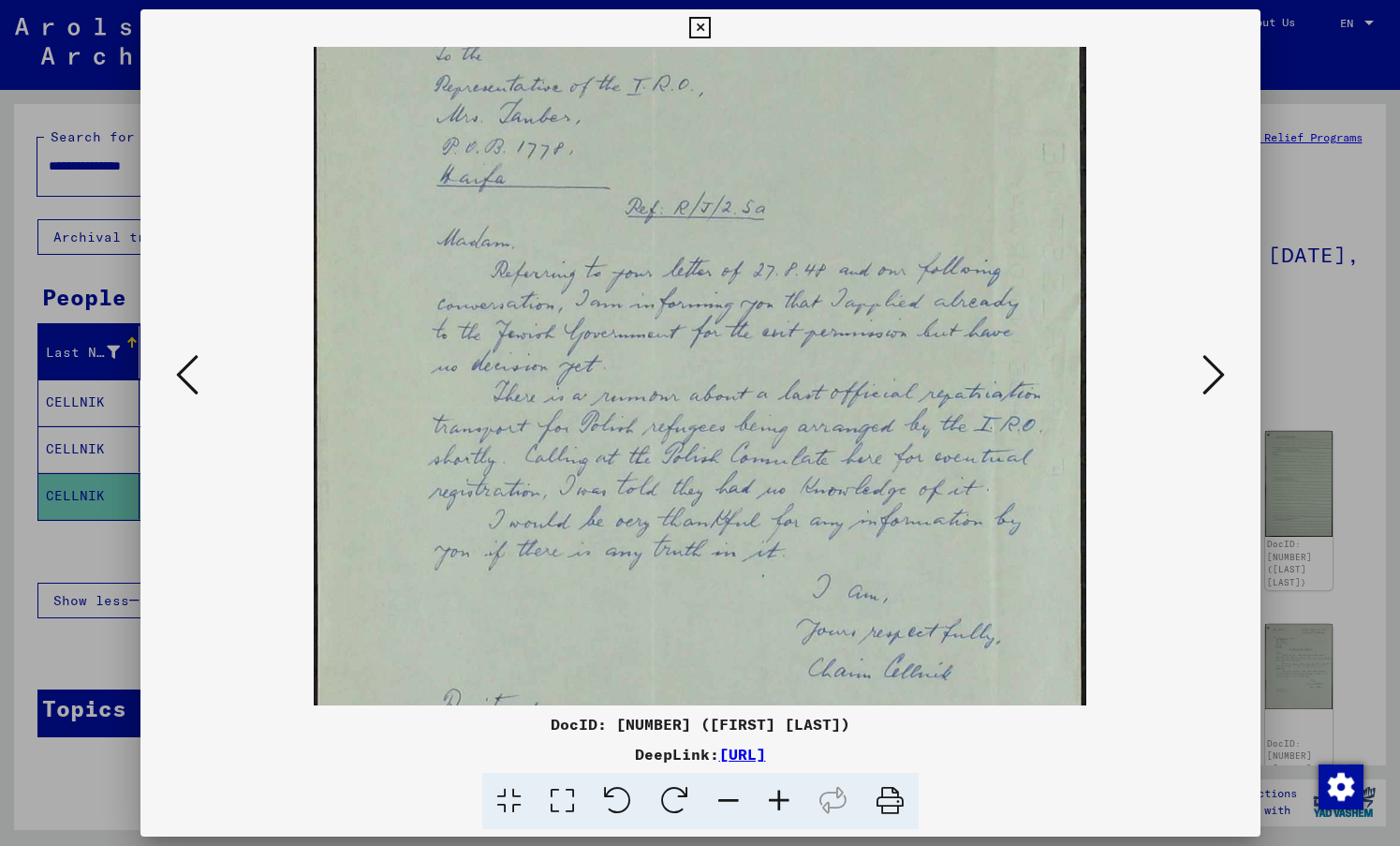 scroll, scrollTop: 136, scrollLeft: 0, axis: vertical 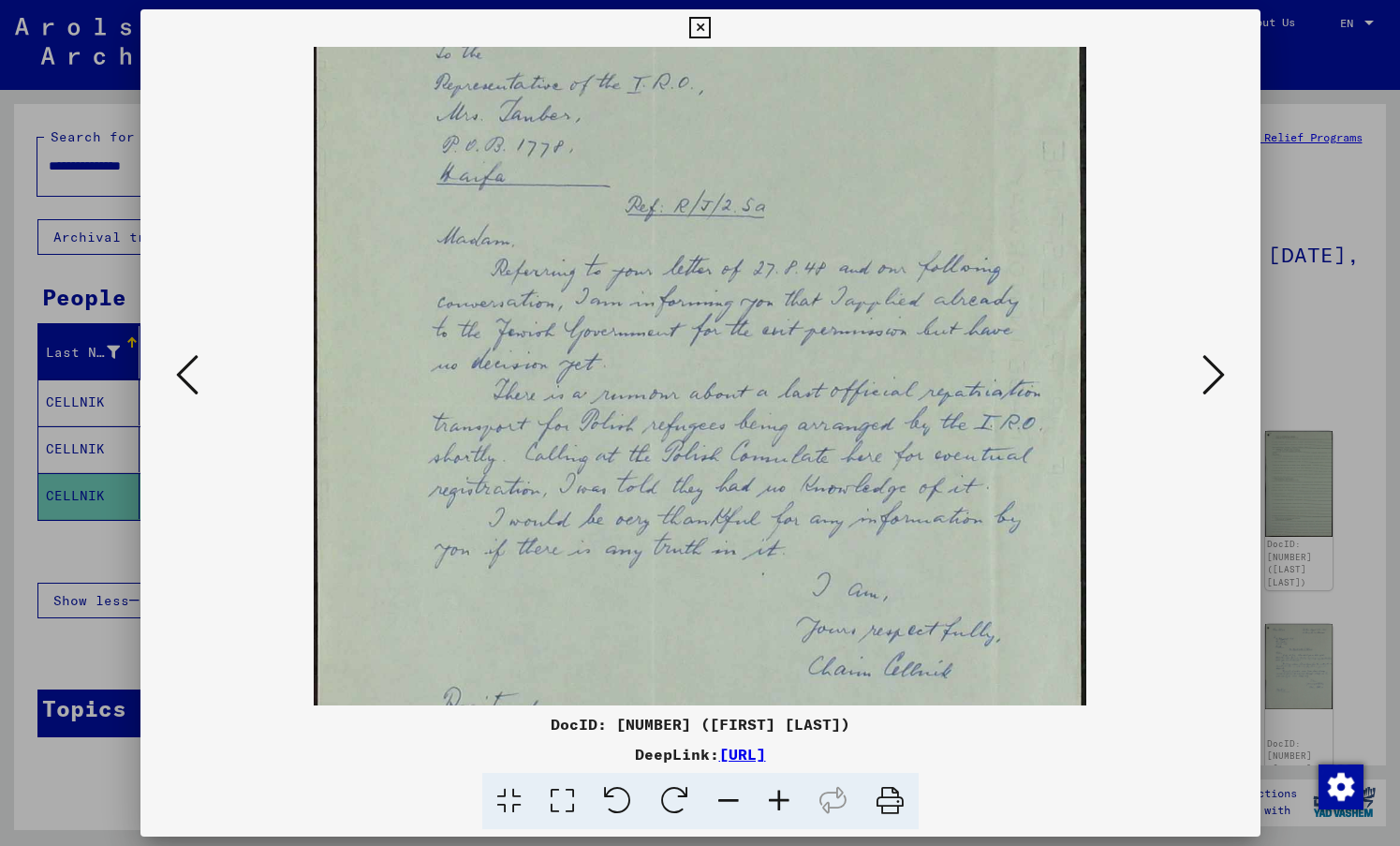 drag, startPoint x: 794, startPoint y: 512, endPoint x: 804, endPoint y: 376, distance: 136.36715 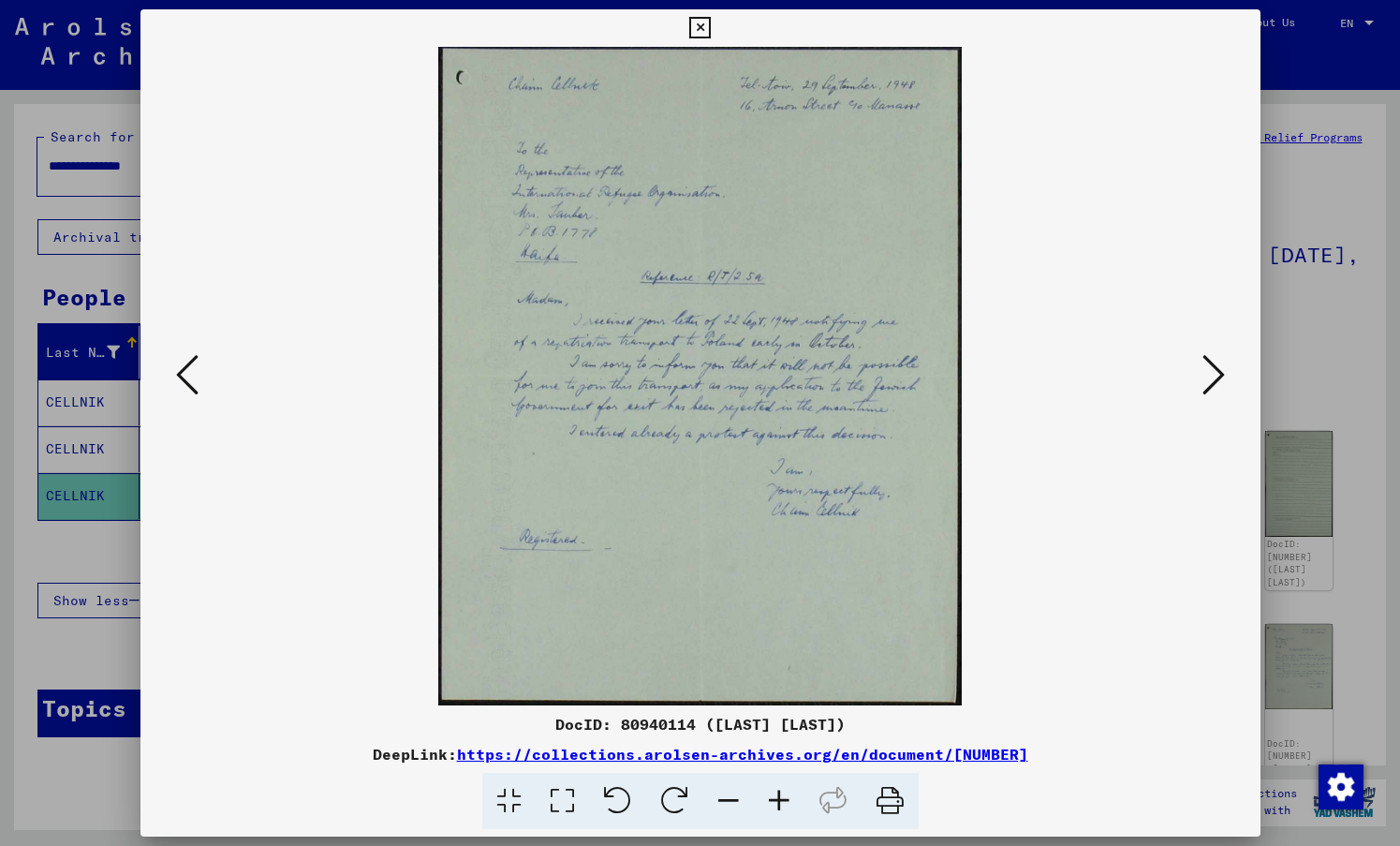 click at bounding box center (779, 801) 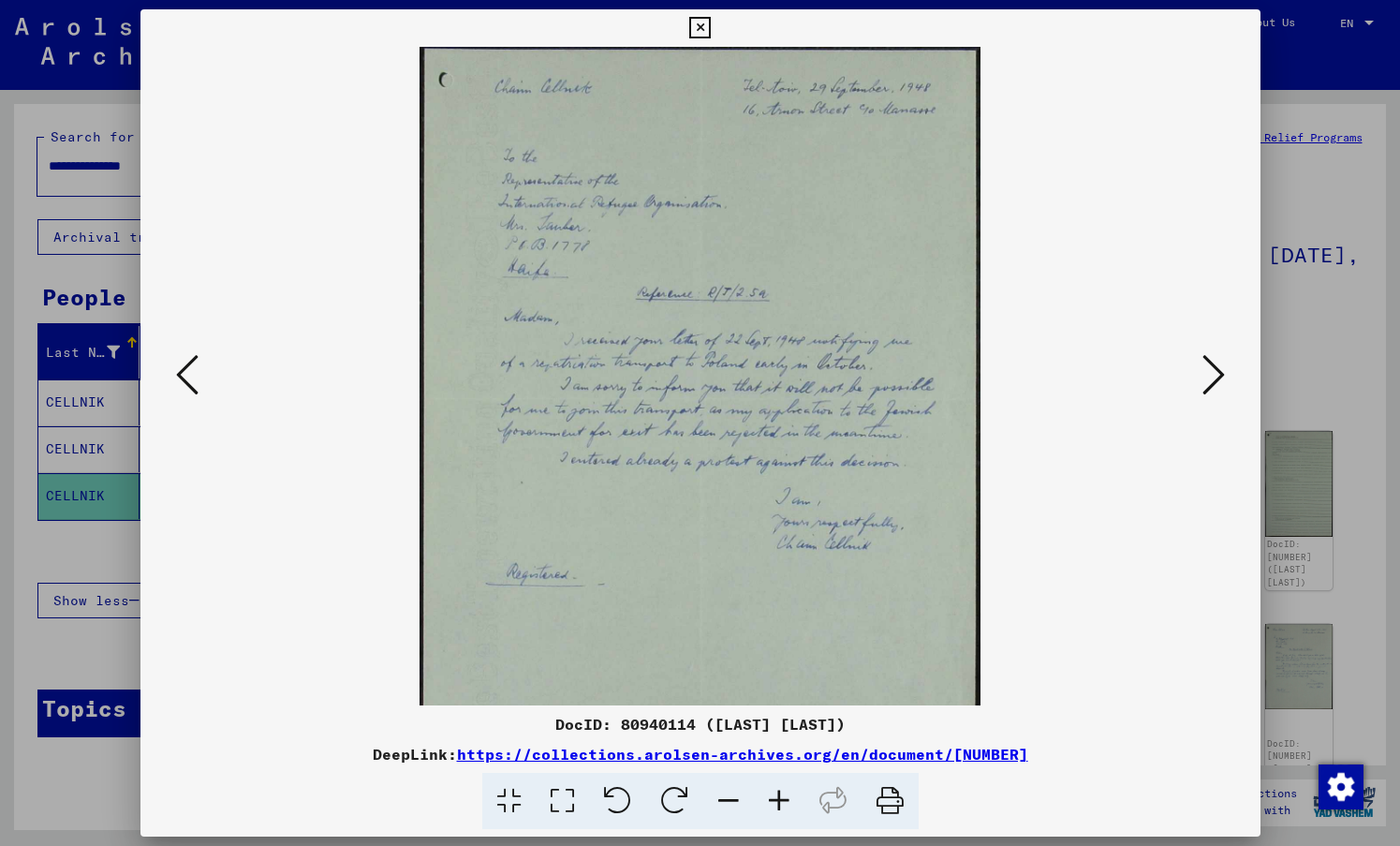 click at bounding box center [779, 801] 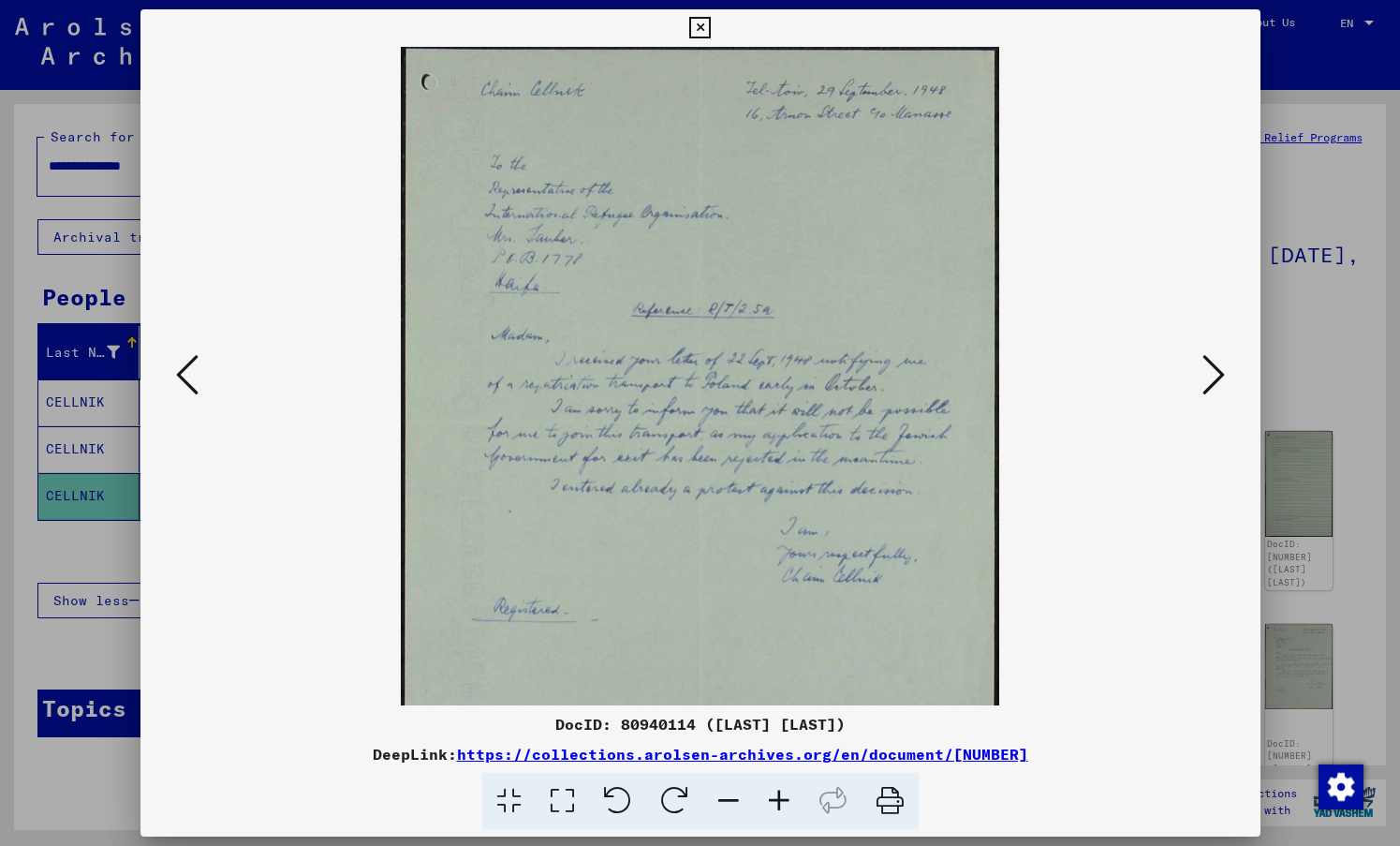 click at bounding box center (779, 801) 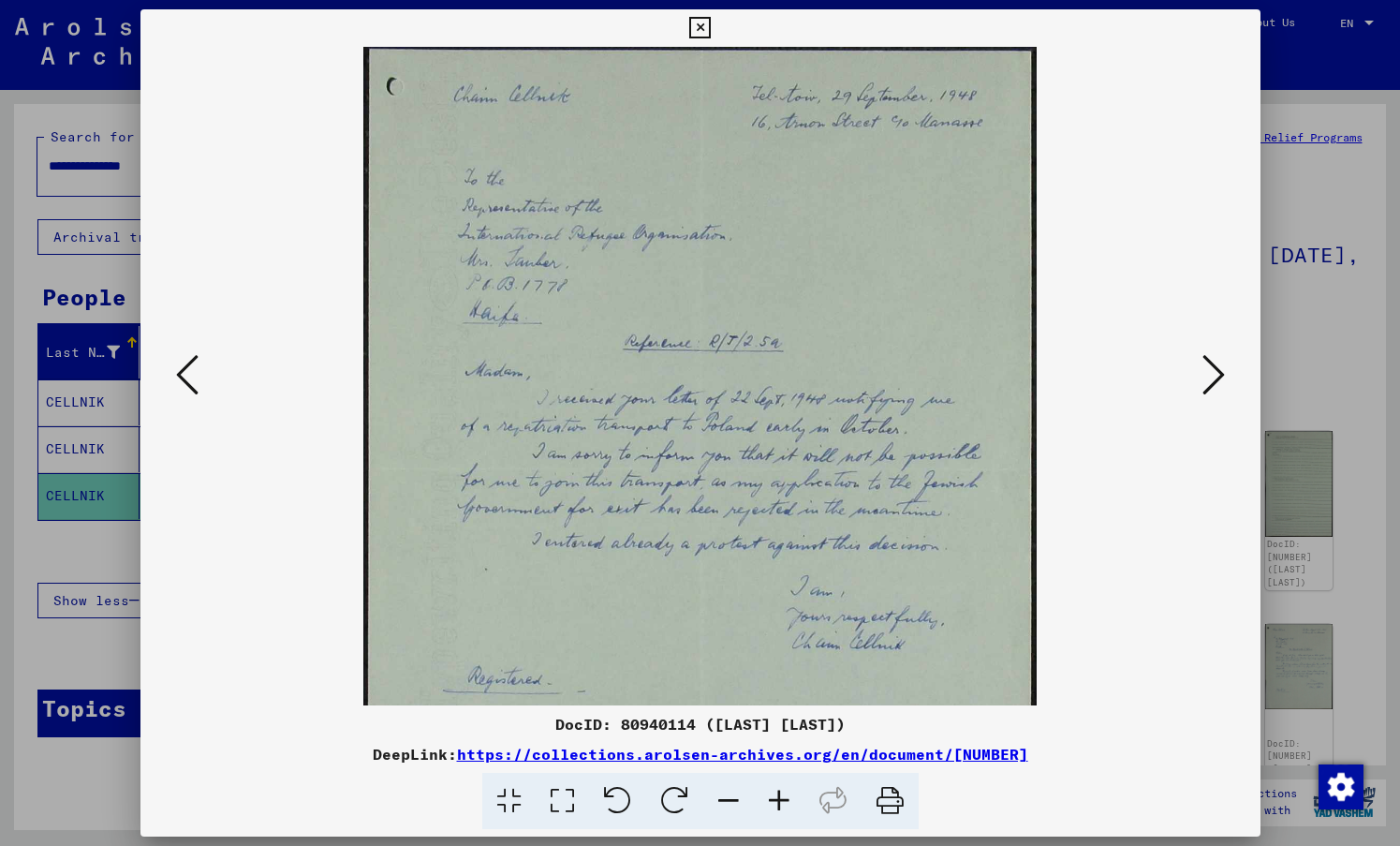 click at bounding box center [779, 801] 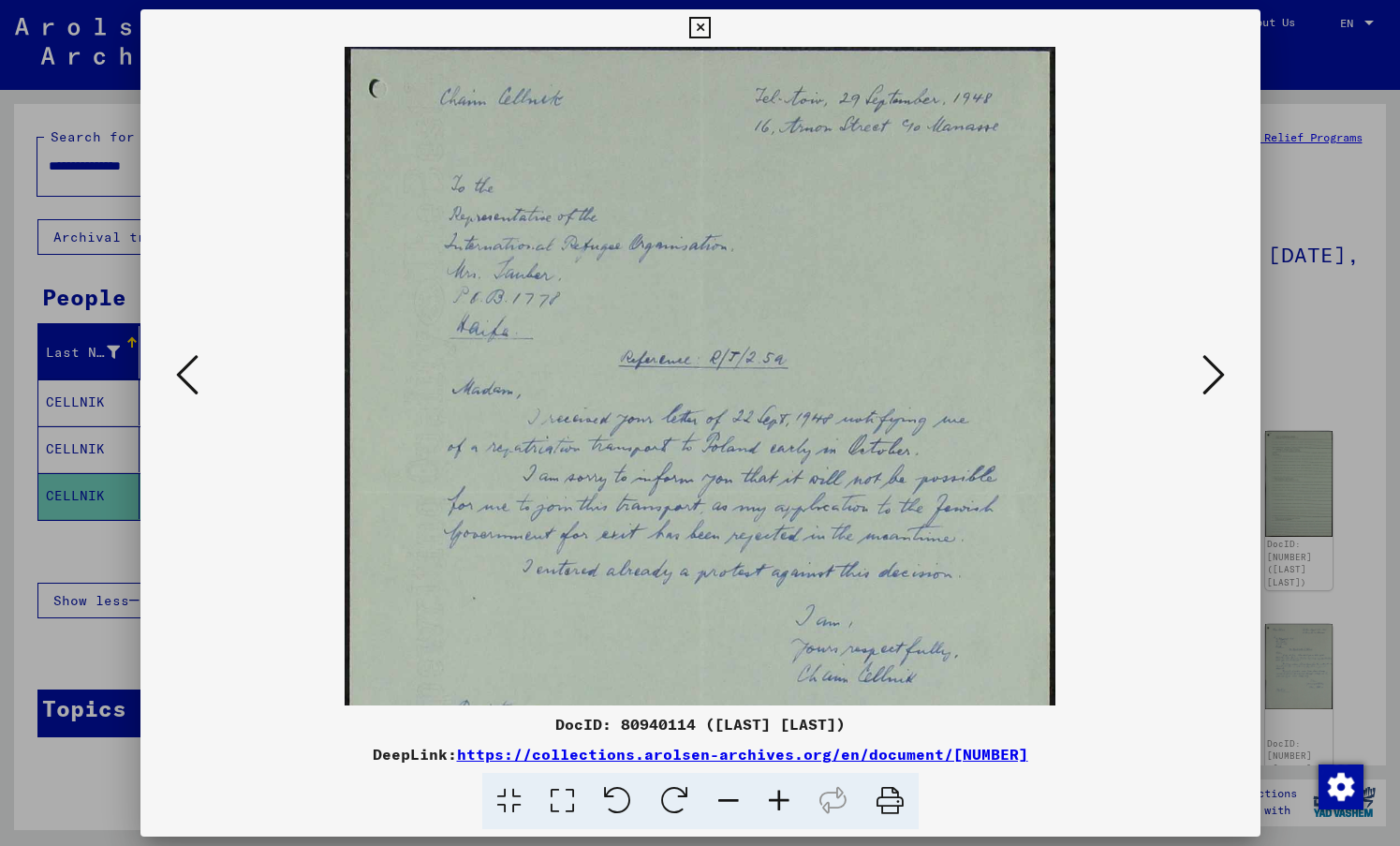 click at bounding box center (779, 801) 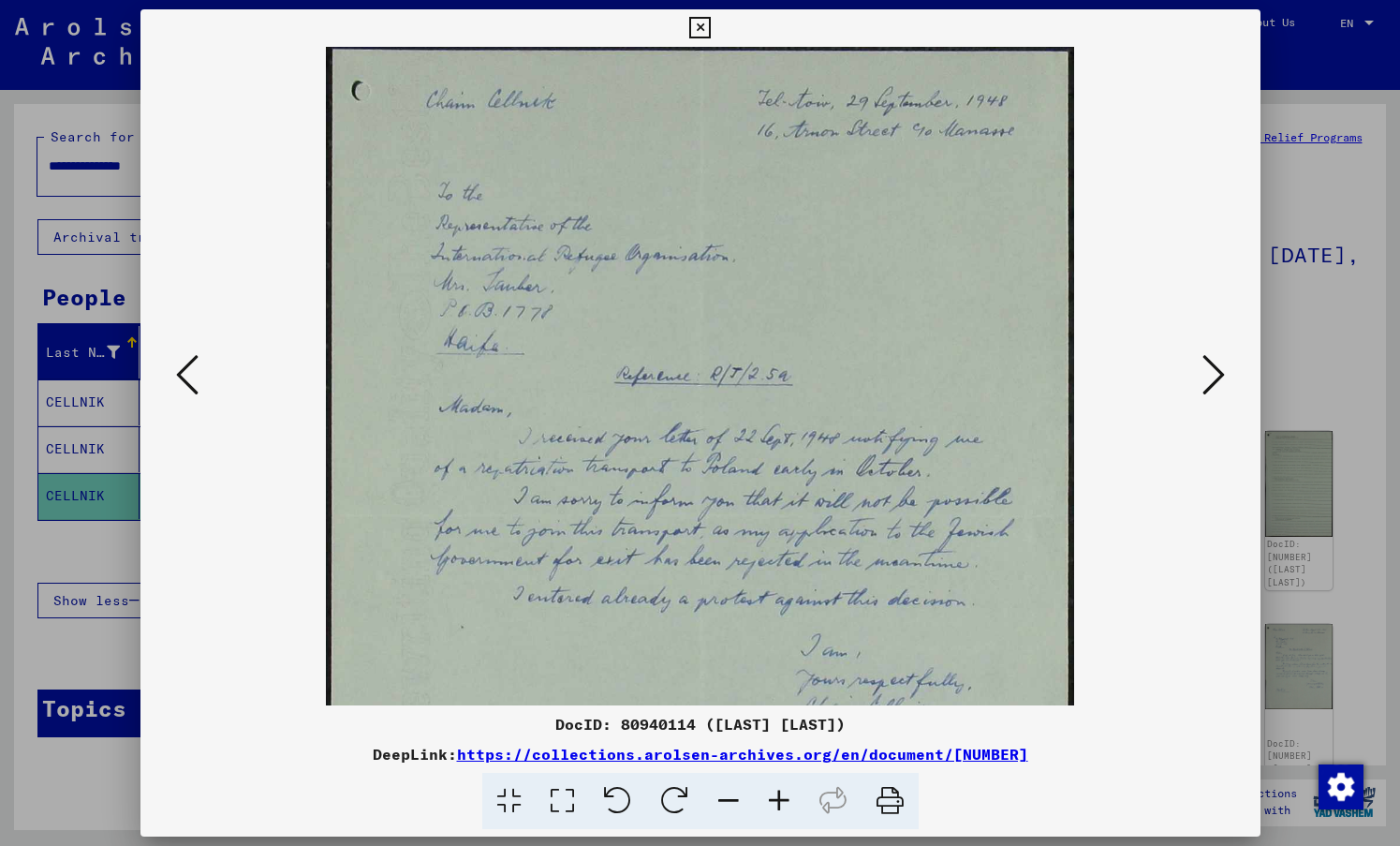 click at bounding box center [779, 801] 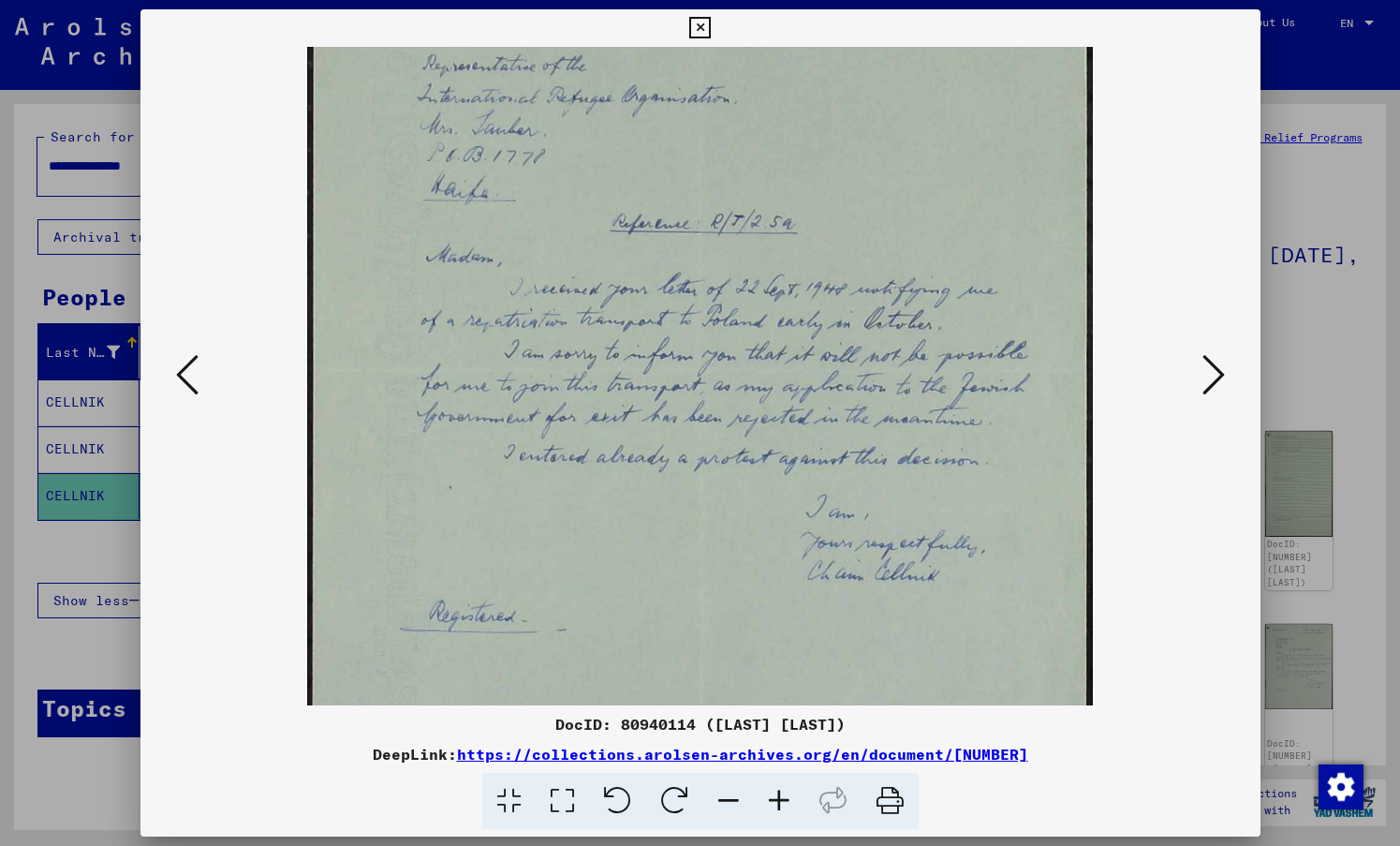 scroll, scrollTop: 171, scrollLeft: 0, axis: vertical 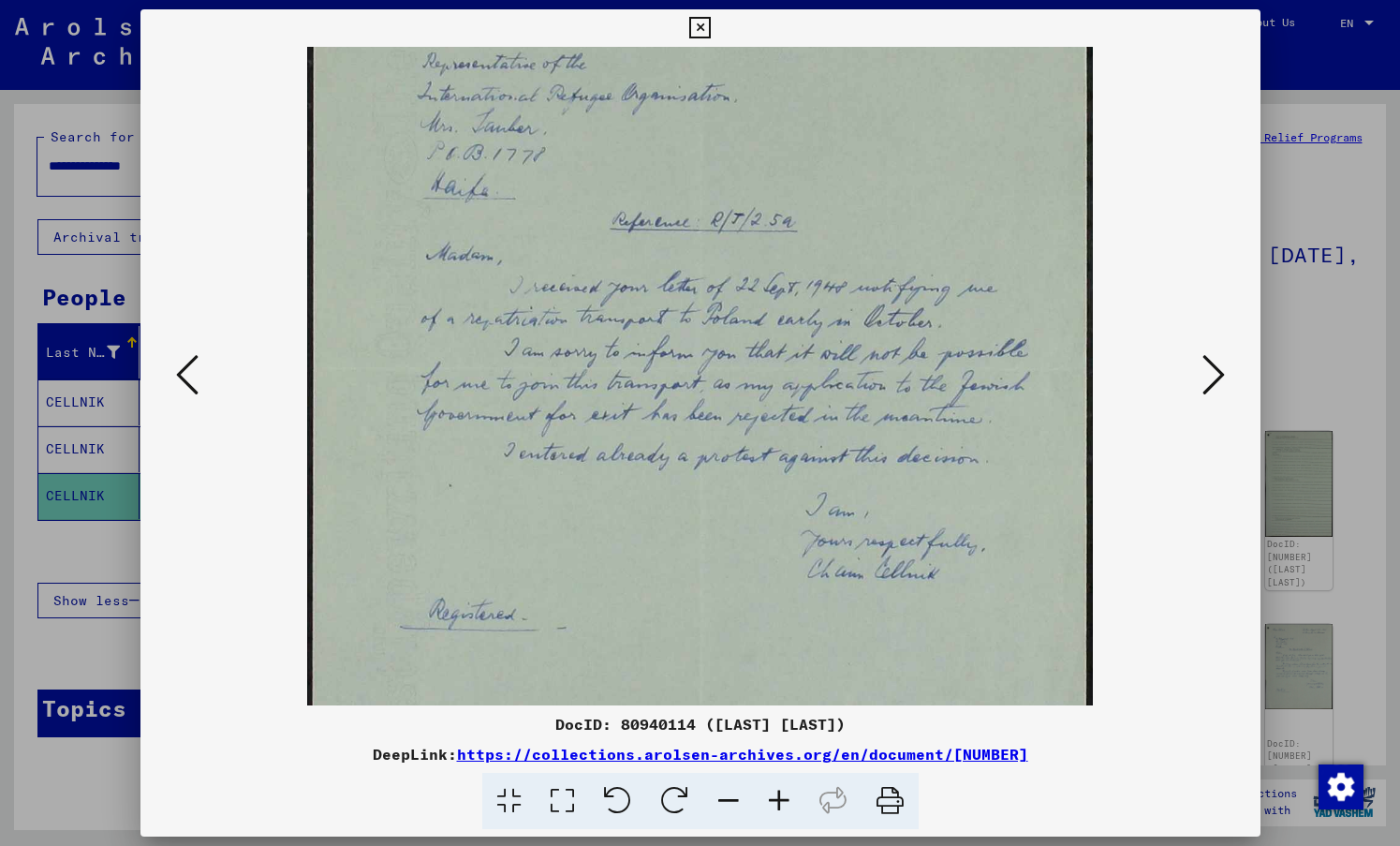 drag, startPoint x: 754, startPoint y: 537, endPoint x: 763, endPoint y: 366, distance: 171.23668 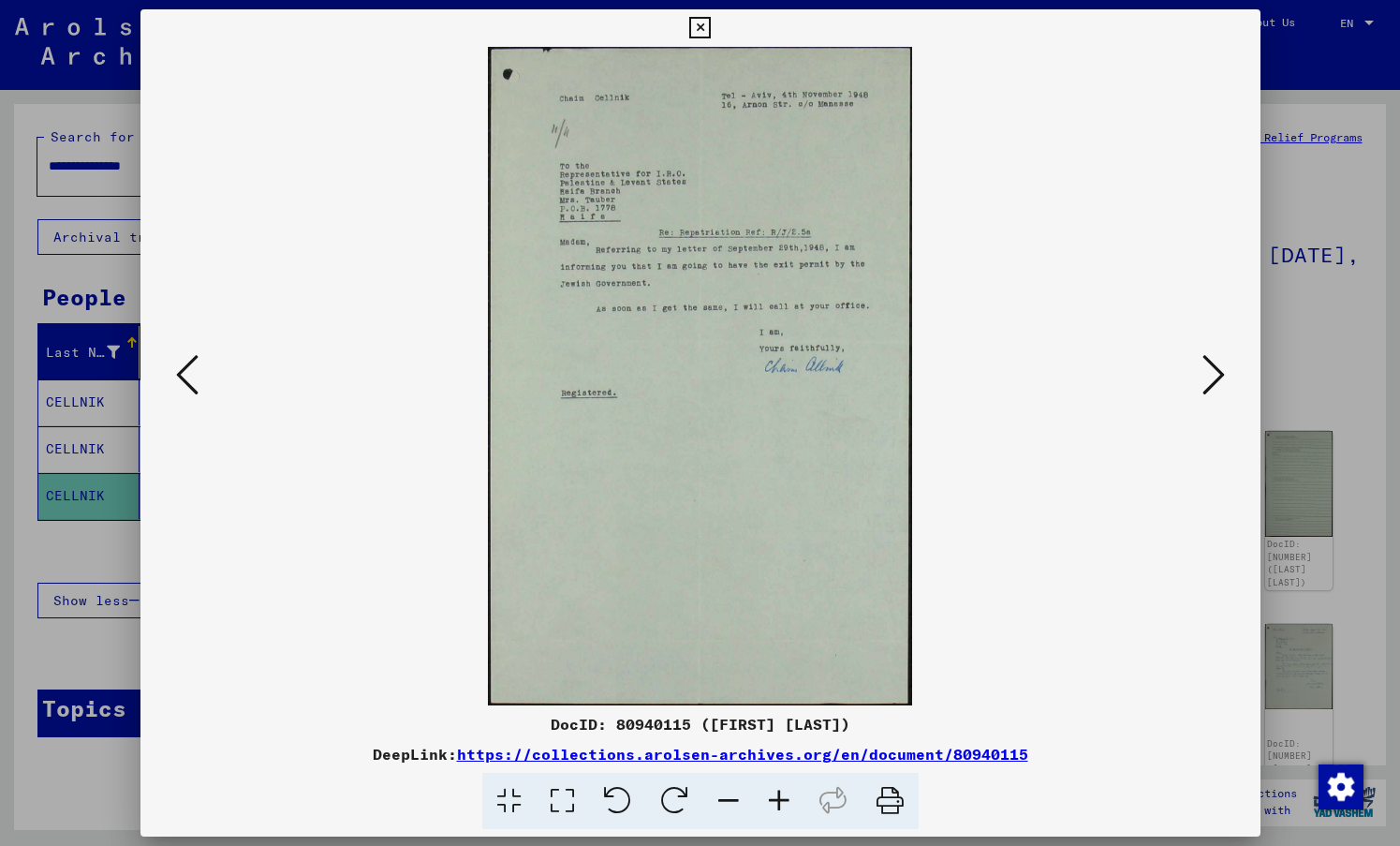 scroll, scrollTop: 0, scrollLeft: 0, axis: both 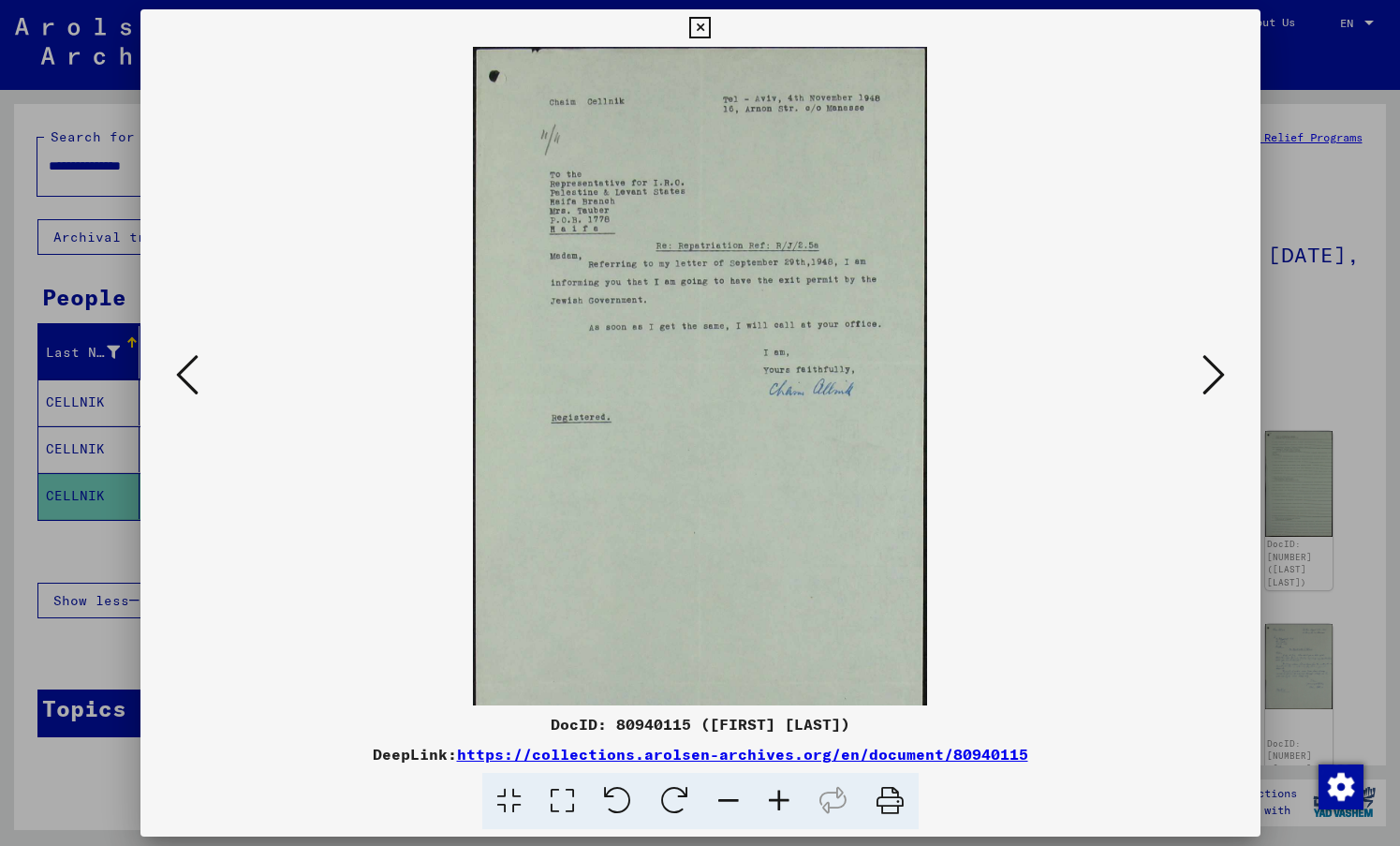 click at bounding box center [779, 801] 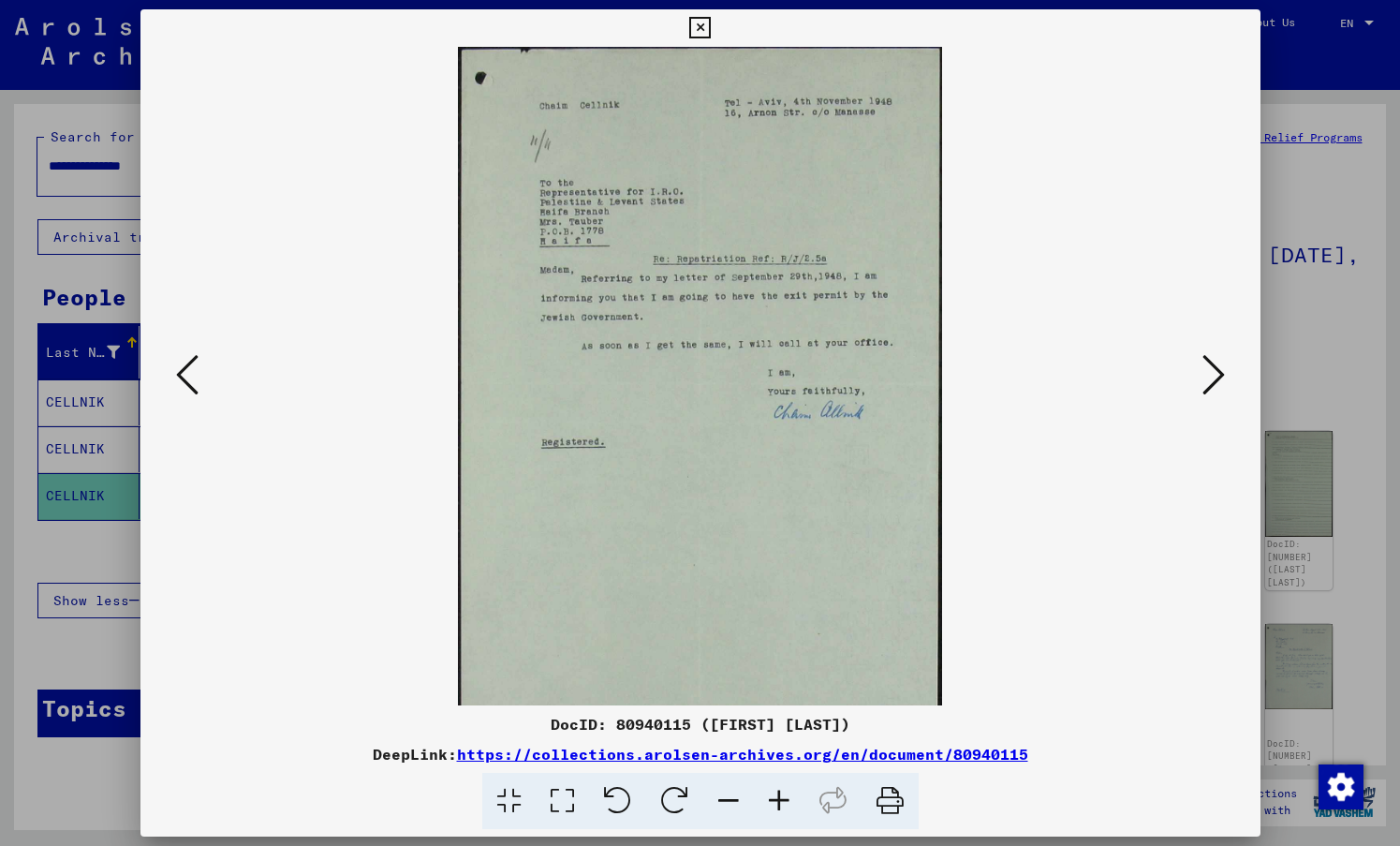 click at bounding box center [779, 801] 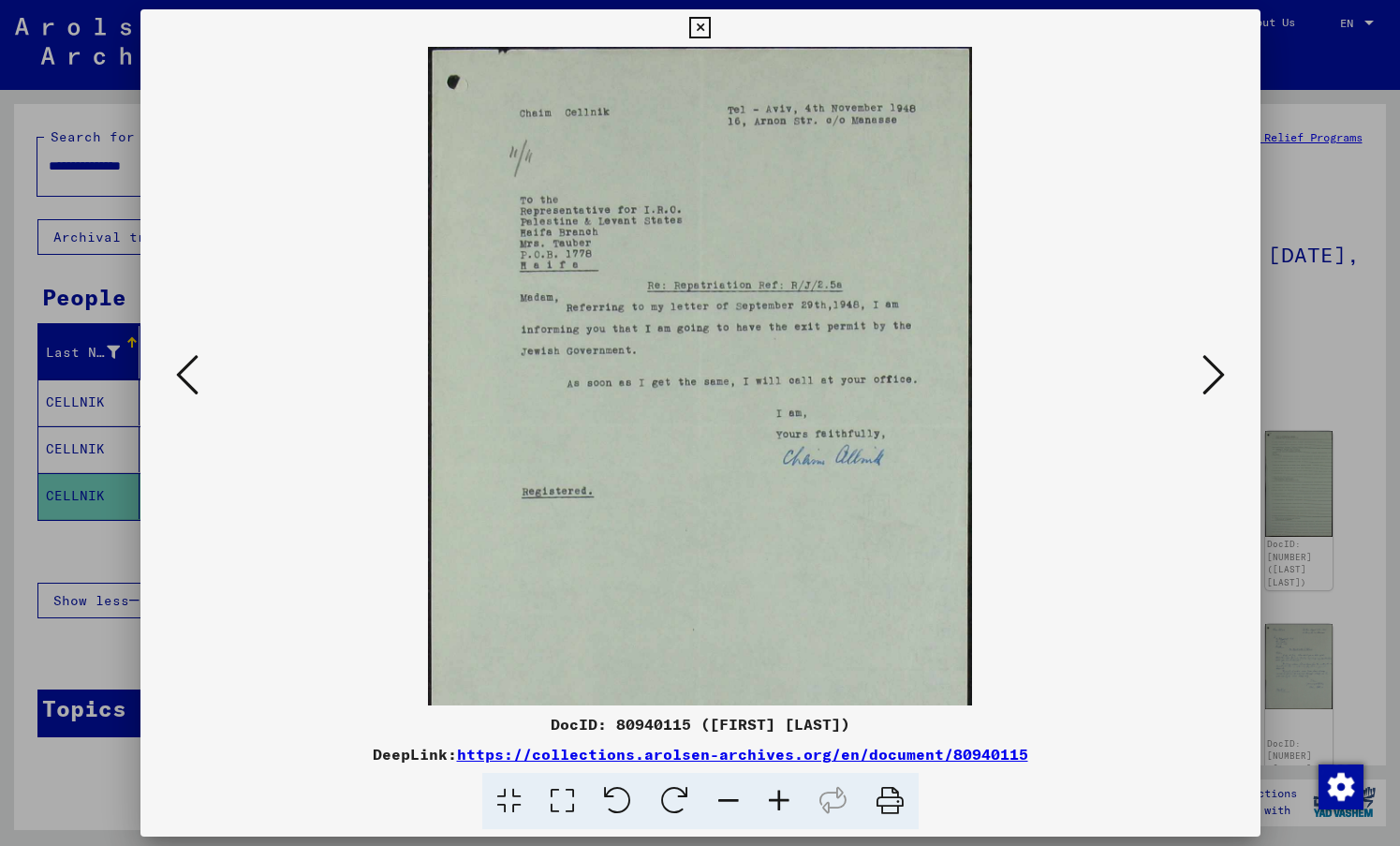 click at bounding box center (779, 801) 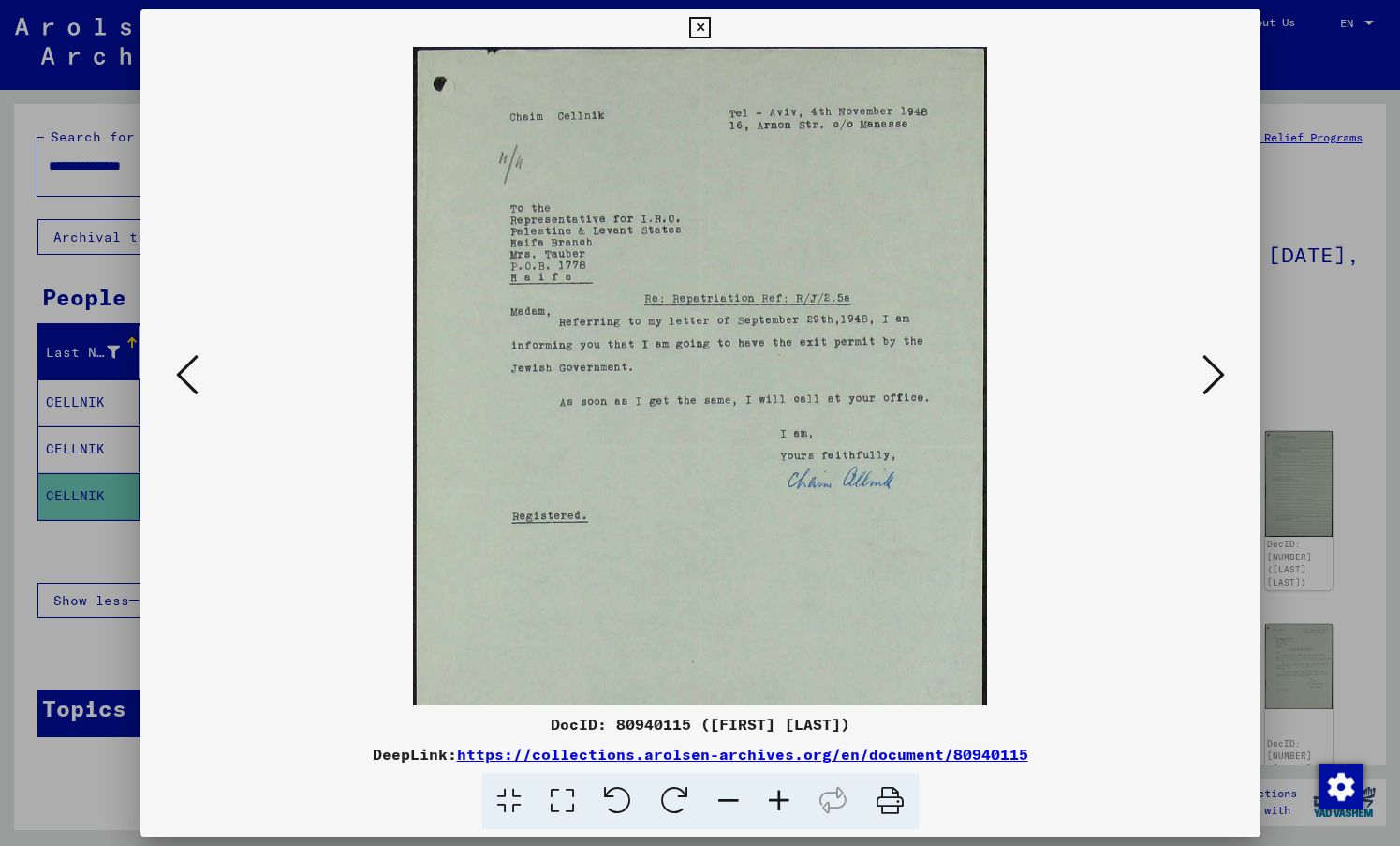 click at bounding box center (779, 801) 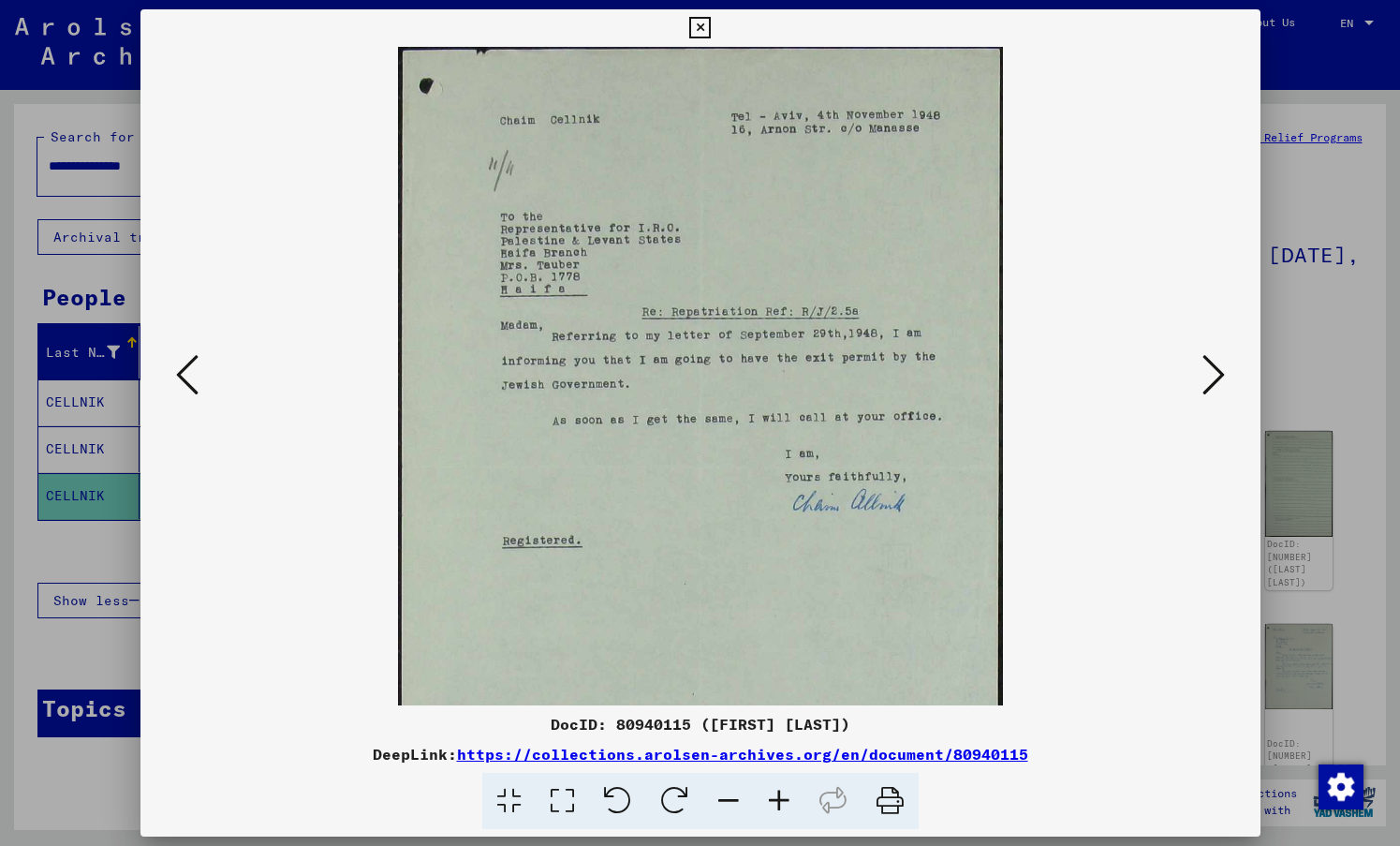 click at bounding box center (779, 801) 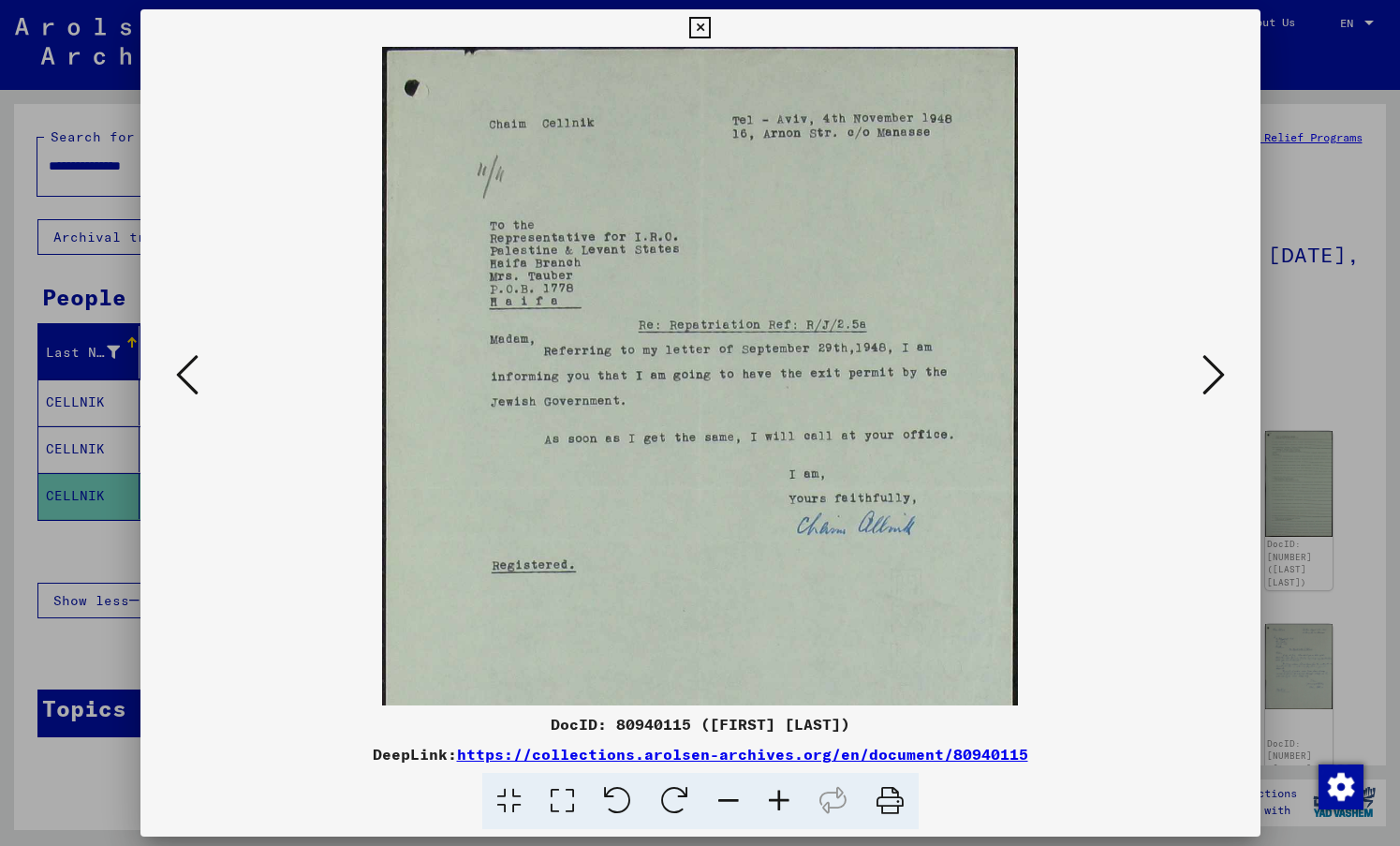 click at bounding box center [1214, 375] 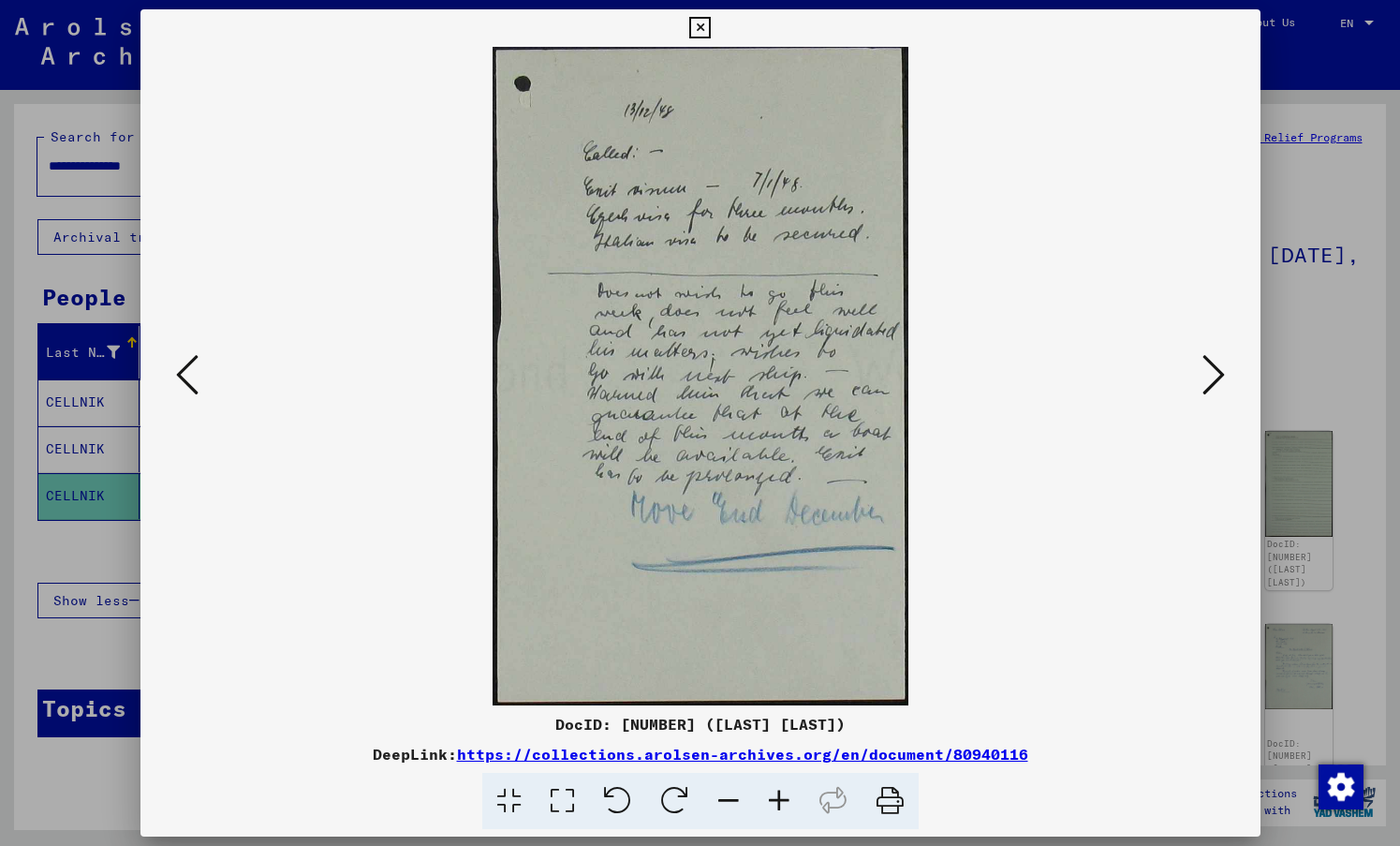 click at bounding box center (1214, 375) 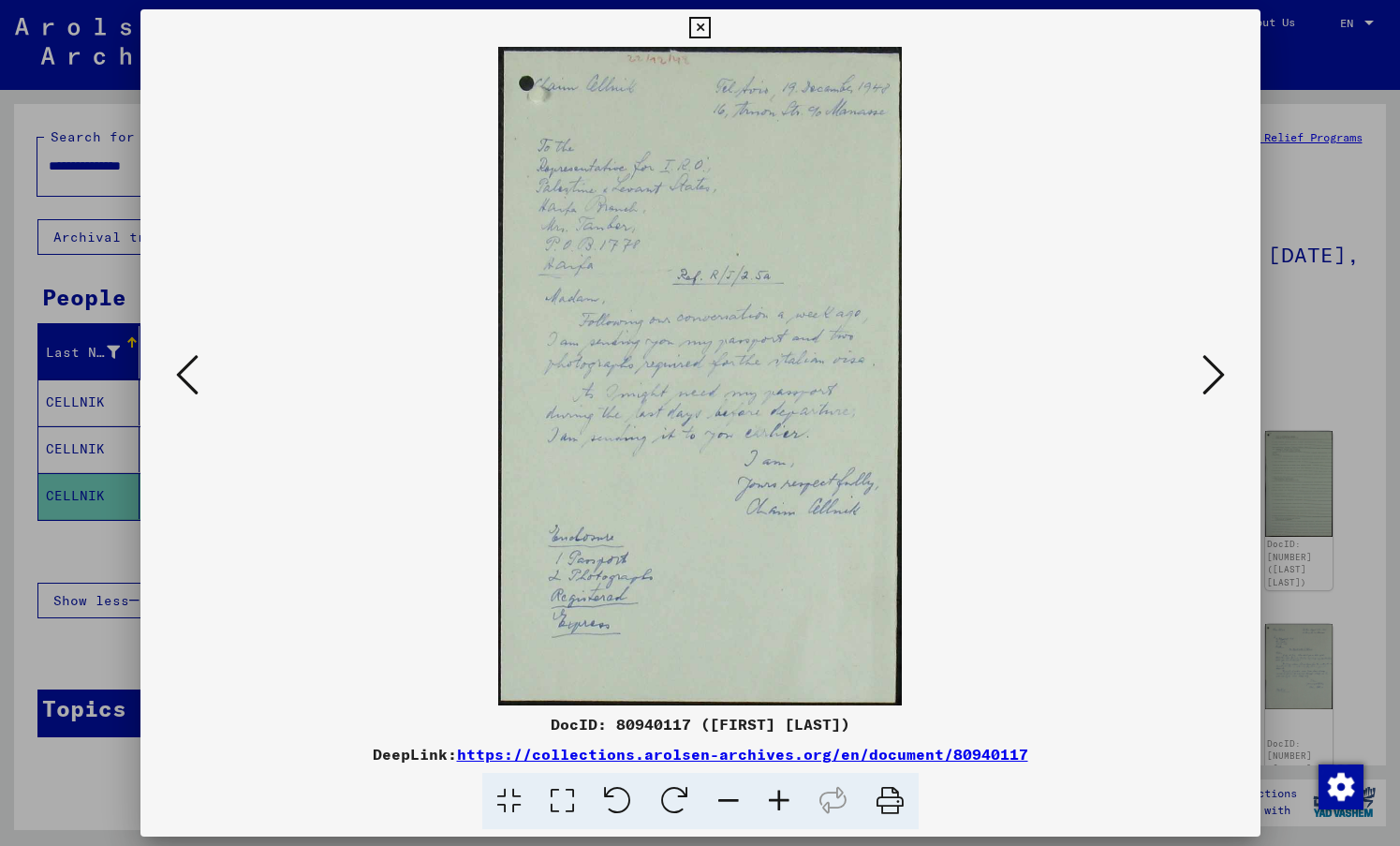 click at bounding box center (779, 801) 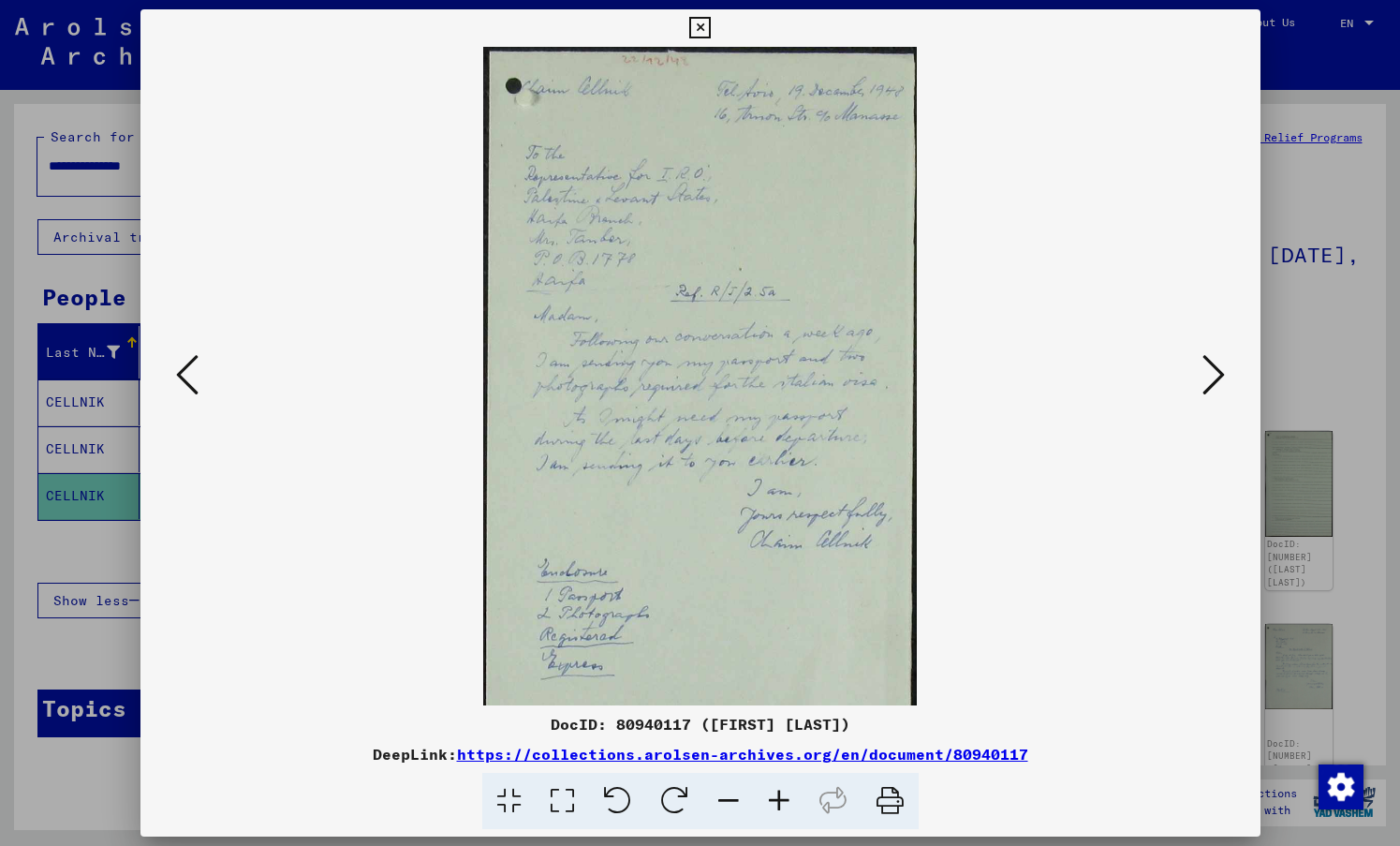 click at bounding box center (779, 801) 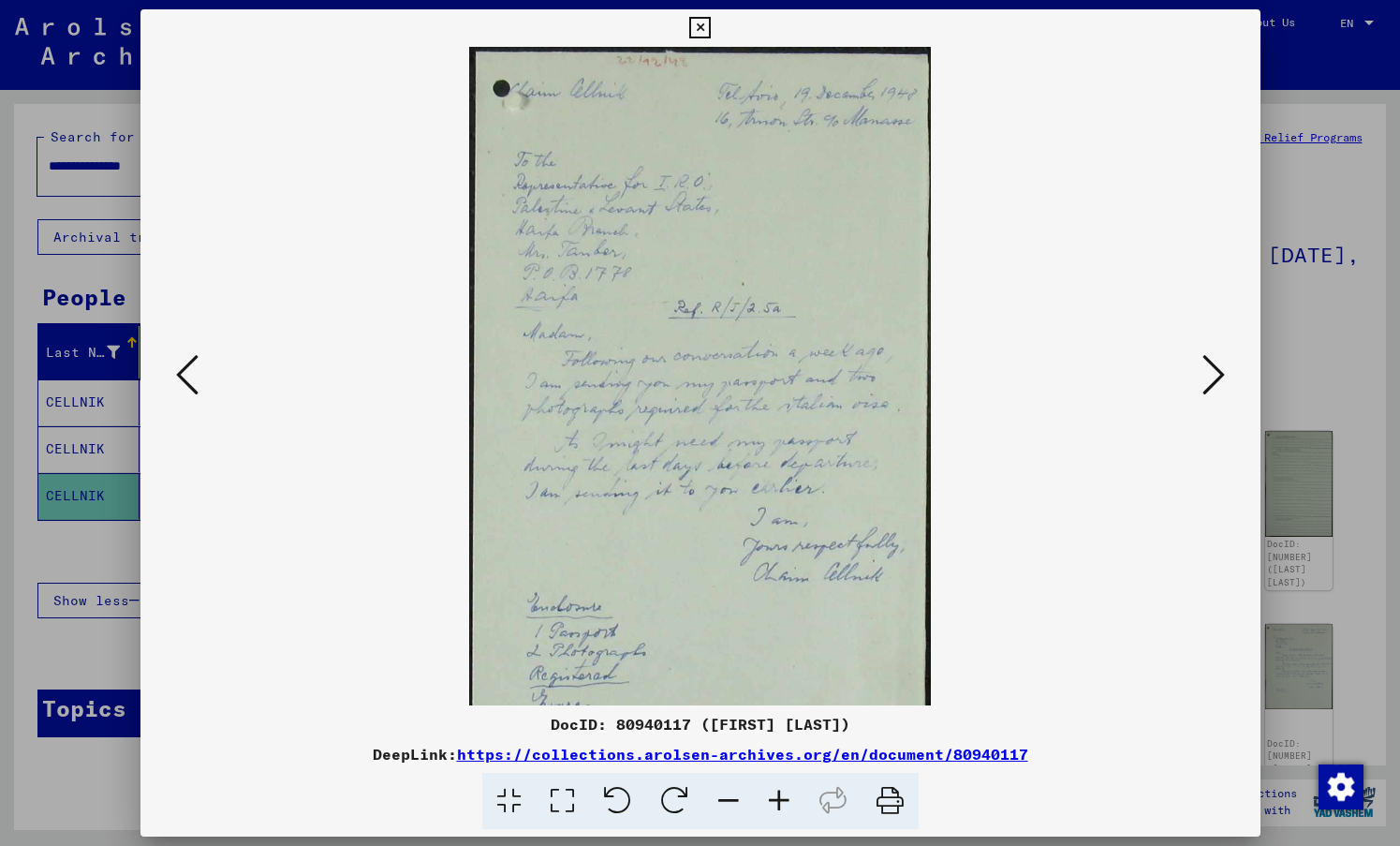click at bounding box center [779, 801] 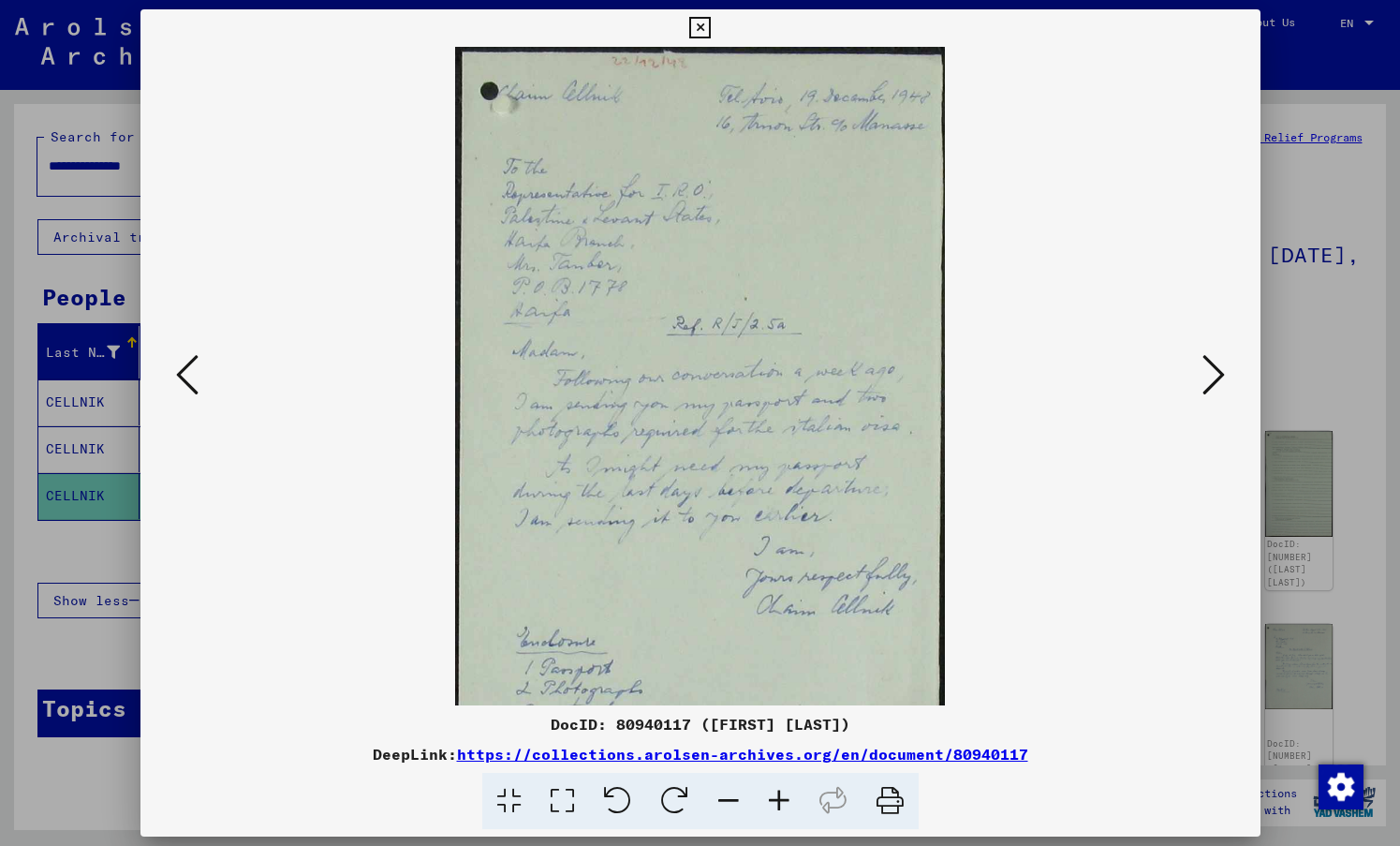 click at bounding box center (779, 801) 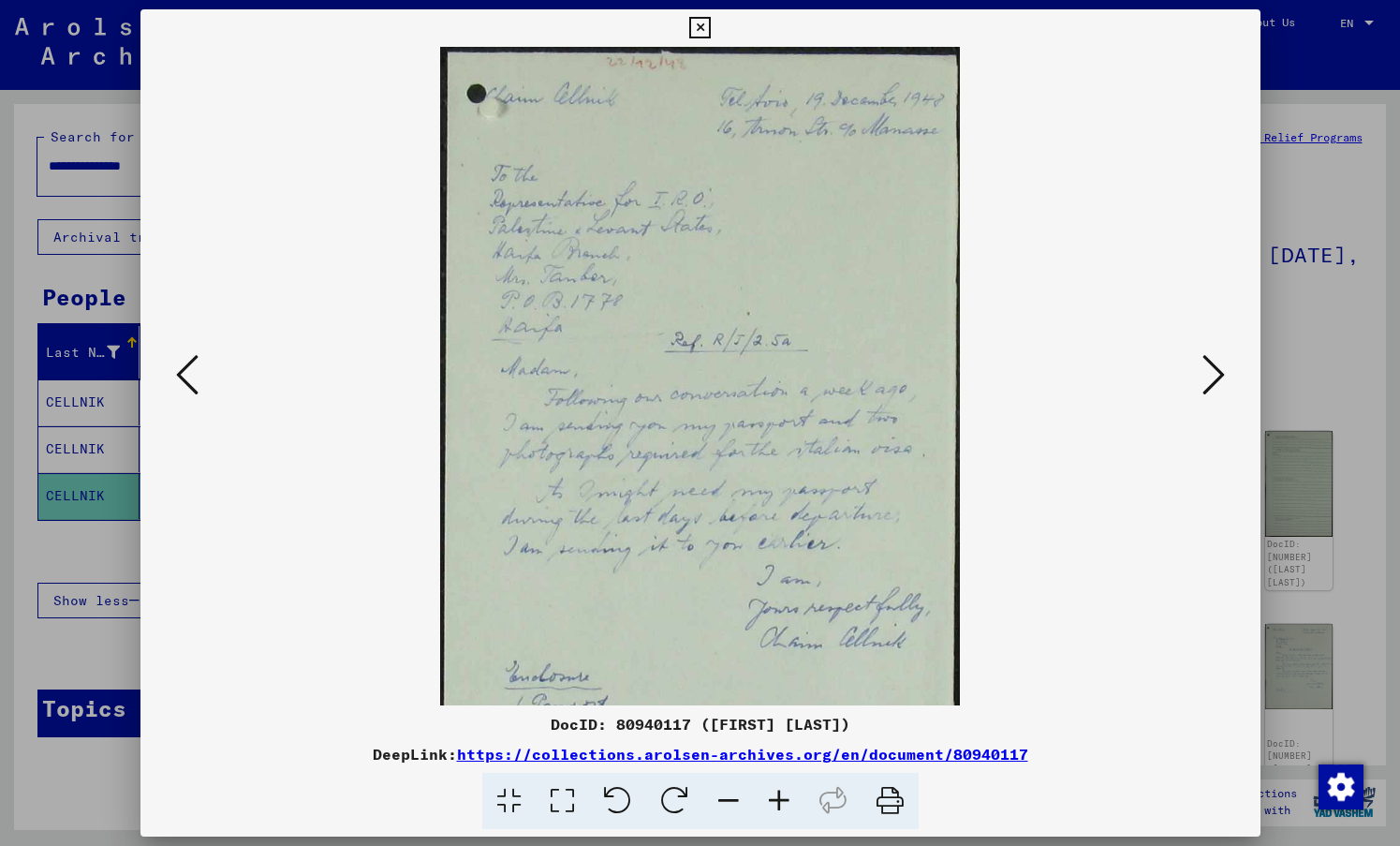 click at bounding box center [779, 801] 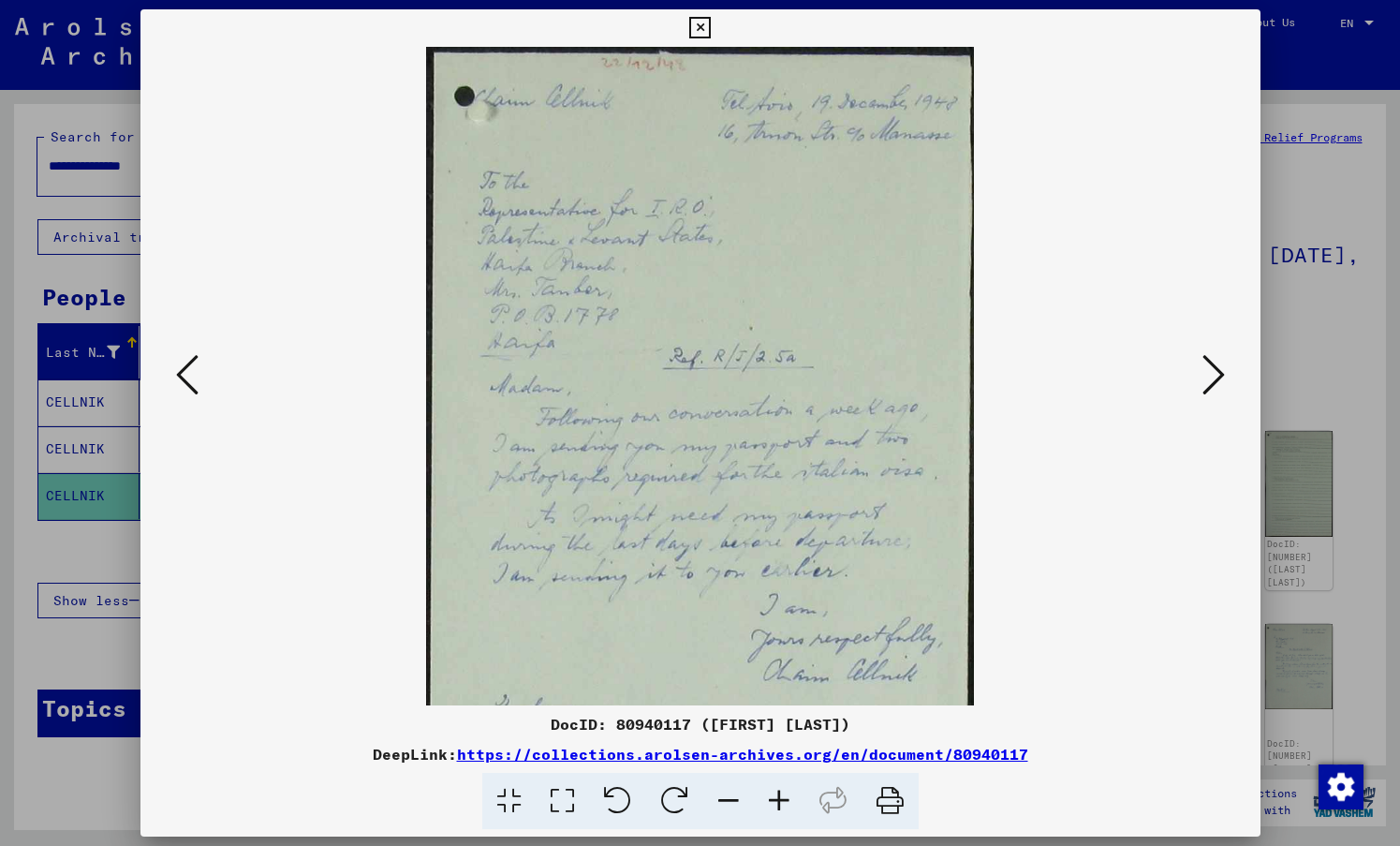 click at bounding box center [779, 801] 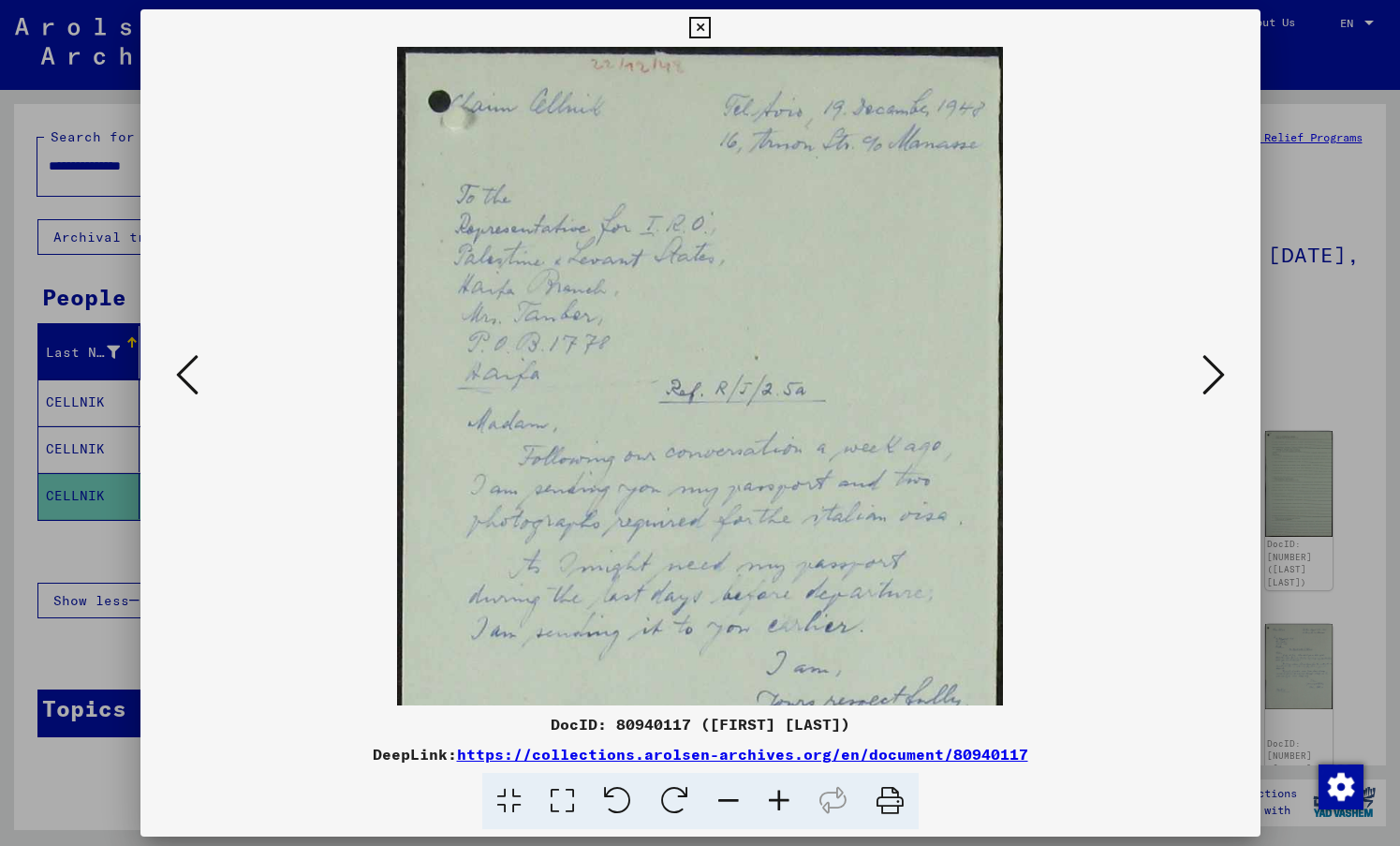 click at bounding box center (779, 801) 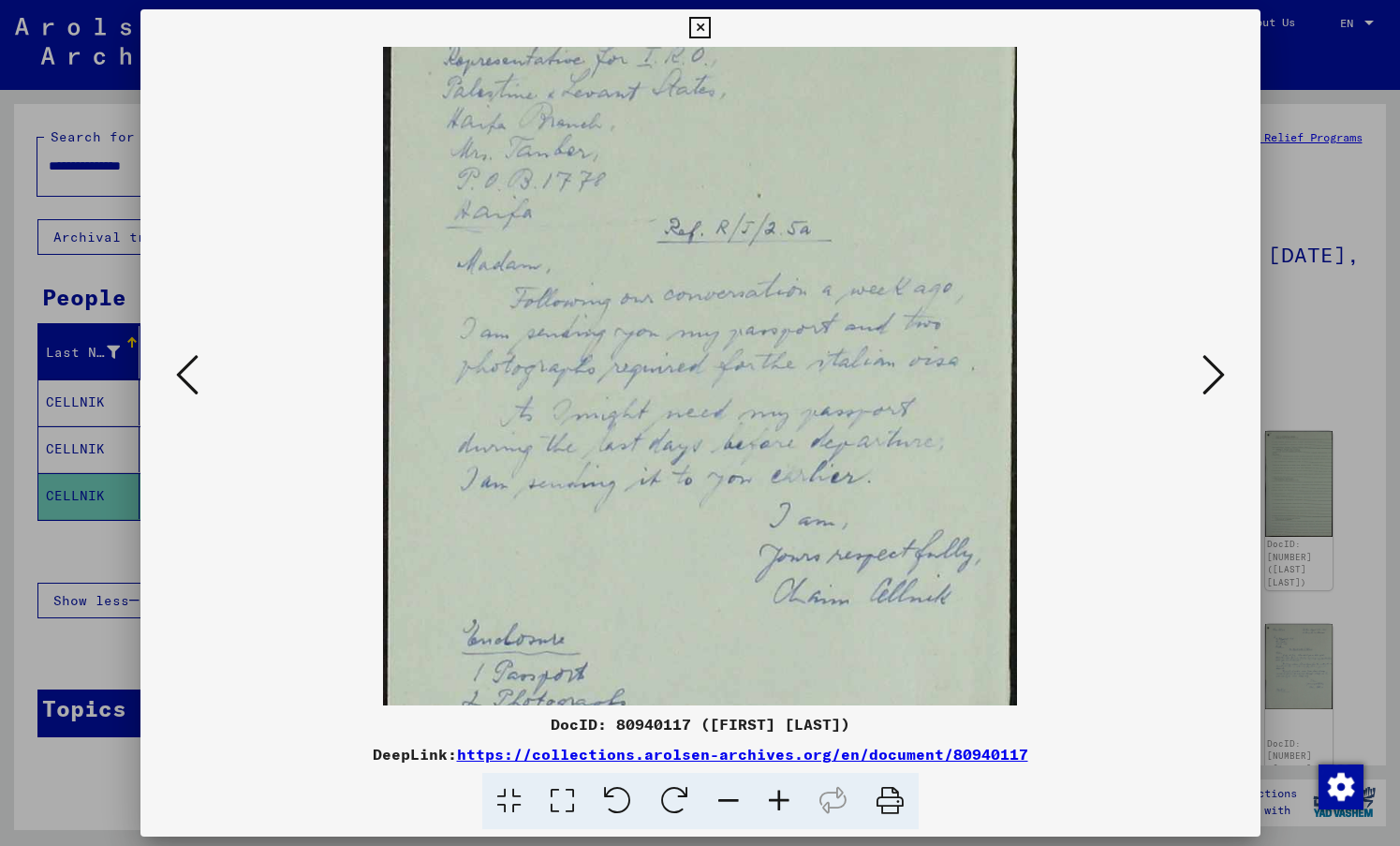 scroll, scrollTop: 189, scrollLeft: 0, axis: vertical 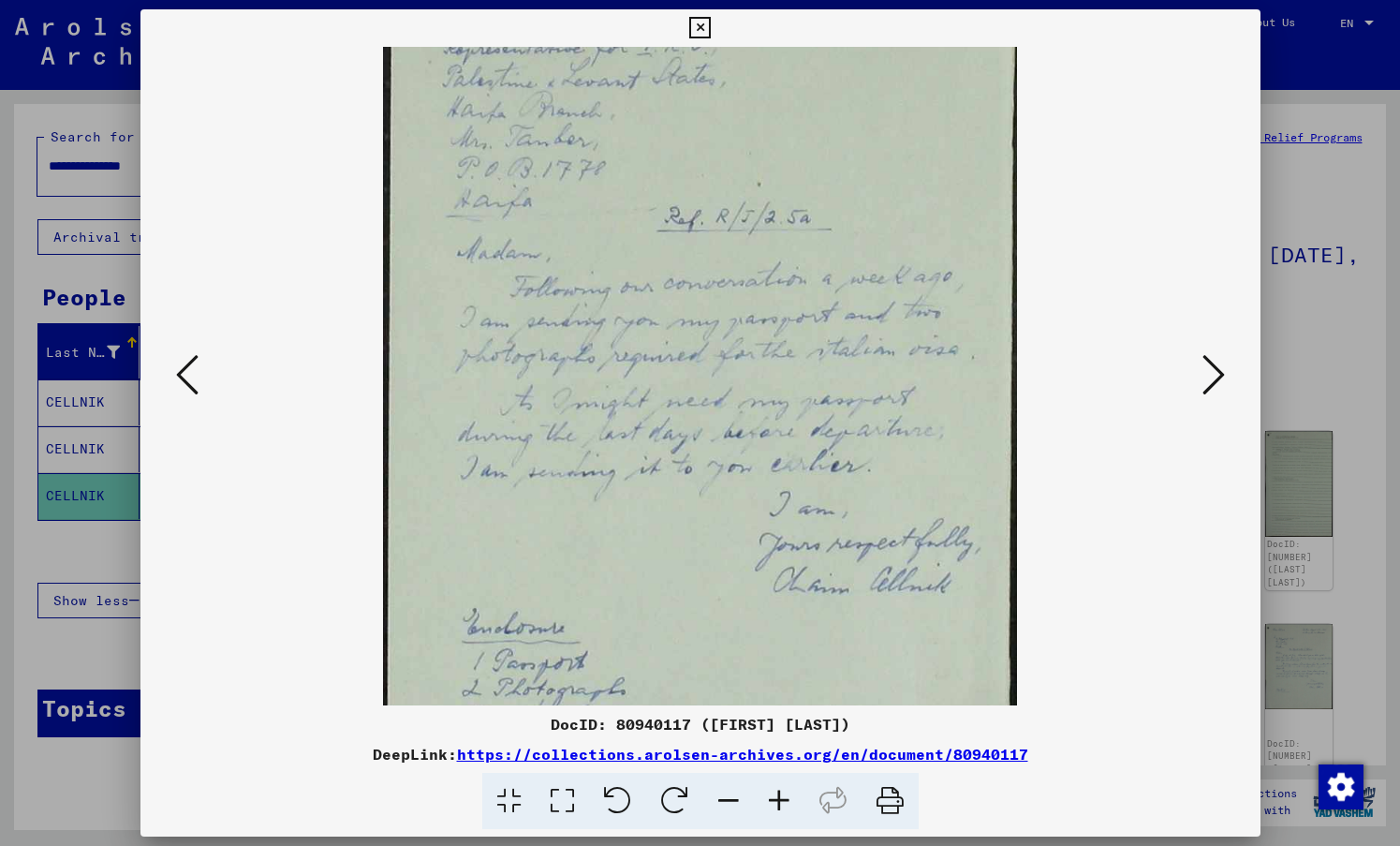 drag, startPoint x: 862, startPoint y: 571, endPoint x: 871, endPoint y: 408, distance: 163.24828 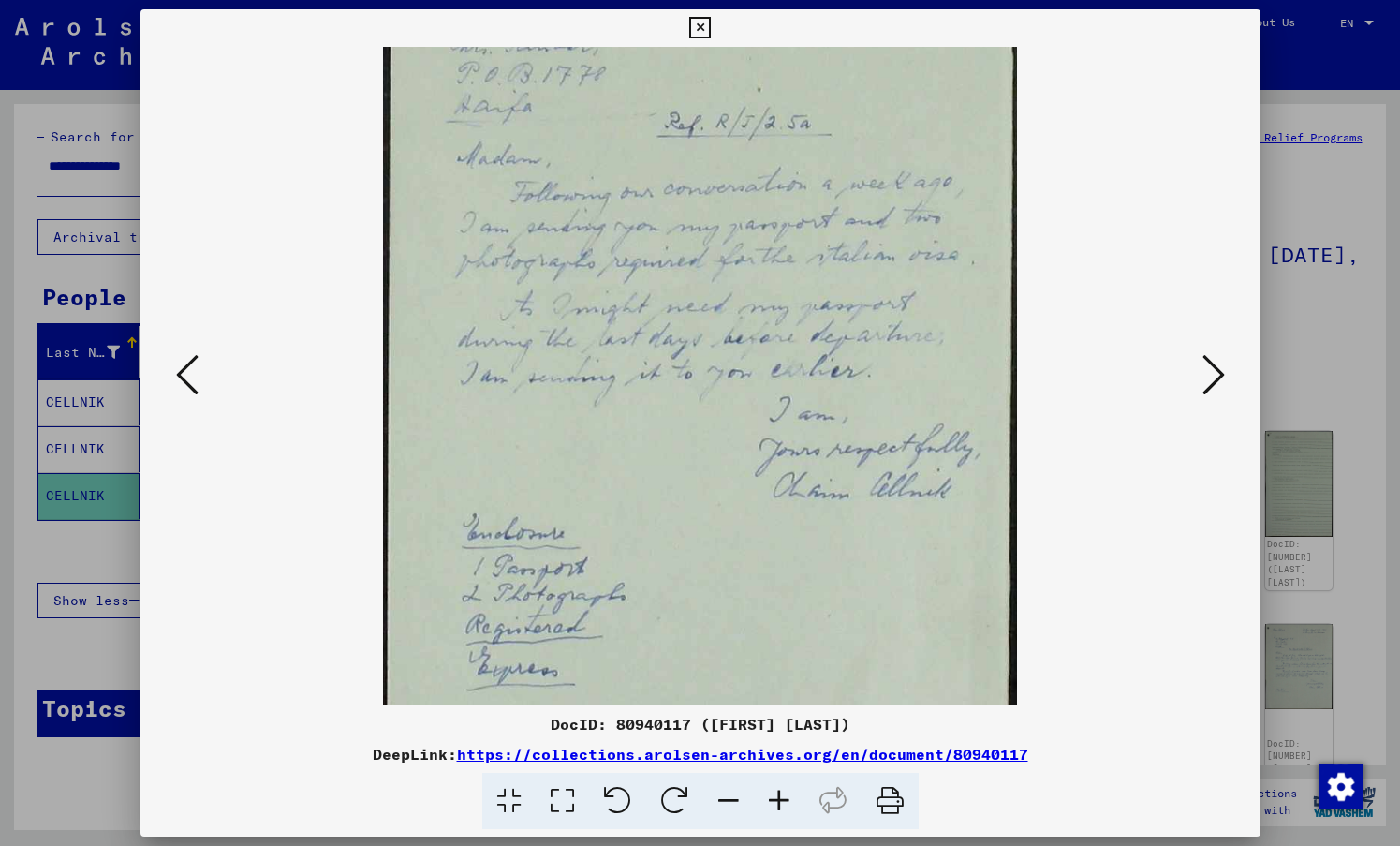 scroll, scrollTop: 296, scrollLeft: 0, axis: vertical 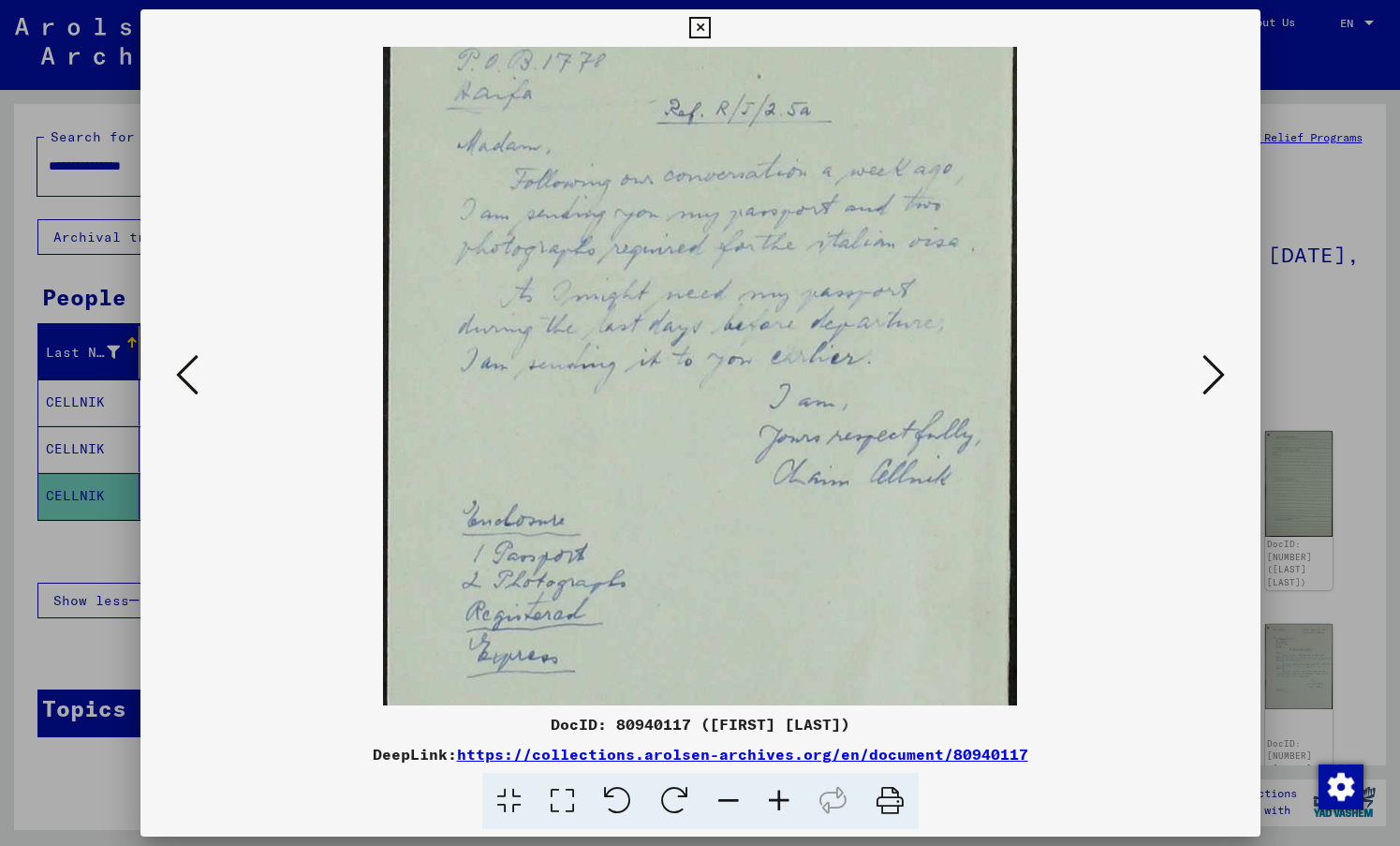 drag, startPoint x: 845, startPoint y: 529, endPoint x: 859, endPoint y: 423, distance: 106.920531 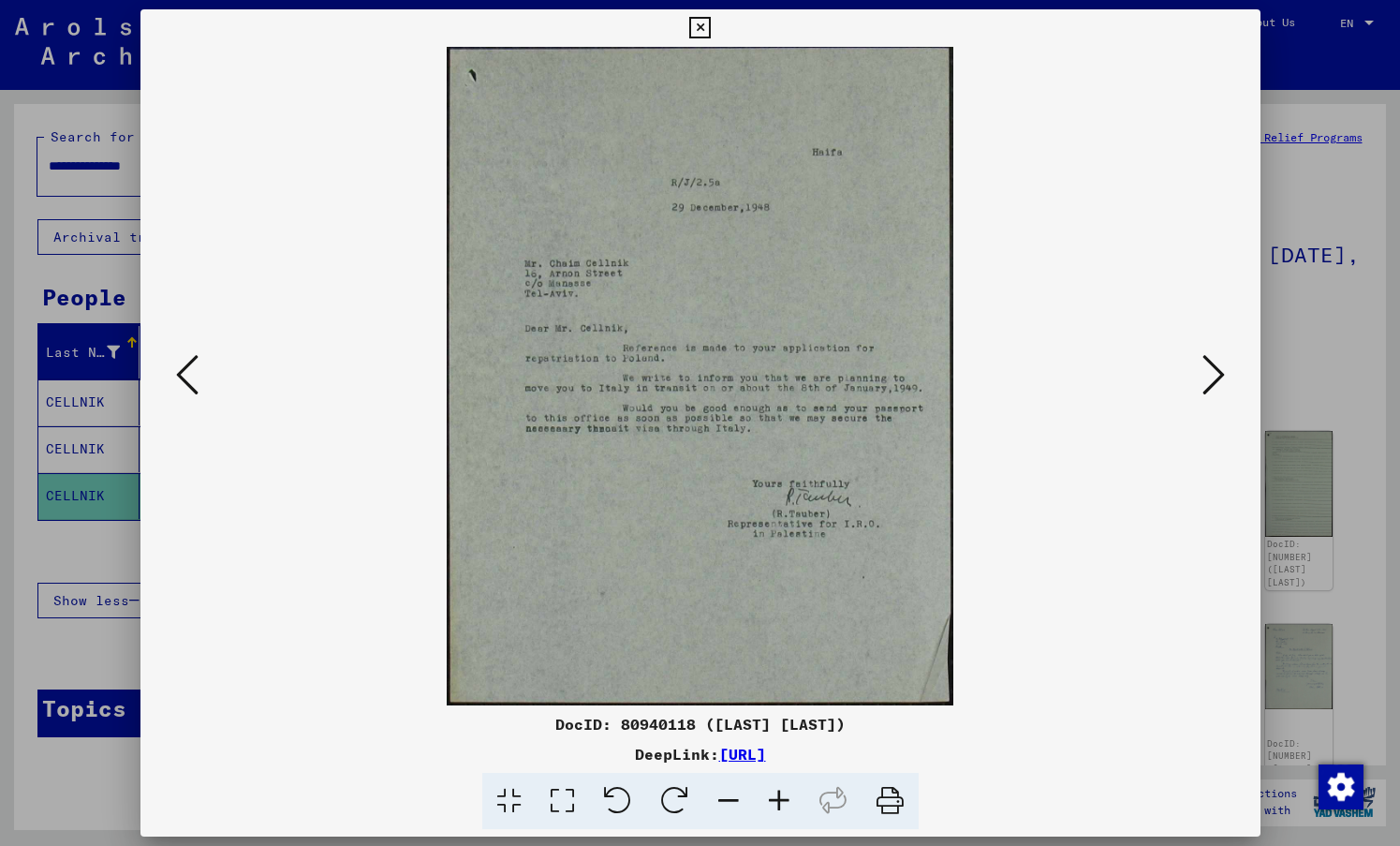click at bounding box center [1214, 375] 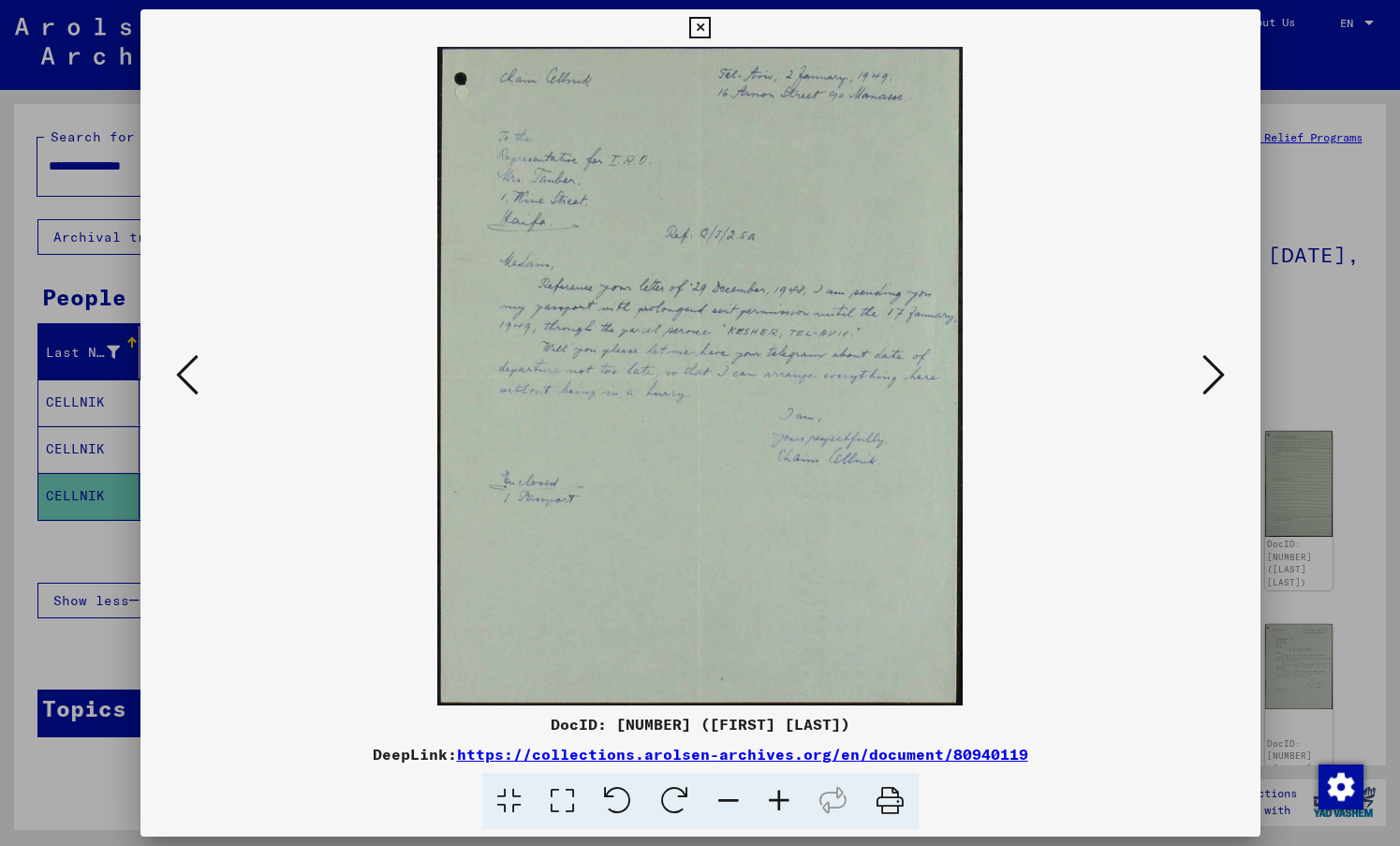 click at bounding box center (779, 801) 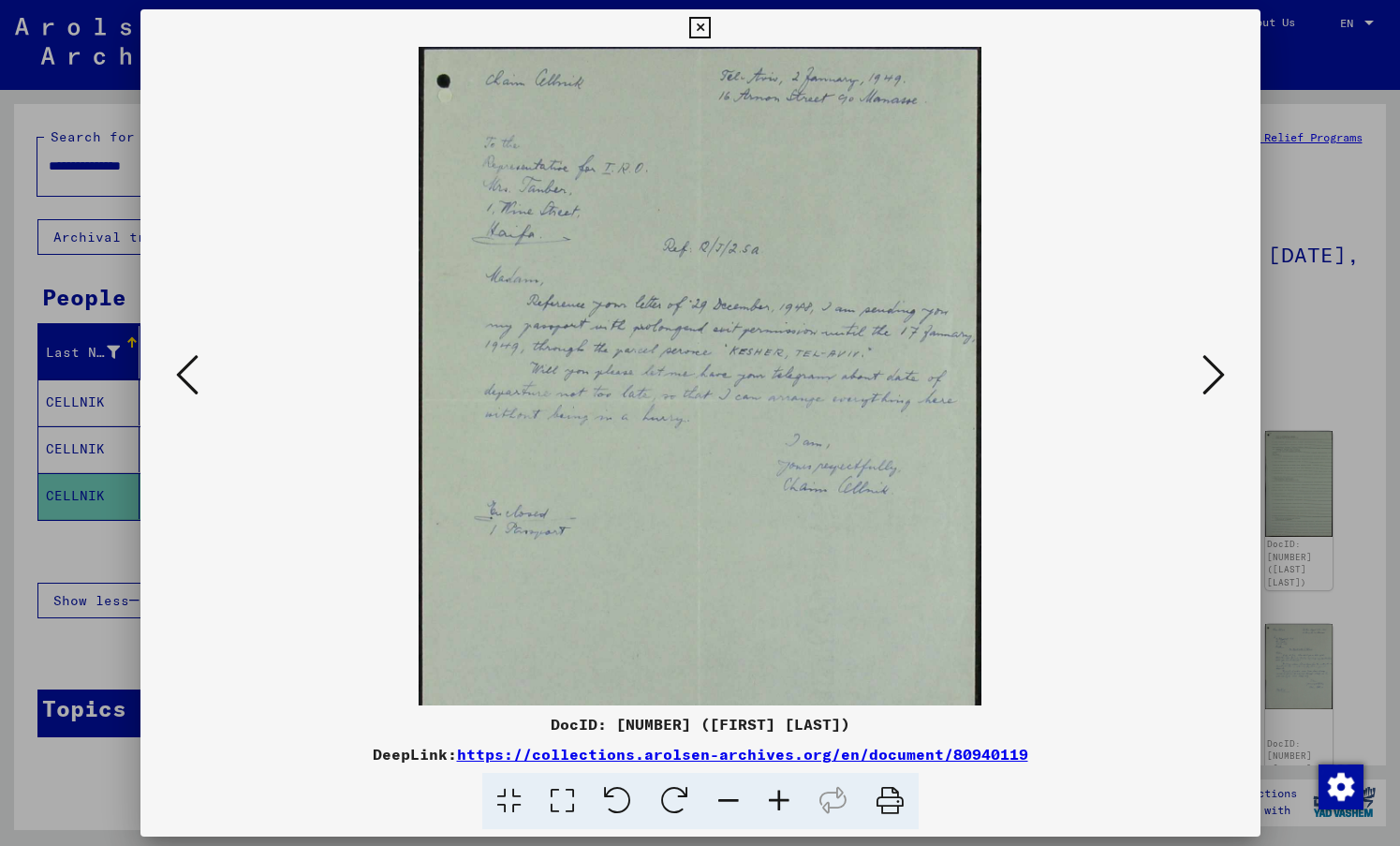 click at bounding box center [779, 801] 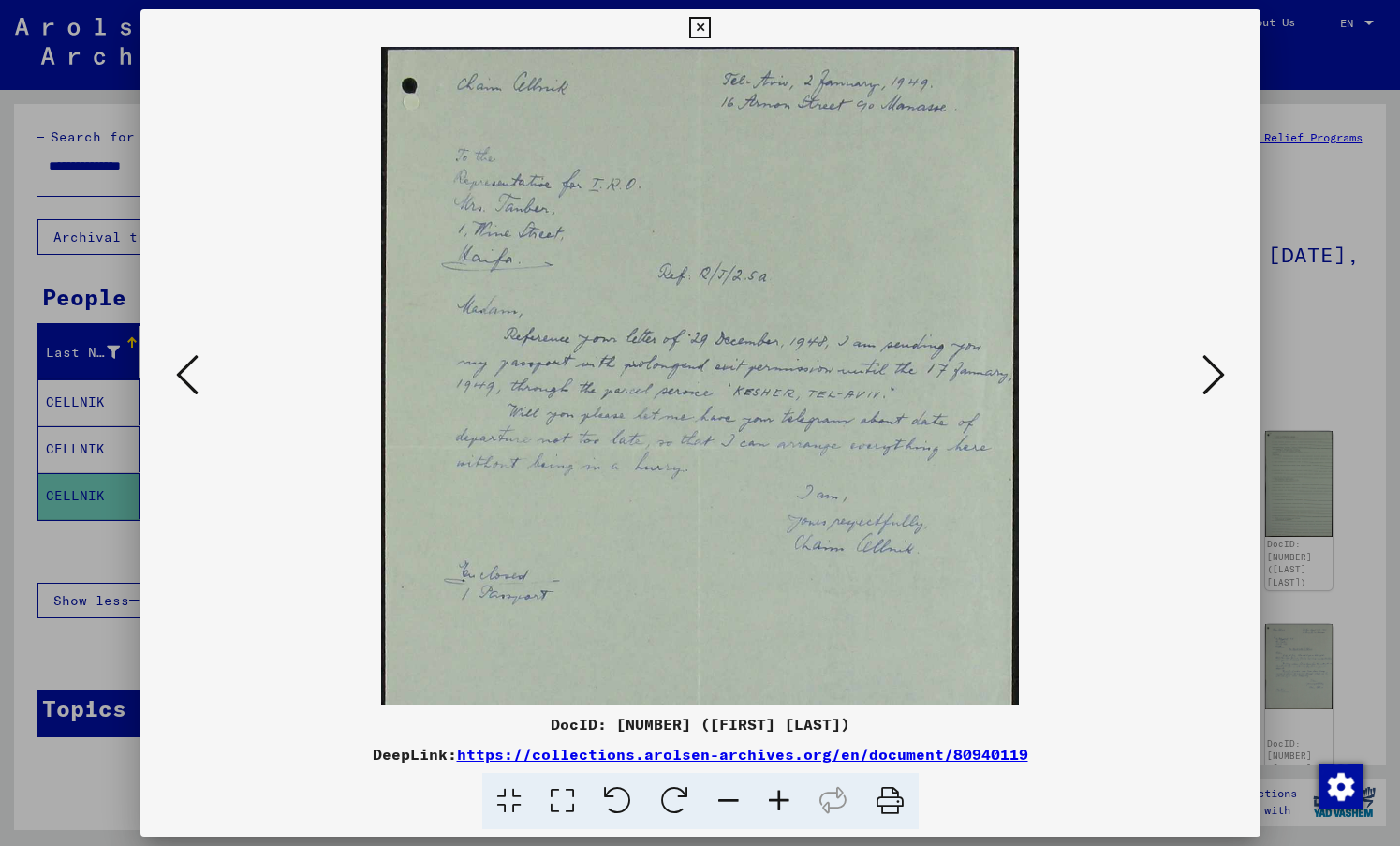 click at bounding box center (779, 801) 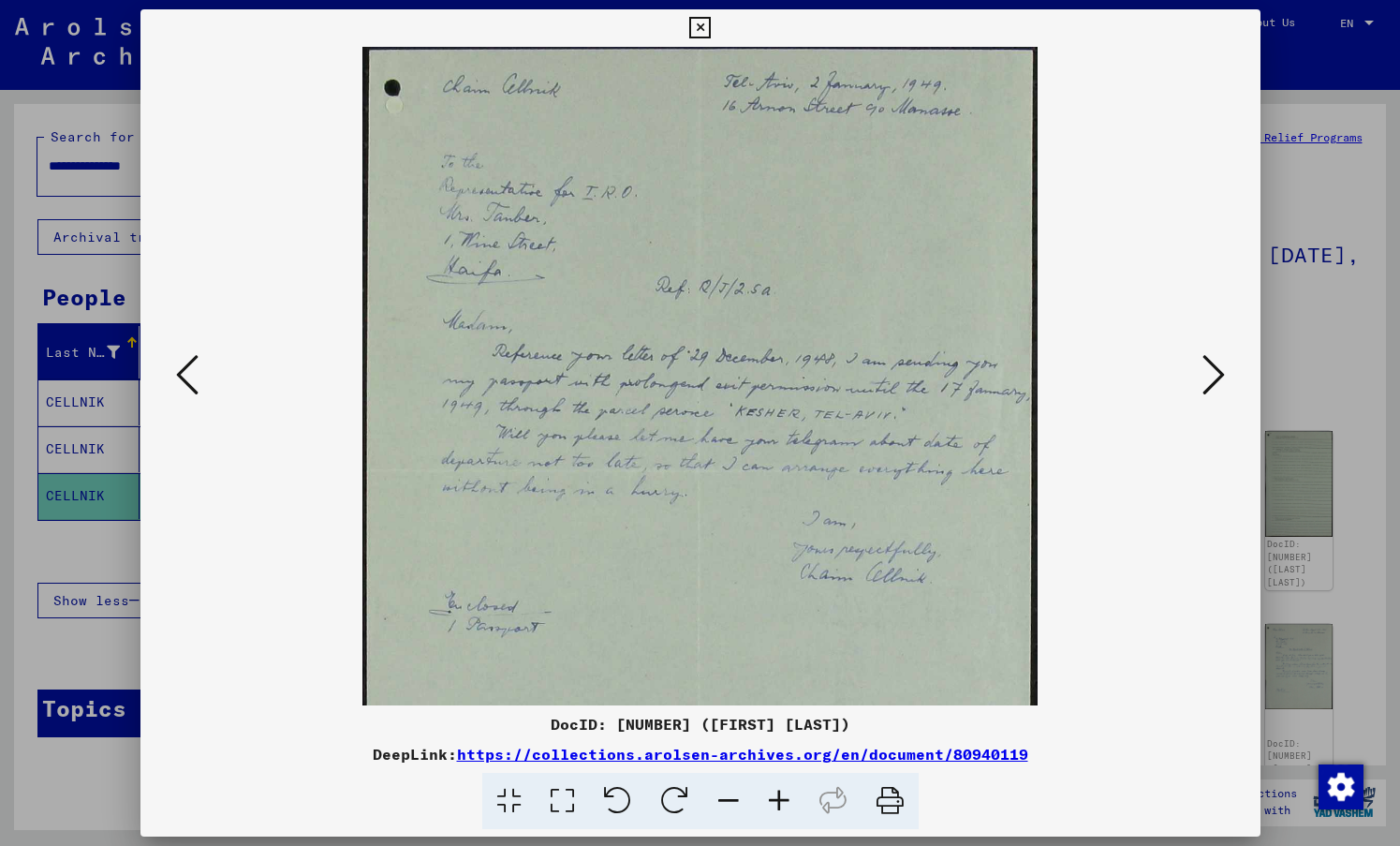 click at bounding box center (779, 801) 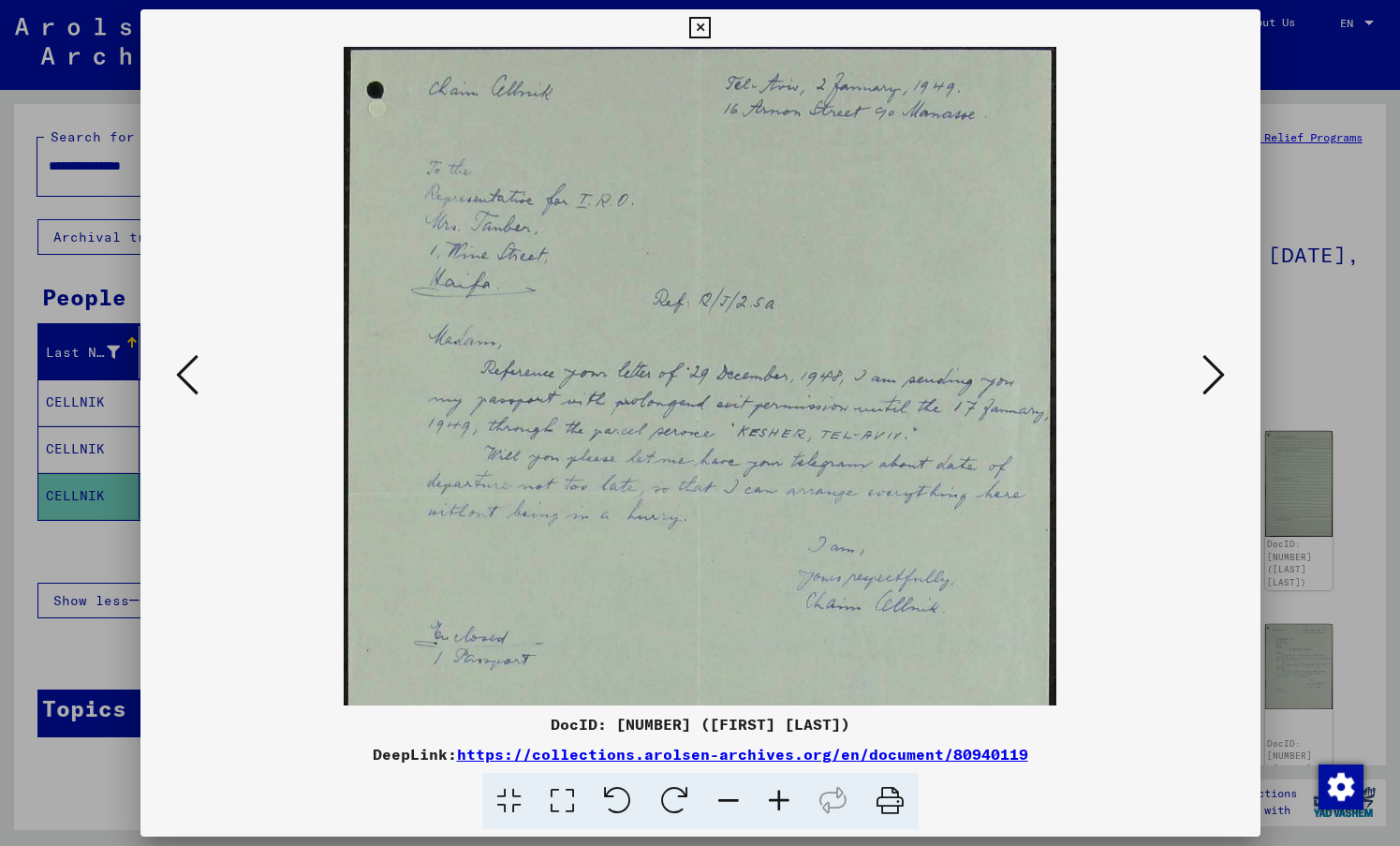 click at bounding box center (779, 801) 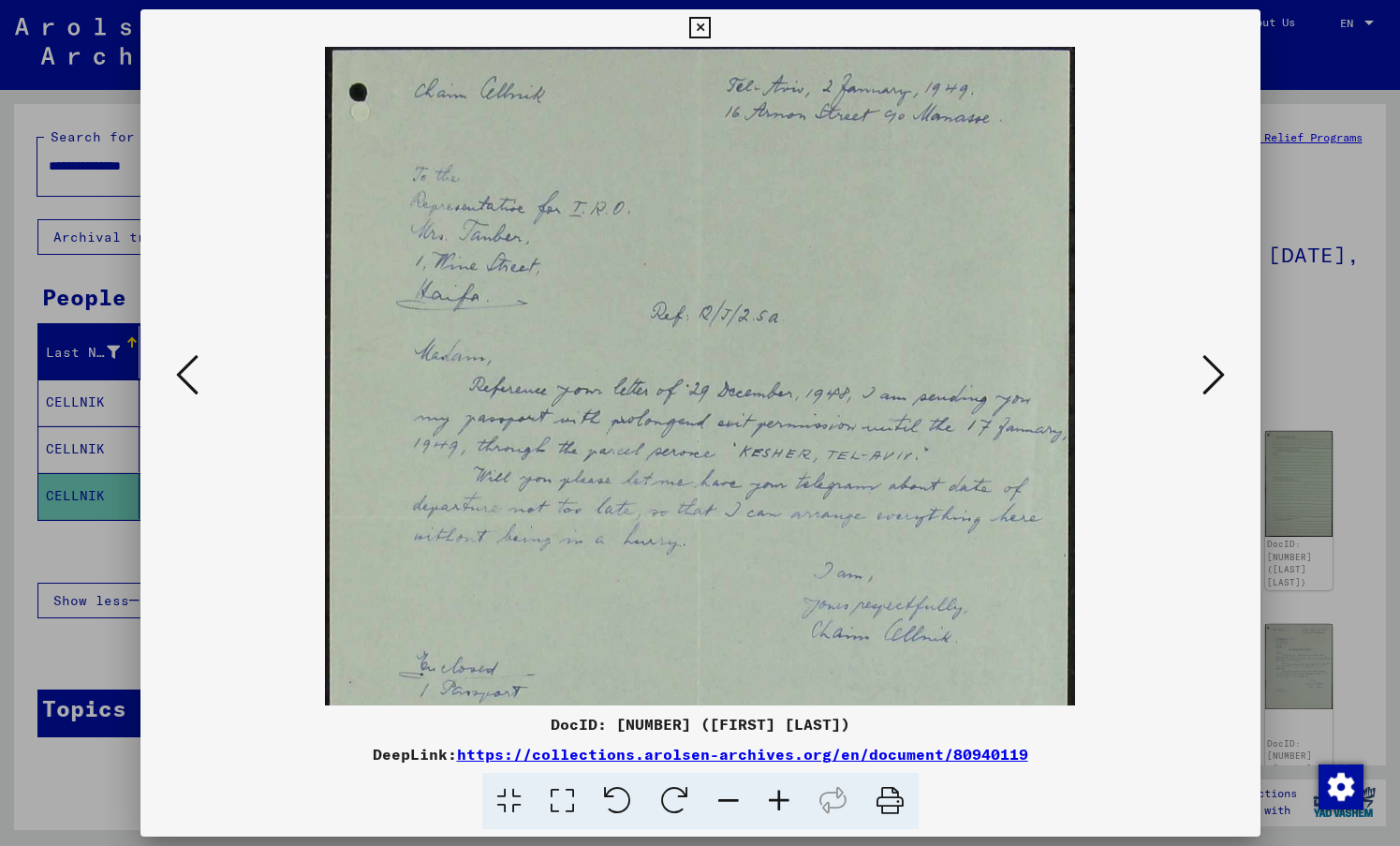 click at bounding box center (779, 801) 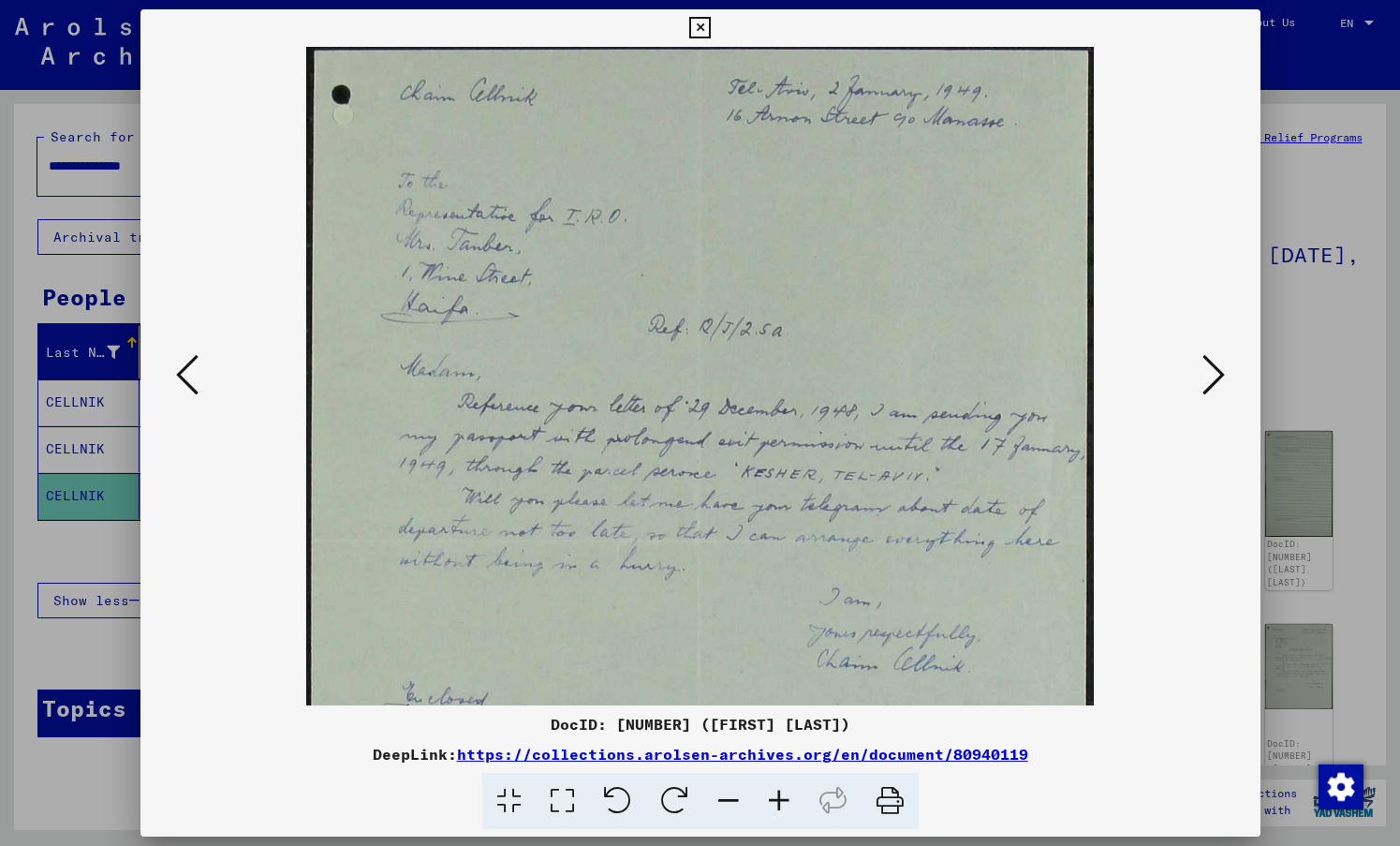click at bounding box center [779, 801] 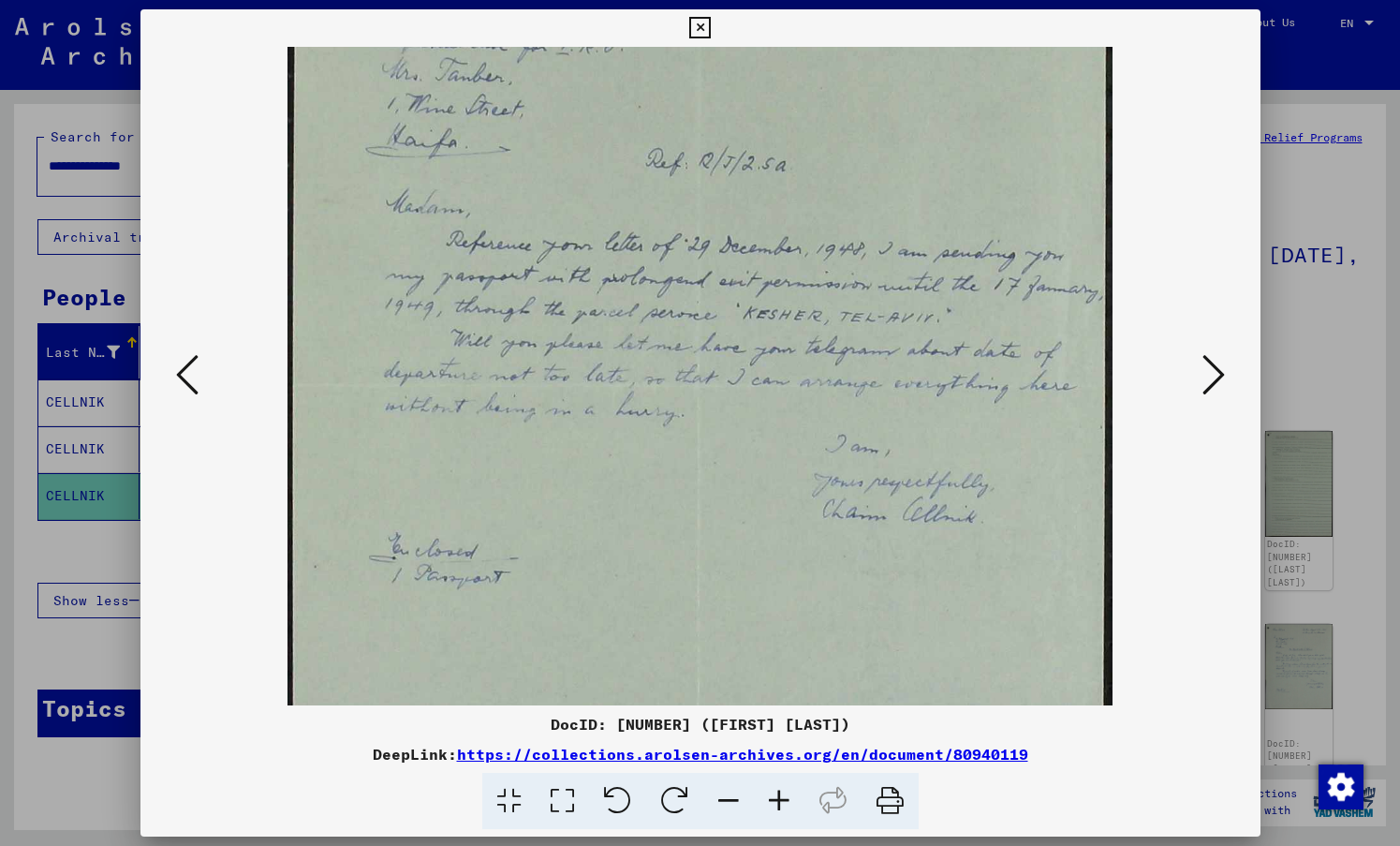 scroll, scrollTop: 180, scrollLeft: 0, axis: vertical 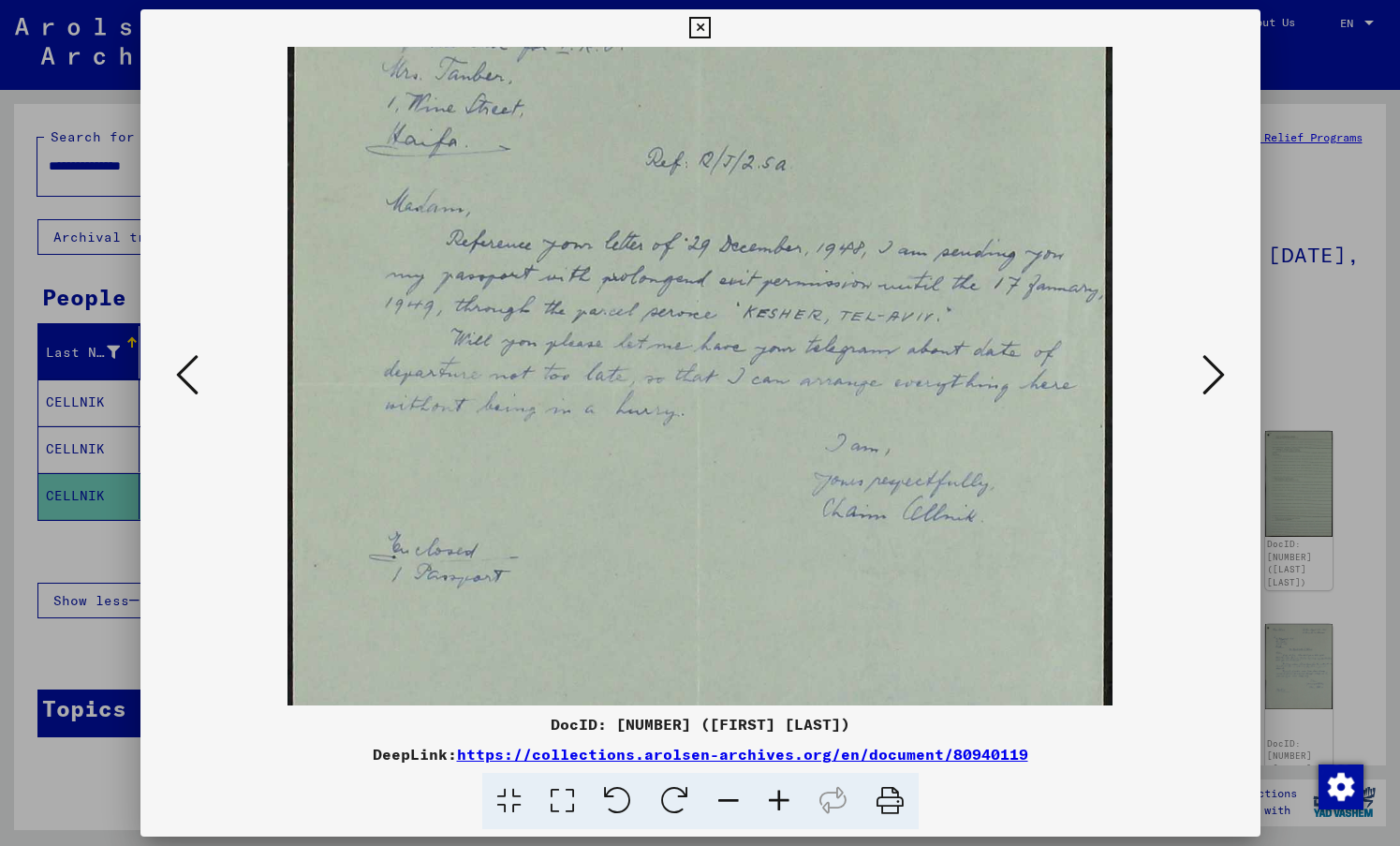 drag, startPoint x: 825, startPoint y: 546, endPoint x: 849, endPoint y: 366, distance: 181.59295 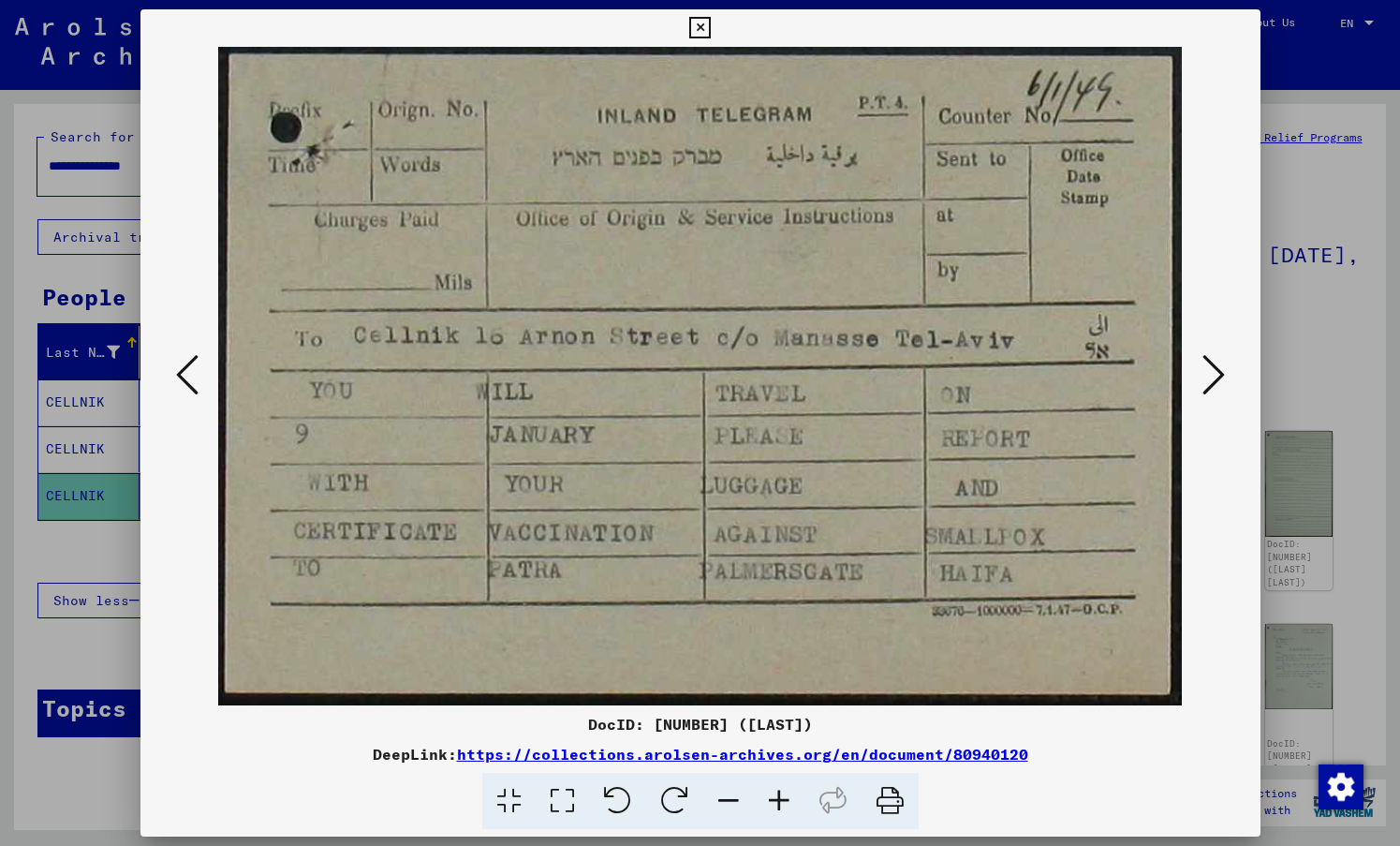 click at bounding box center (1214, 375) 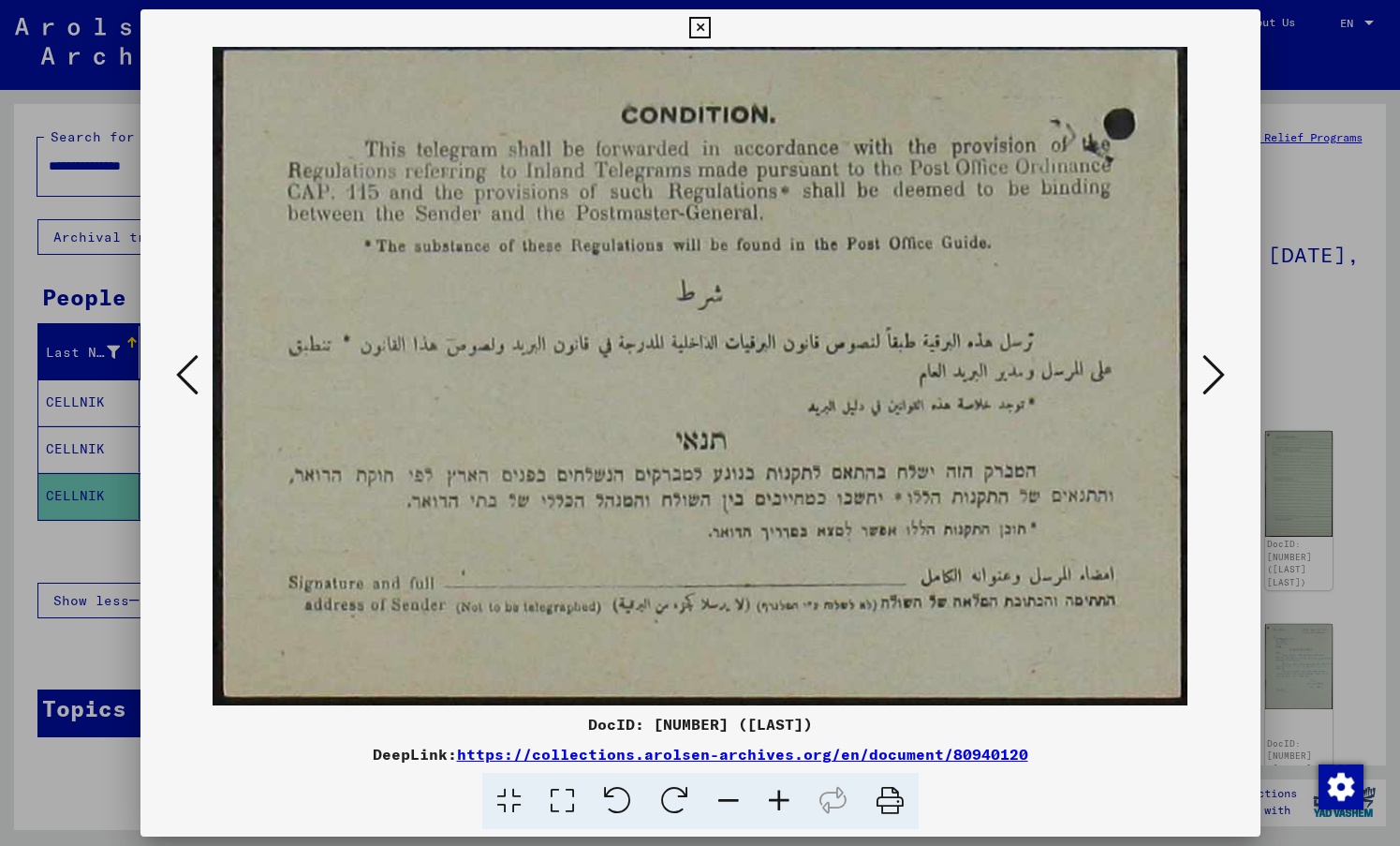 click at bounding box center (1214, 375) 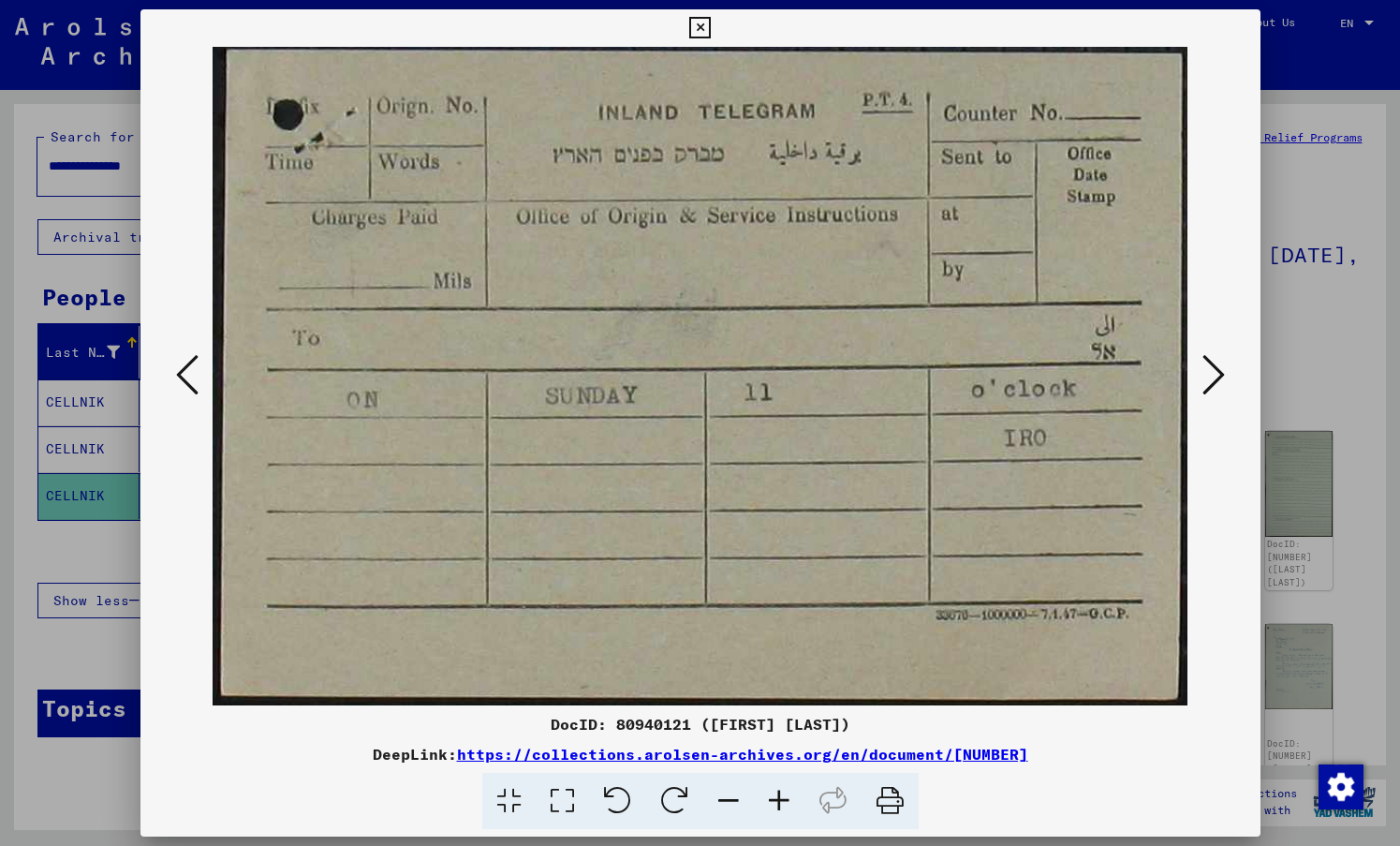 click at bounding box center [1214, 375] 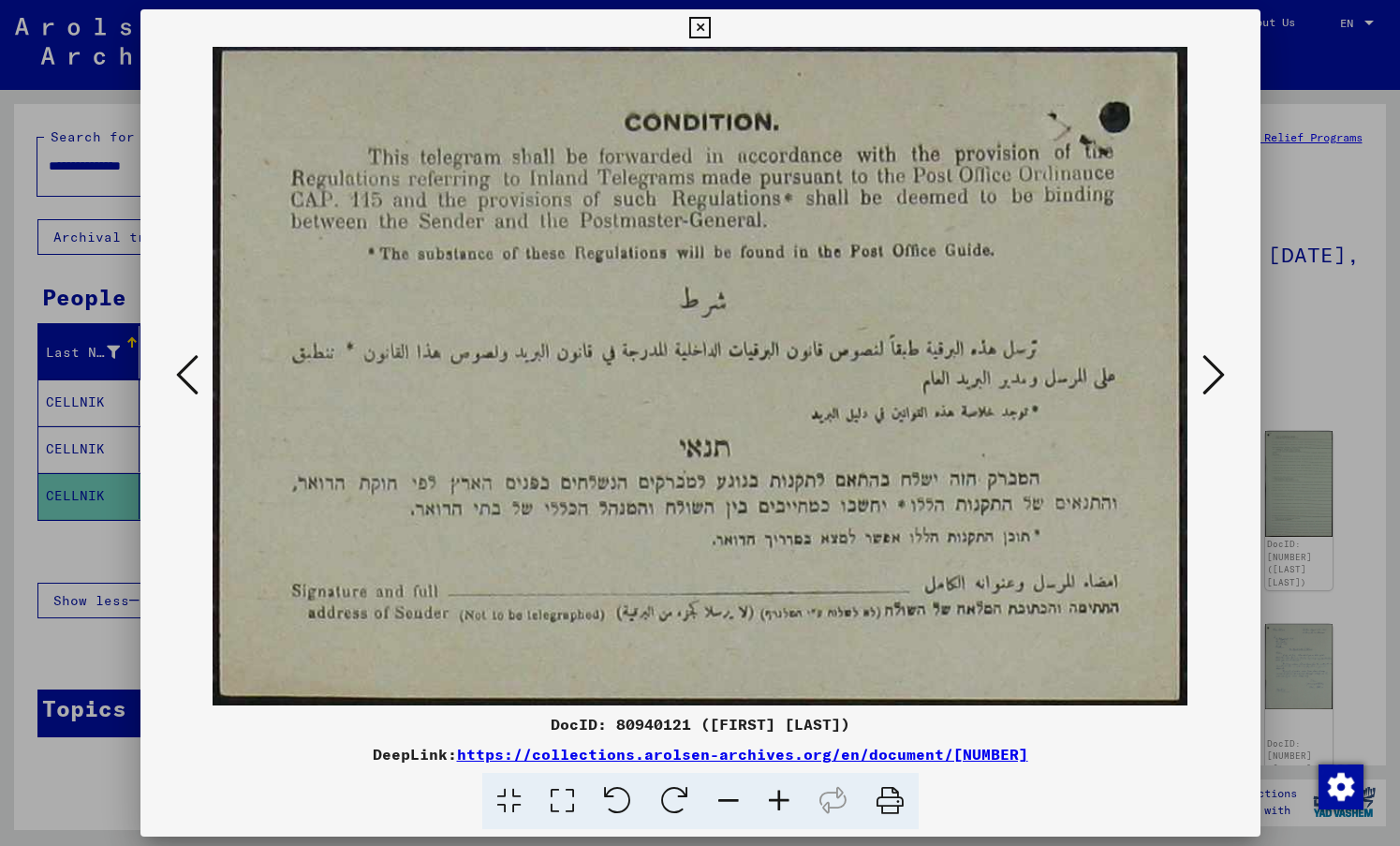 click at bounding box center [1214, 375] 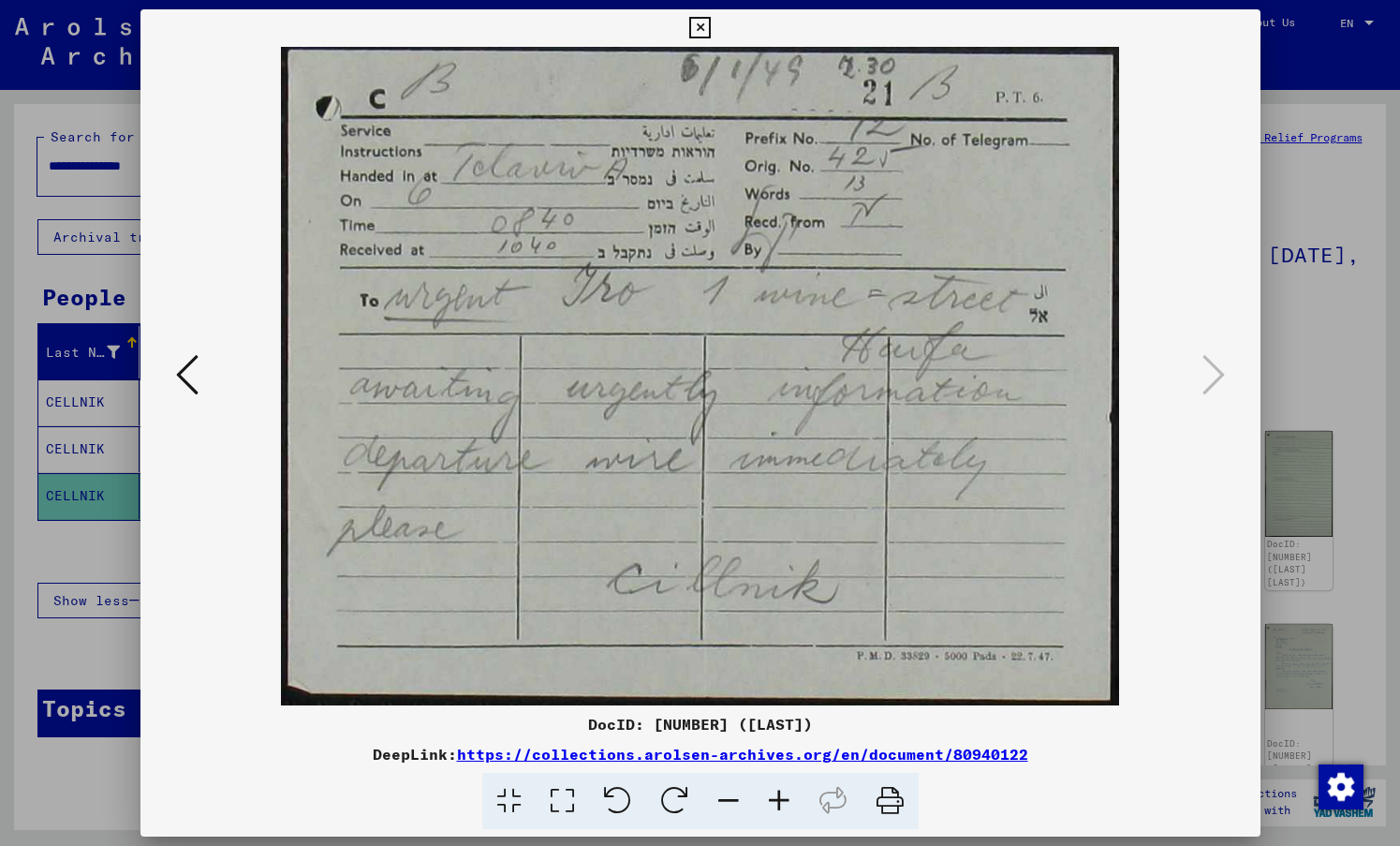 click at bounding box center (700, 423) 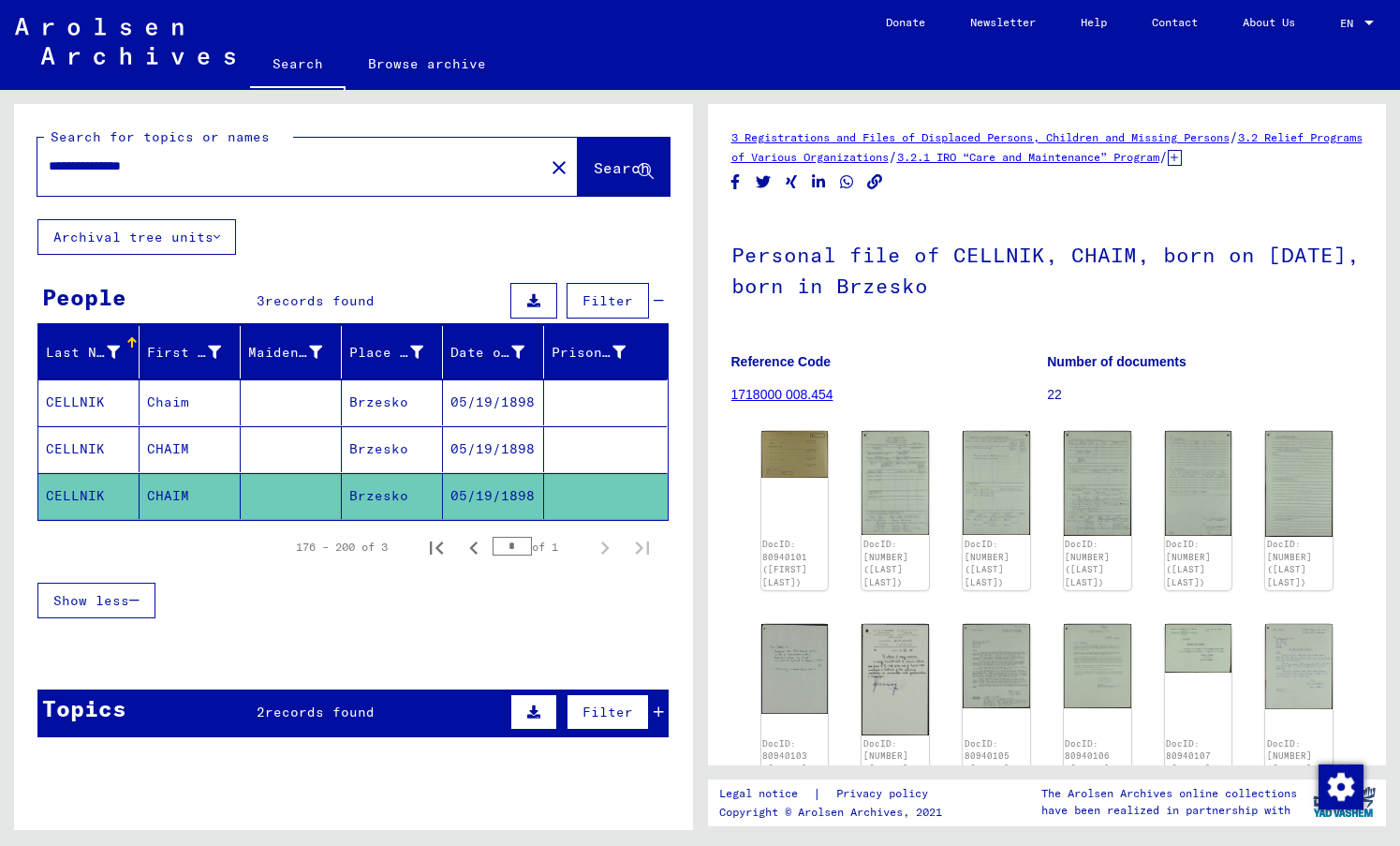 drag, startPoint x: 193, startPoint y: 162, endPoint x: 110, endPoint y: 163, distance: 83.006024 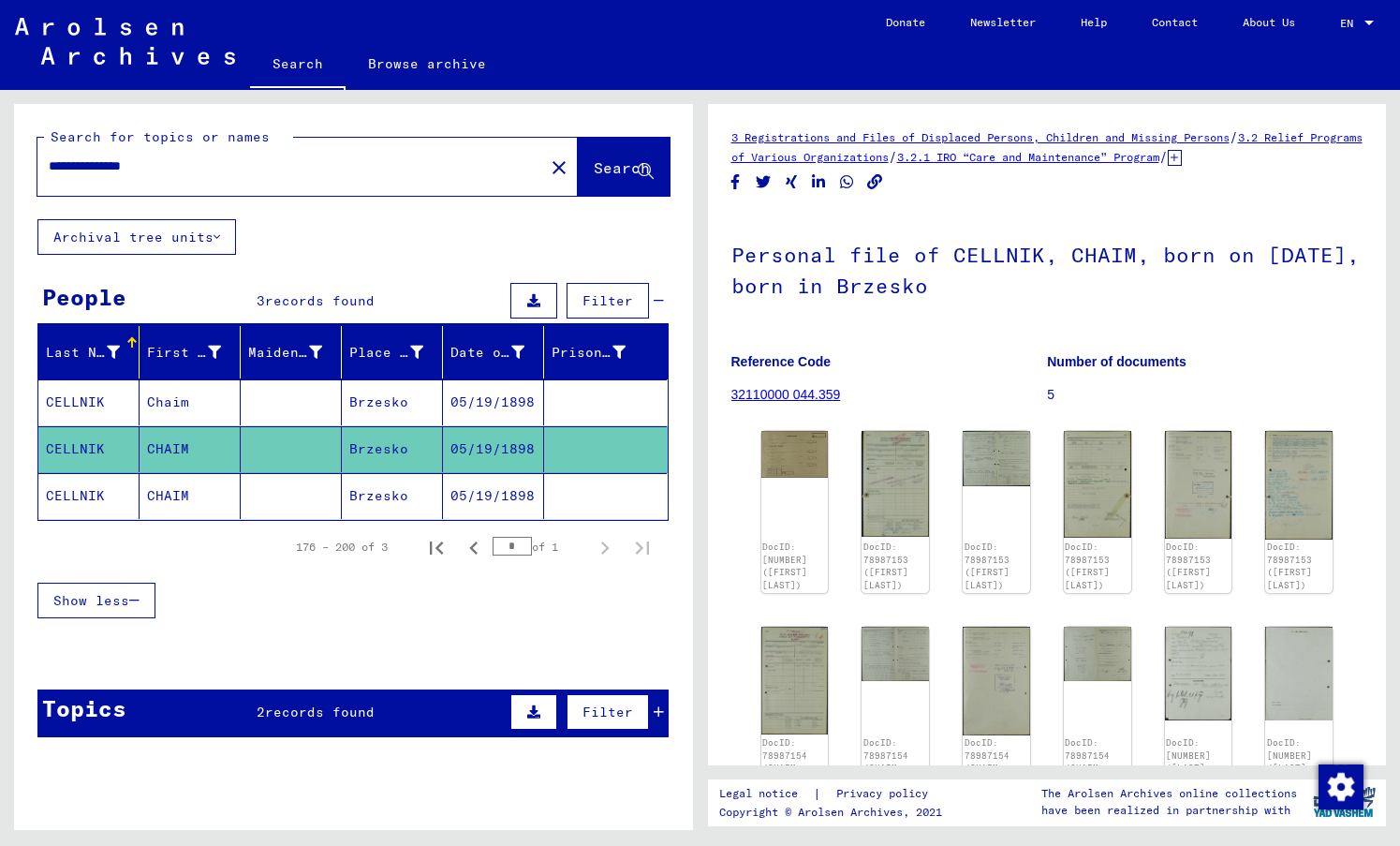 scroll, scrollTop: 0, scrollLeft: 0, axis: both 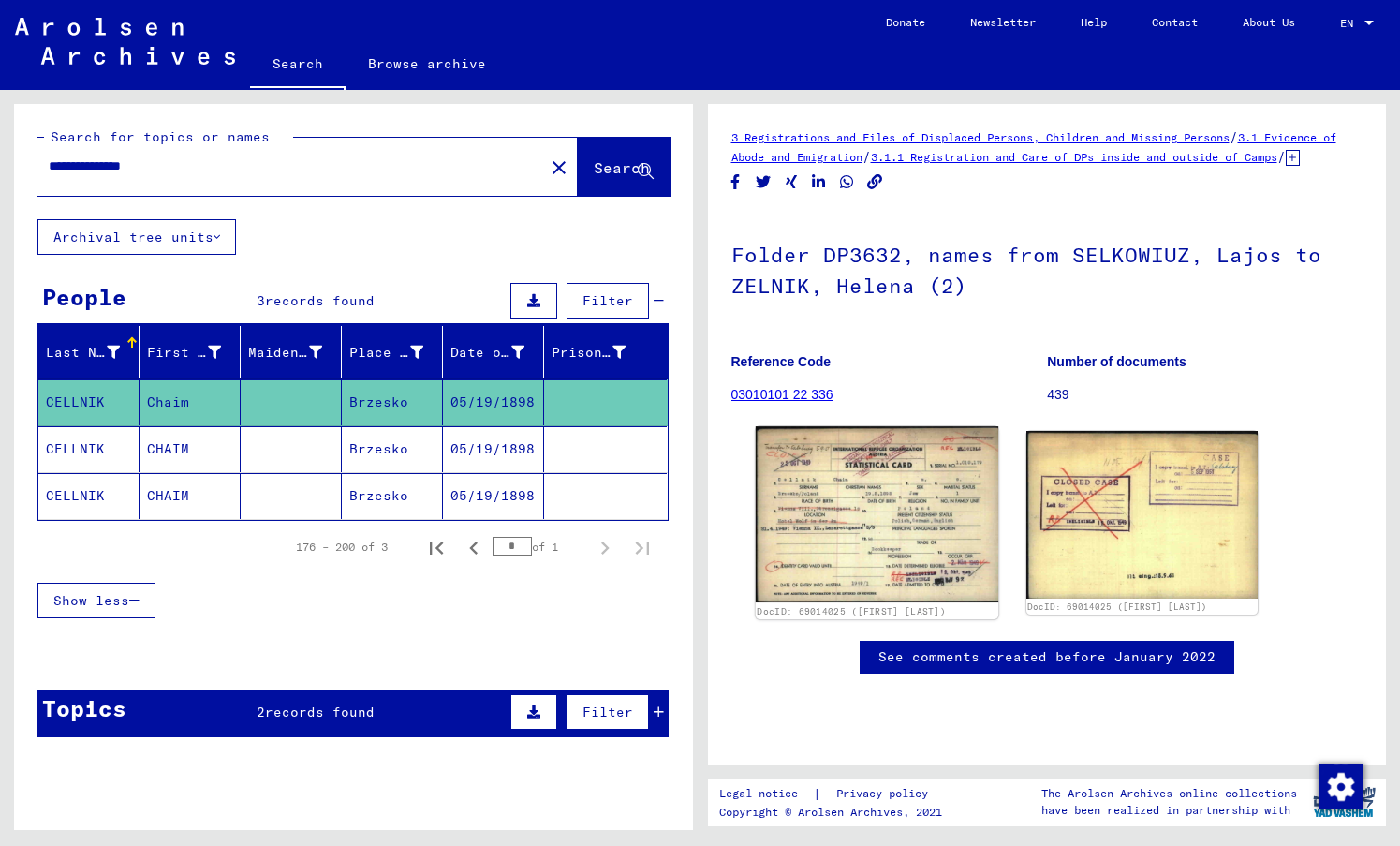 click 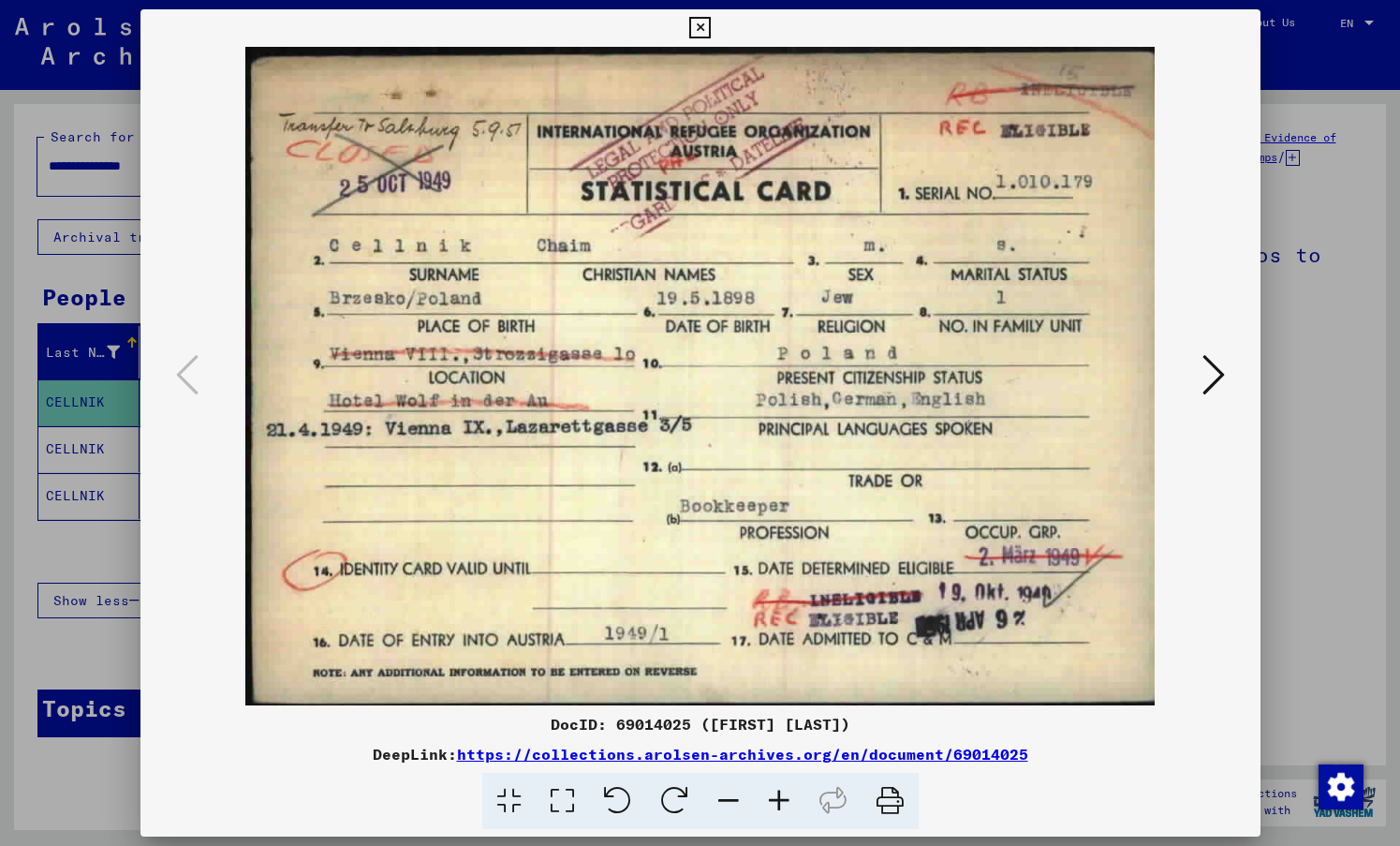 click at bounding box center [700, 423] 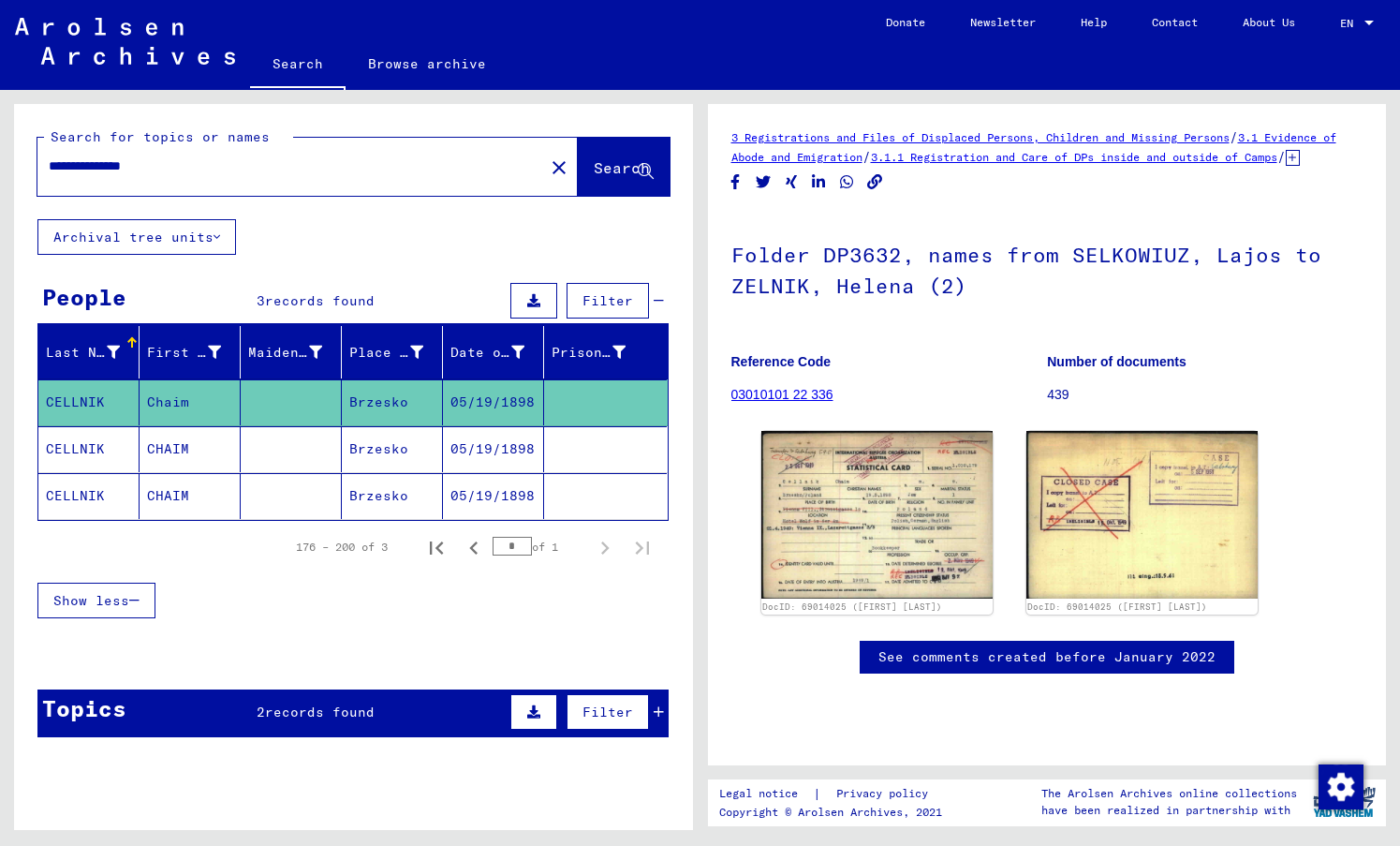 drag, startPoint x: 197, startPoint y: 163, endPoint x: 111, endPoint y: 166, distance: 86.05231 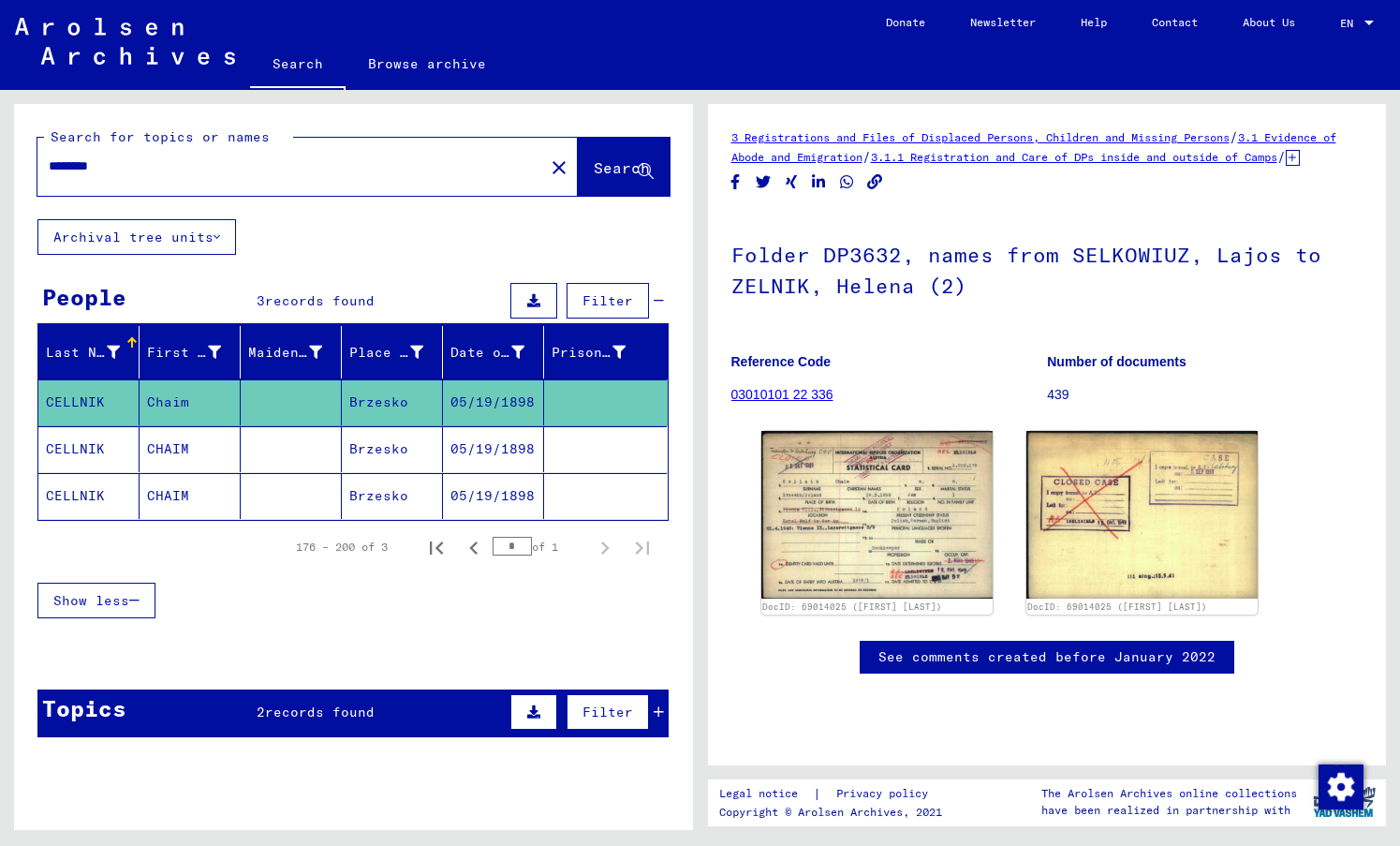 click on "Search" 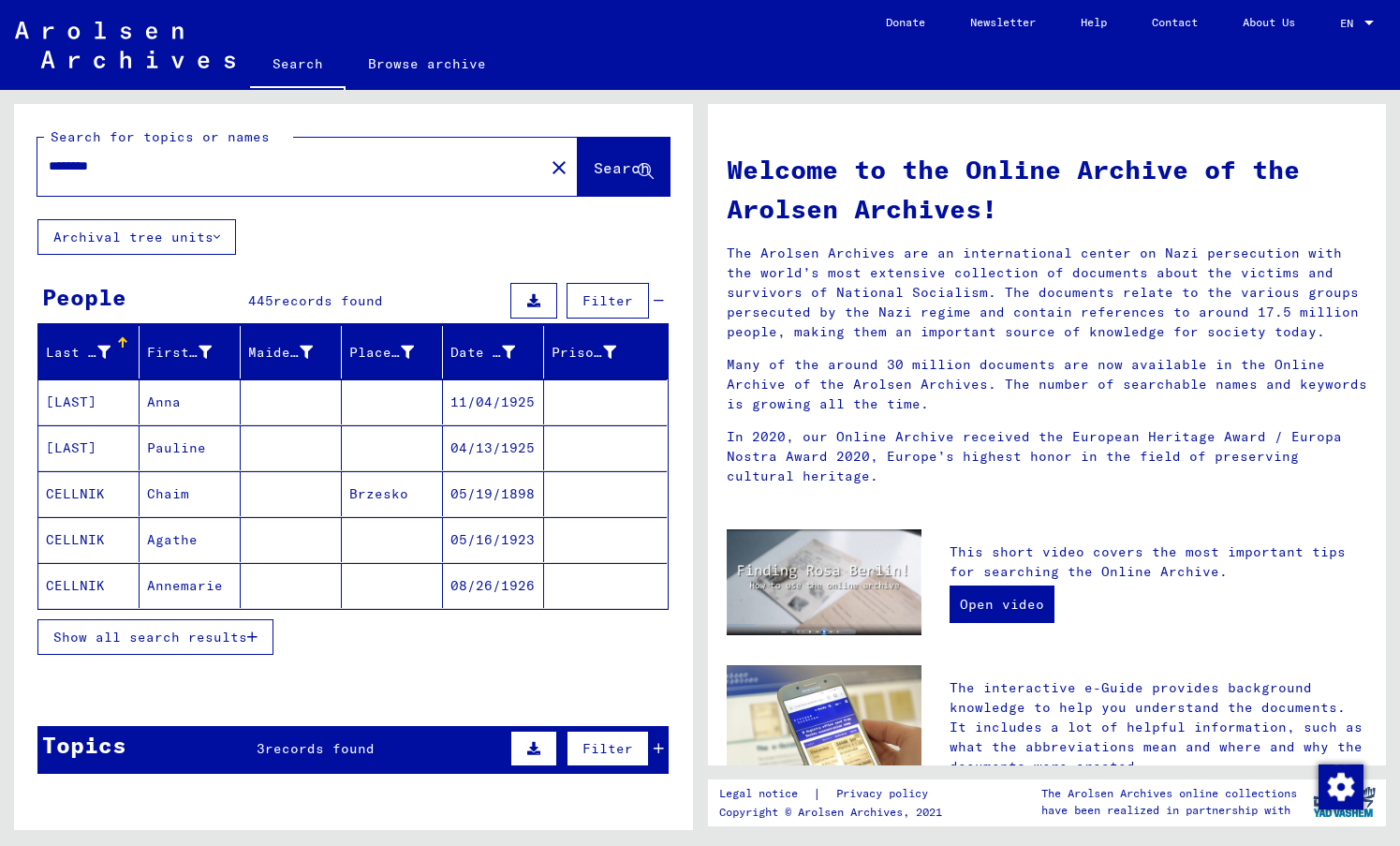 click at bounding box center (392, 494) 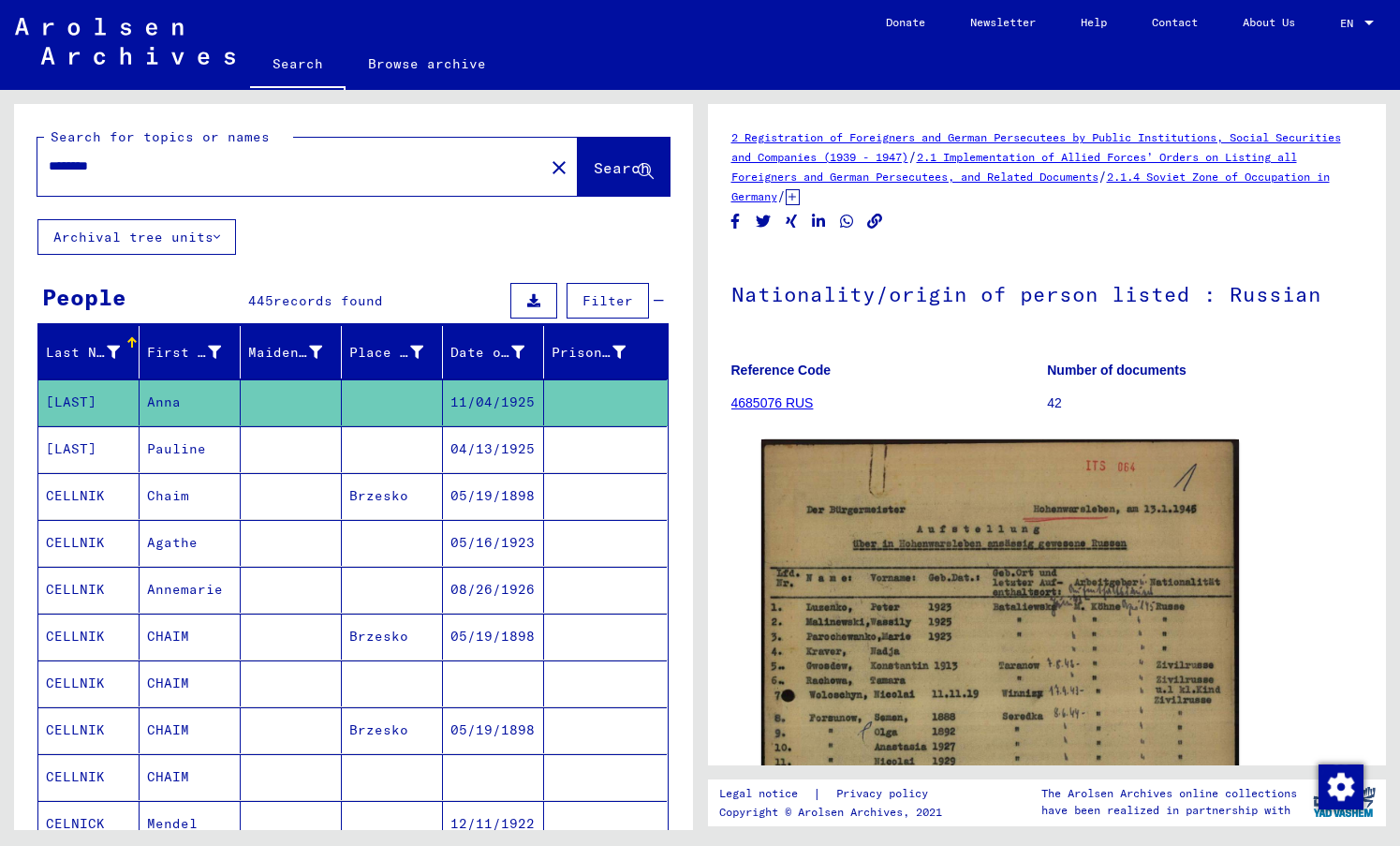scroll, scrollTop: 0, scrollLeft: 0, axis: both 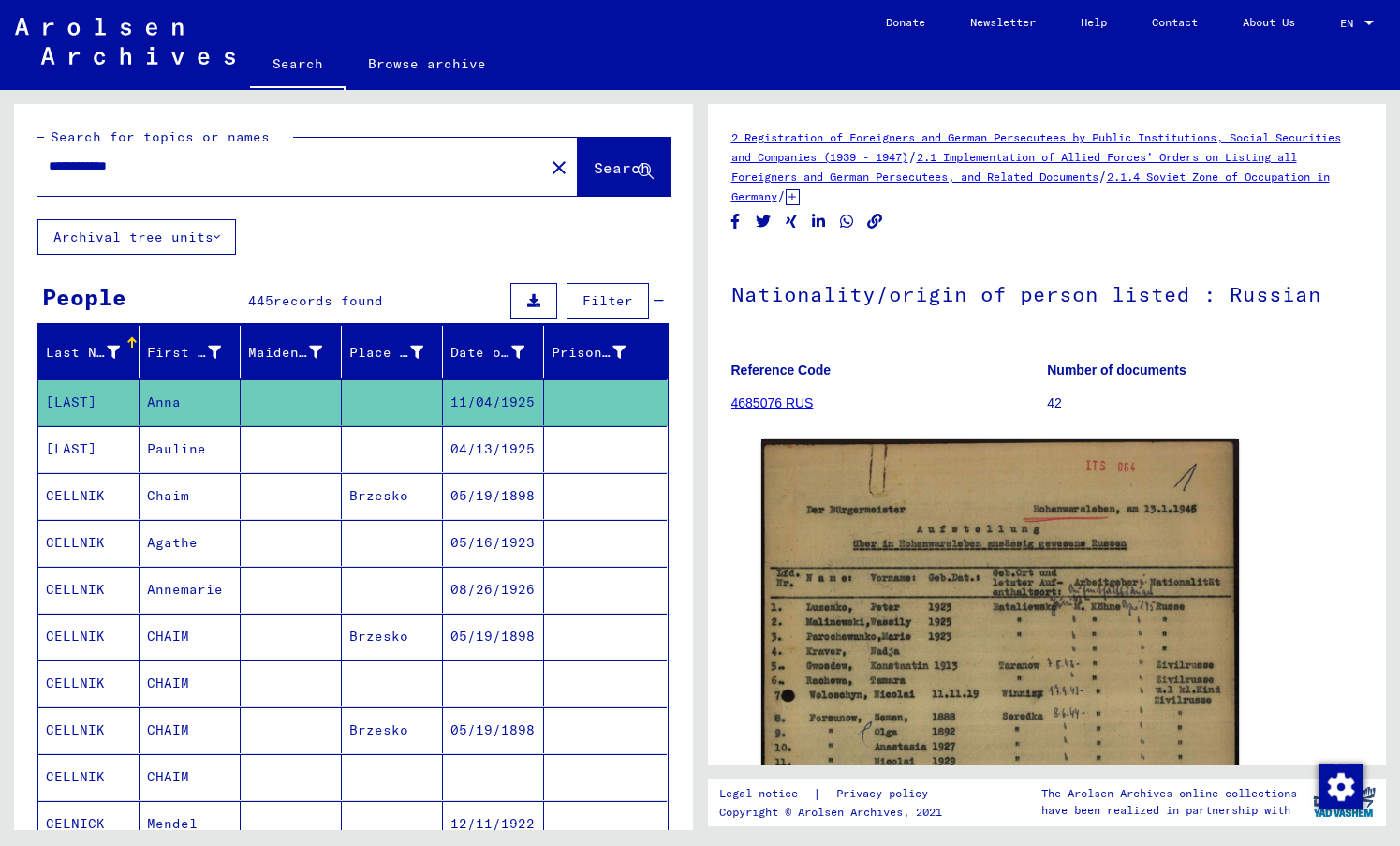 click on "Search" 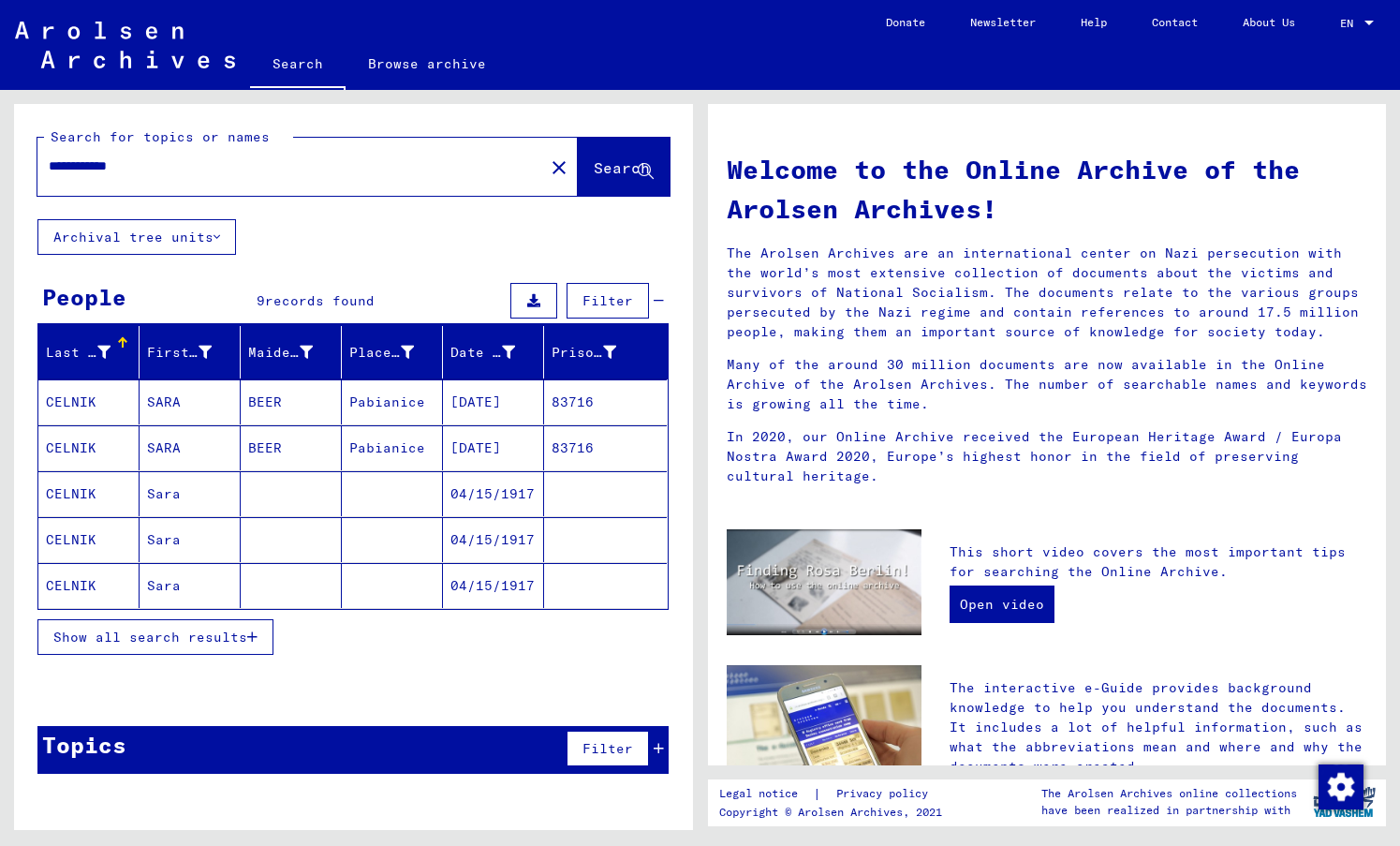 click on "Show all search results" at bounding box center [150, 637] 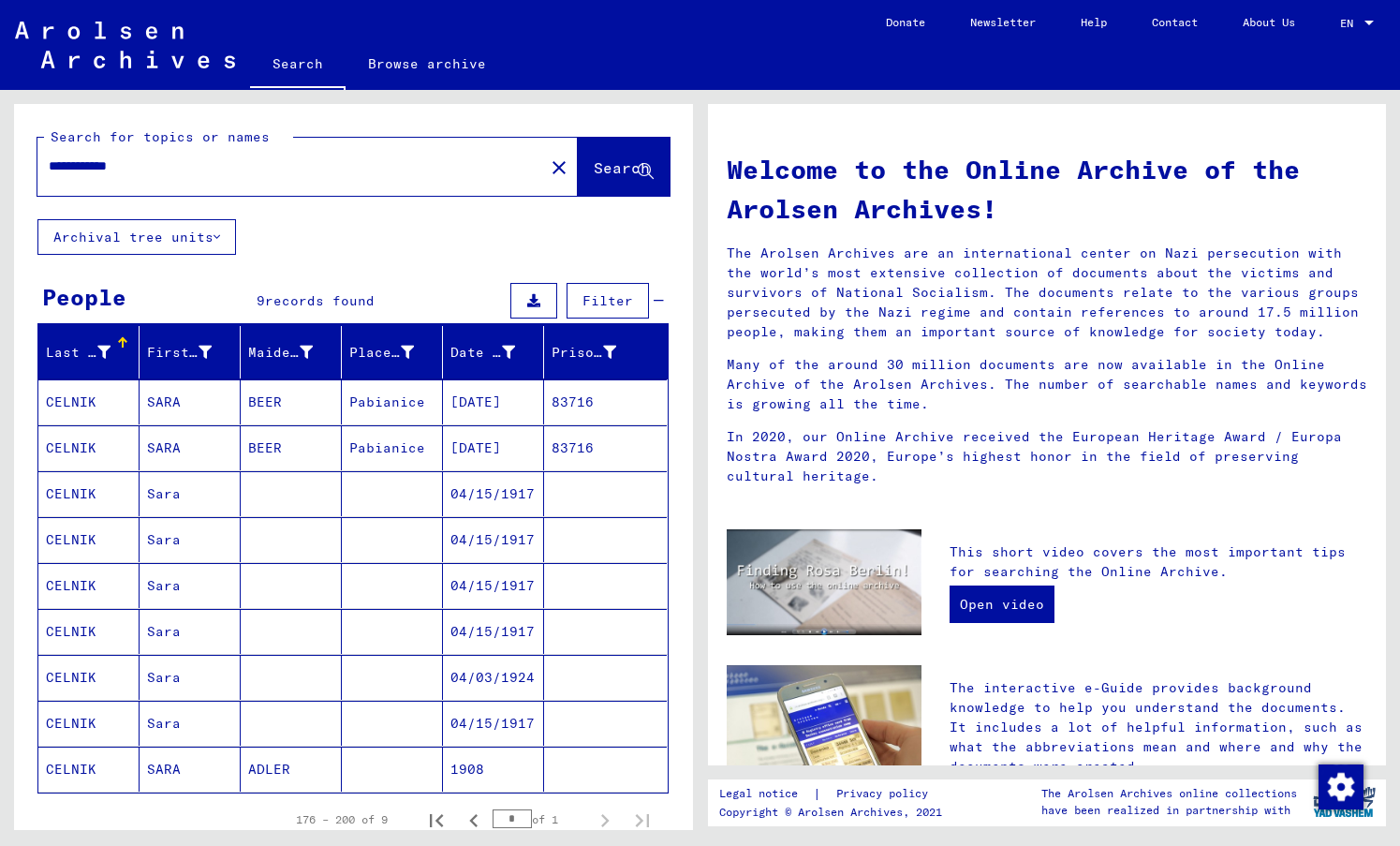 drag, startPoint x: 151, startPoint y: 167, endPoint x: 117, endPoint y: 168, distance: 34.014703 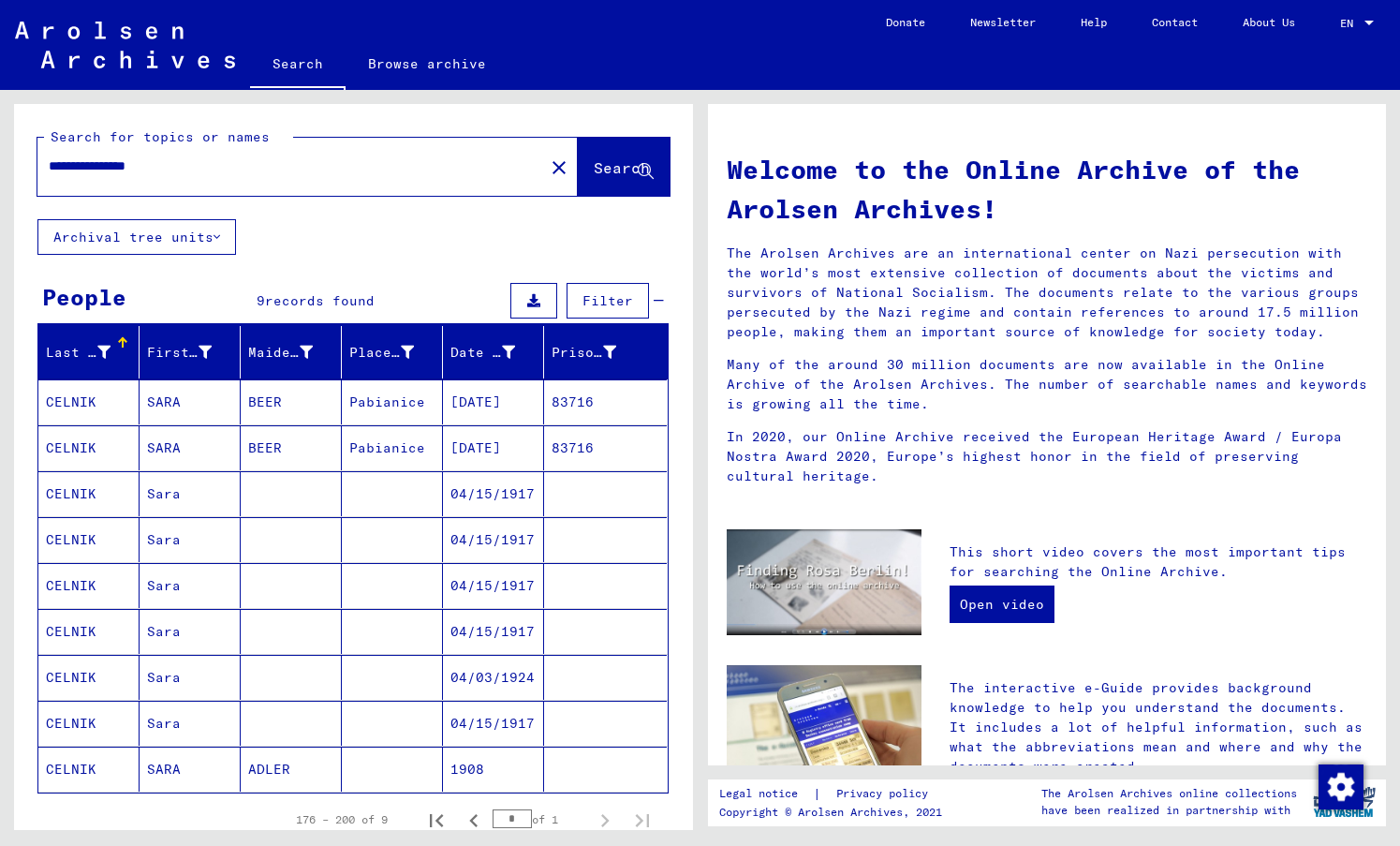 click on "**********" at bounding box center [285, 166] 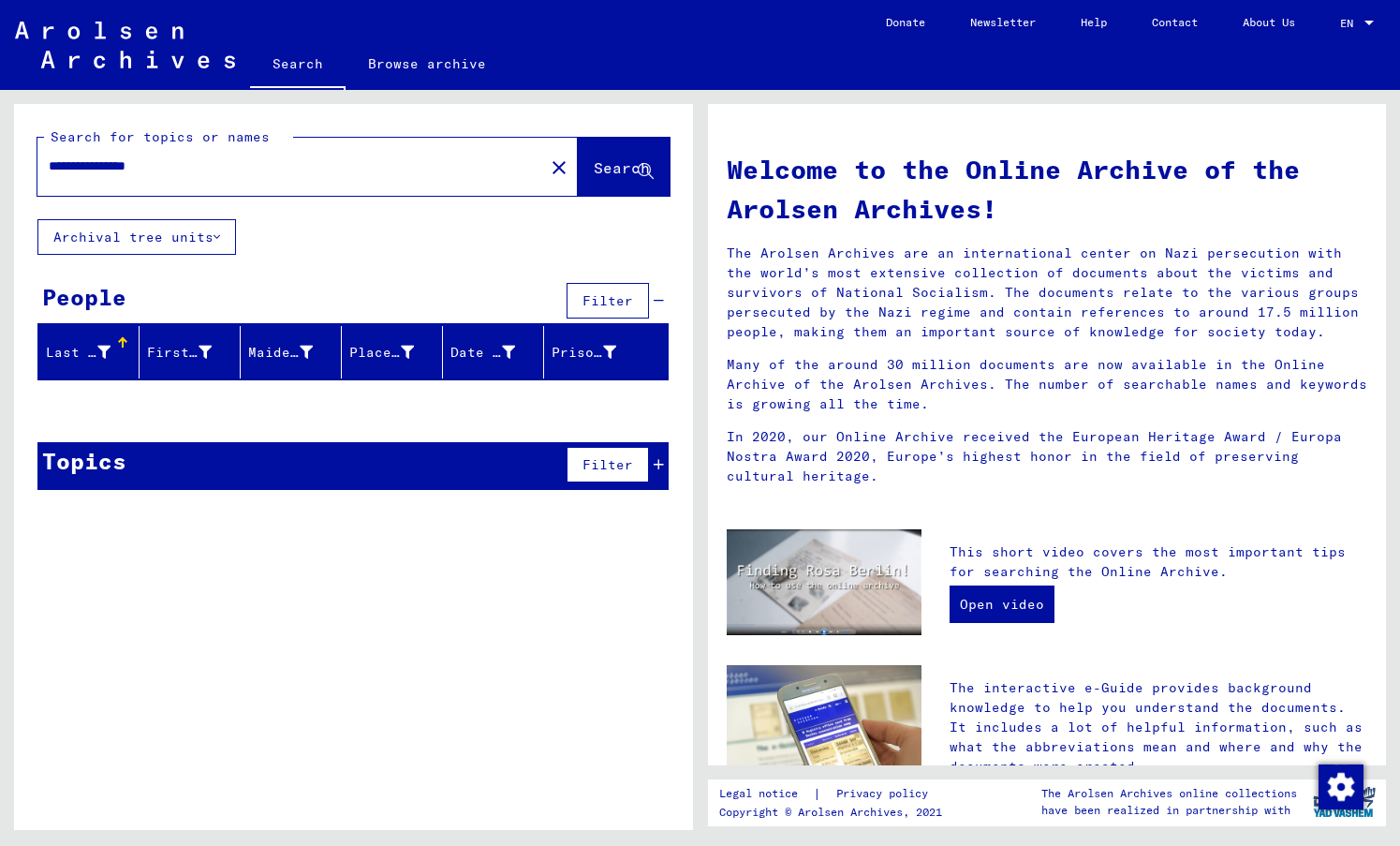 drag, startPoint x: 192, startPoint y: 160, endPoint x: 50, endPoint y: 172, distance: 142.5061 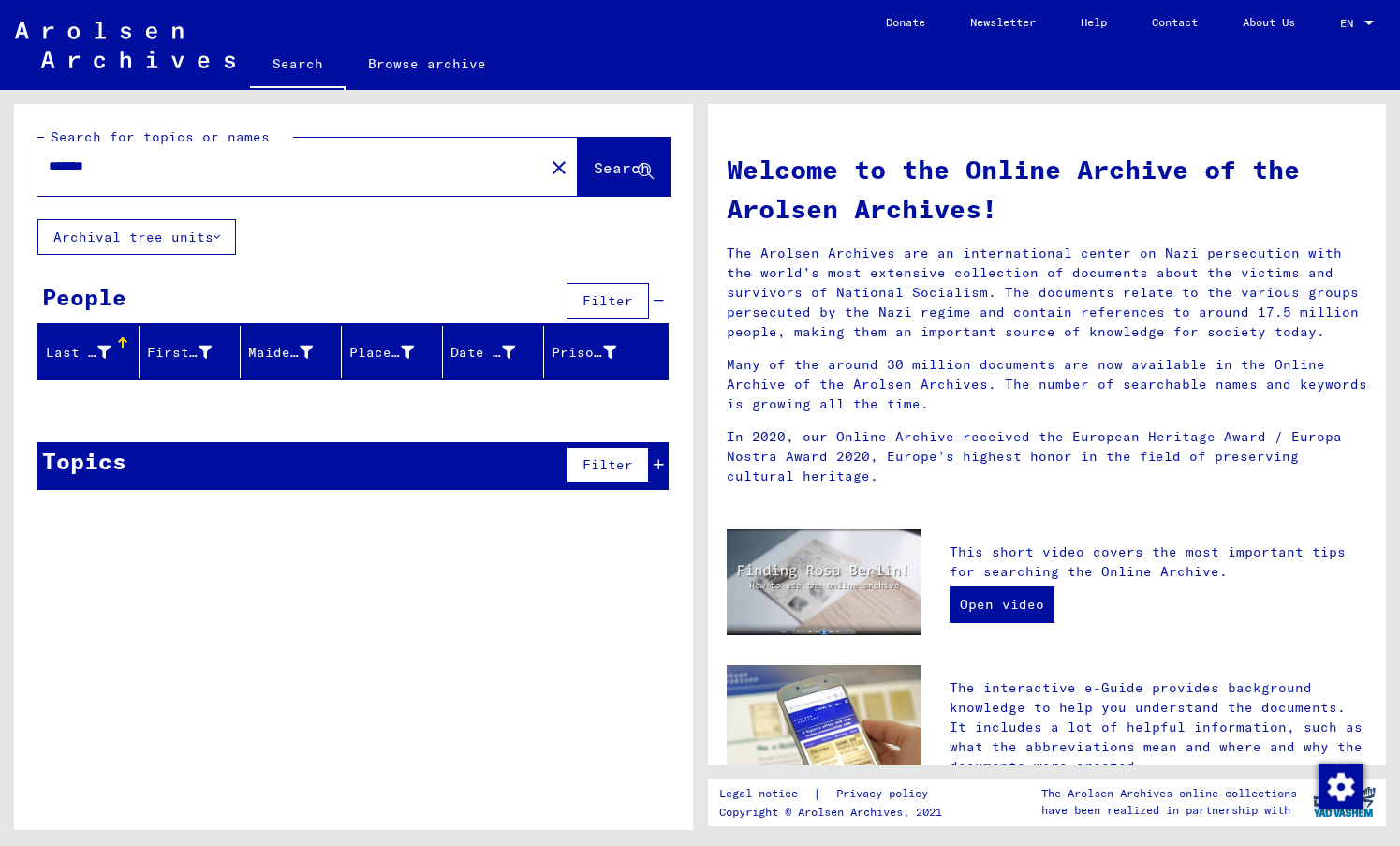 type on "*******" 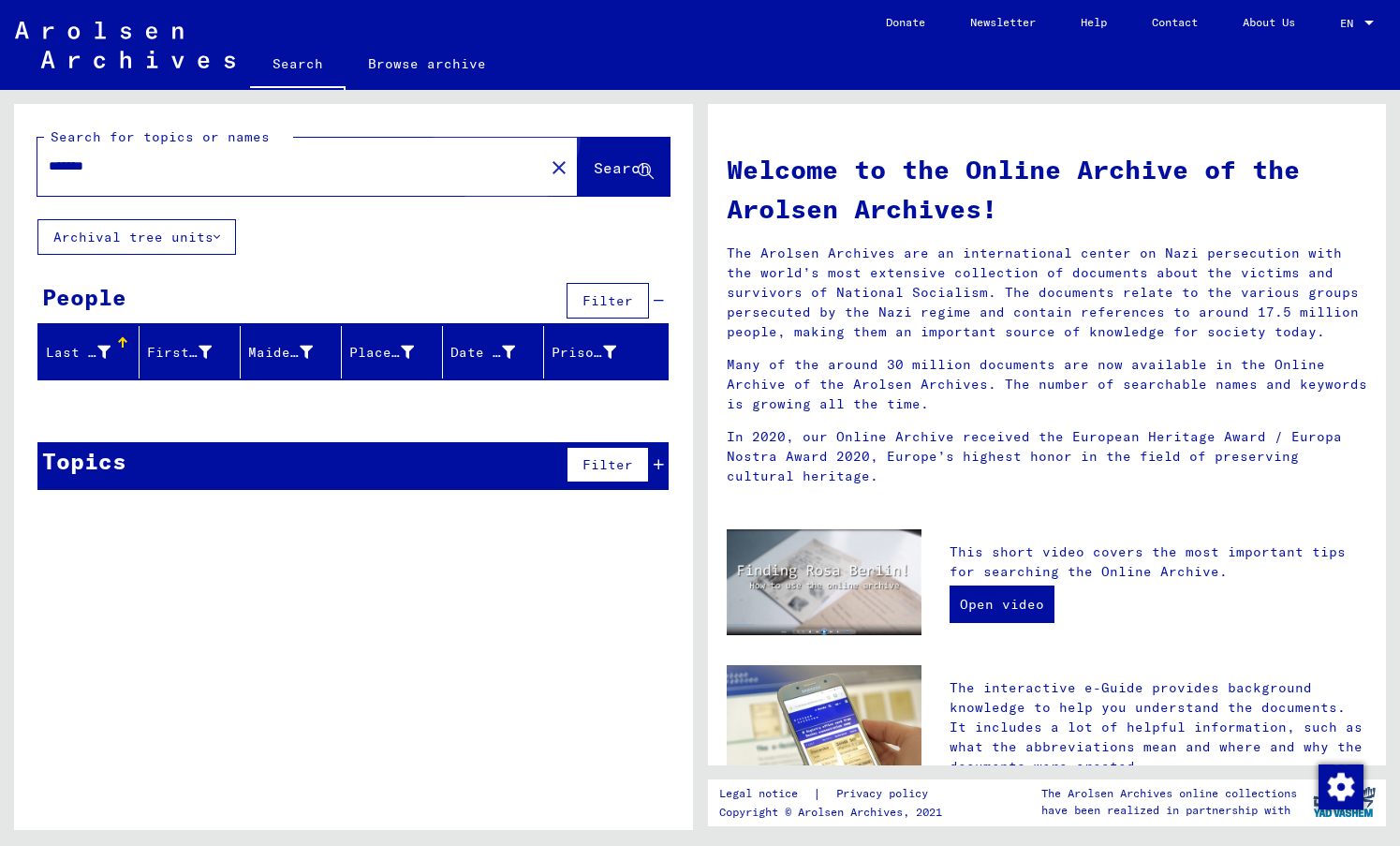 click on "Search" 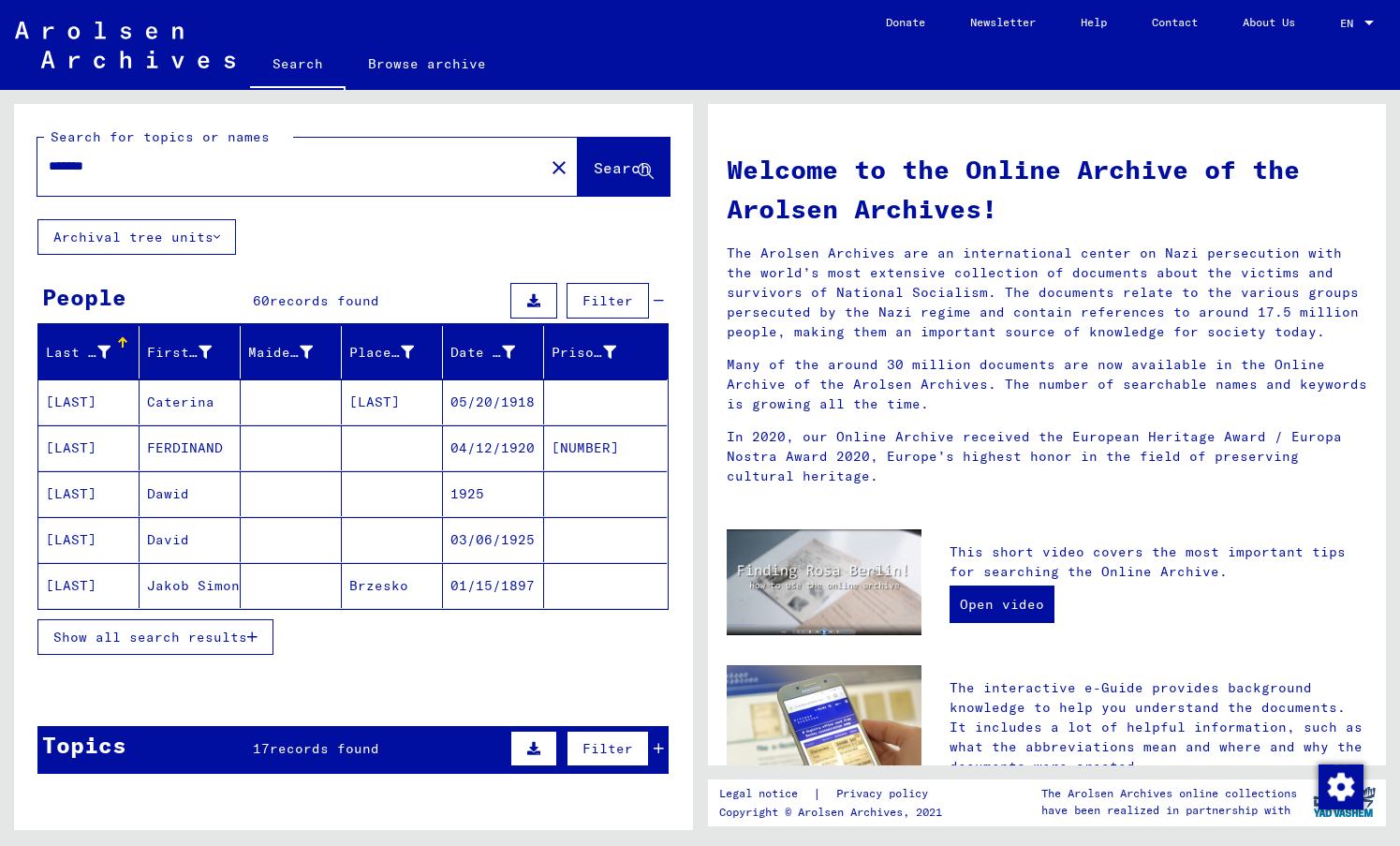 click on "Show all search results" at bounding box center [353, 637] 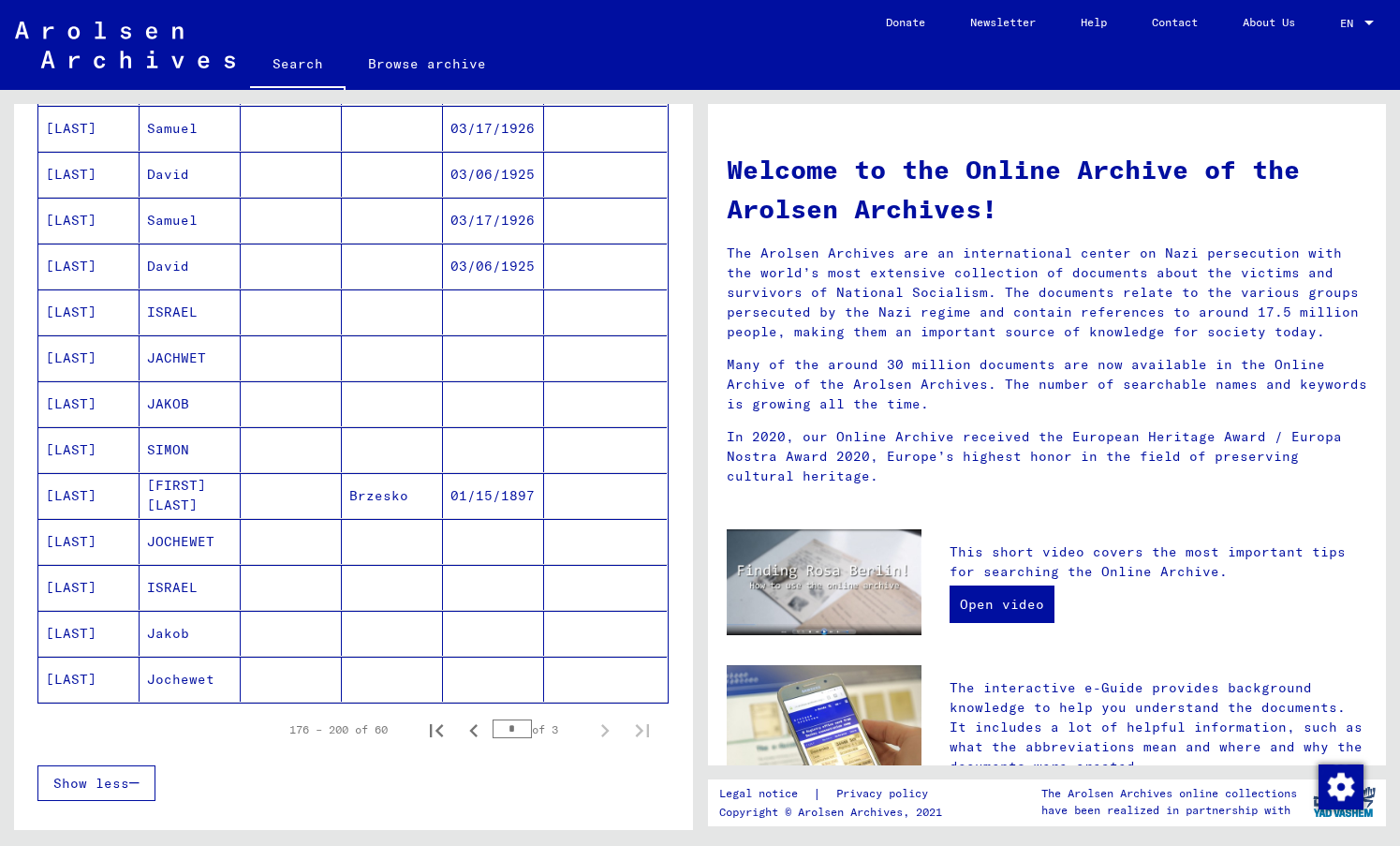 scroll, scrollTop: 882, scrollLeft: 0, axis: vertical 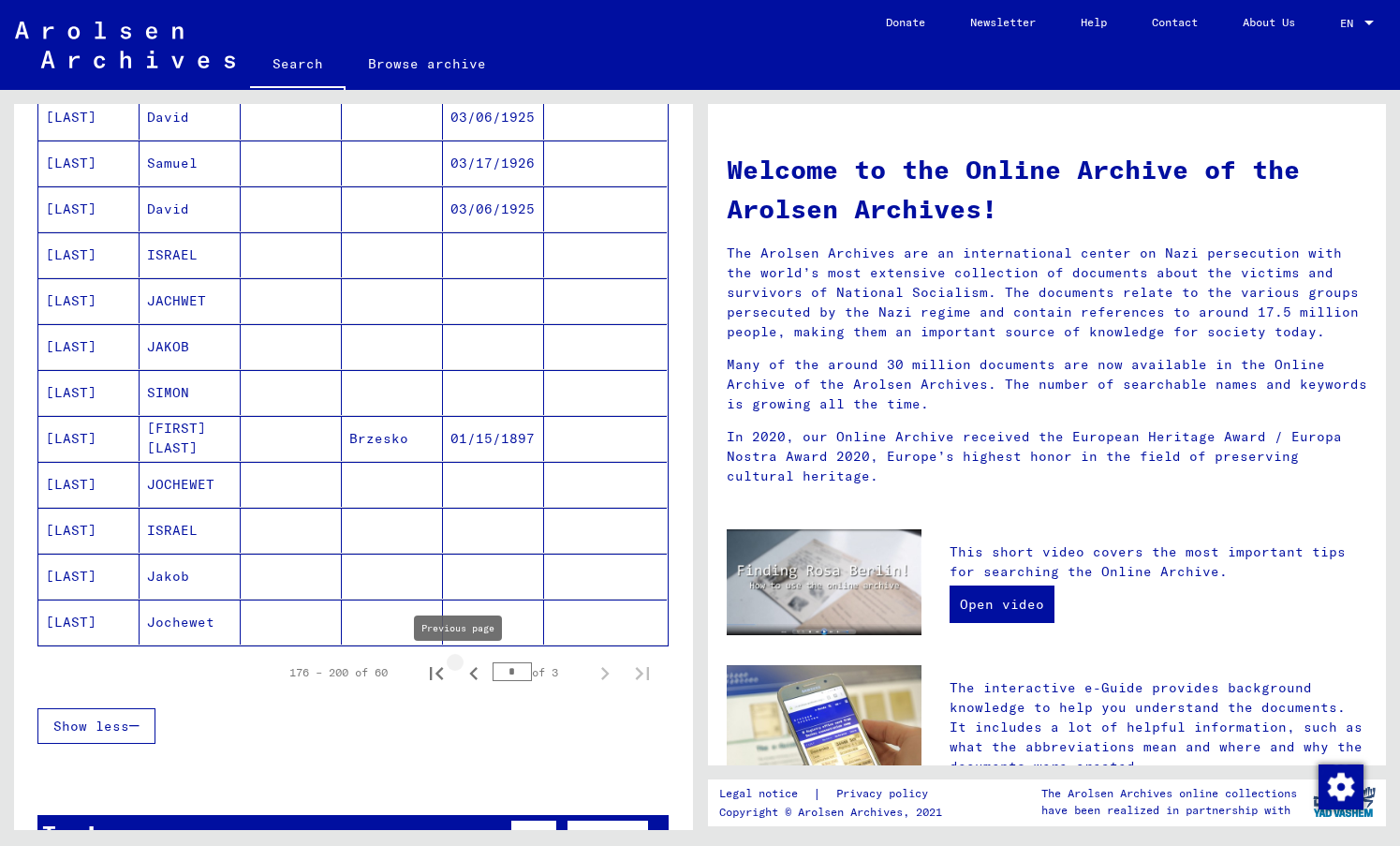 click 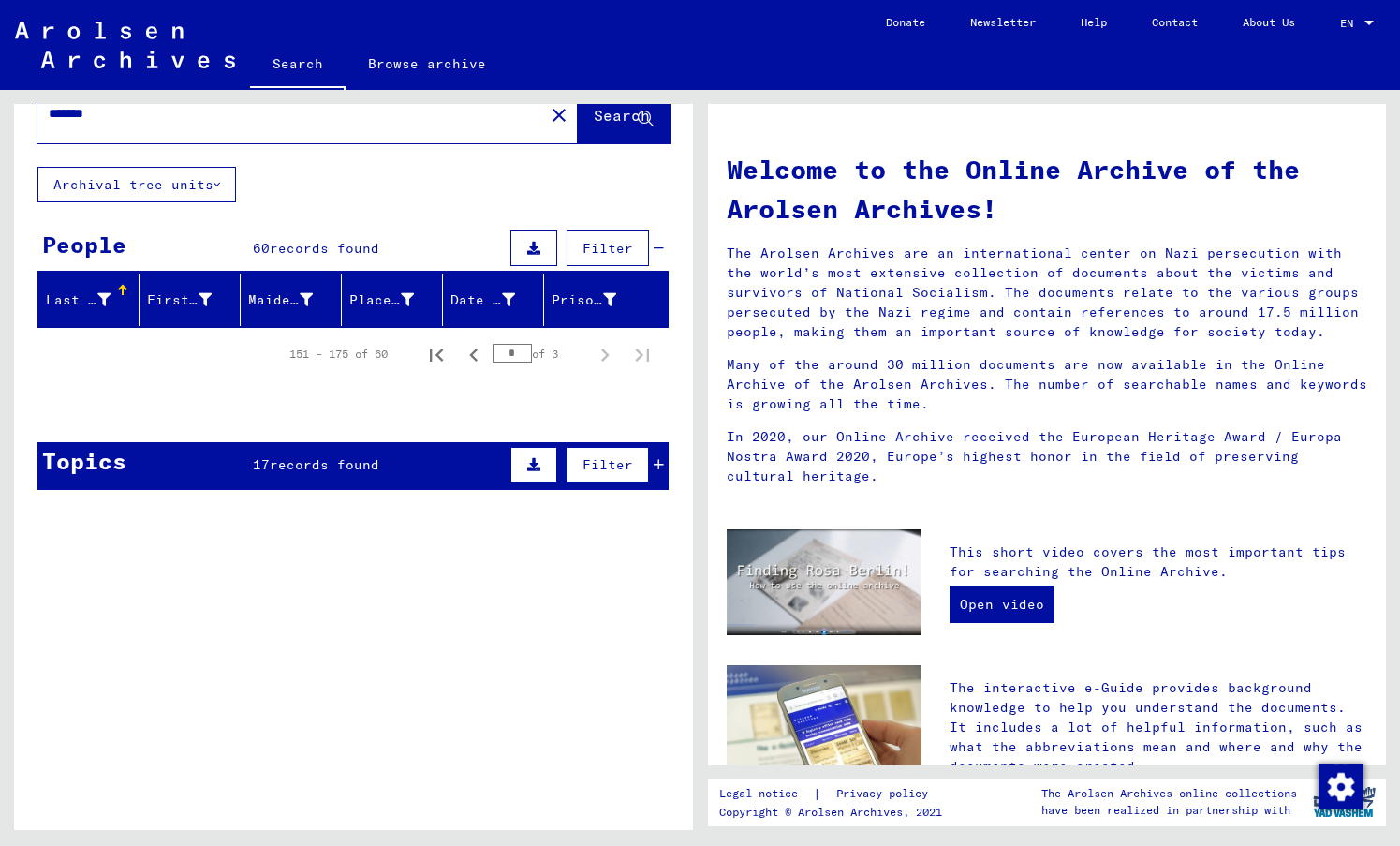 scroll, scrollTop: 0, scrollLeft: 0, axis: both 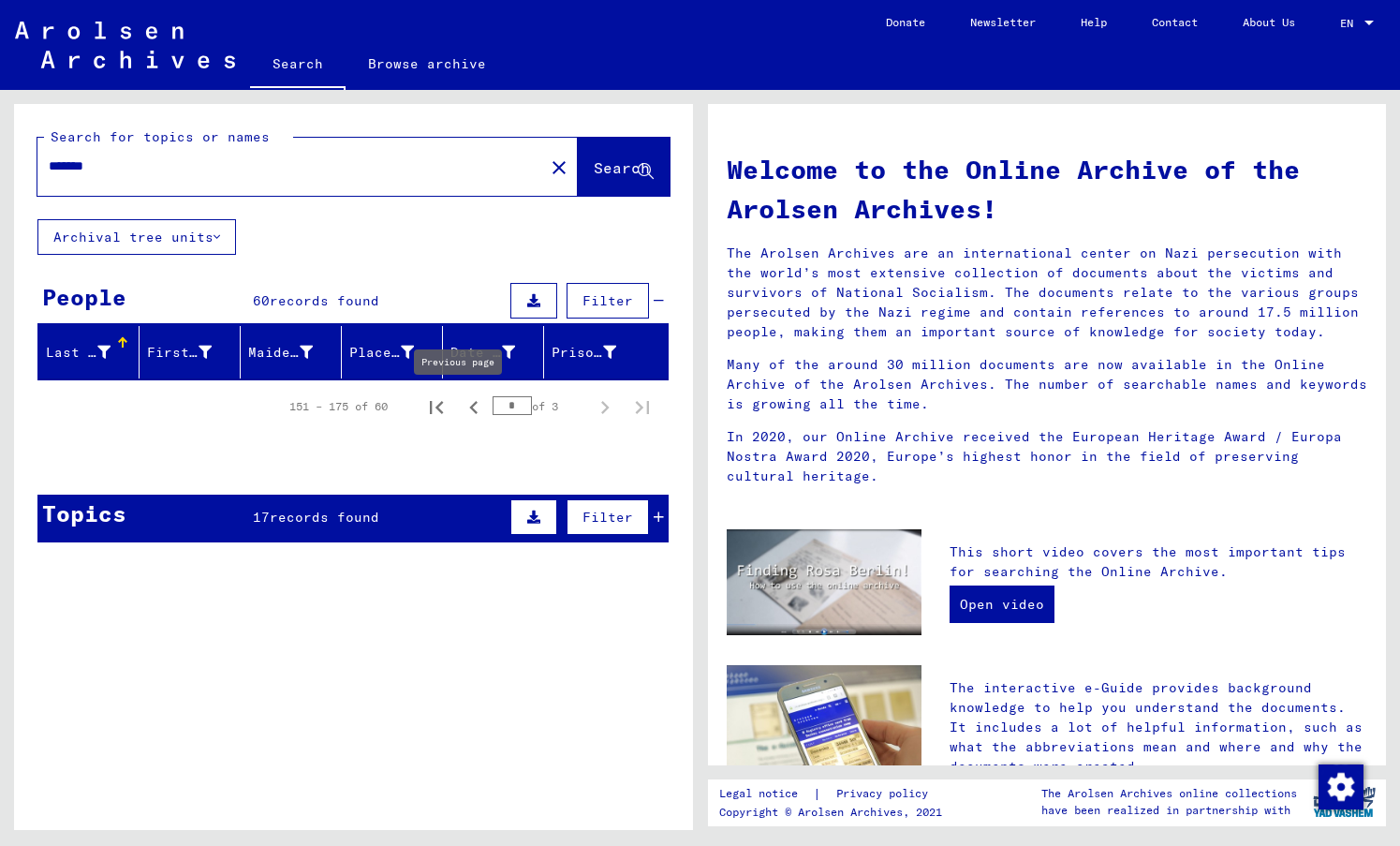 click 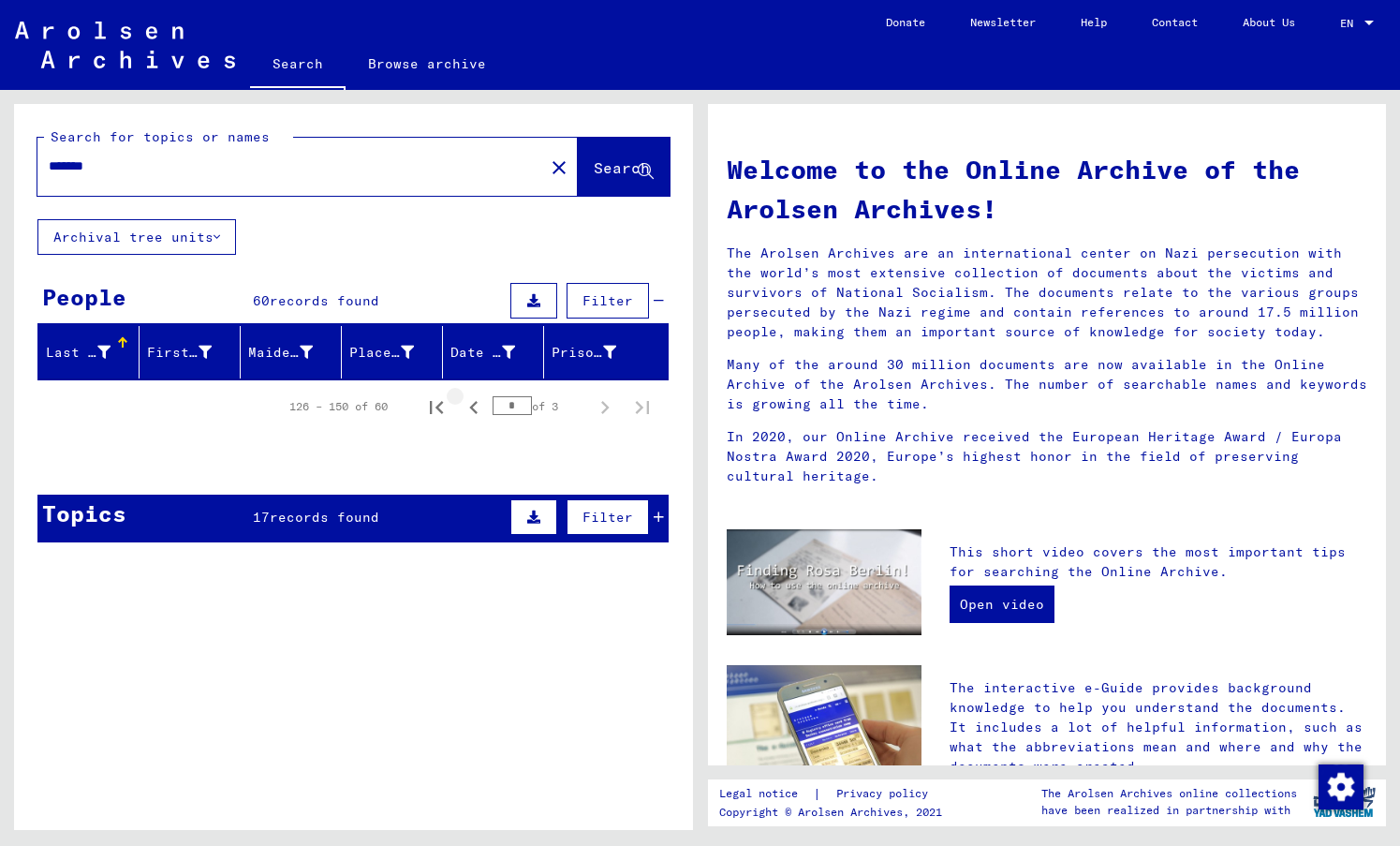 click 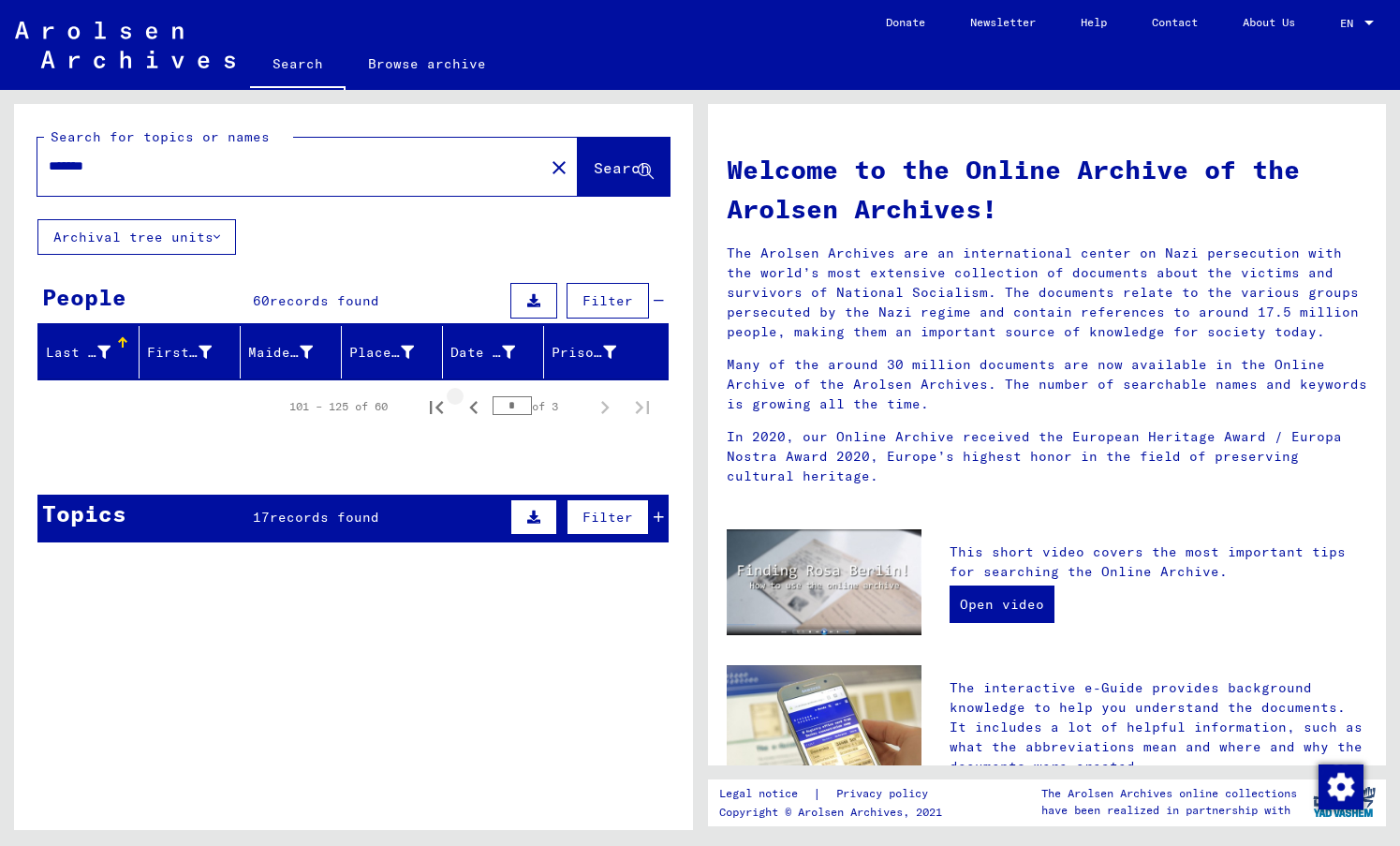 click 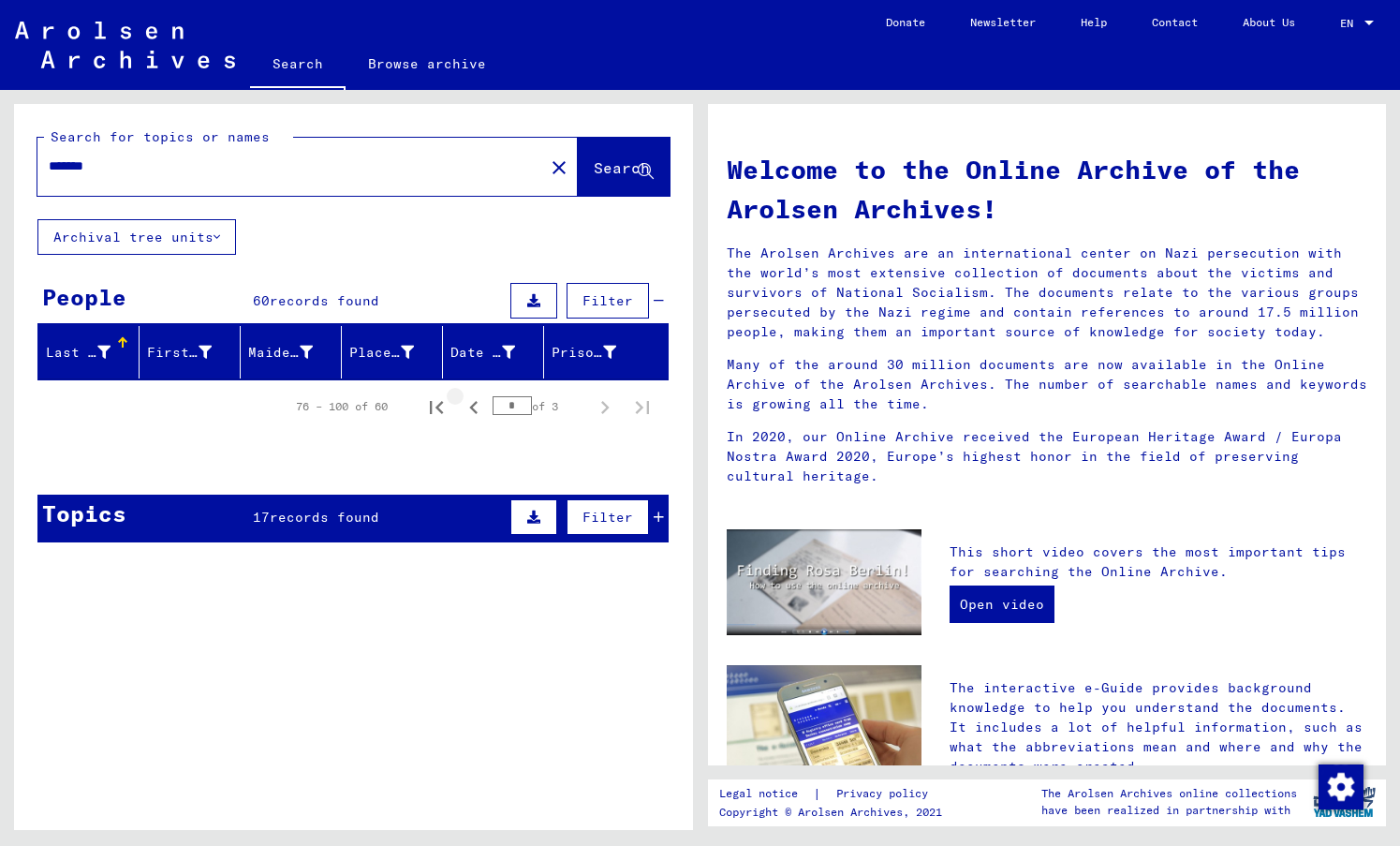 click 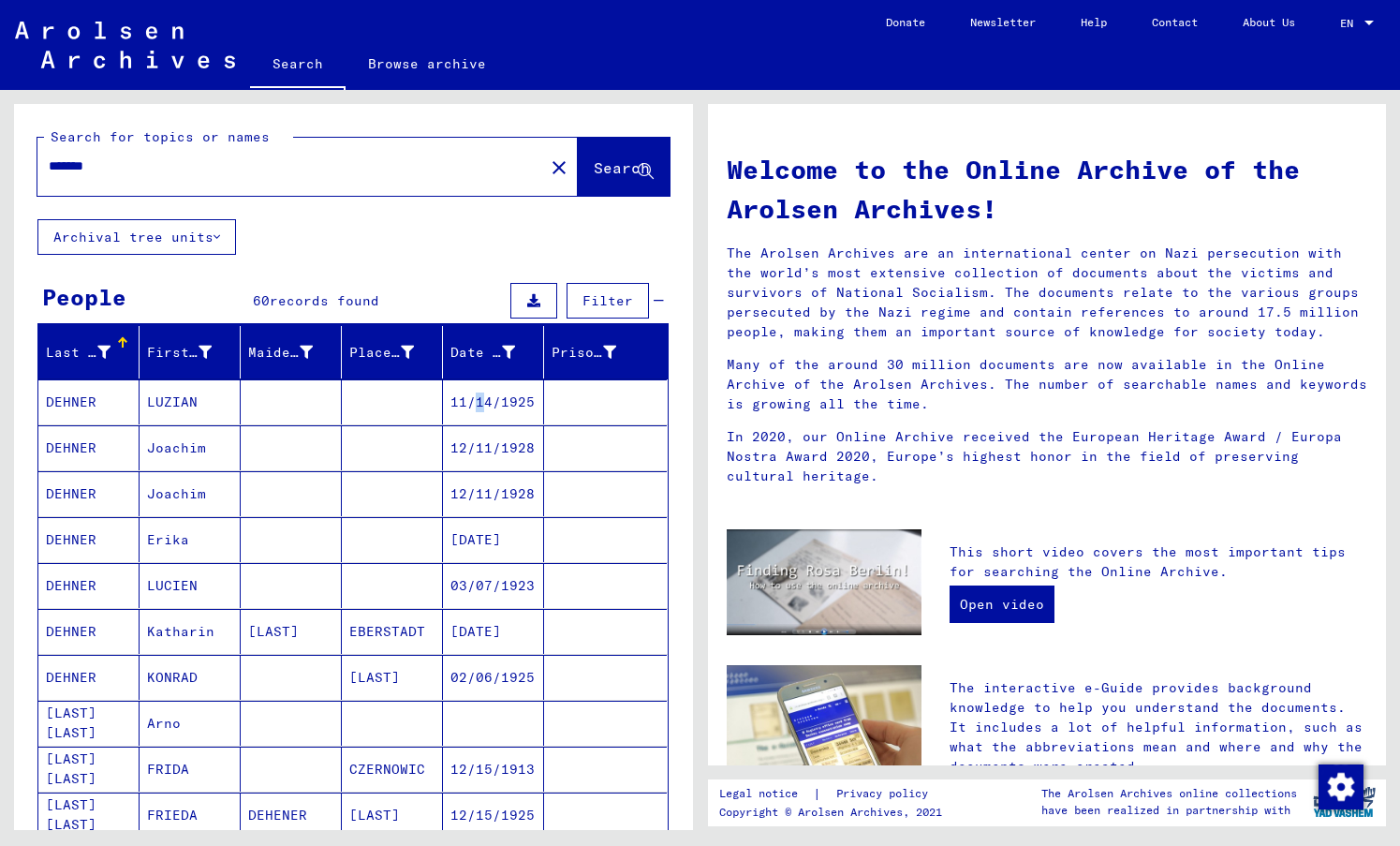 click on "11/14/1925" at bounding box center (494, 448) 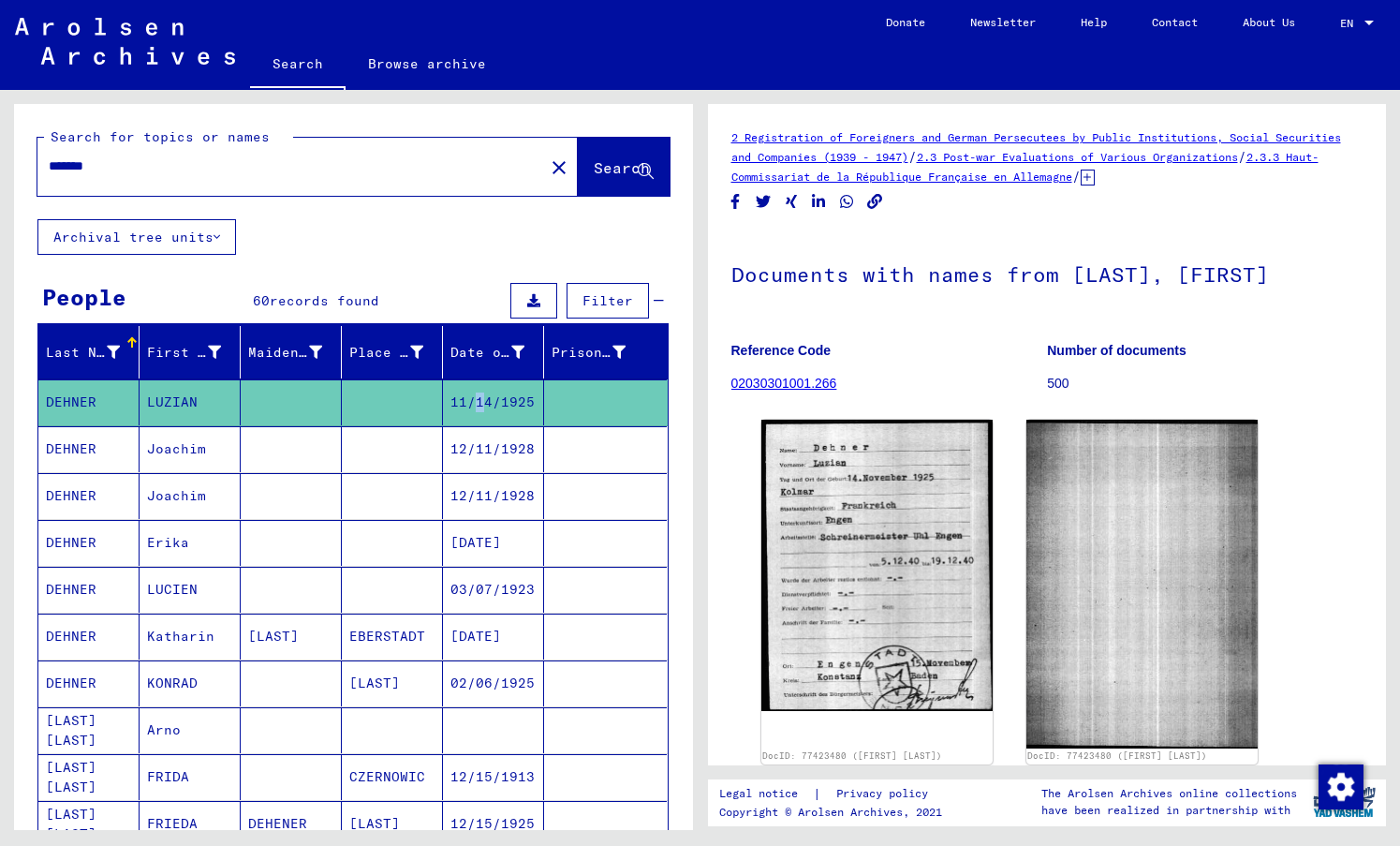 scroll, scrollTop: 0, scrollLeft: 0, axis: both 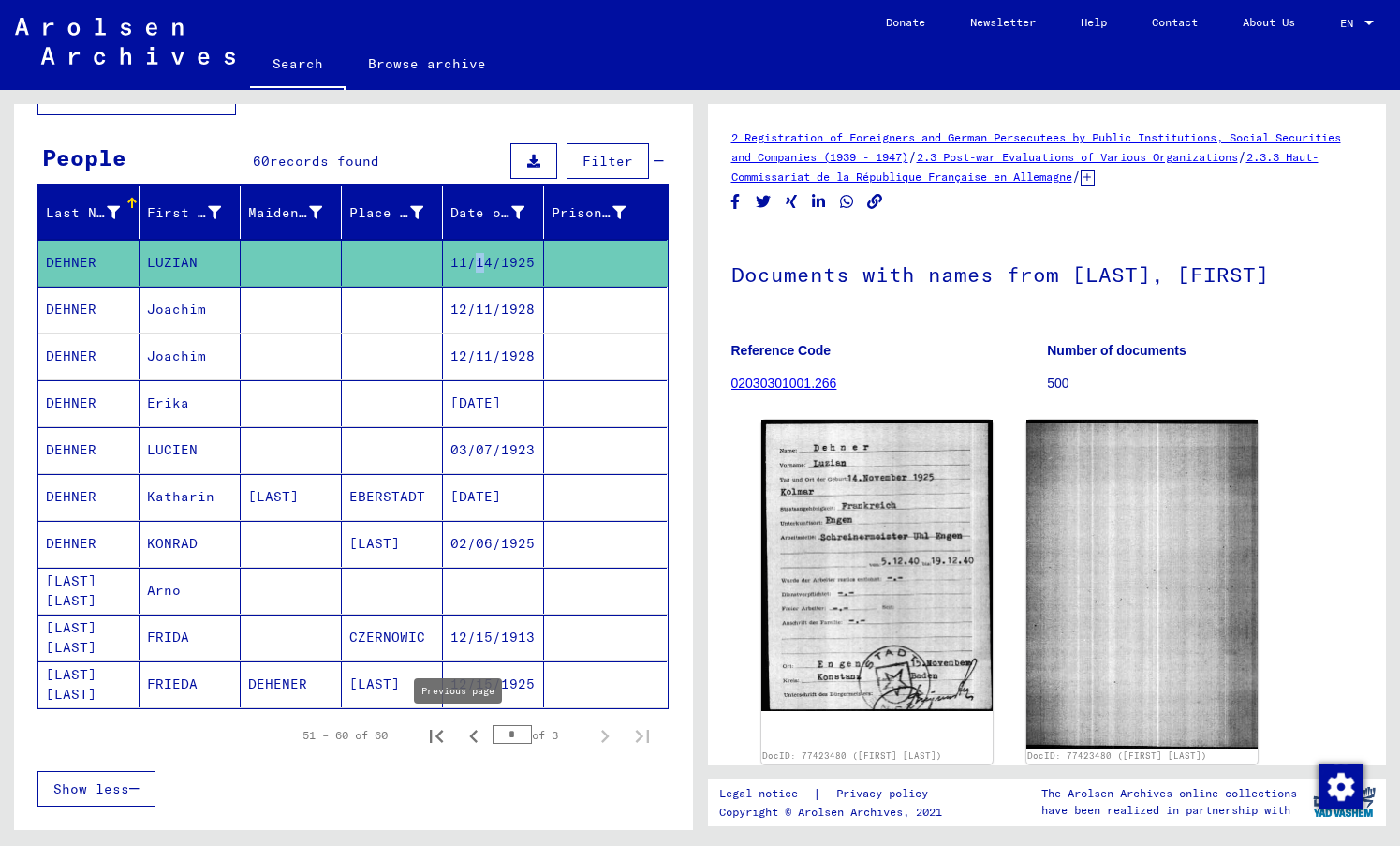 click 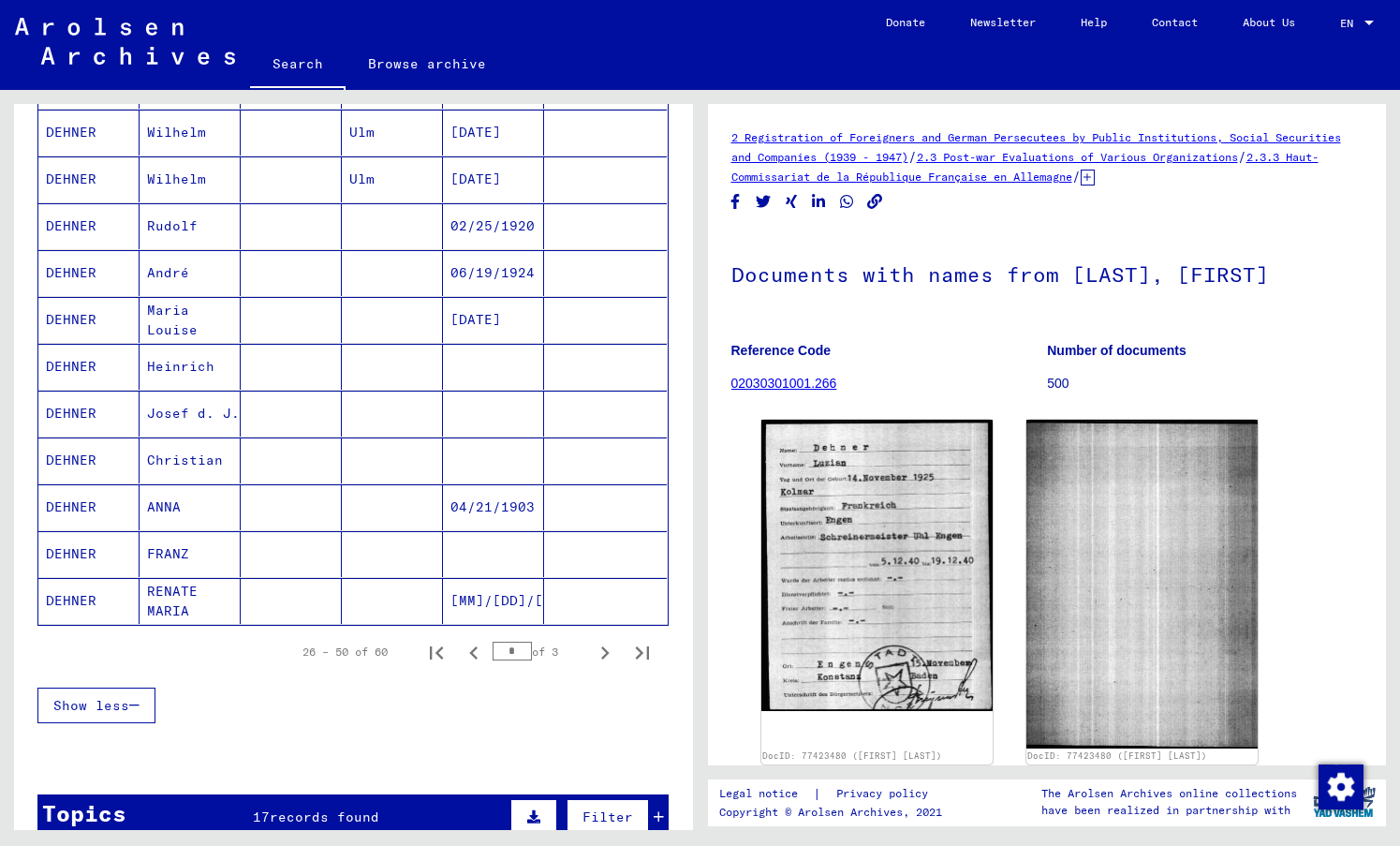 scroll, scrollTop: 928, scrollLeft: 0, axis: vertical 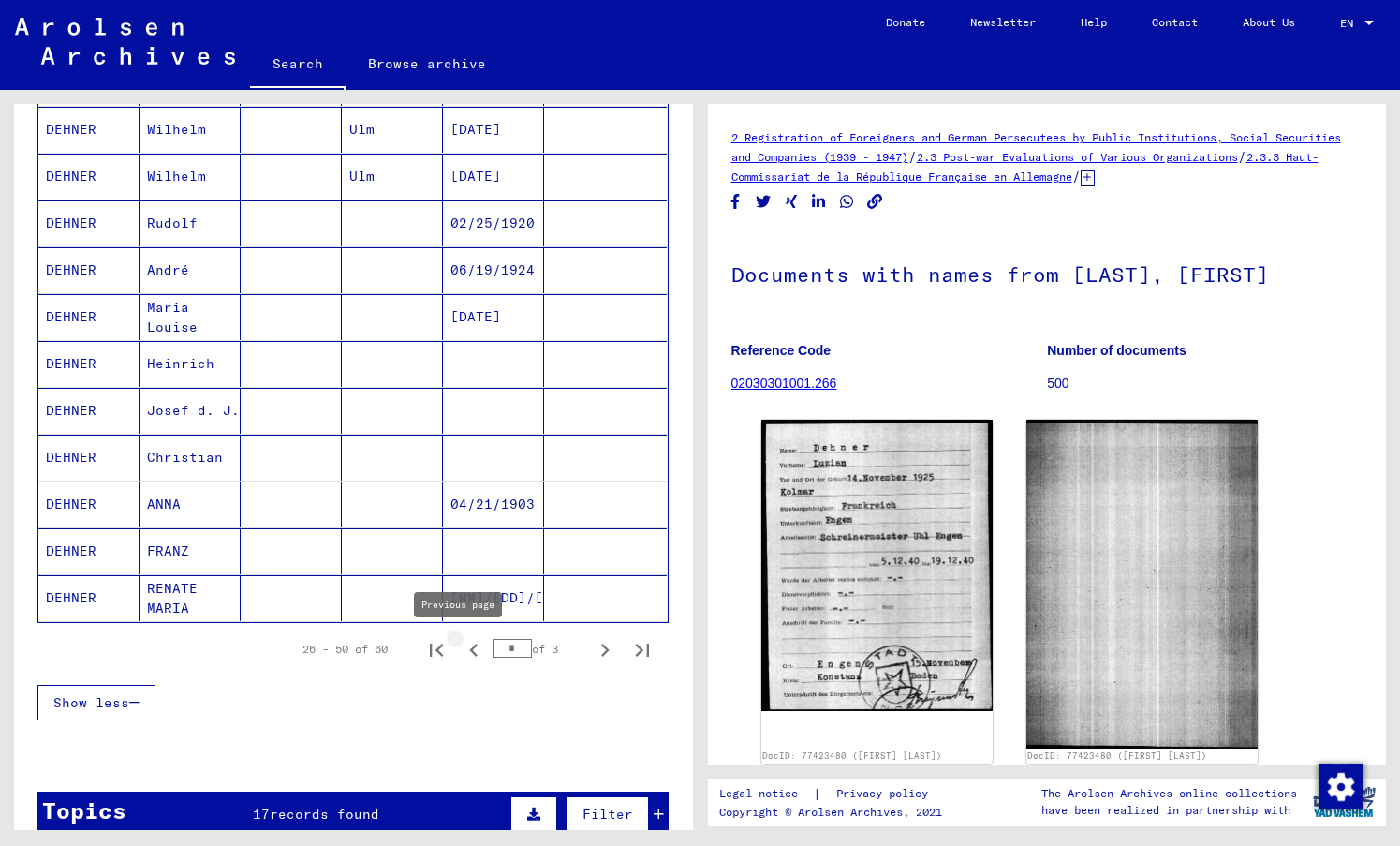 click 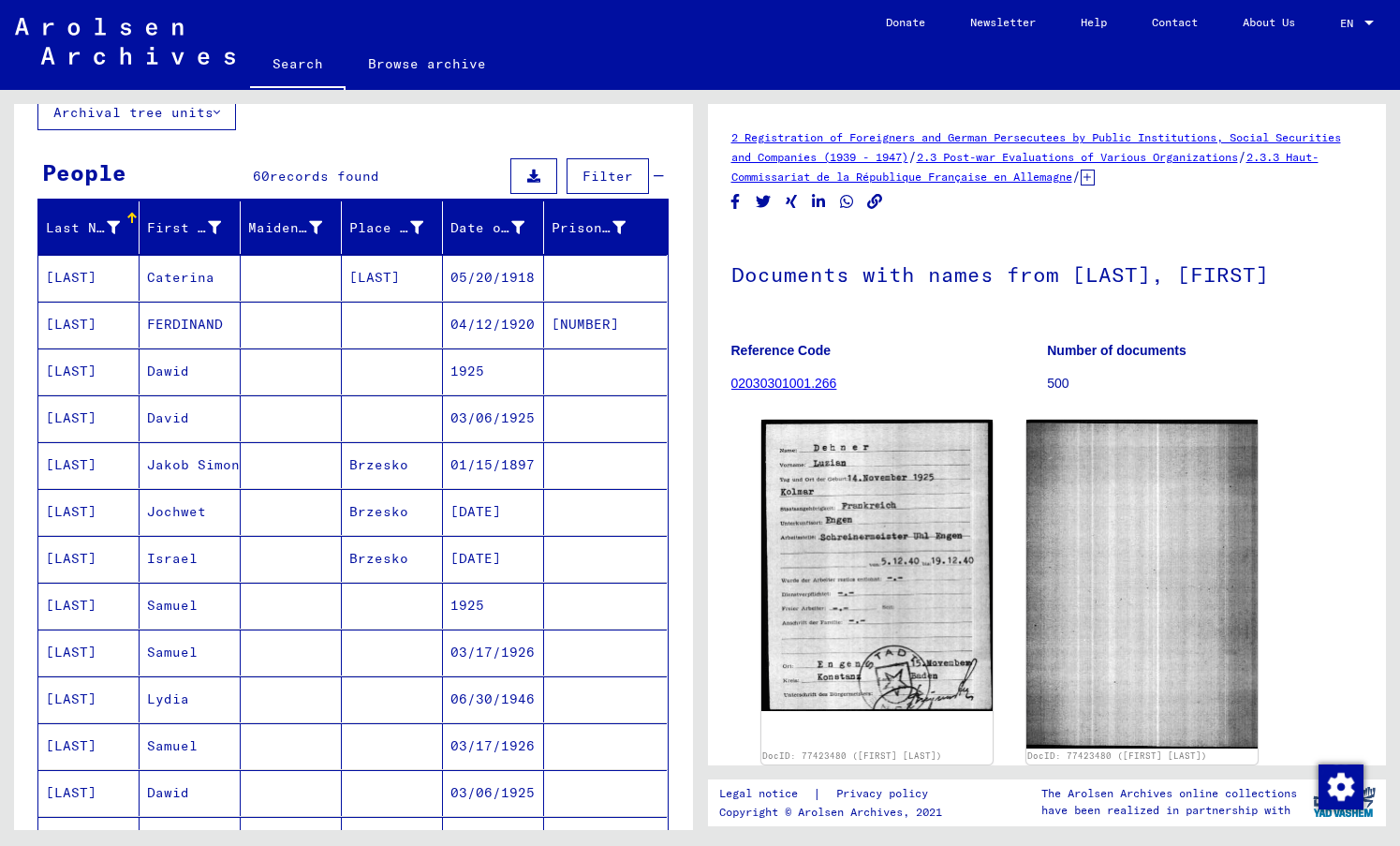 scroll, scrollTop: 0, scrollLeft: 0, axis: both 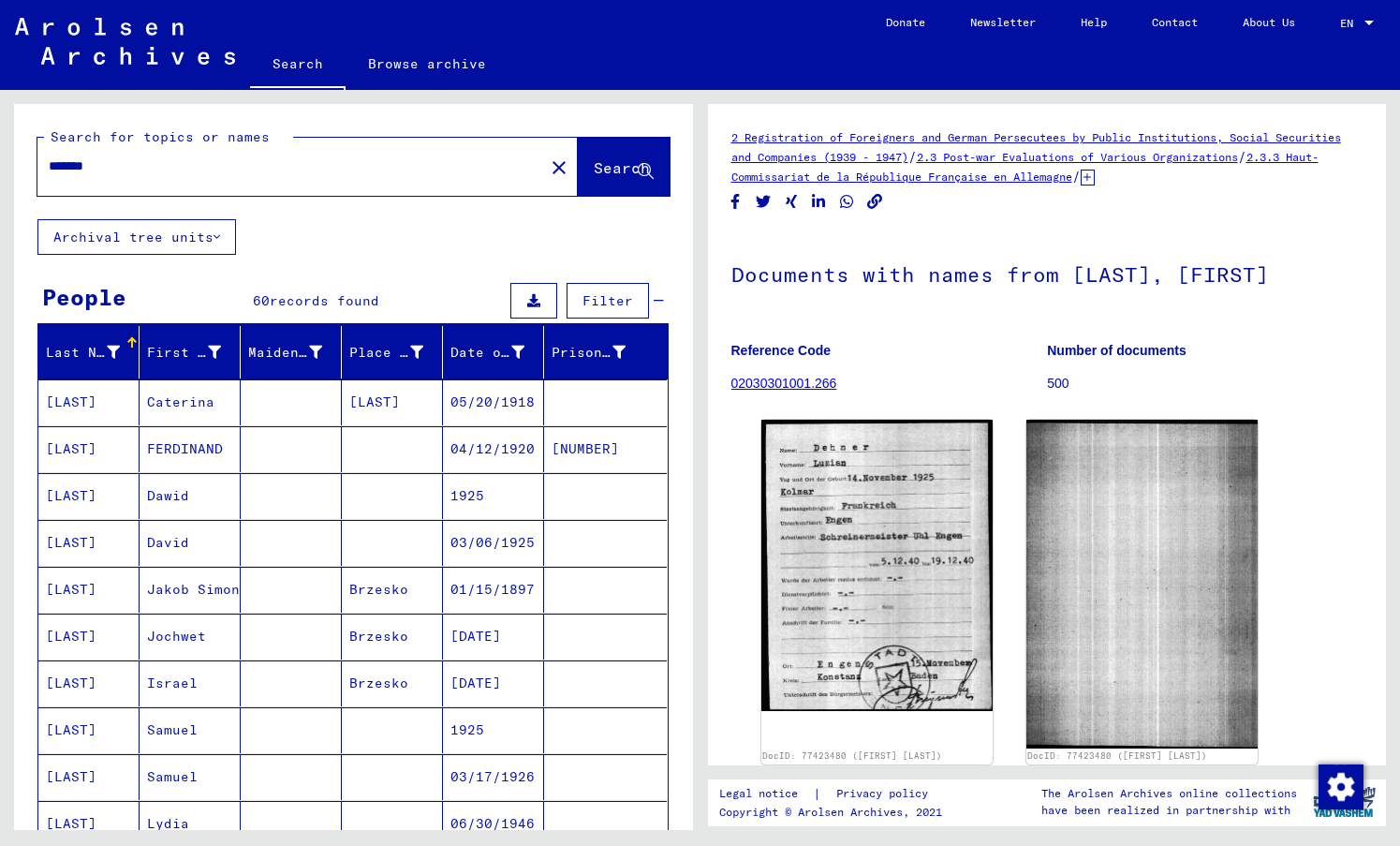 drag, startPoint x: 123, startPoint y: 163, endPoint x: 56, endPoint y: 166, distance: 67.067131 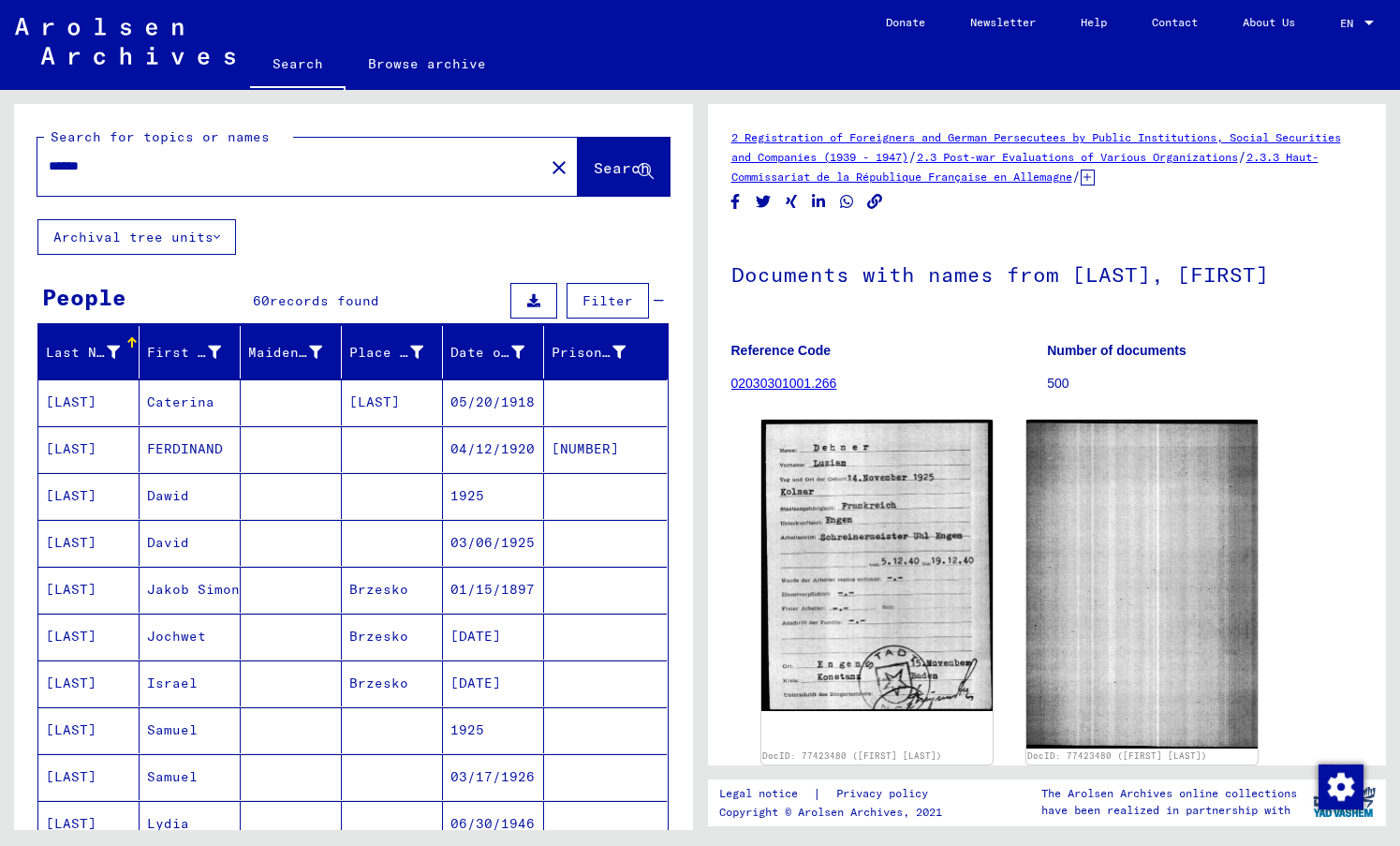 type on "******" 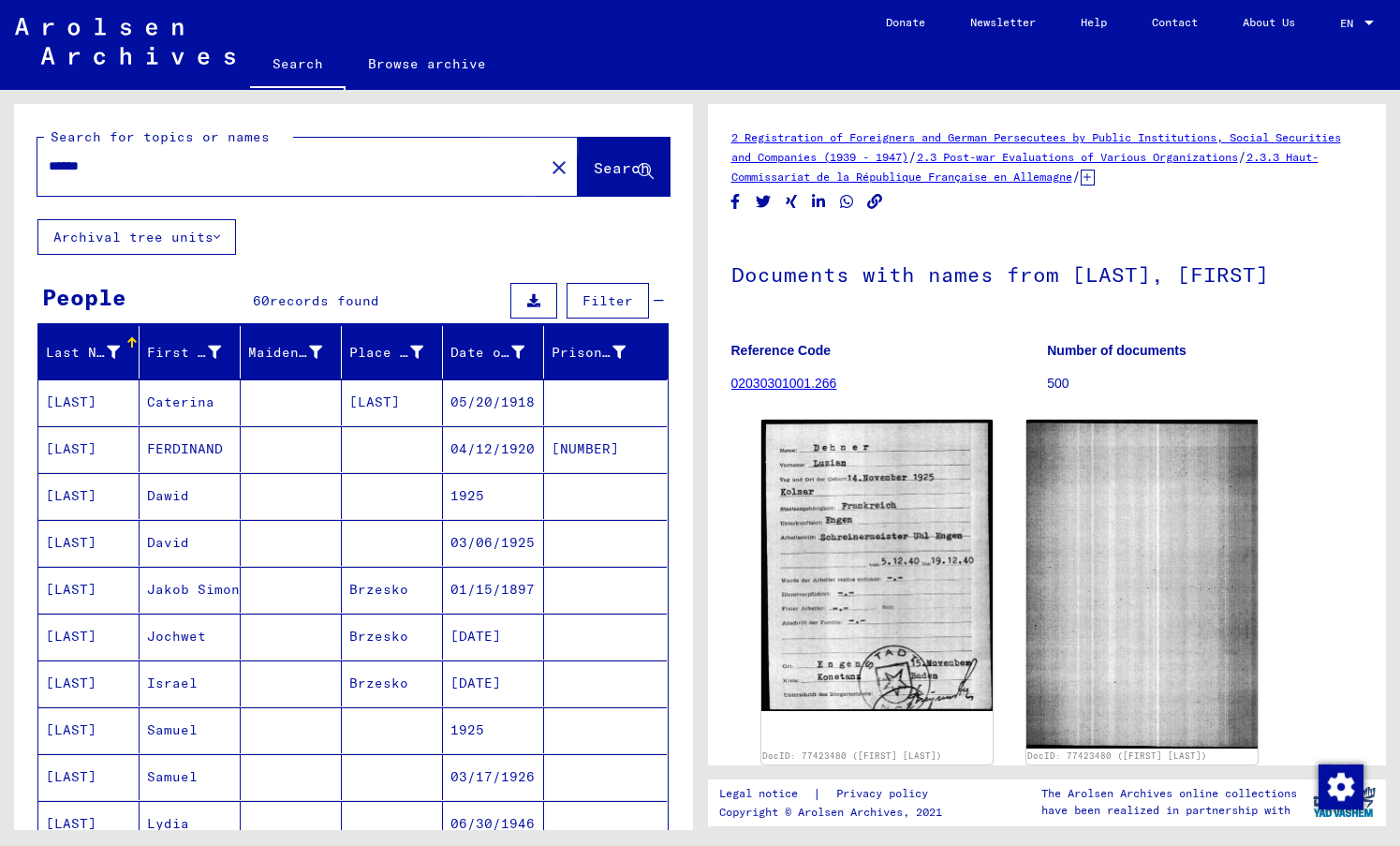click on "Search" 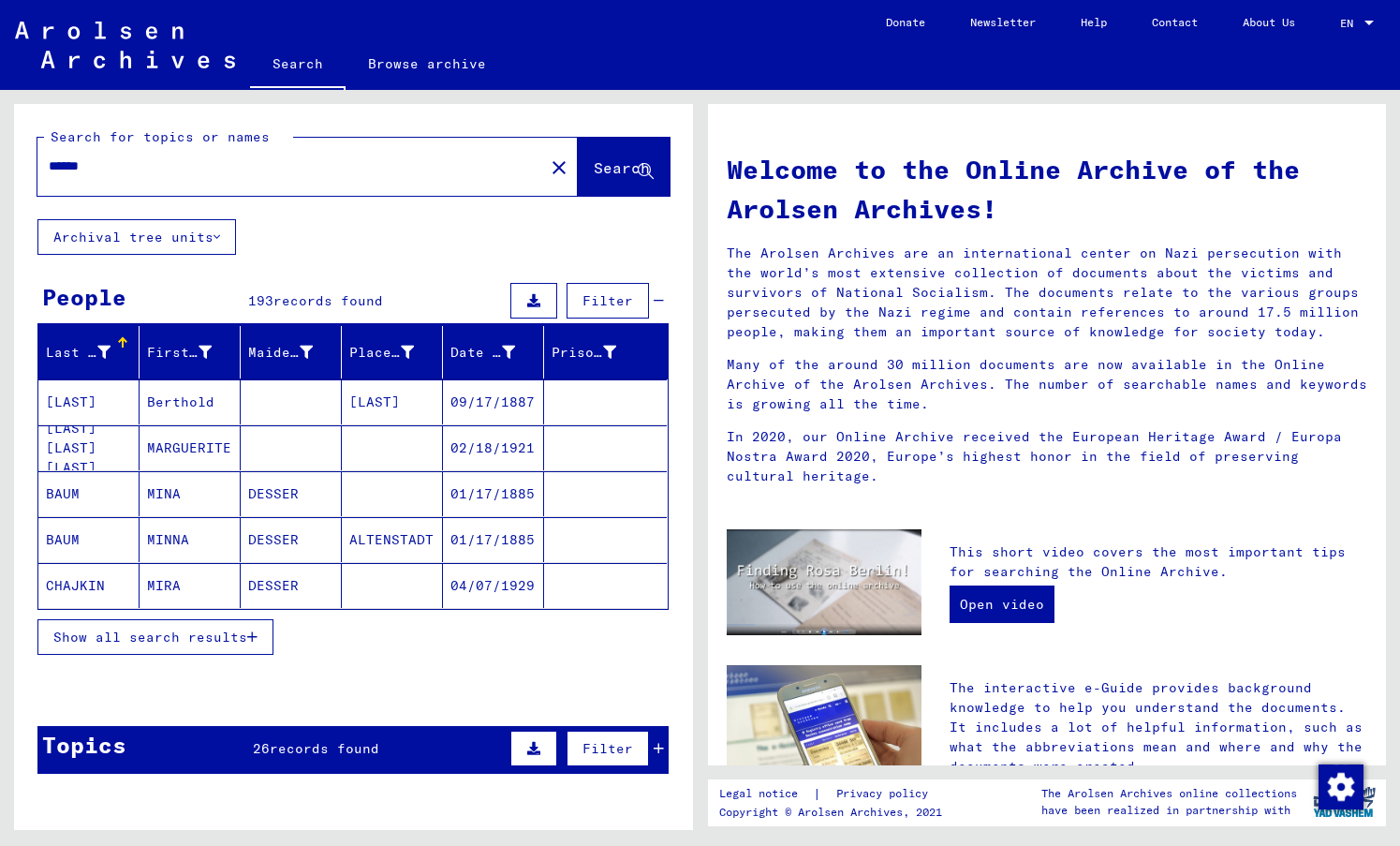 click on "Show all search results" at bounding box center [150, 637] 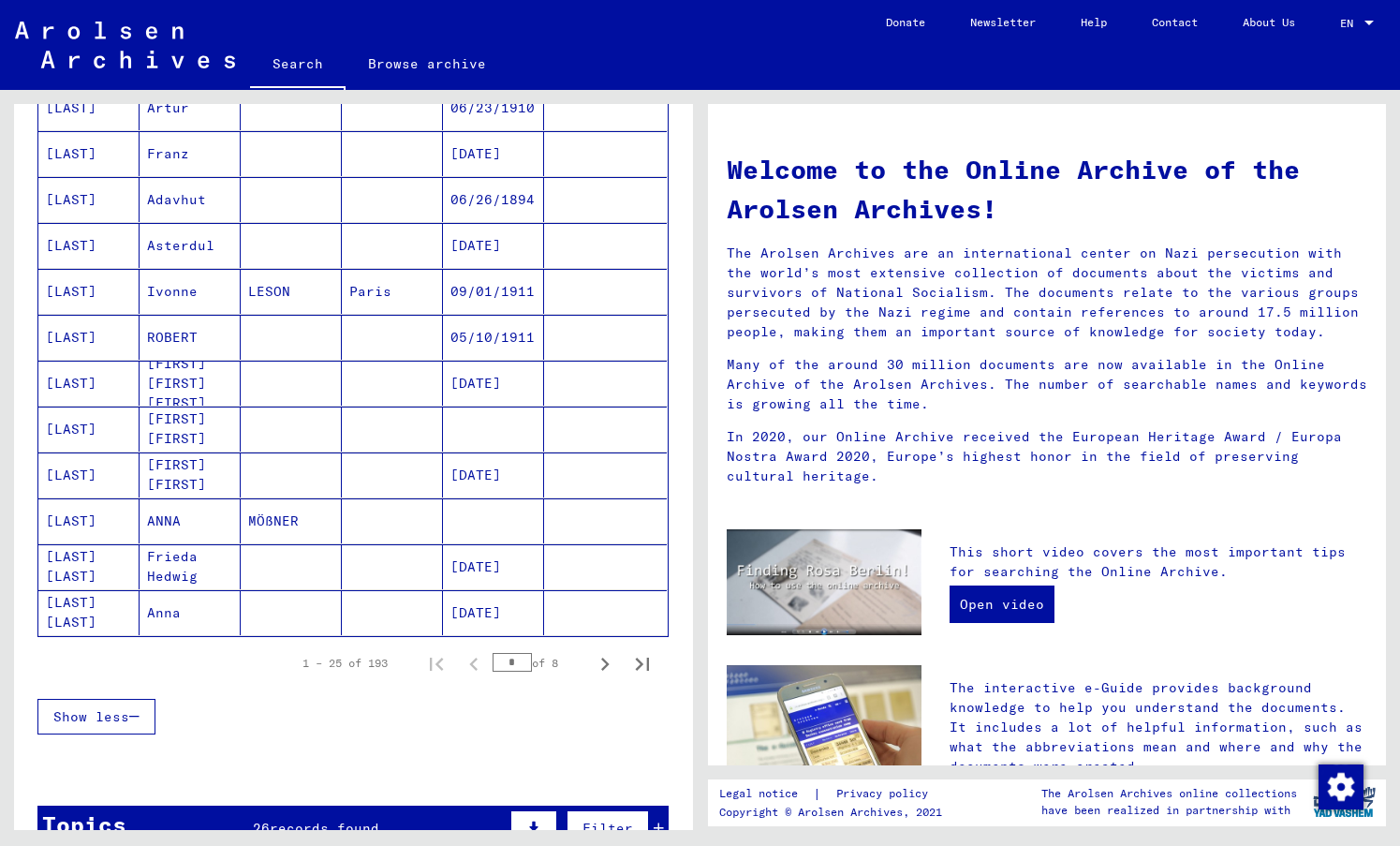scroll, scrollTop: 911, scrollLeft: 0, axis: vertical 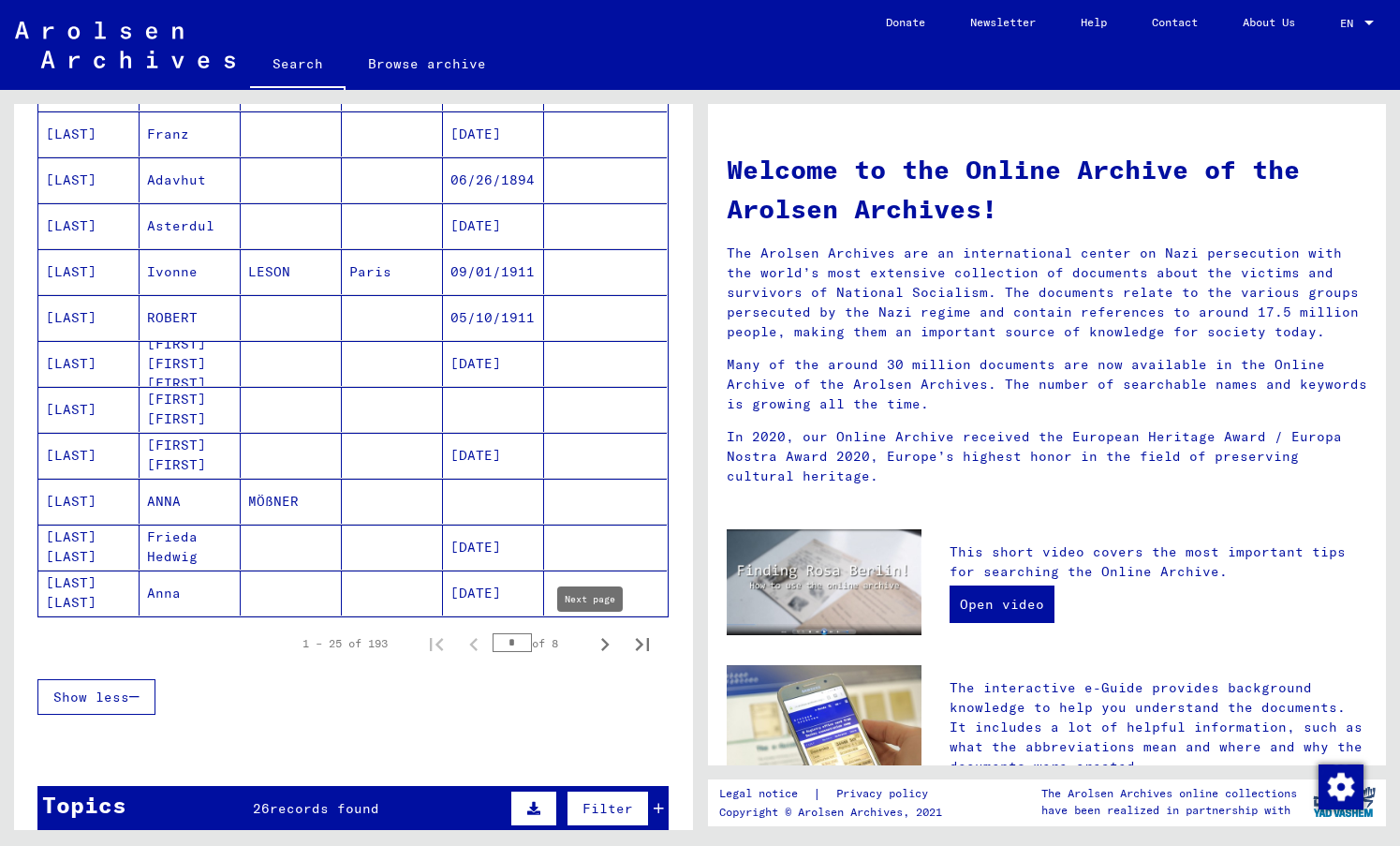 click 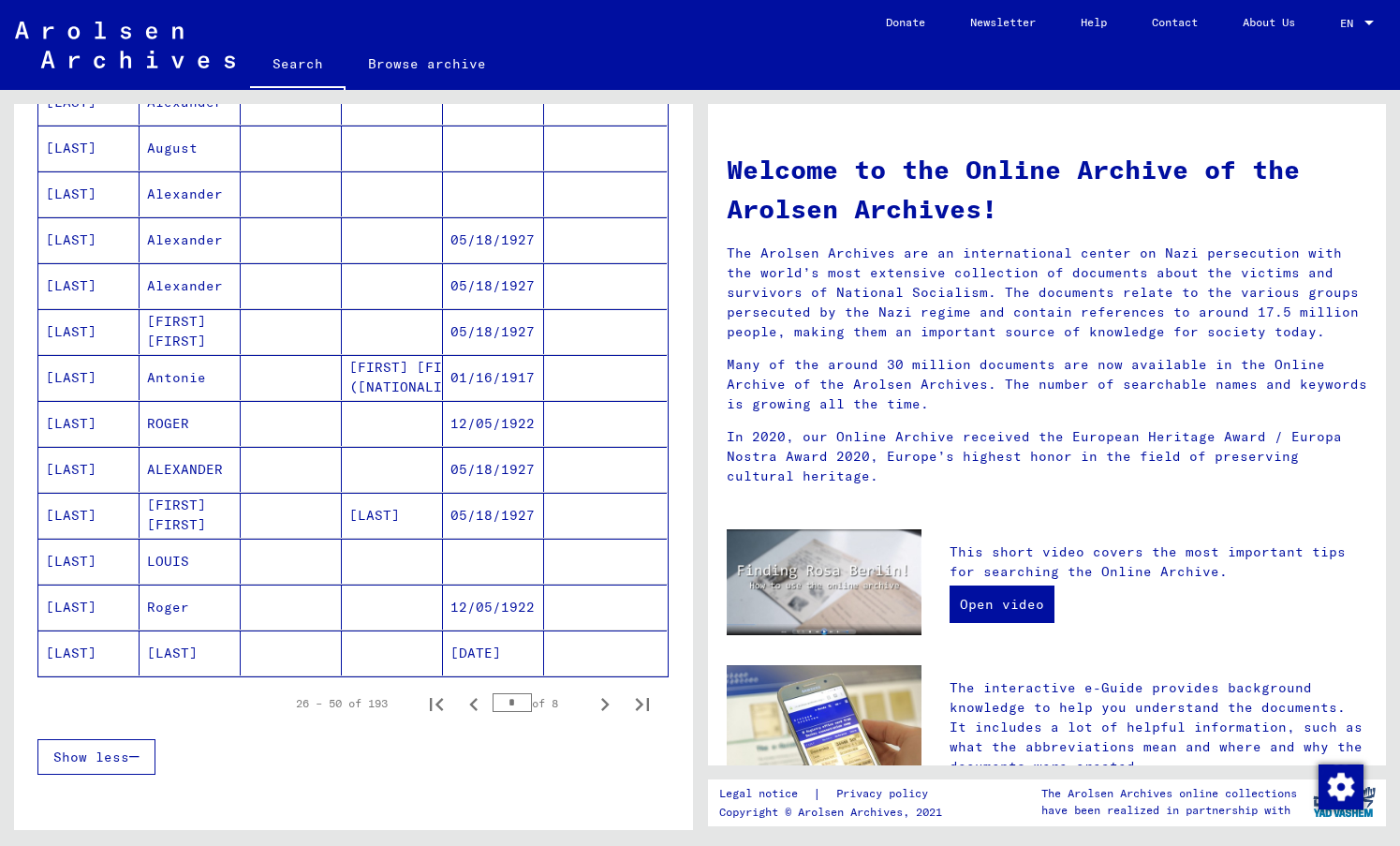 scroll, scrollTop: 882, scrollLeft: 0, axis: vertical 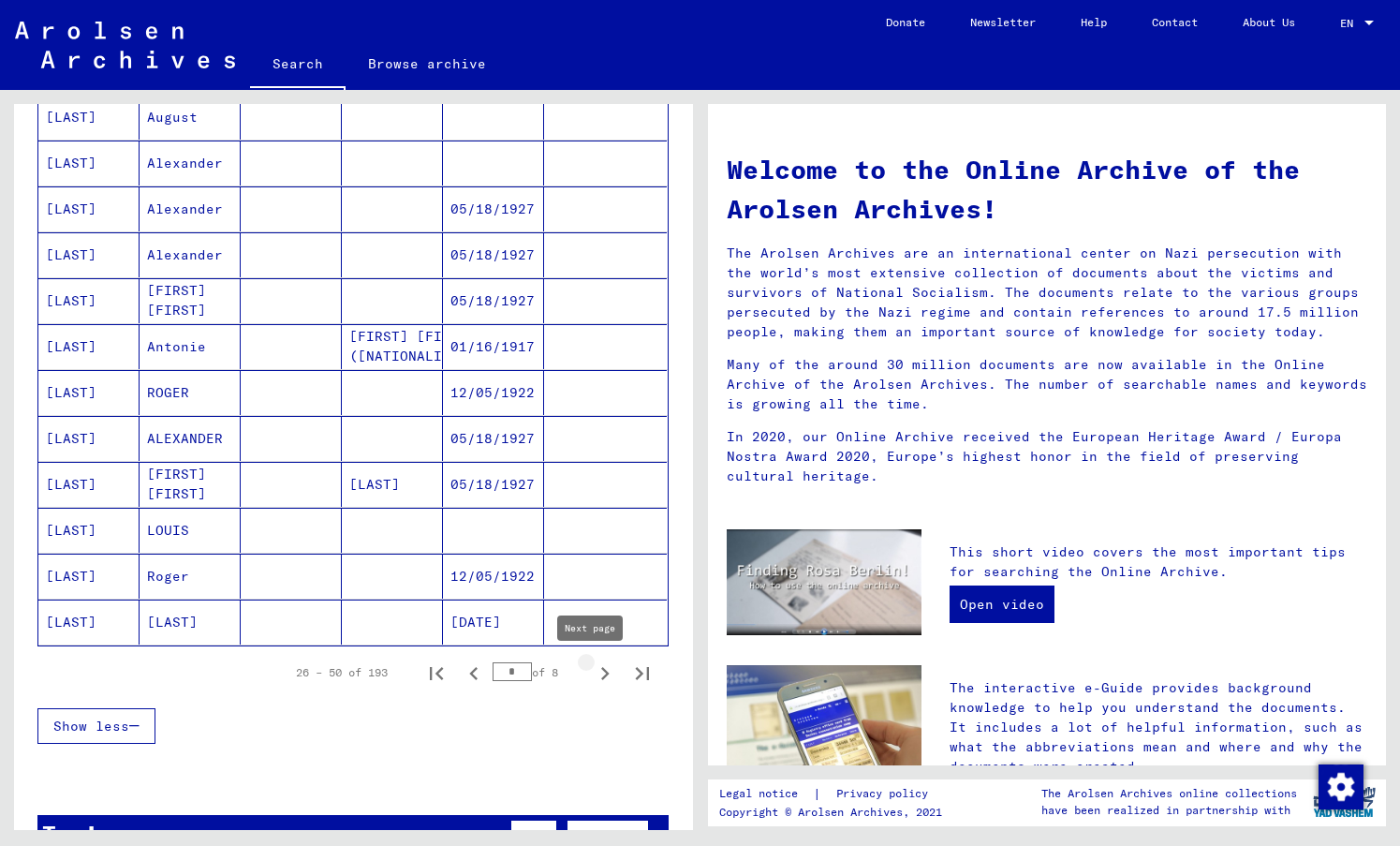 click 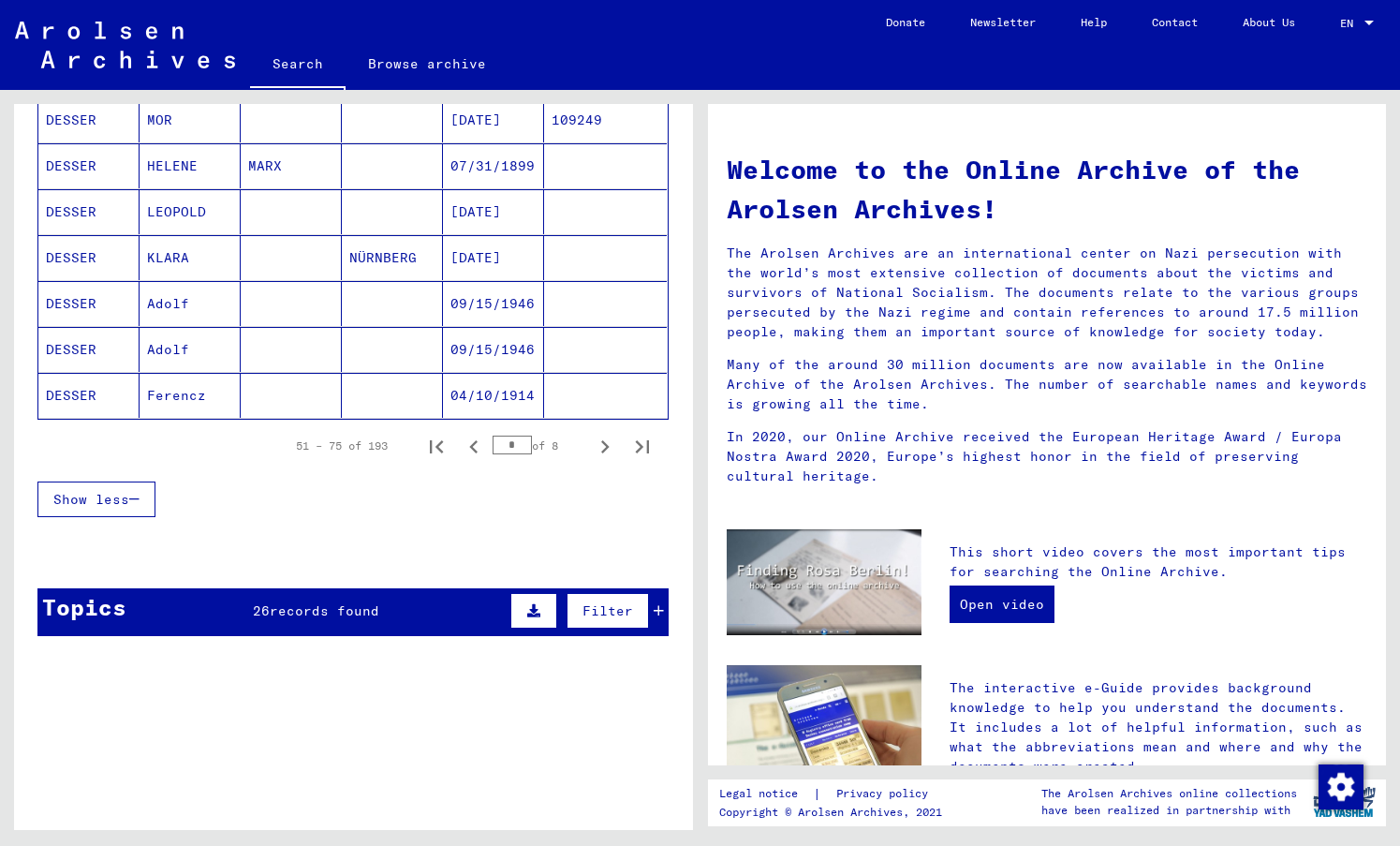 scroll, scrollTop: 1128, scrollLeft: 0, axis: vertical 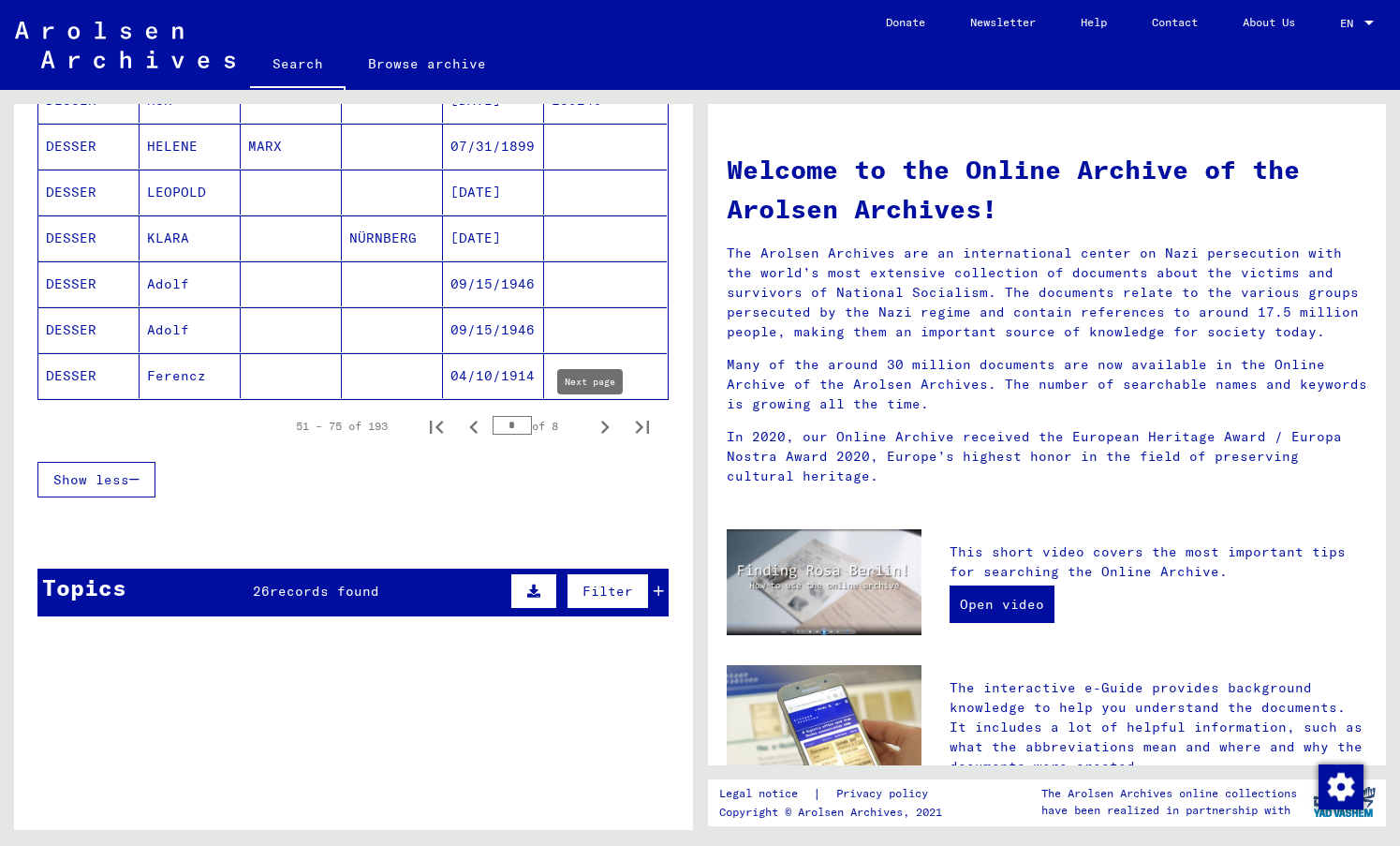 click 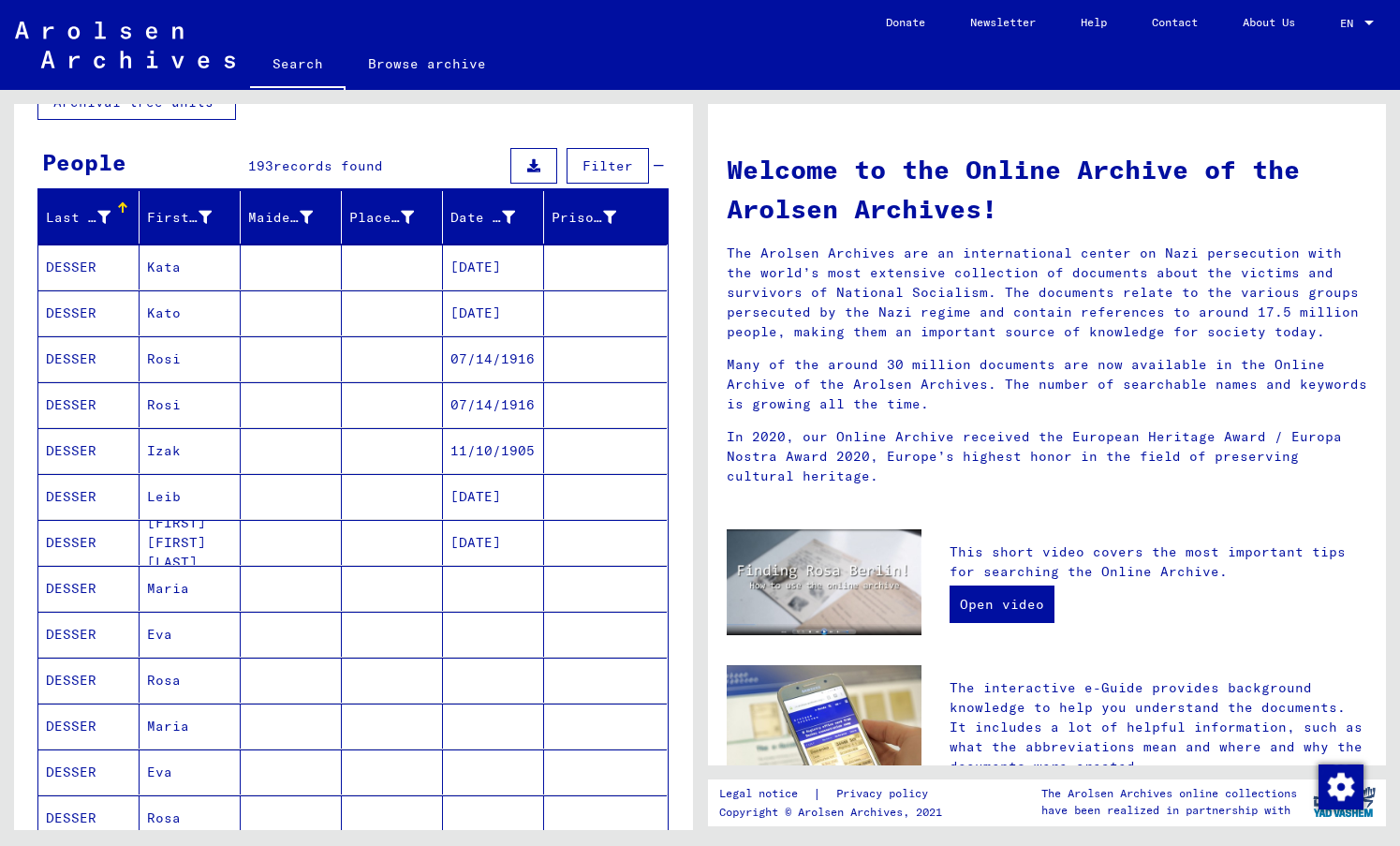 scroll, scrollTop: 129, scrollLeft: 0, axis: vertical 